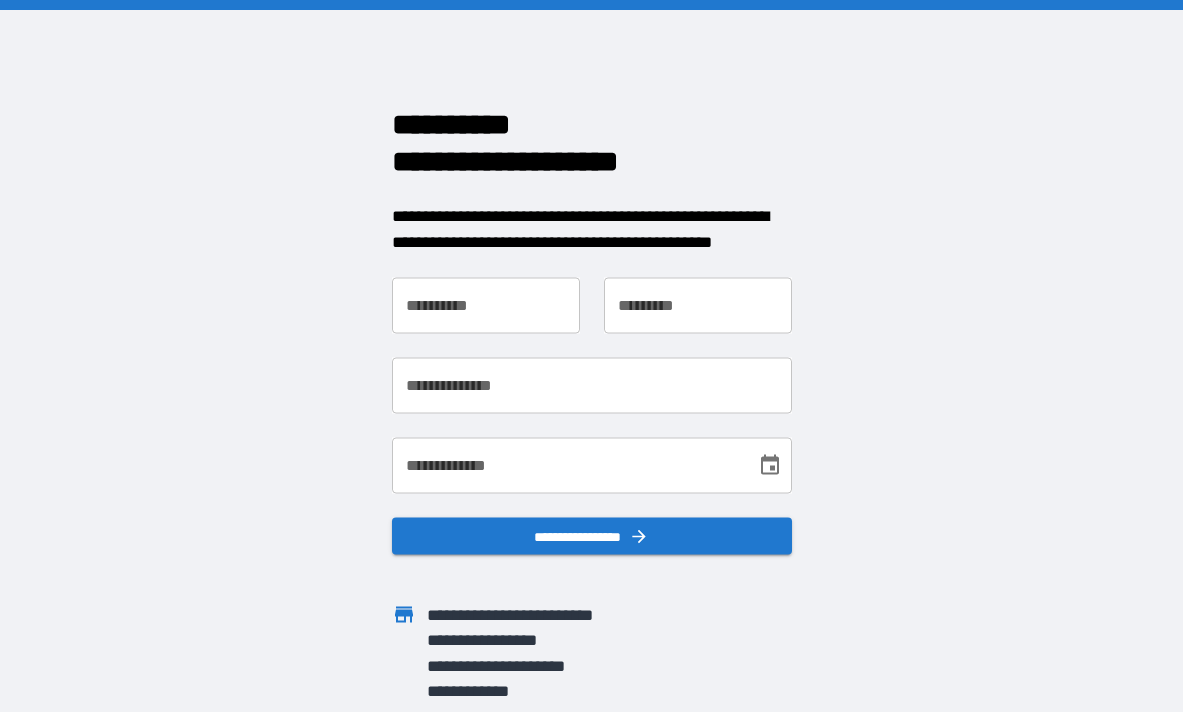 scroll, scrollTop: 0, scrollLeft: 0, axis: both 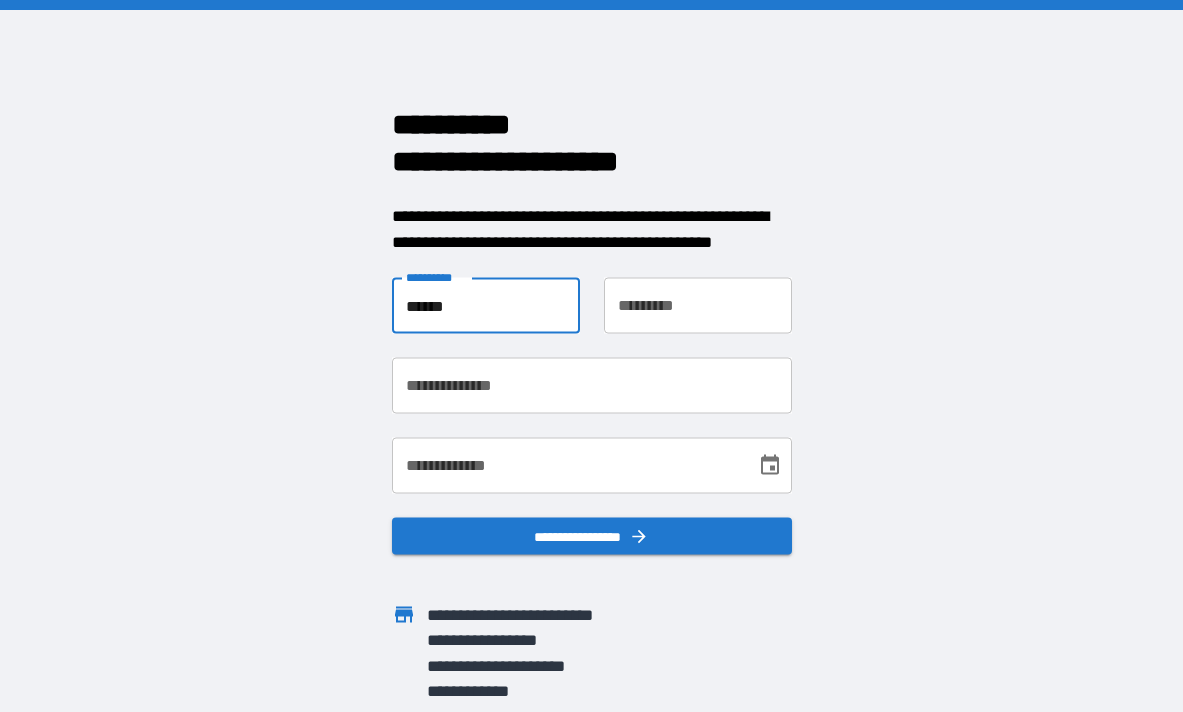 type on "******" 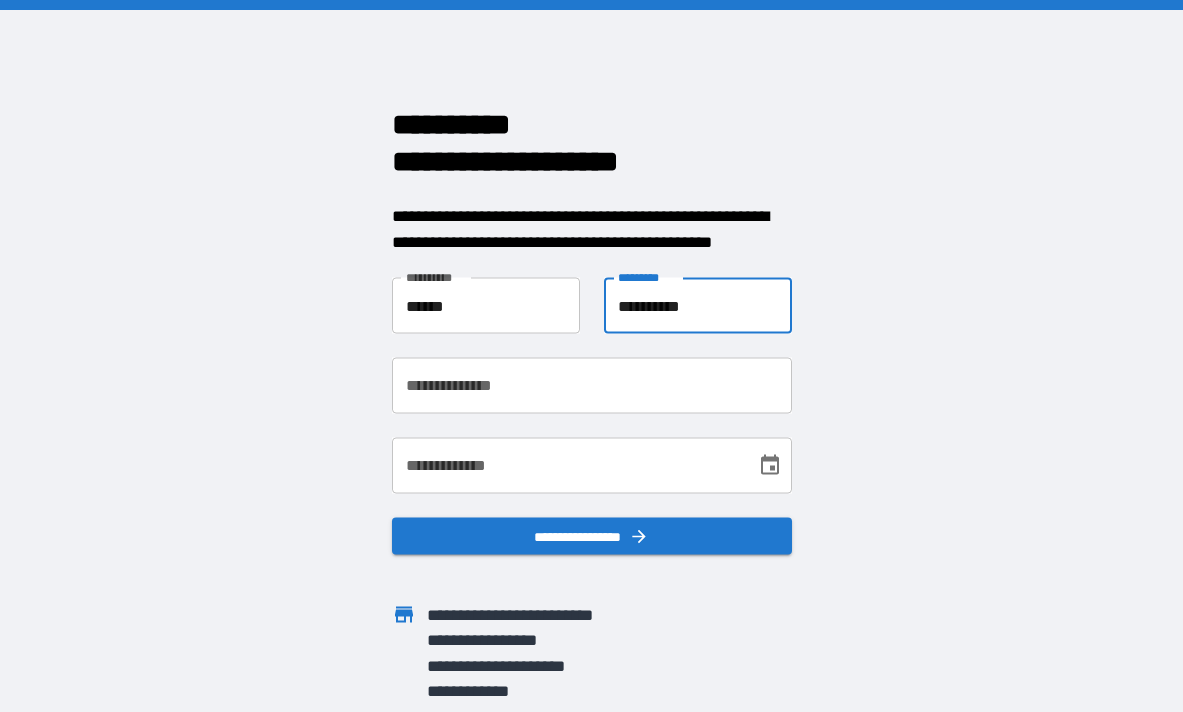 type on "**********" 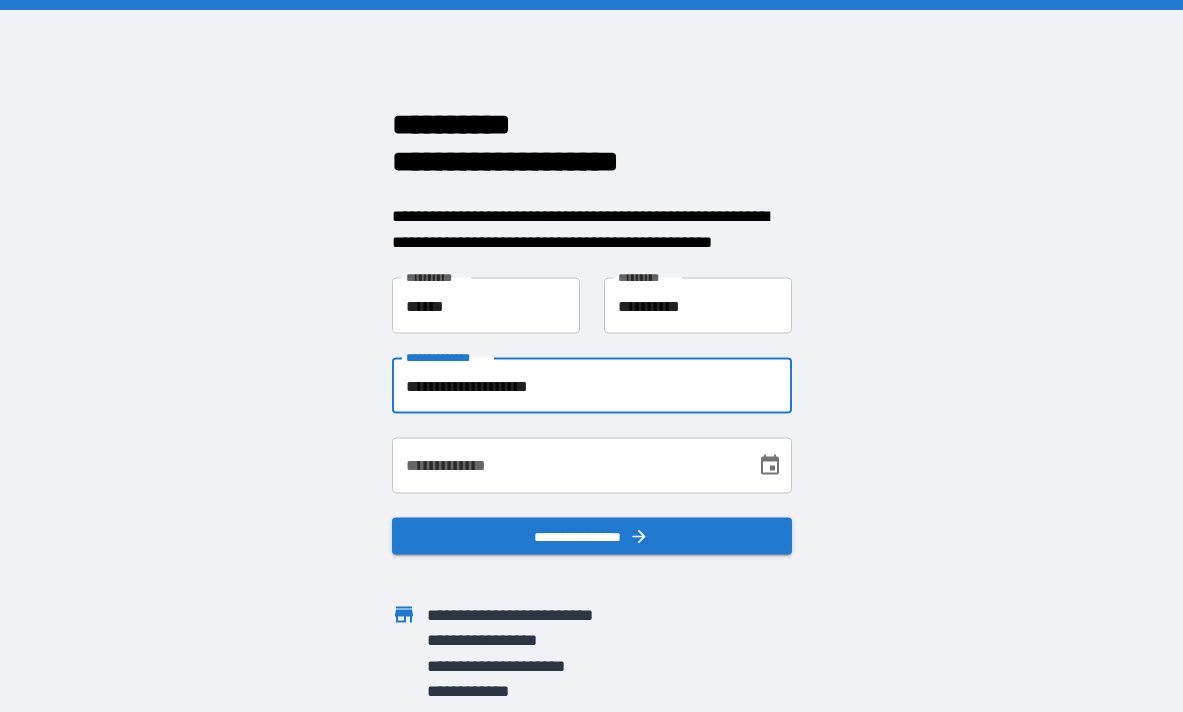 type on "**********" 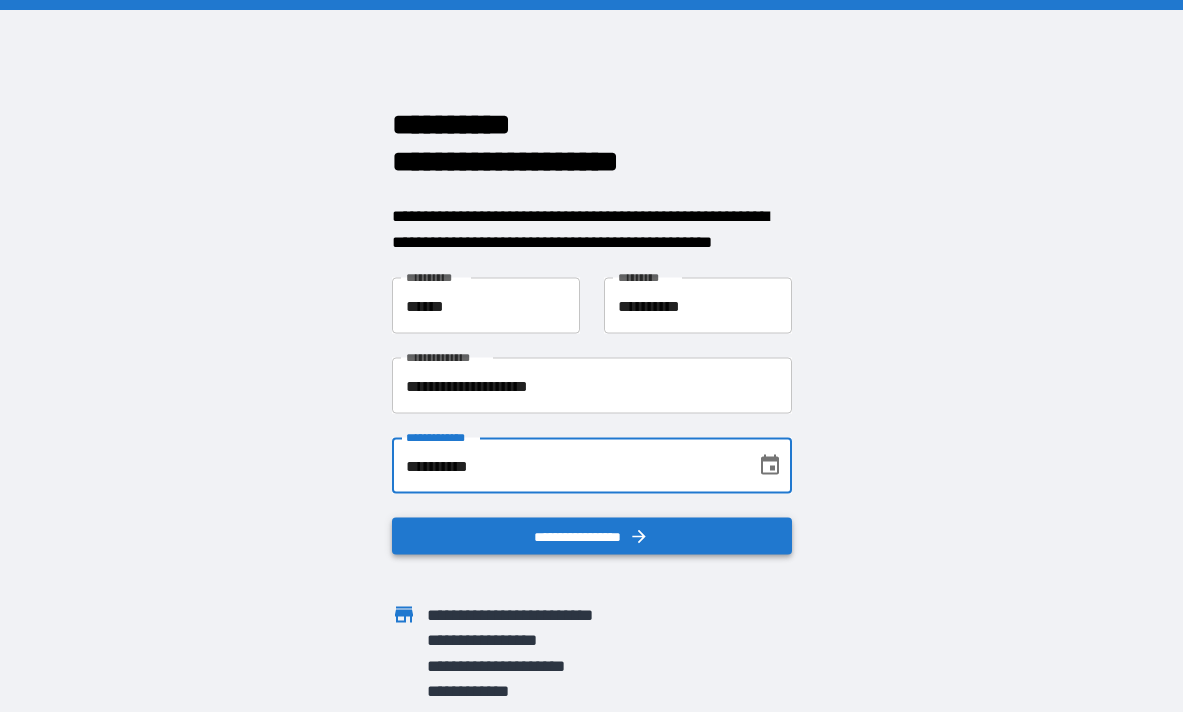 type on "**********" 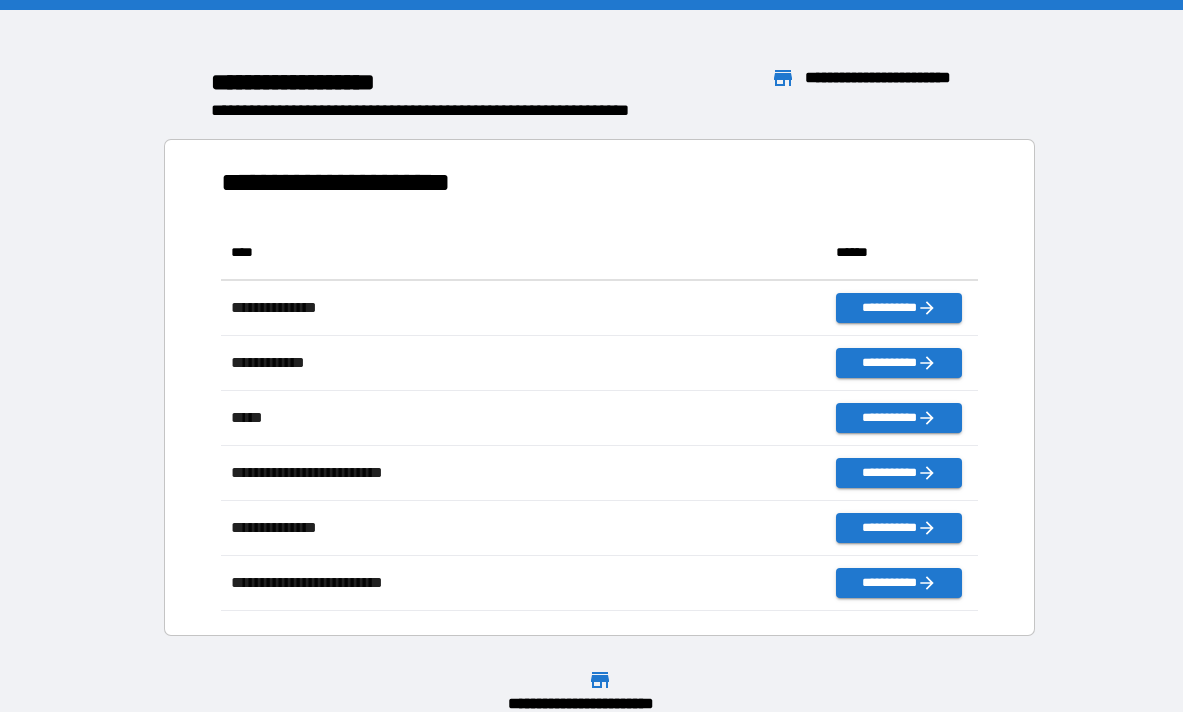 scroll, scrollTop: 1, scrollLeft: 1, axis: both 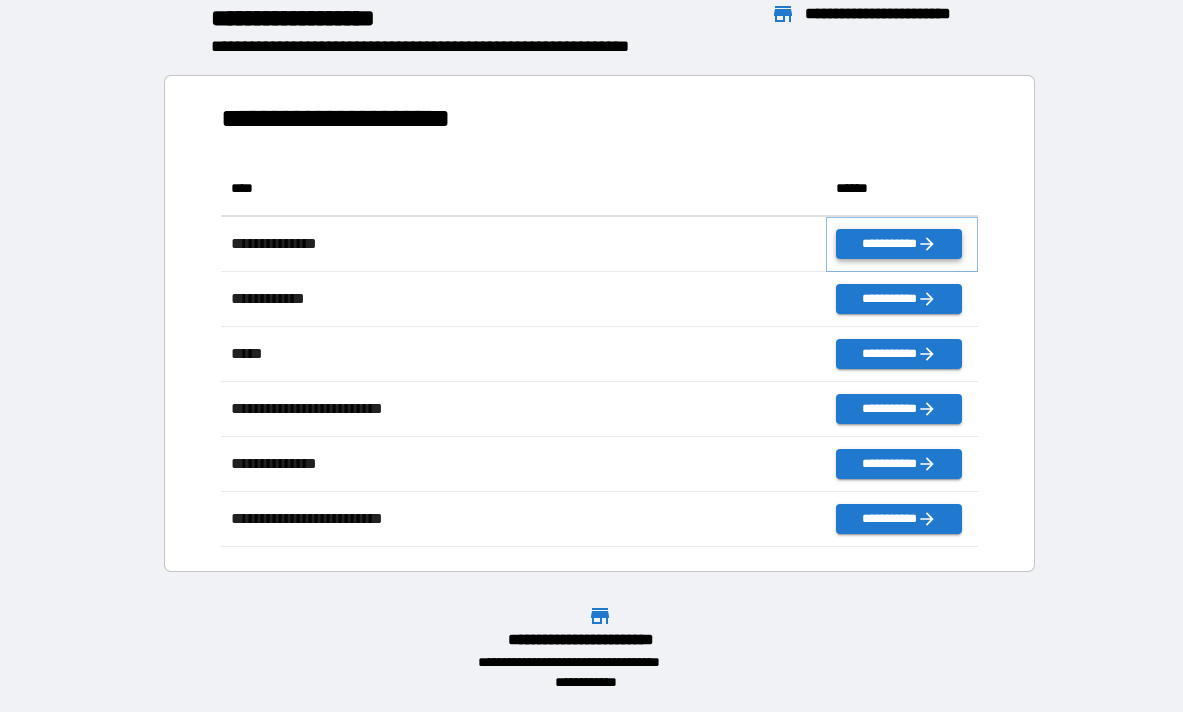 click on "**********" at bounding box center [898, 244] 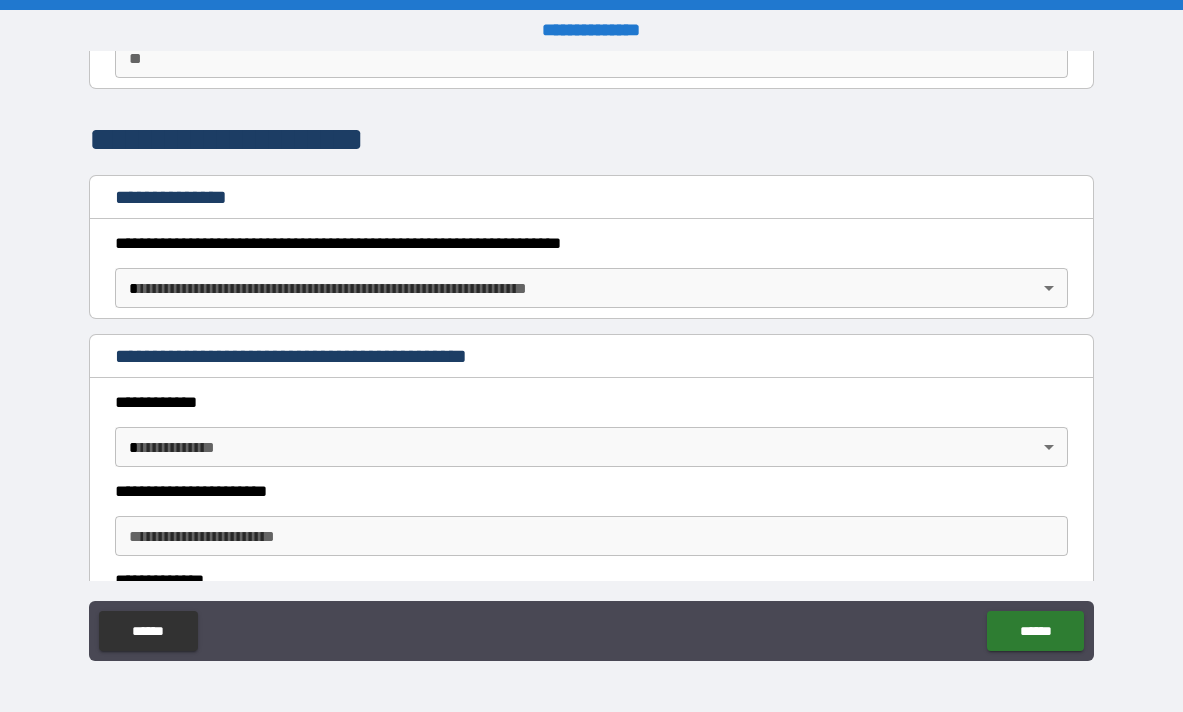scroll, scrollTop: 278, scrollLeft: 0, axis: vertical 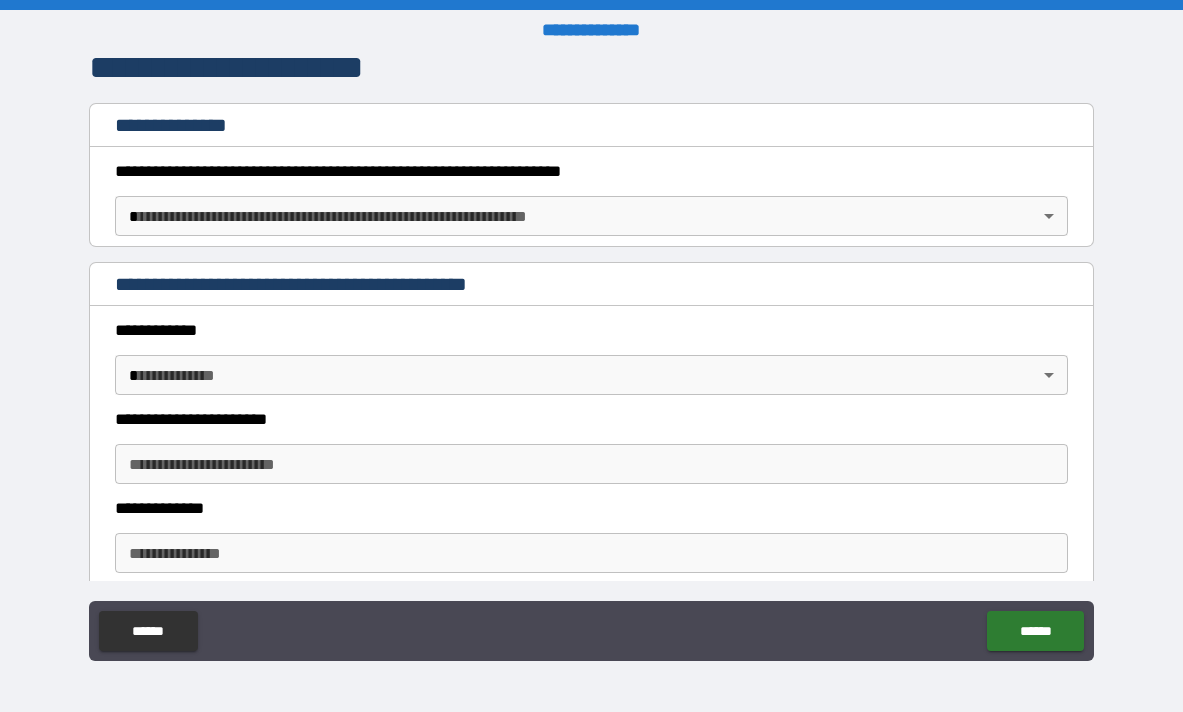 click on "**********" at bounding box center [591, 356] 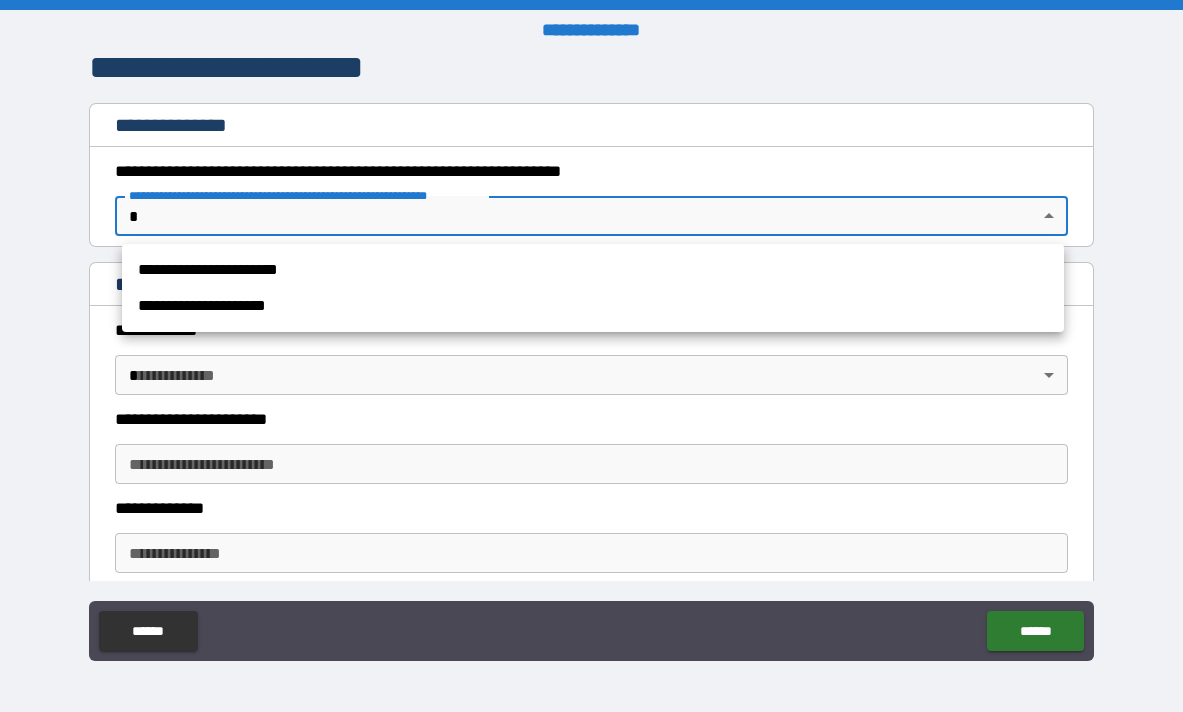 click on "**********" at bounding box center (593, 306) 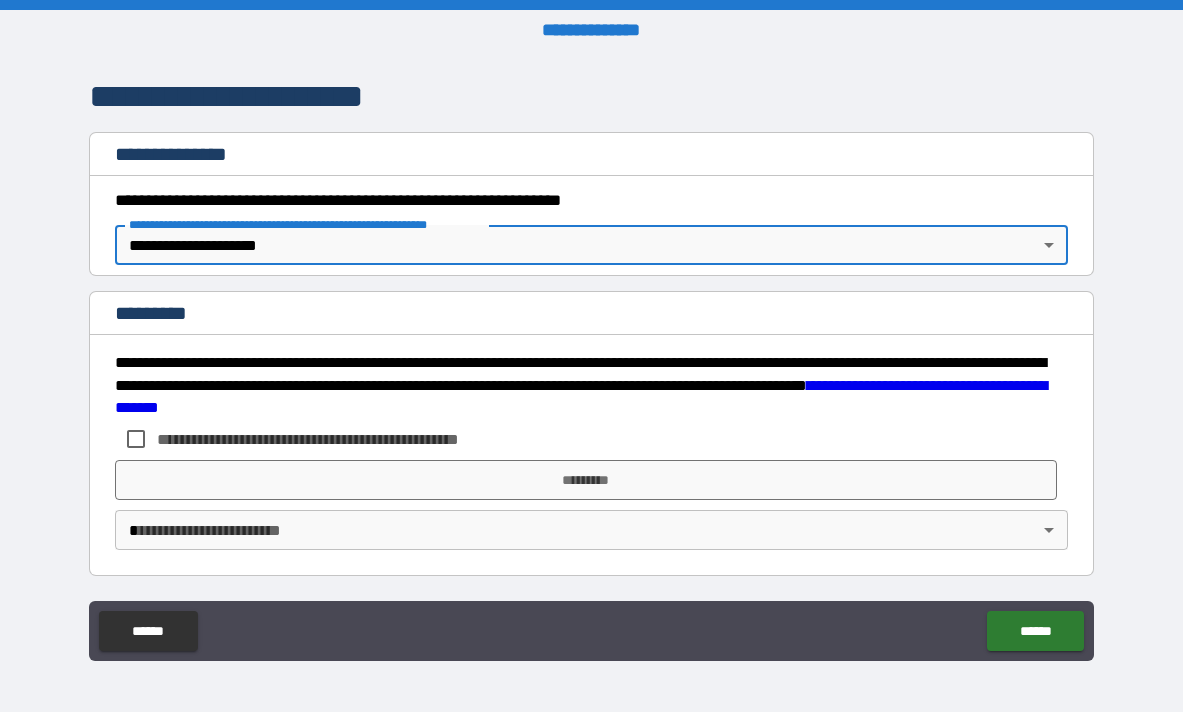 scroll, scrollTop: 249, scrollLeft: 0, axis: vertical 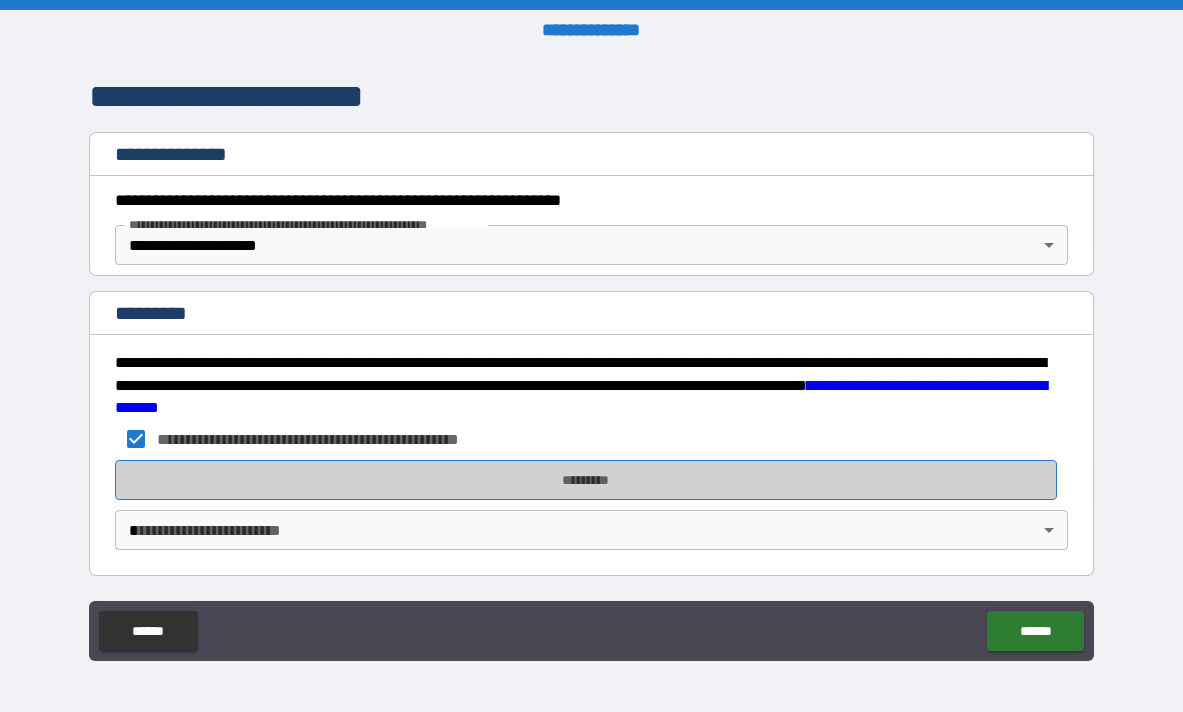 click on "*********" at bounding box center (586, 480) 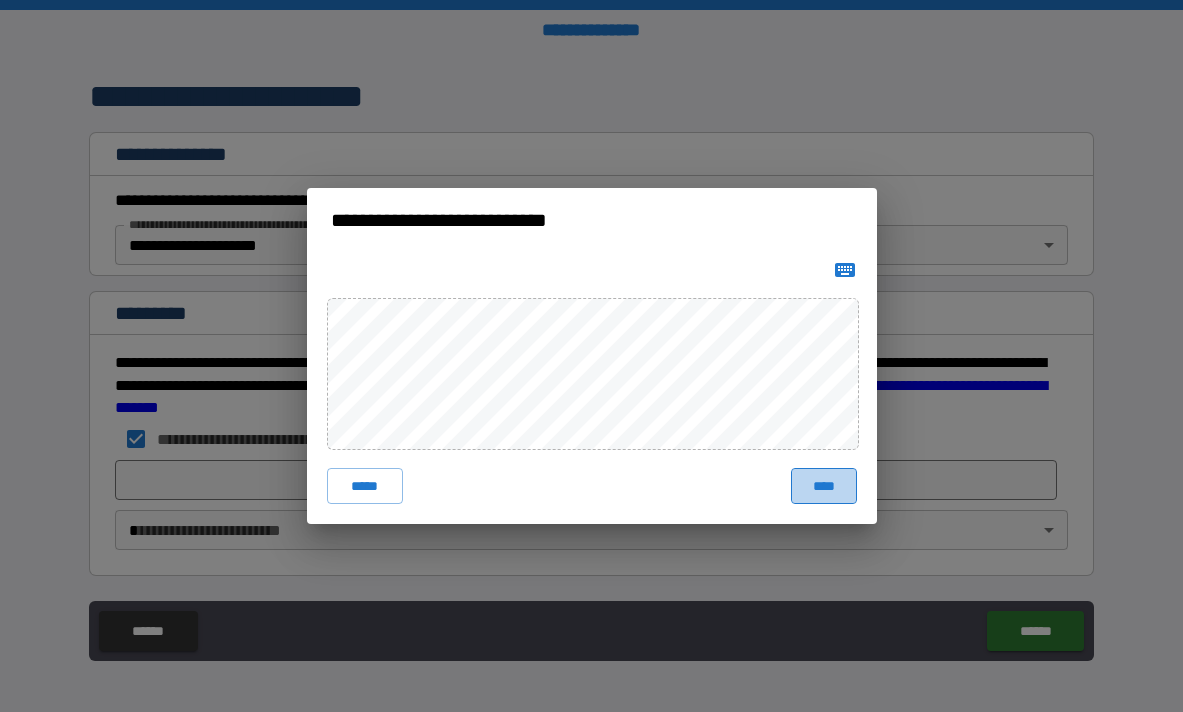 click on "****" at bounding box center (824, 486) 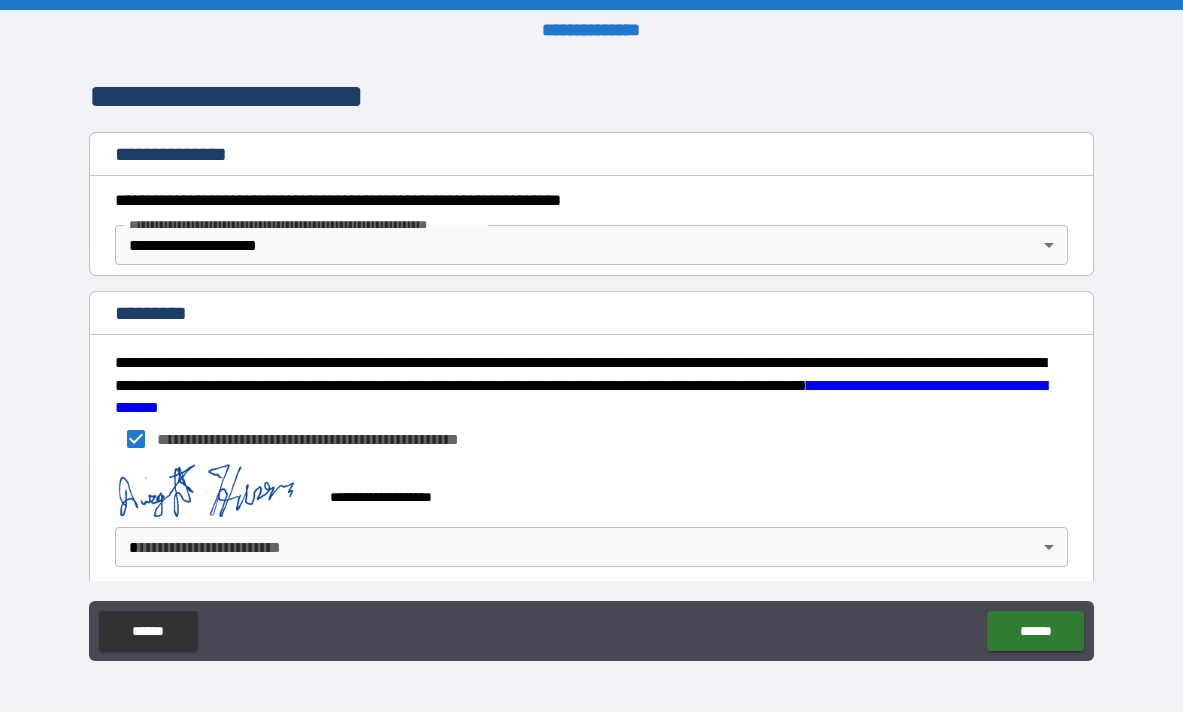 scroll, scrollTop: 239, scrollLeft: 0, axis: vertical 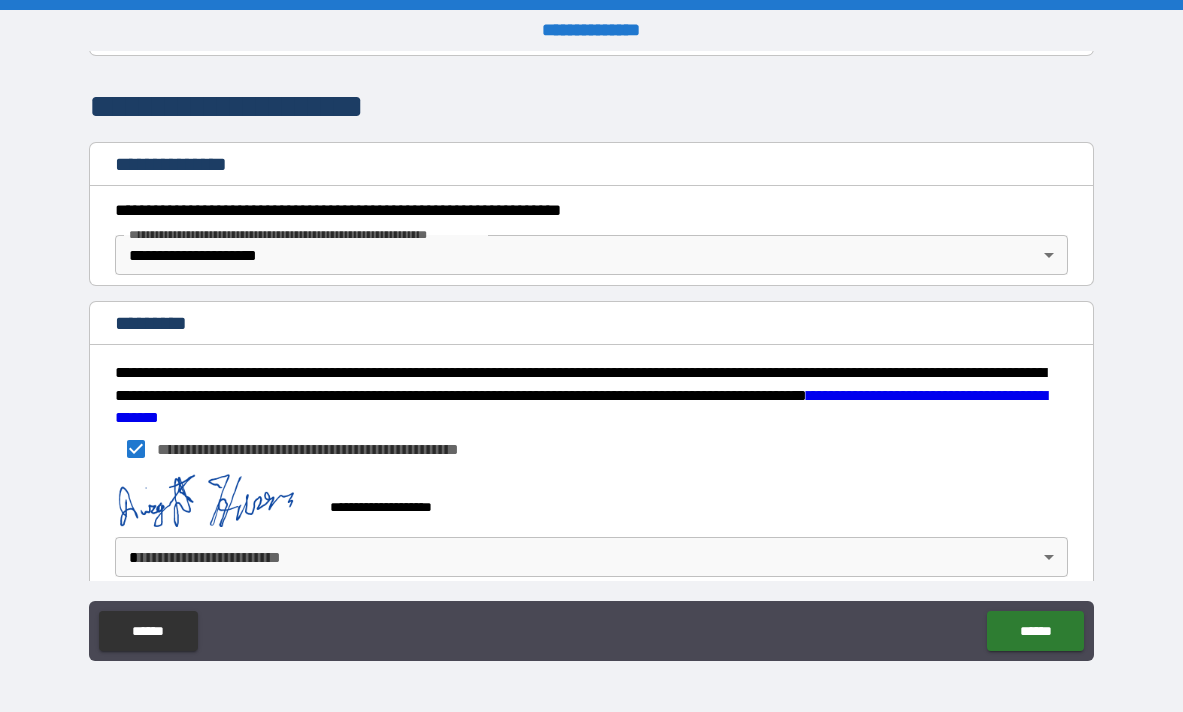 click at bounding box center [215, 498] 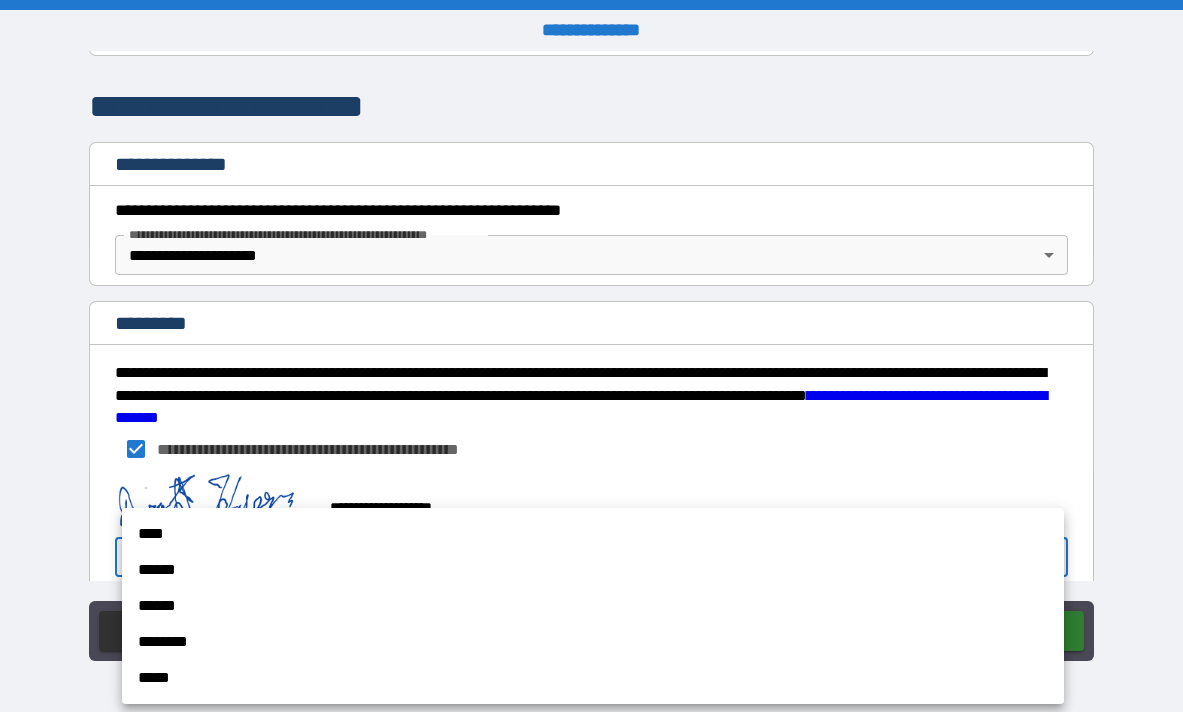 click on "**********" at bounding box center [591, 356] 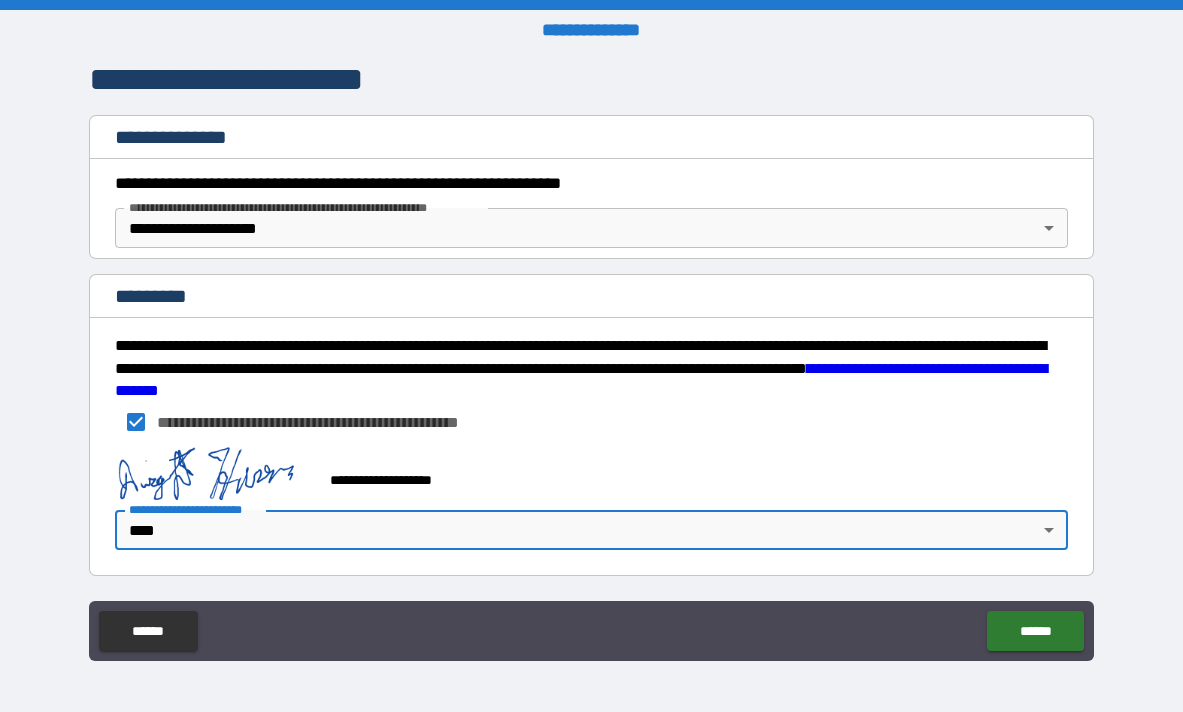 scroll, scrollTop: 266, scrollLeft: 0, axis: vertical 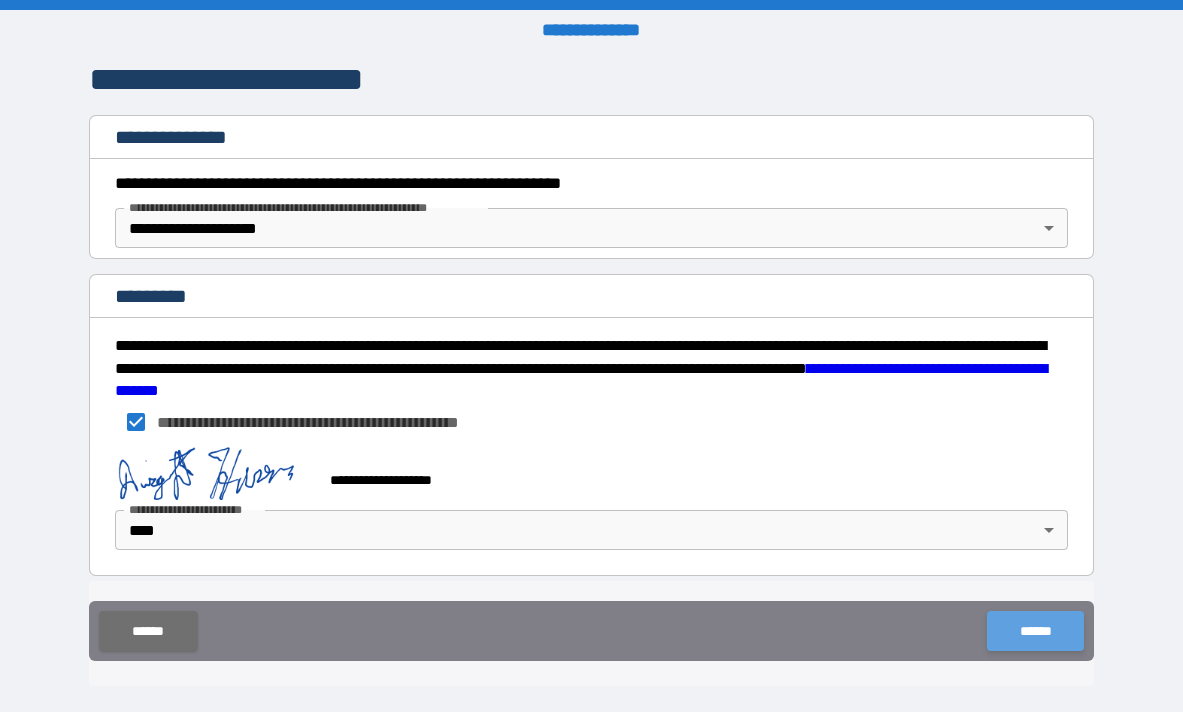 click on "******" at bounding box center [1035, 631] 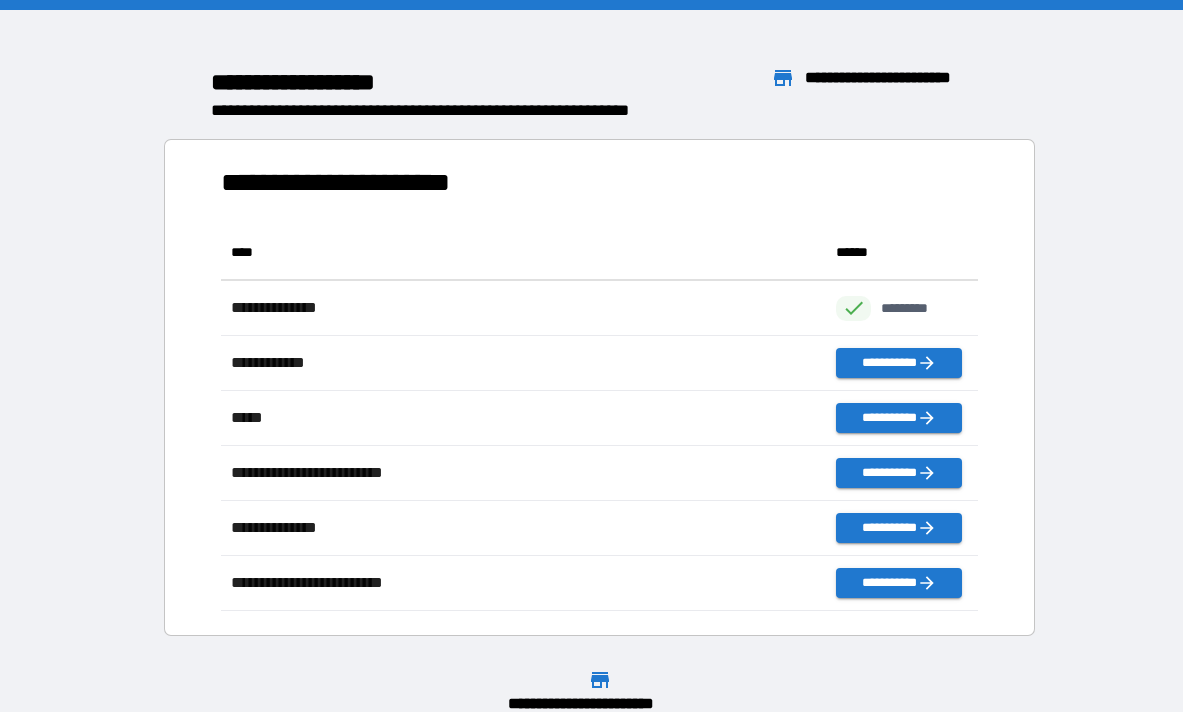 scroll, scrollTop: 386, scrollLeft: 758, axis: both 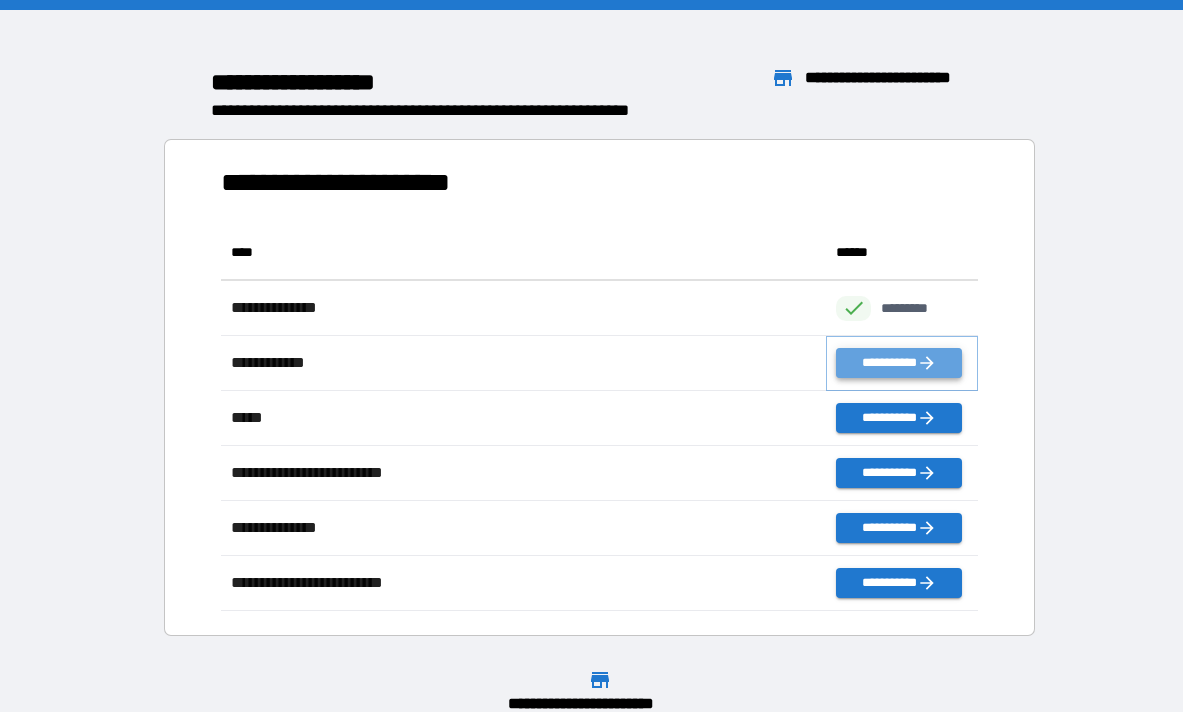click 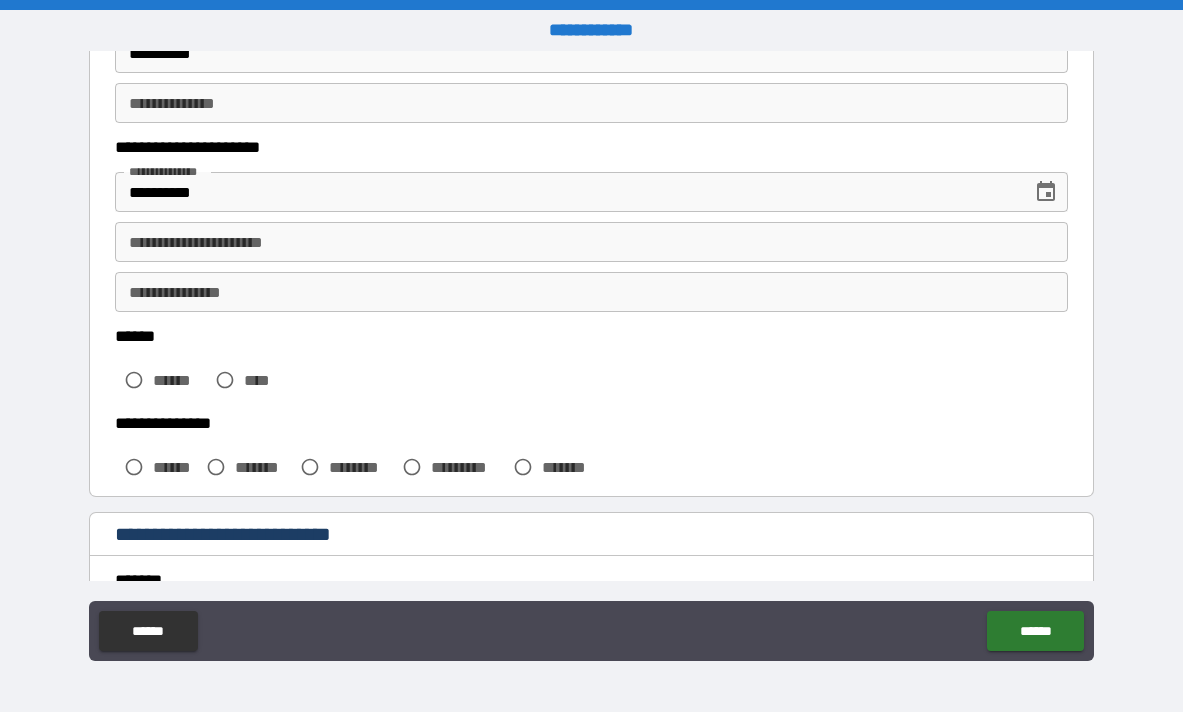 scroll, scrollTop: 271, scrollLeft: 0, axis: vertical 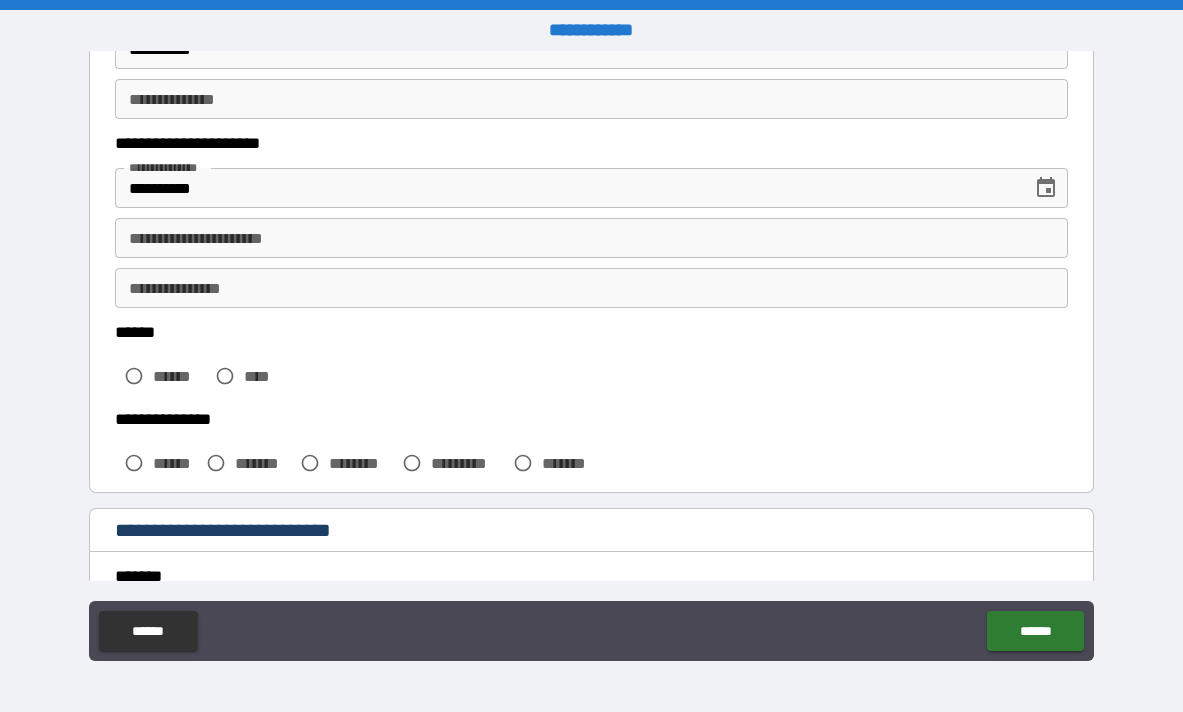 click on "**********" at bounding box center (591, 238) 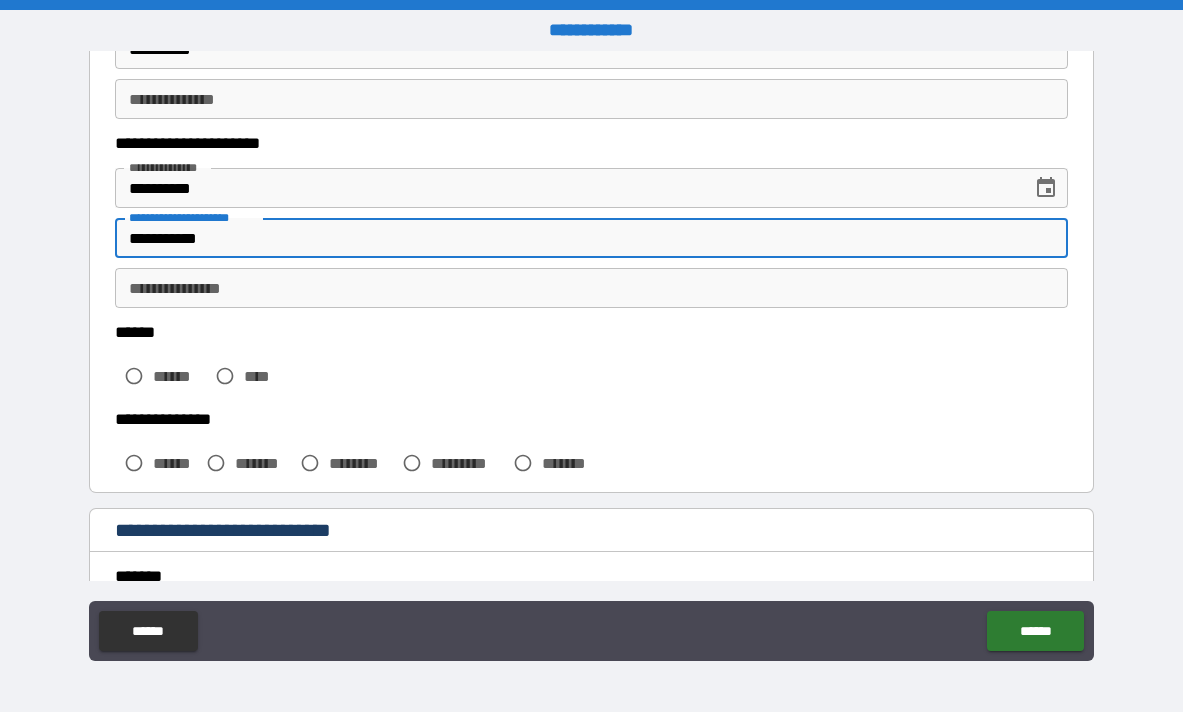 type on "**********" 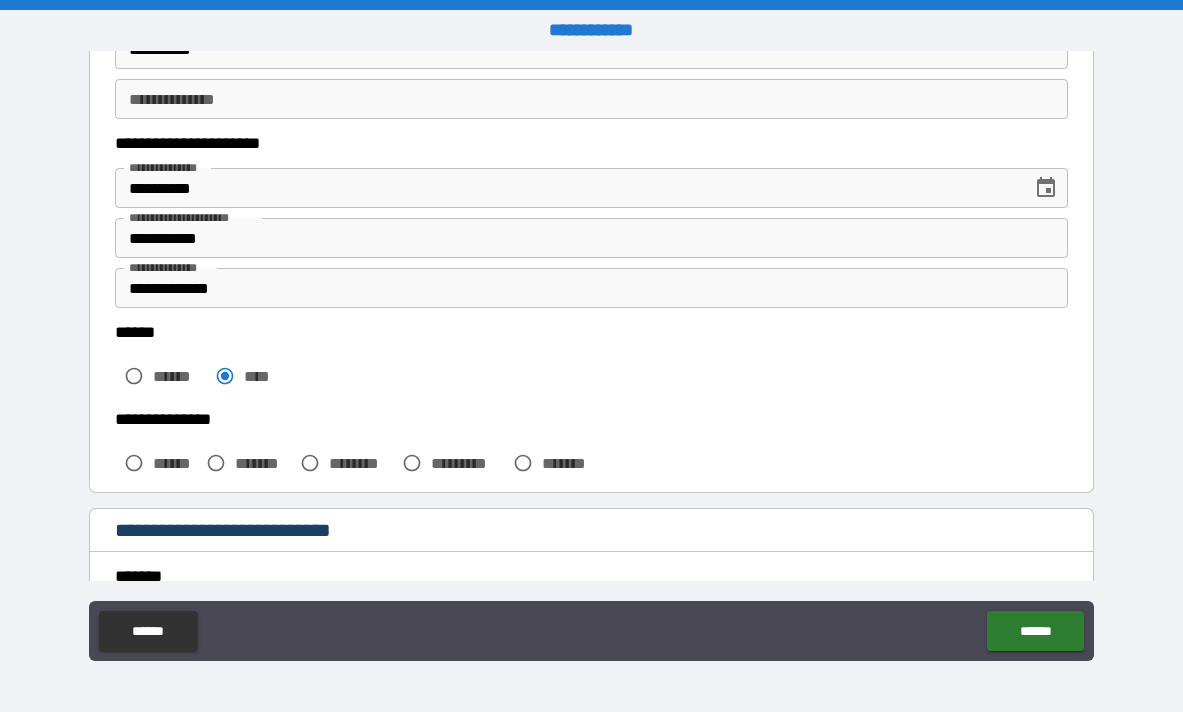 click on "**********" at bounding box center [591, 288] 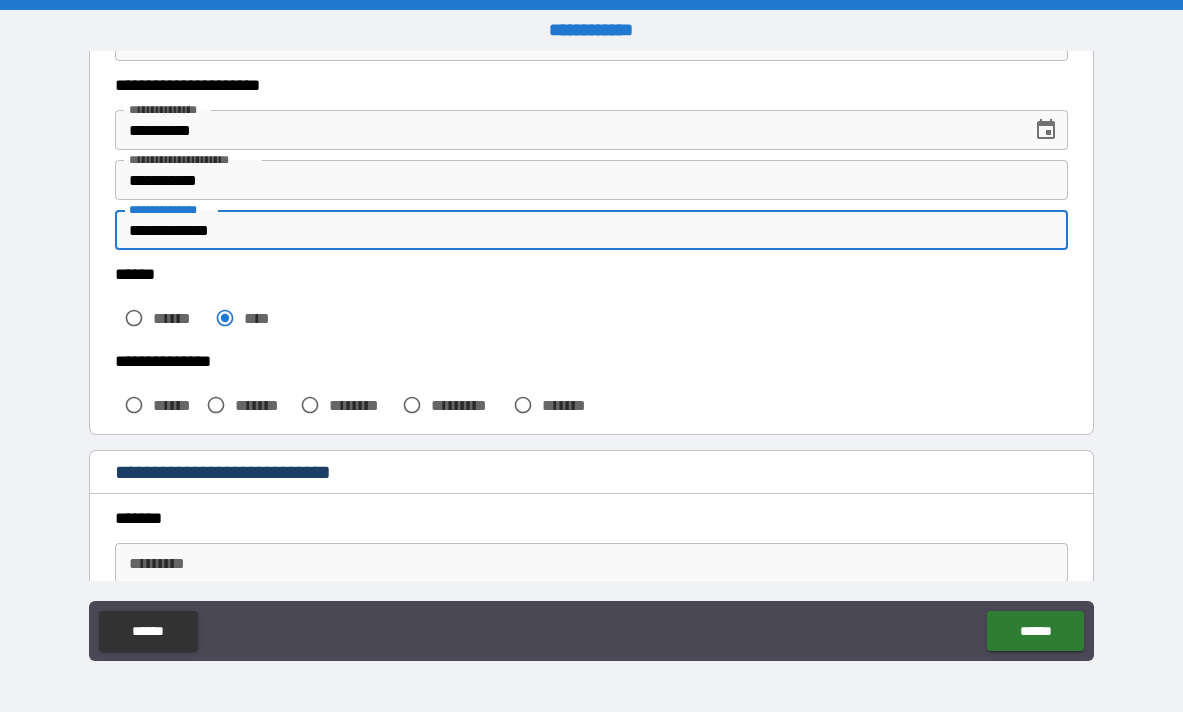 scroll, scrollTop: 361, scrollLeft: 0, axis: vertical 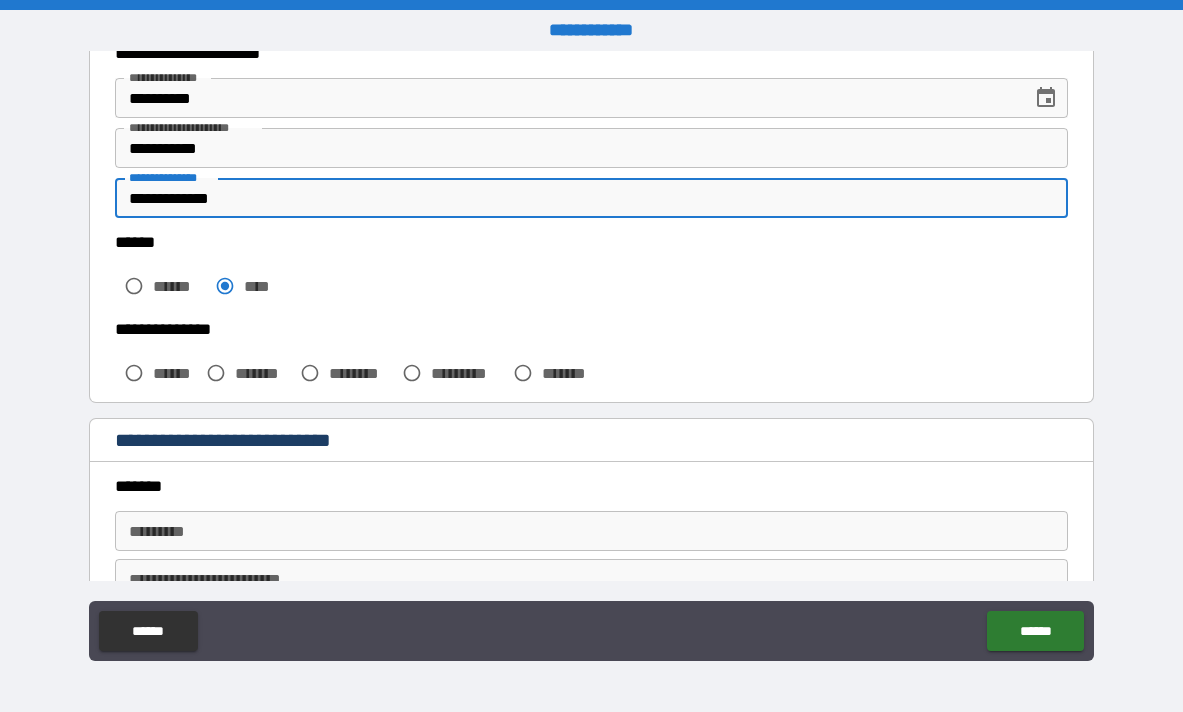 type on "**********" 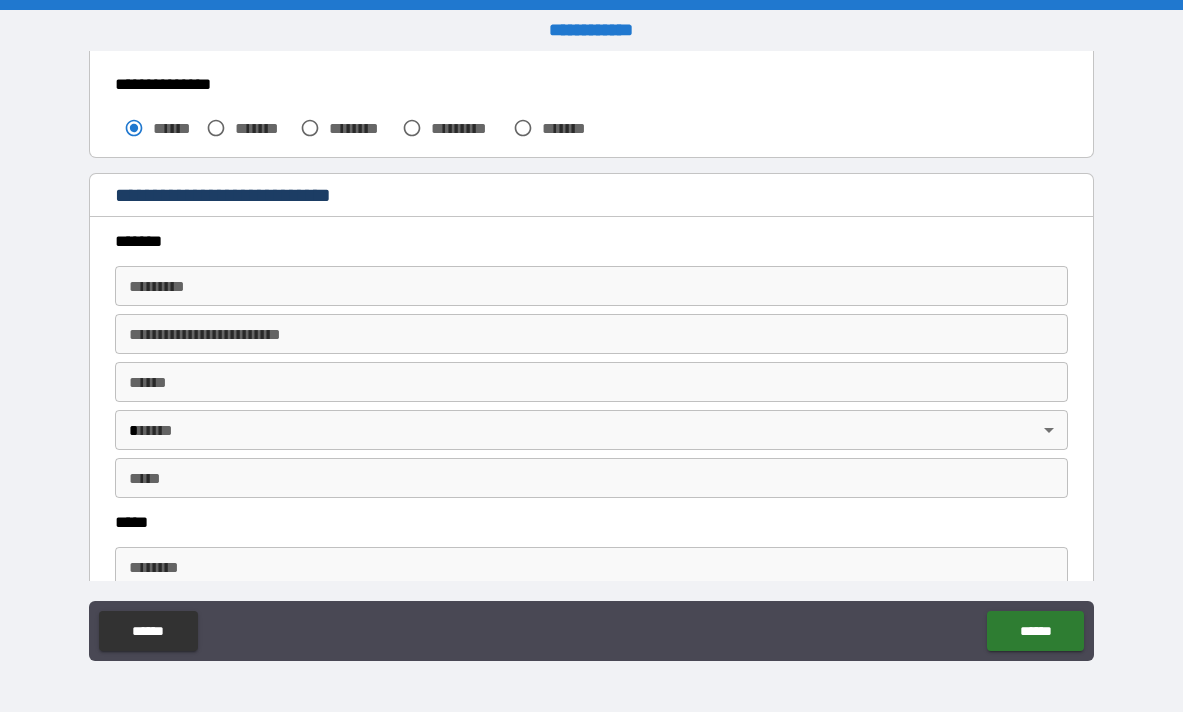 scroll, scrollTop: 562, scrollLeft: 0, axis: vertical 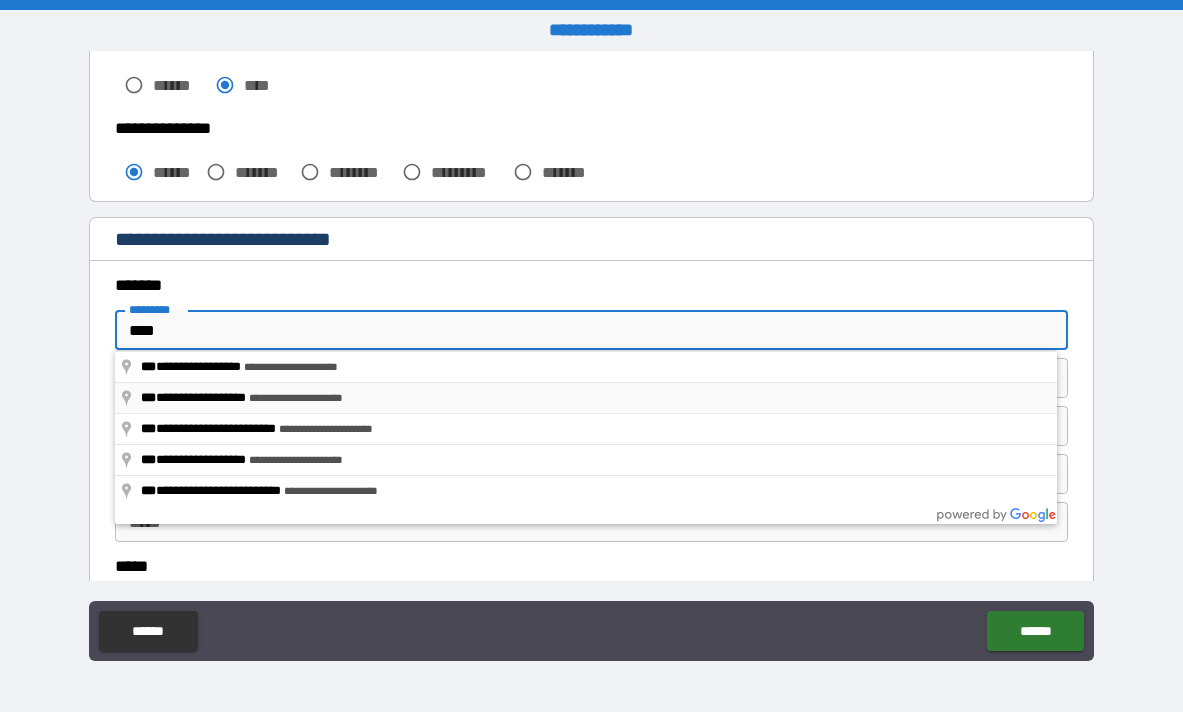 type on "**********" 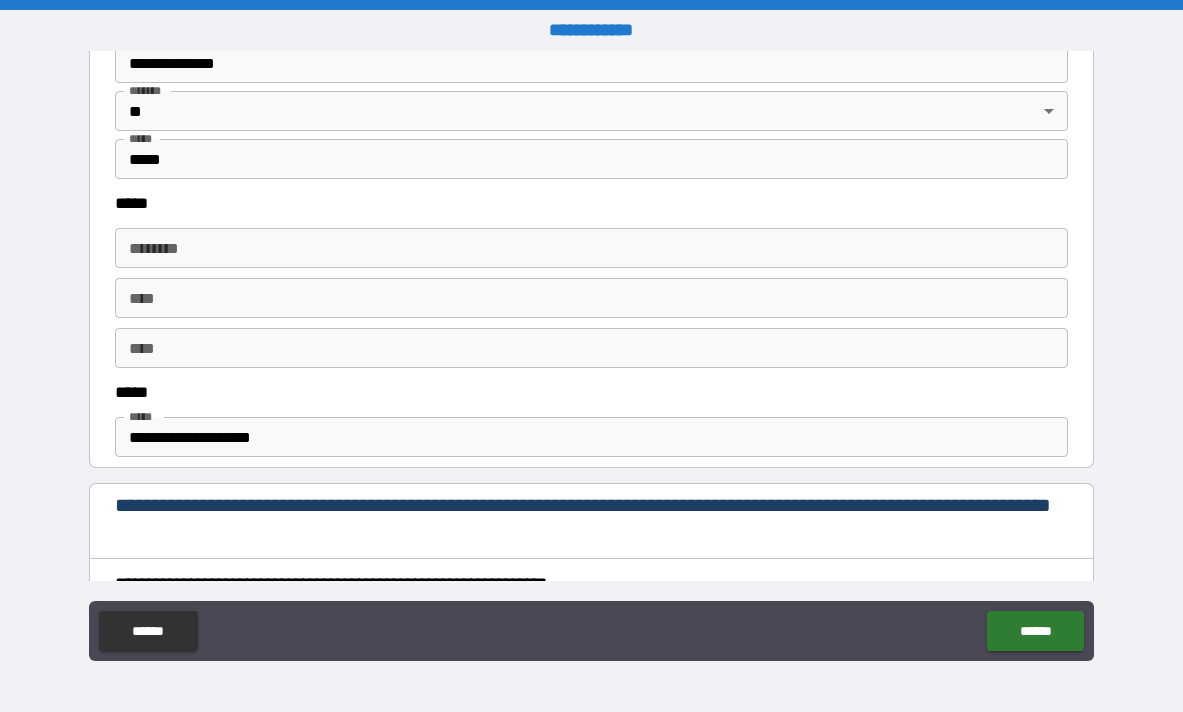 scroll, scrollTop: 926, scrollLeft: 0, axis: vertical 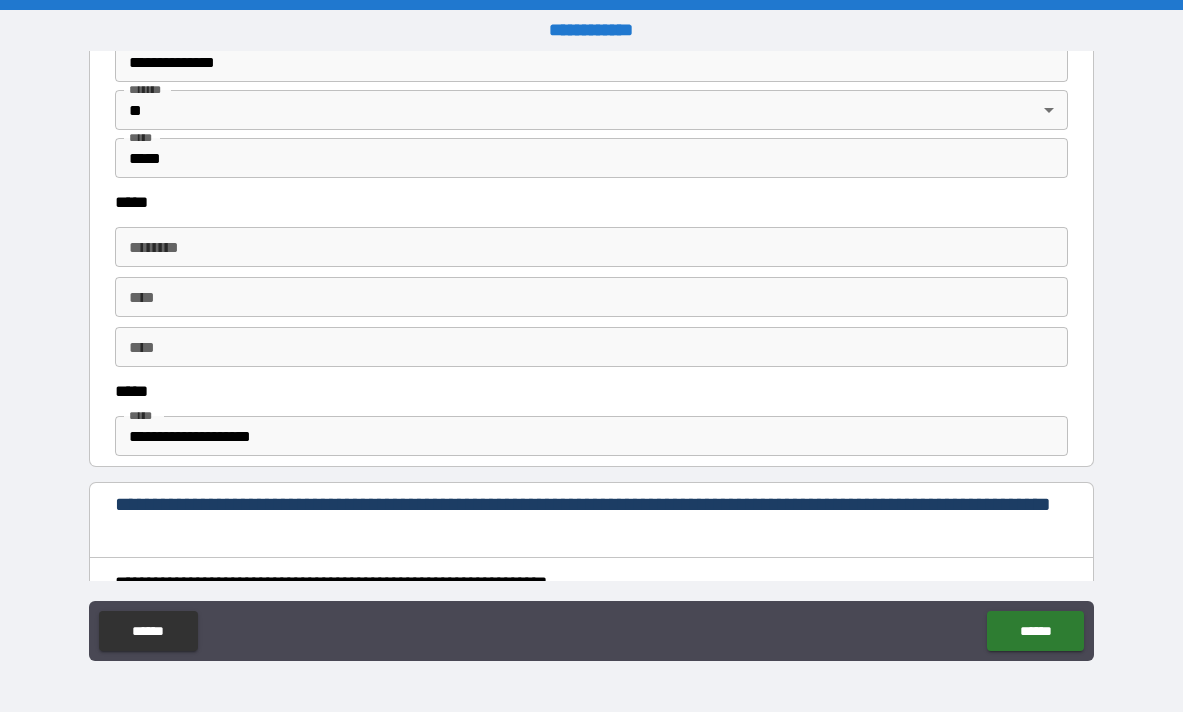 type on "*****" 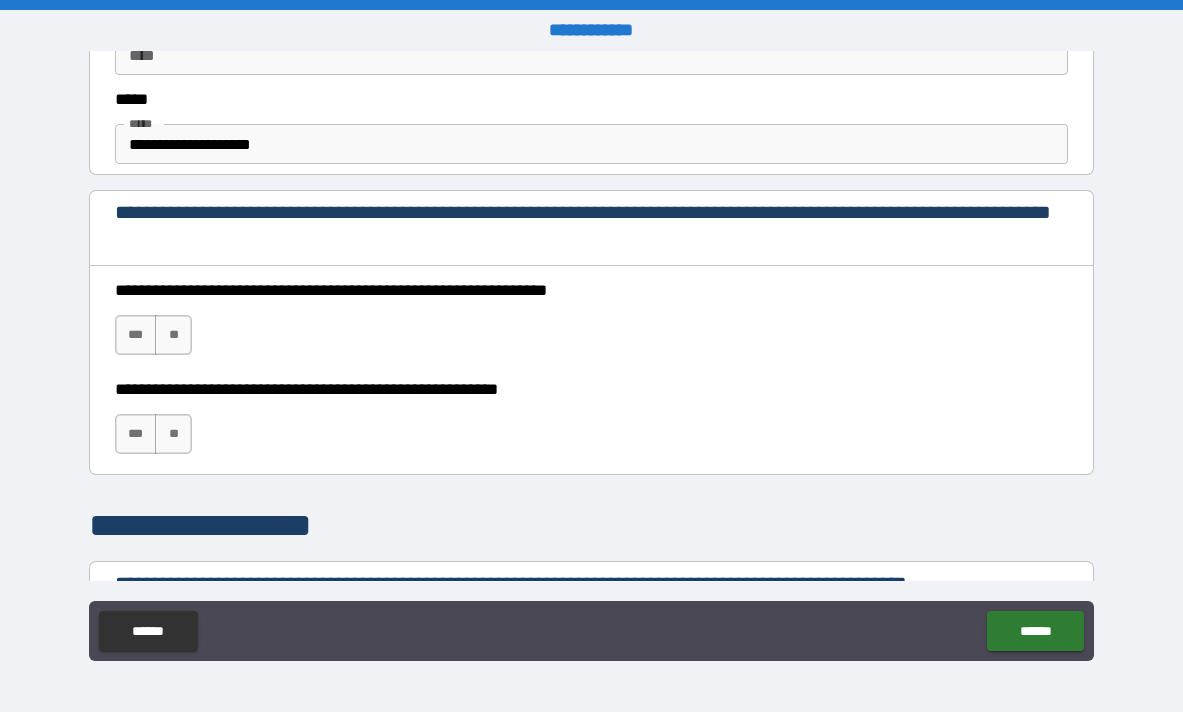 scroll, scrollTop: 1228, scrollLeft: 0, axis: vertical 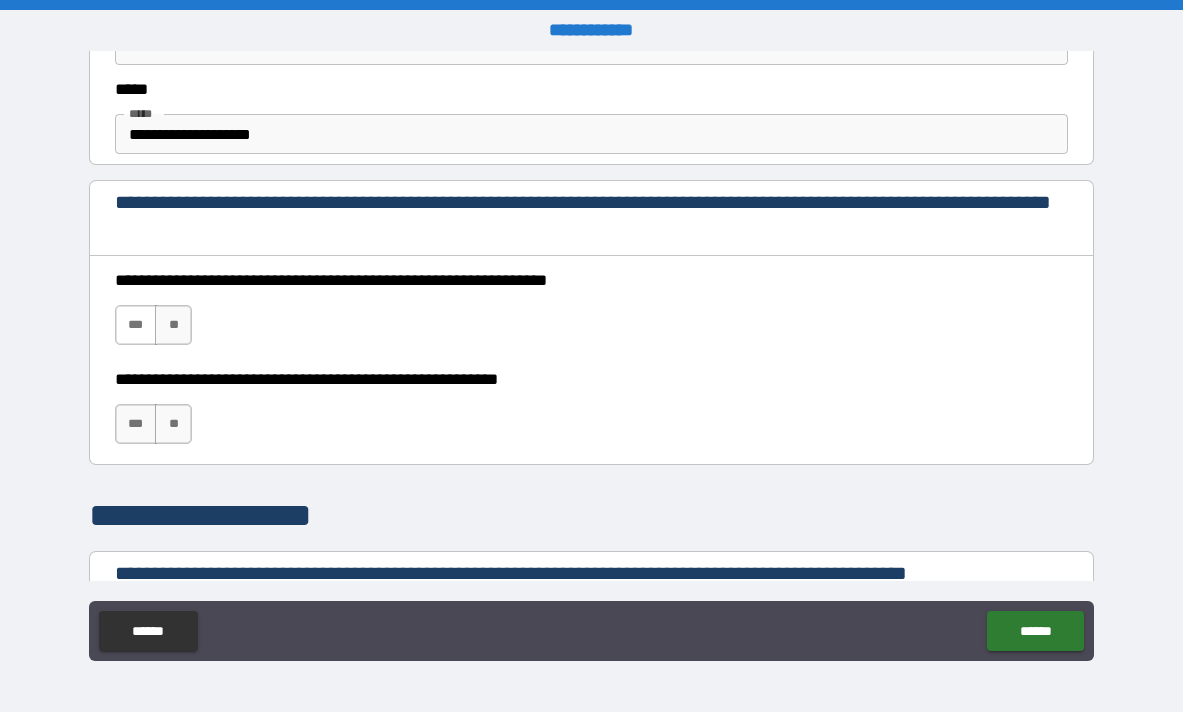 type on "**********" 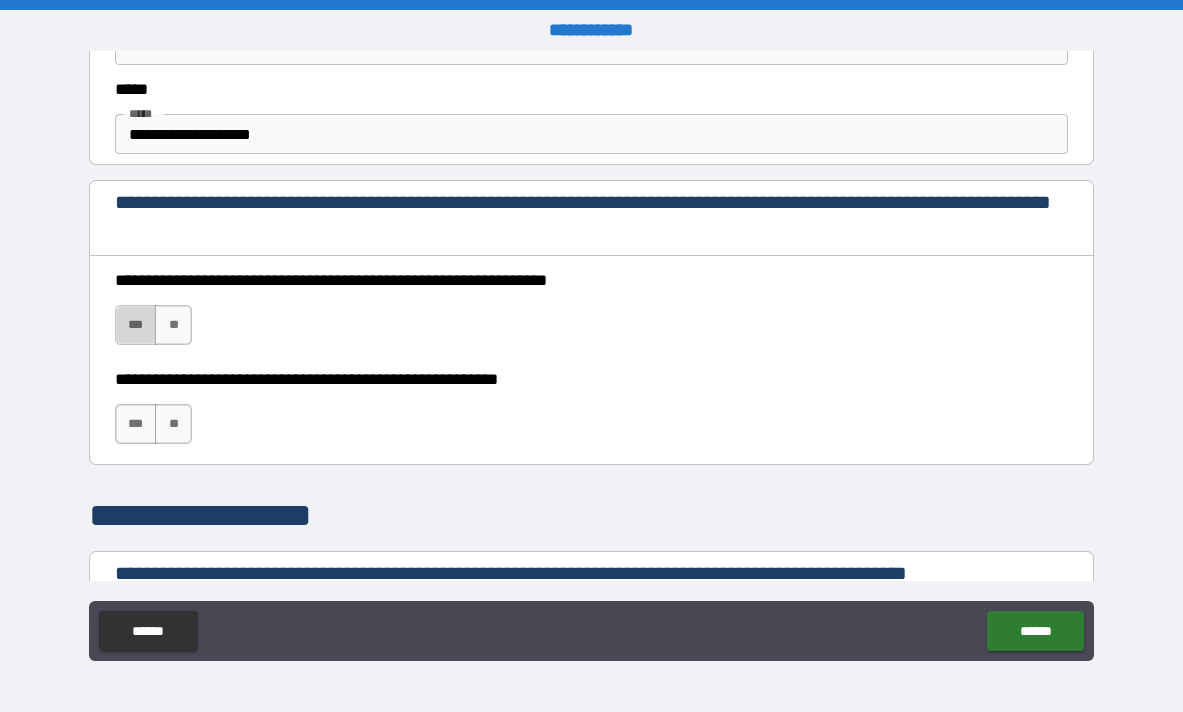 click on "***" at bounding box center (136, 325) 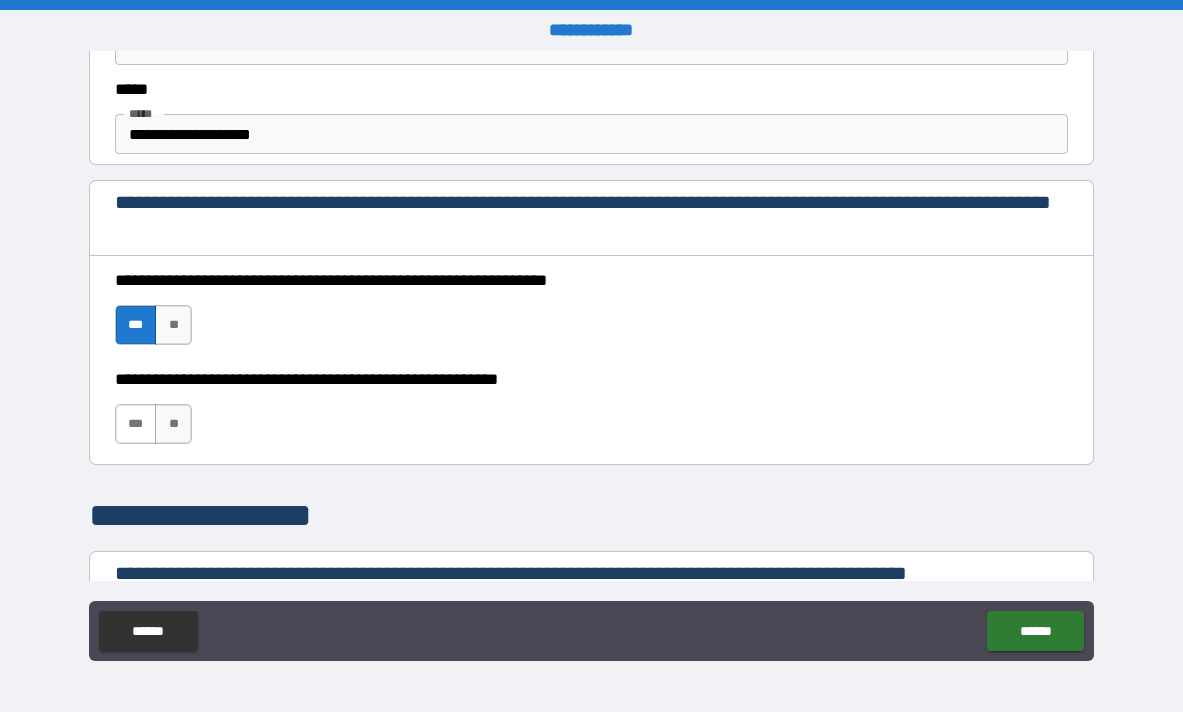 click on "***" at bounding box center [136, 424] 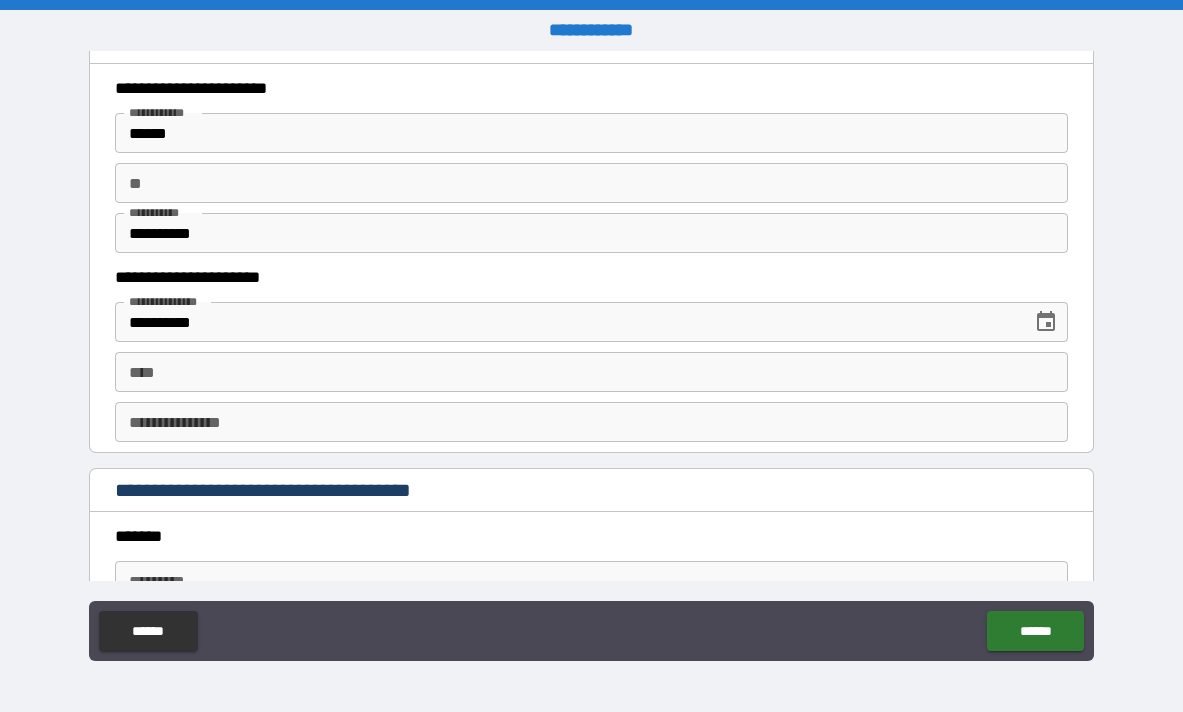 scroll, scrollTop: 1907, scrollLeft: 0, axis: vertical 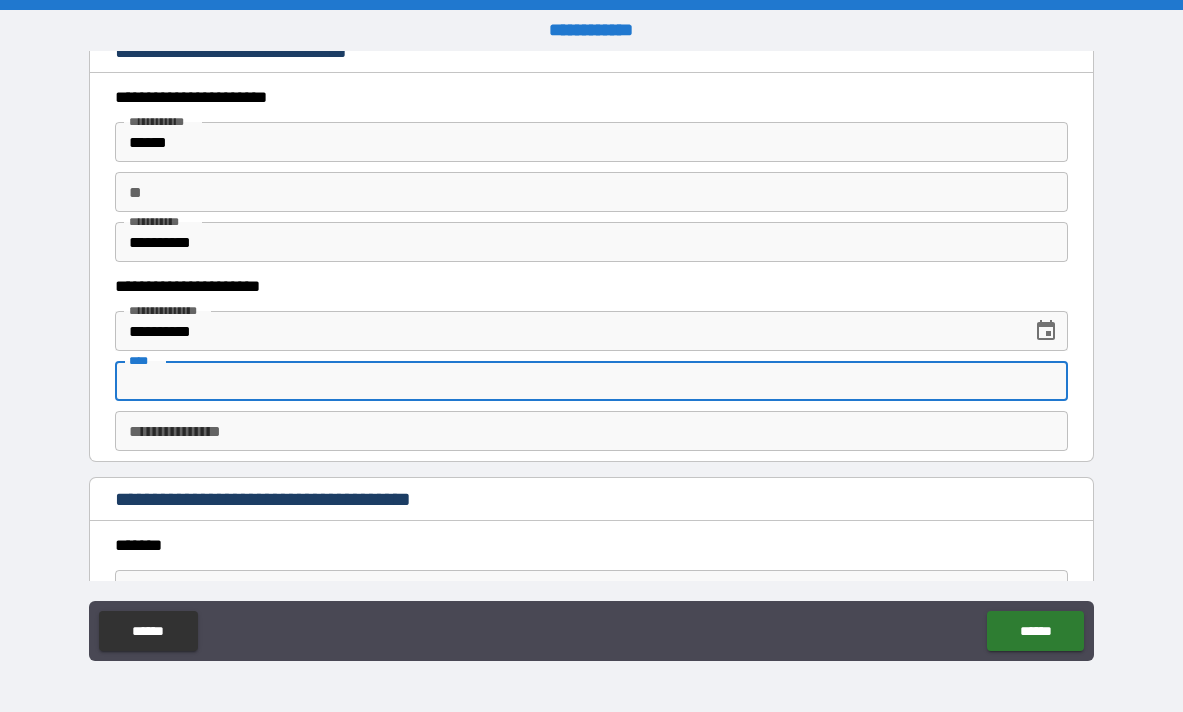 click on "****" at bounding box center (591, 381) 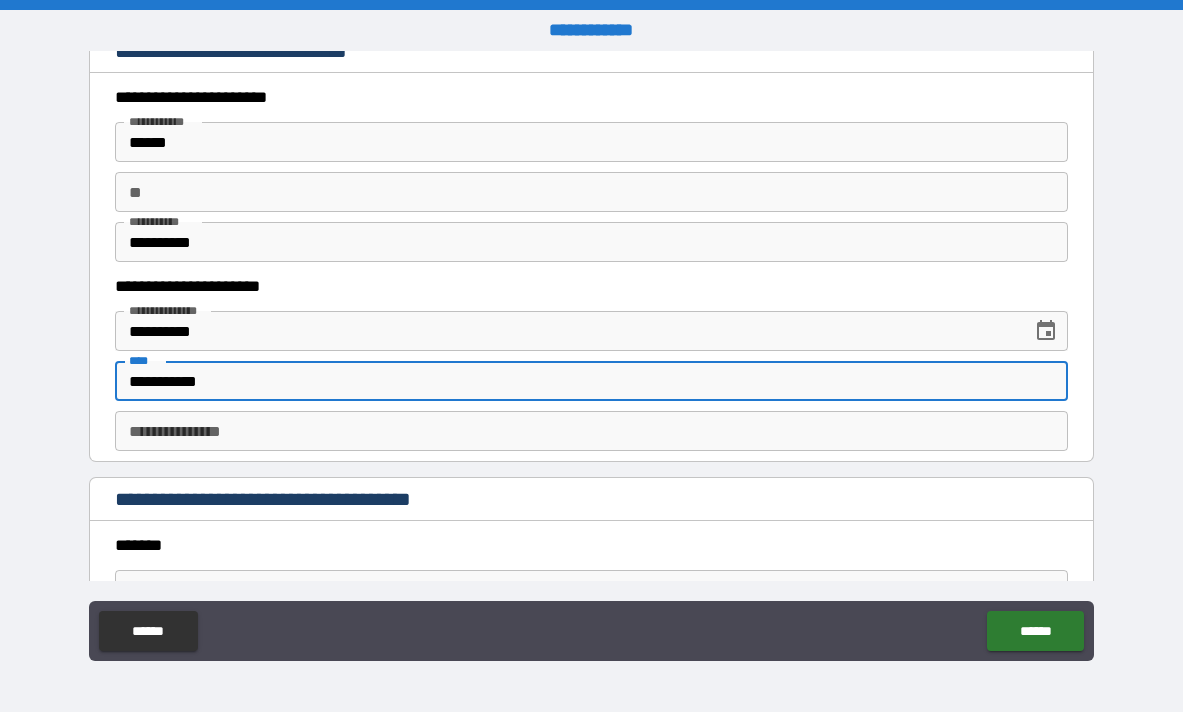 type on "**********" 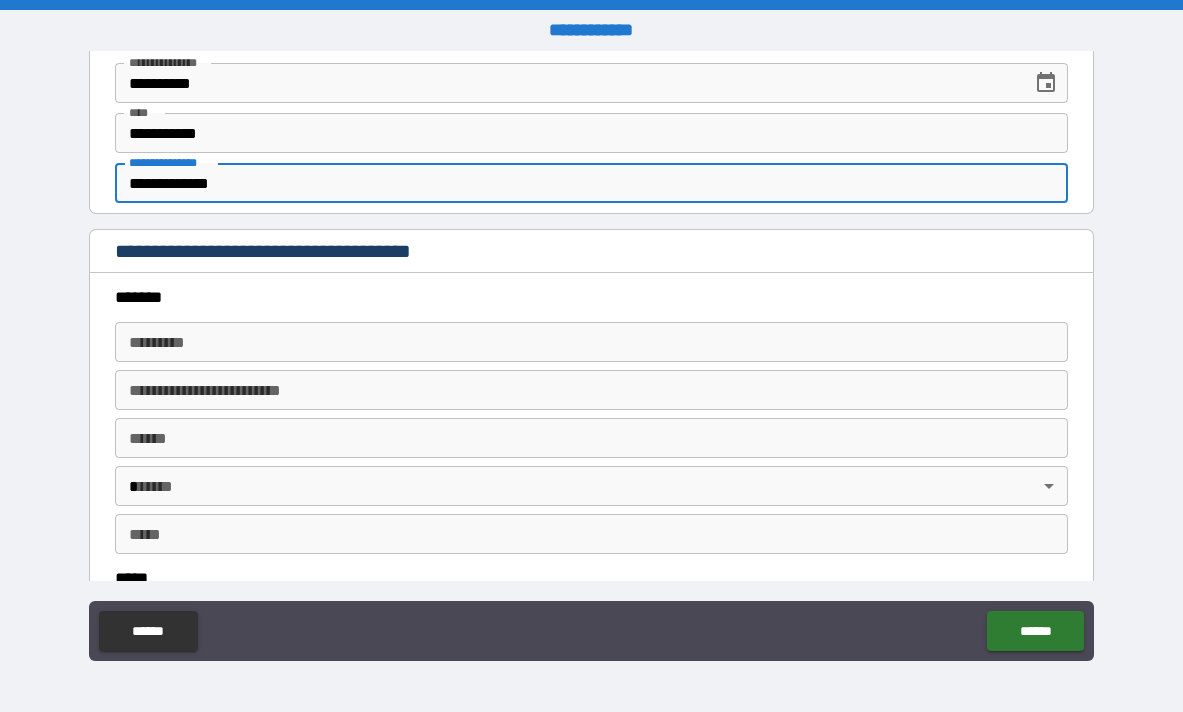 scroll, scrollTop: 2174, scrollLeft: 0, axis: vertical 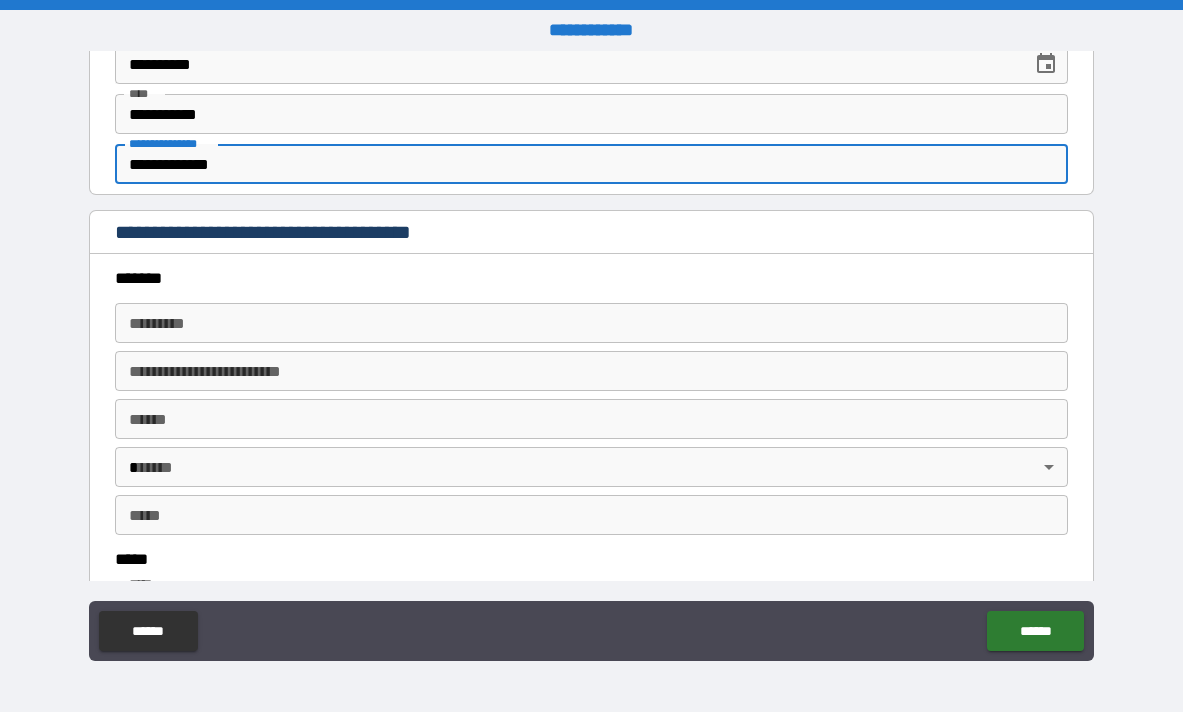 type on "**********" 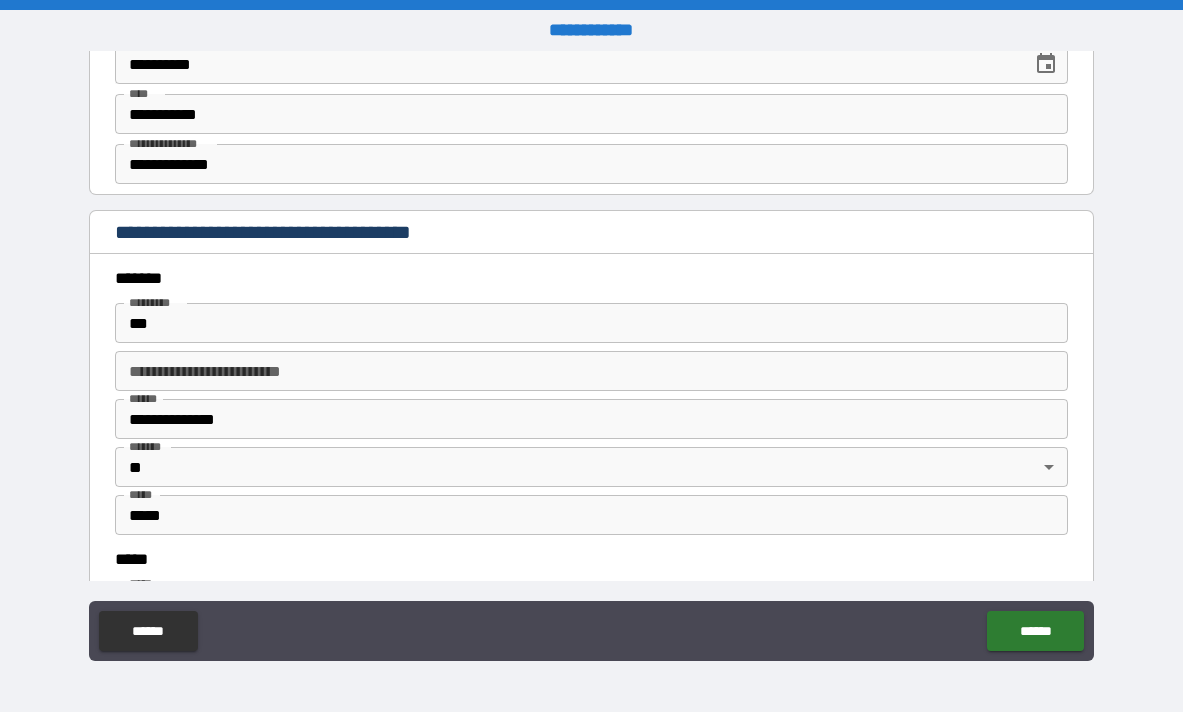 type on "**********" 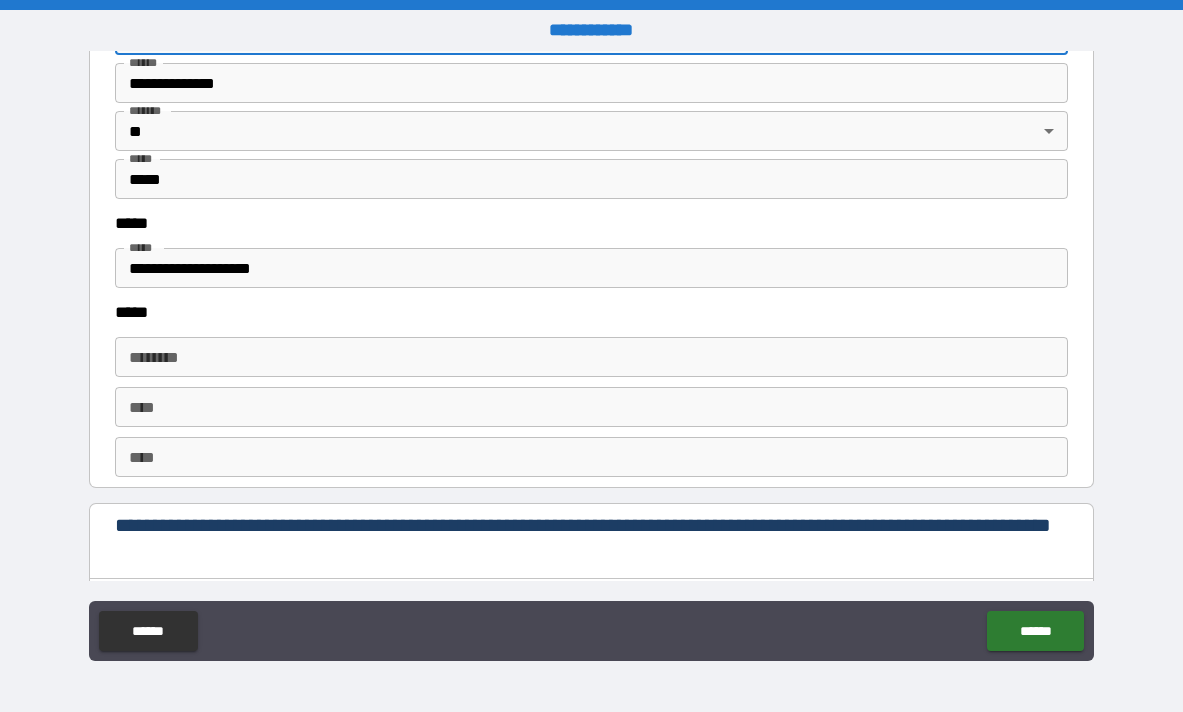 scroll, scrollTop: 2520, scrollLeft: 0, axis: vertical 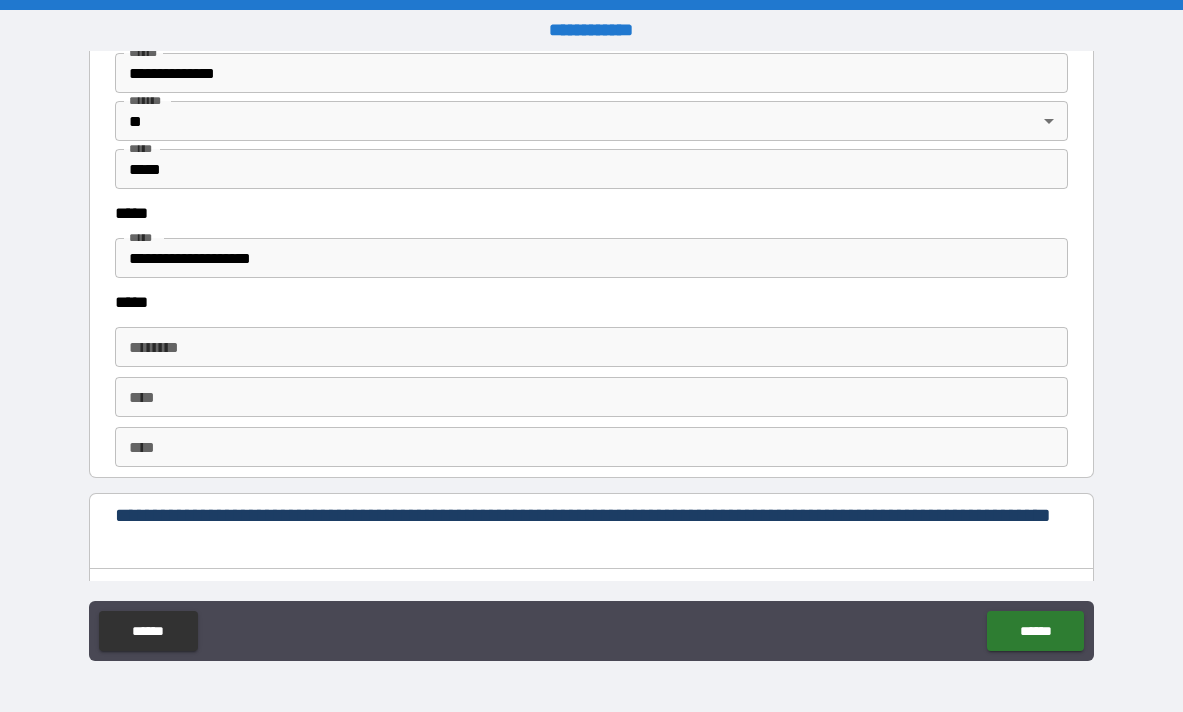 type on "*****" 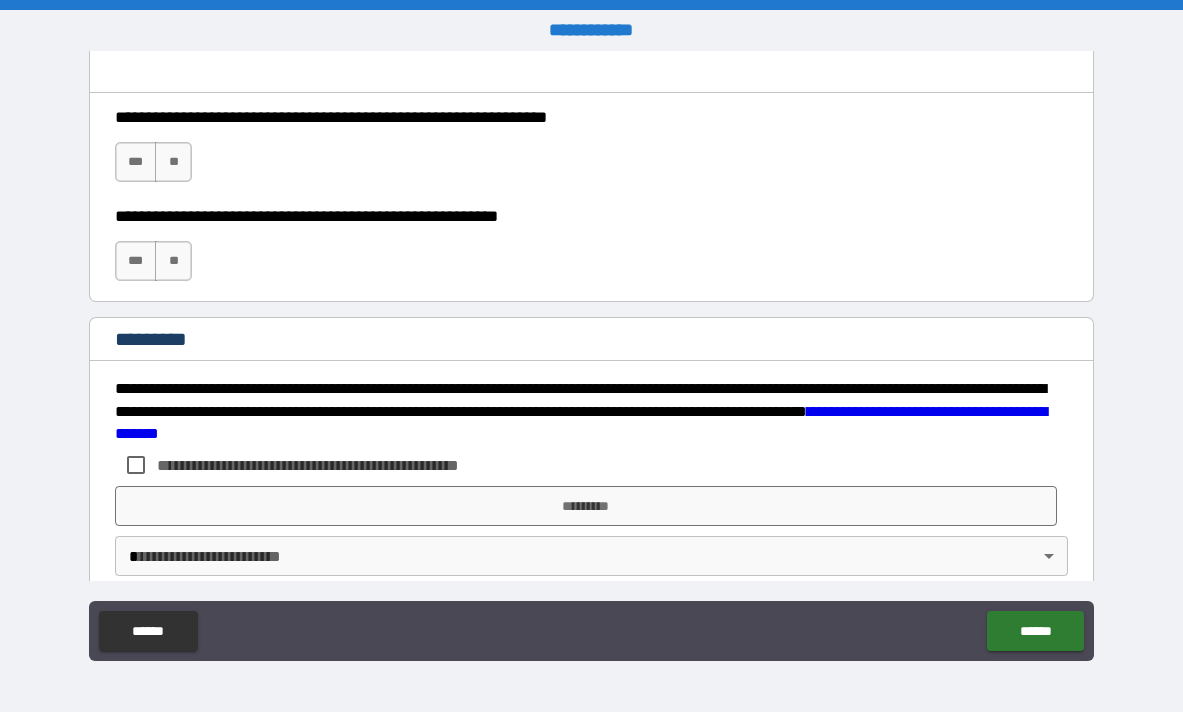 scroll, scrollTop: 2988, scrollLeft: 0, axis: vertical 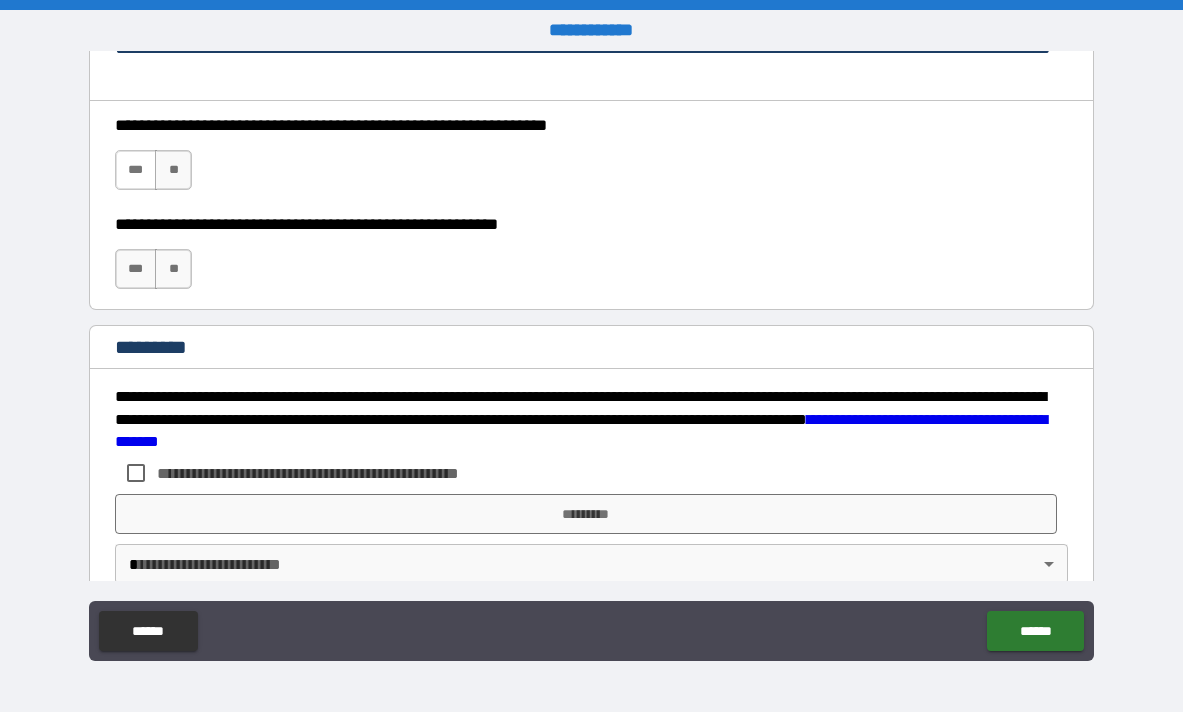 type on "**********" 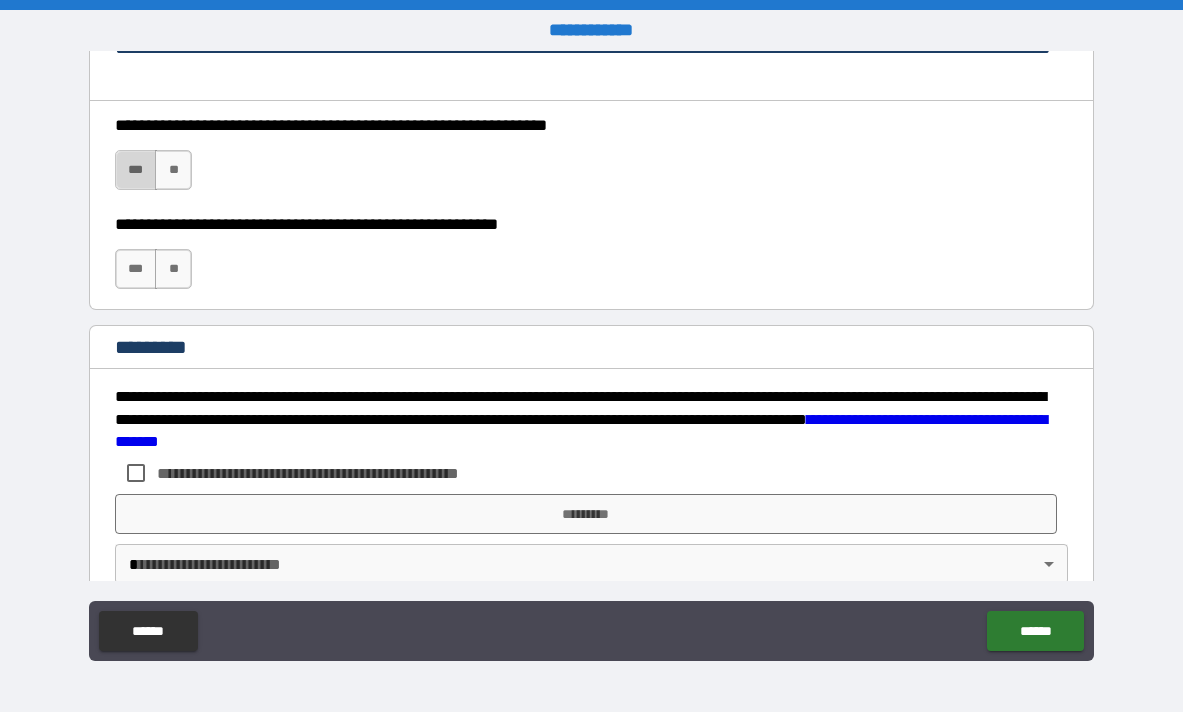 click on "***" at bounding box center (136, 170) 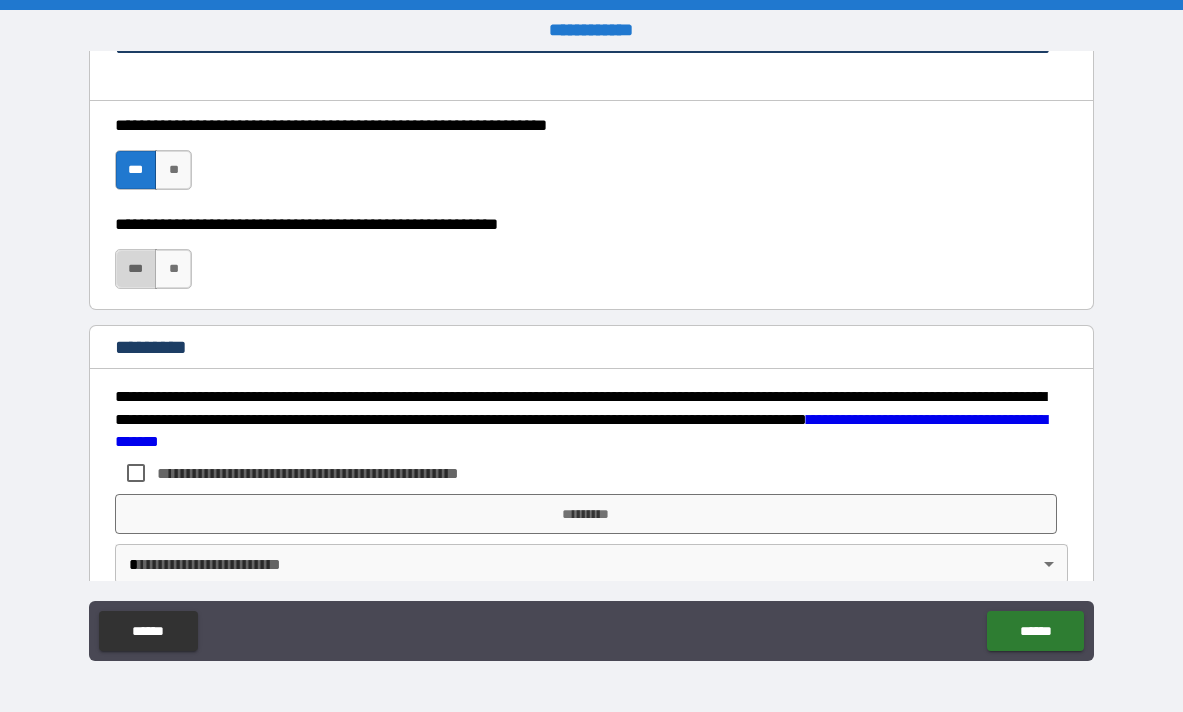 click on "***" at bounding box center (136, 269) 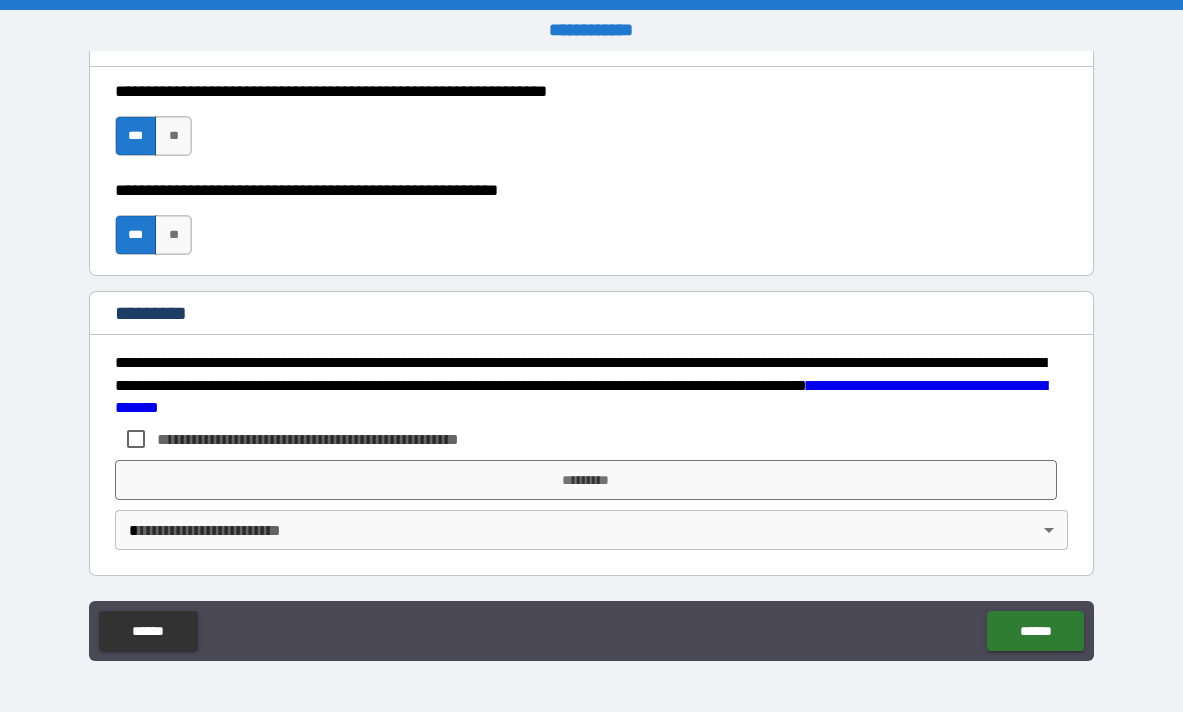 scroll, scrollTop: 3022, scrollLeft: 0, axis: vertical 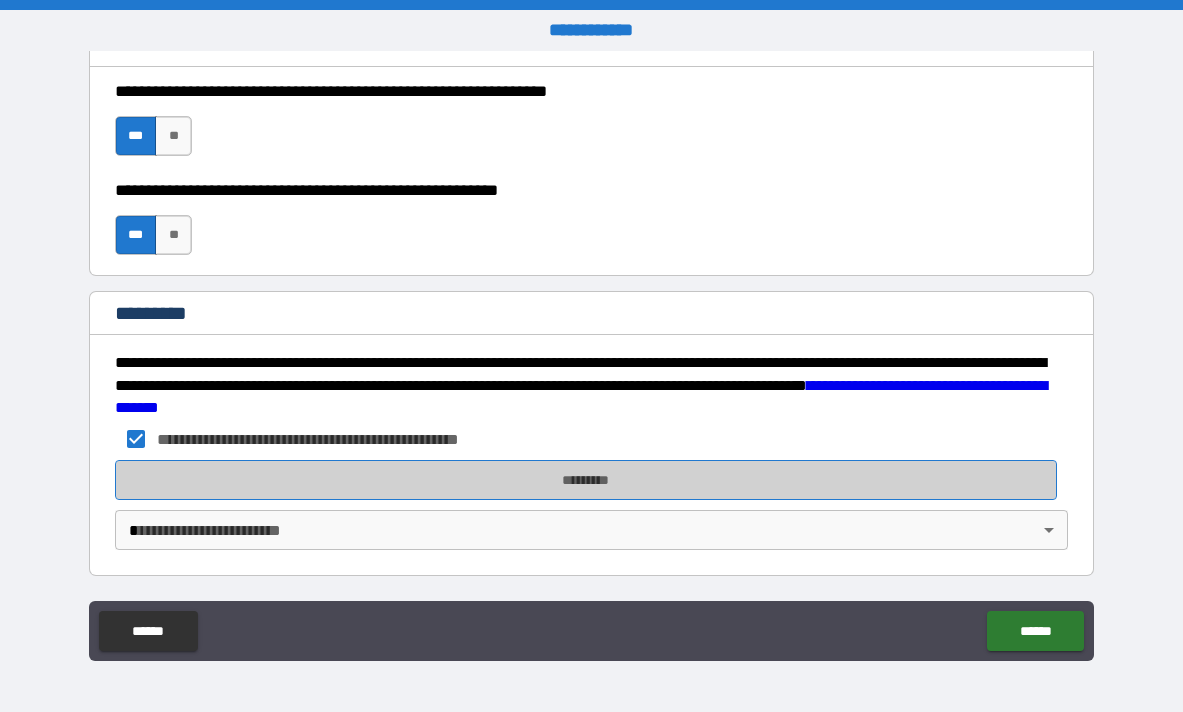 click on "*********" at bounding box center [586, 480] 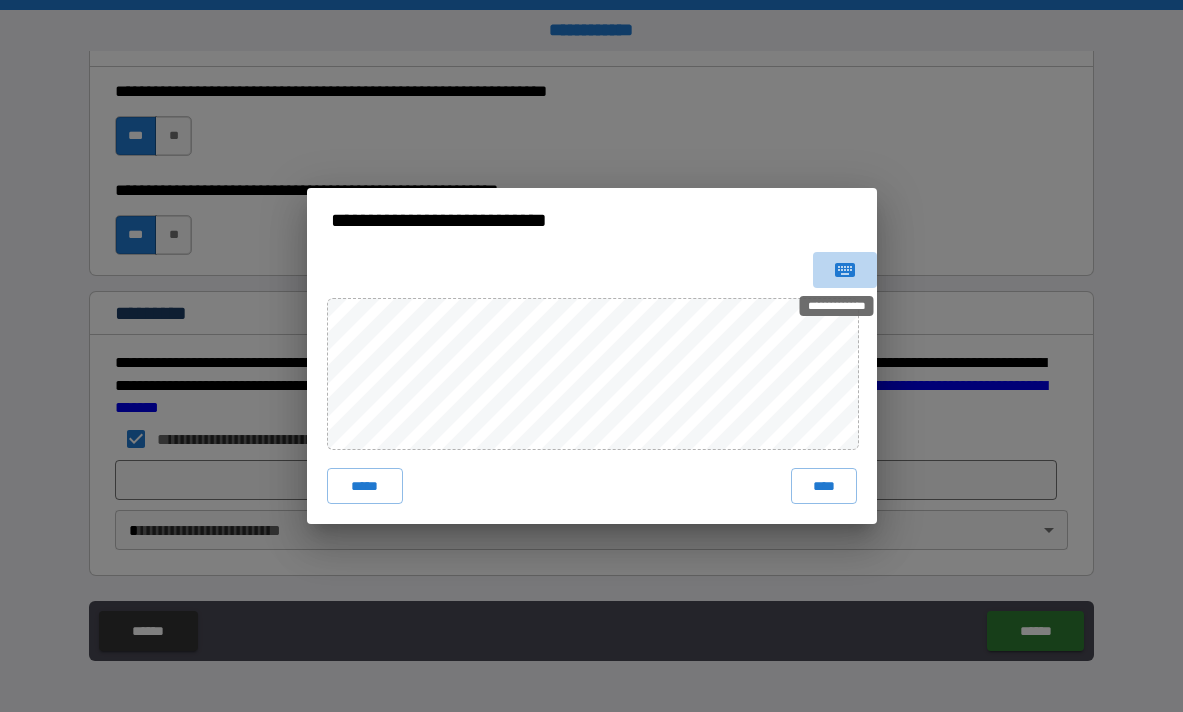 click 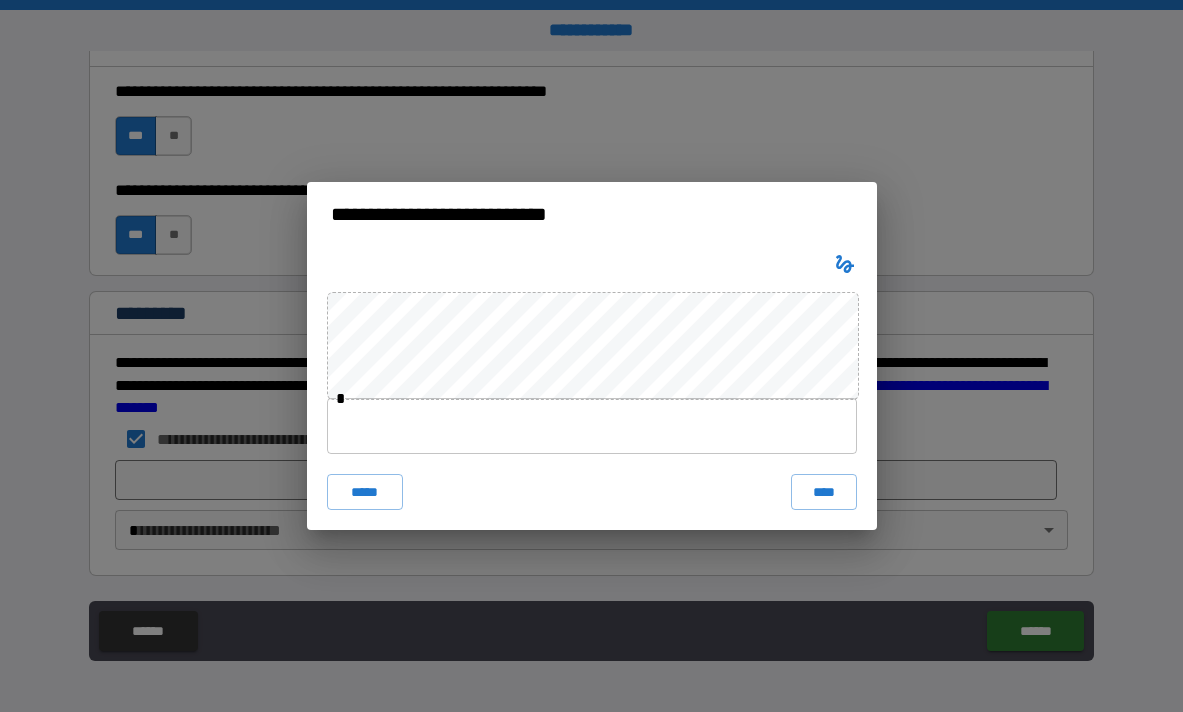type 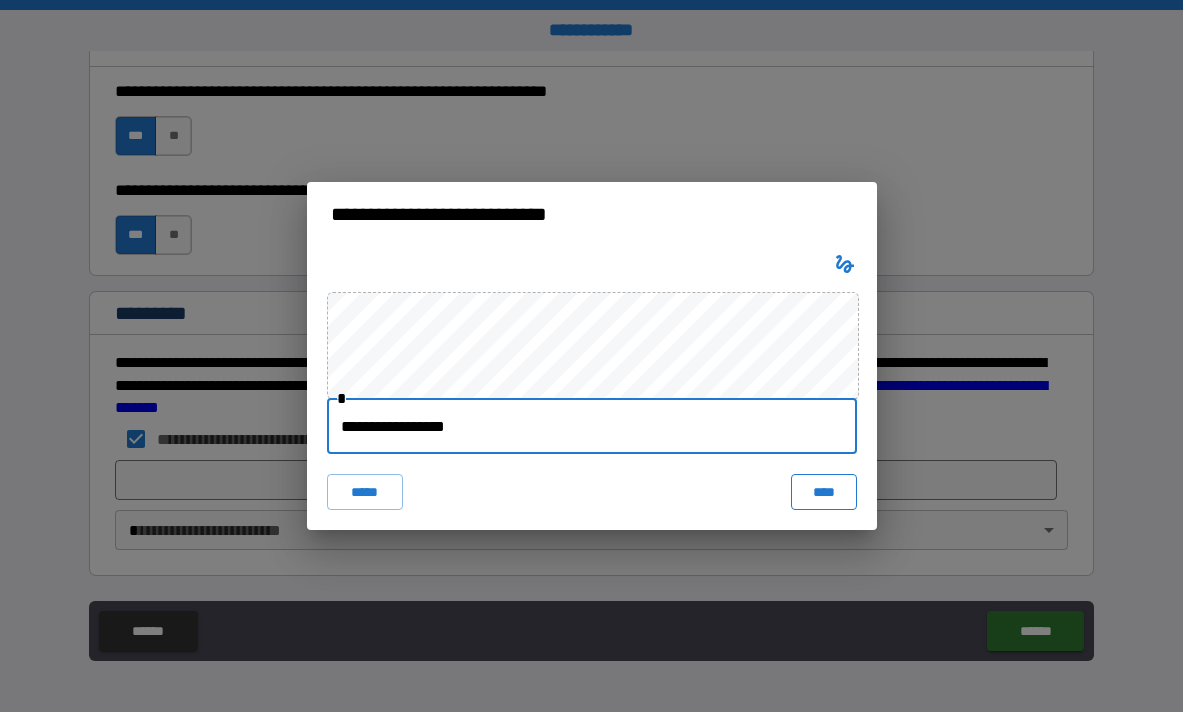 type on "**********" 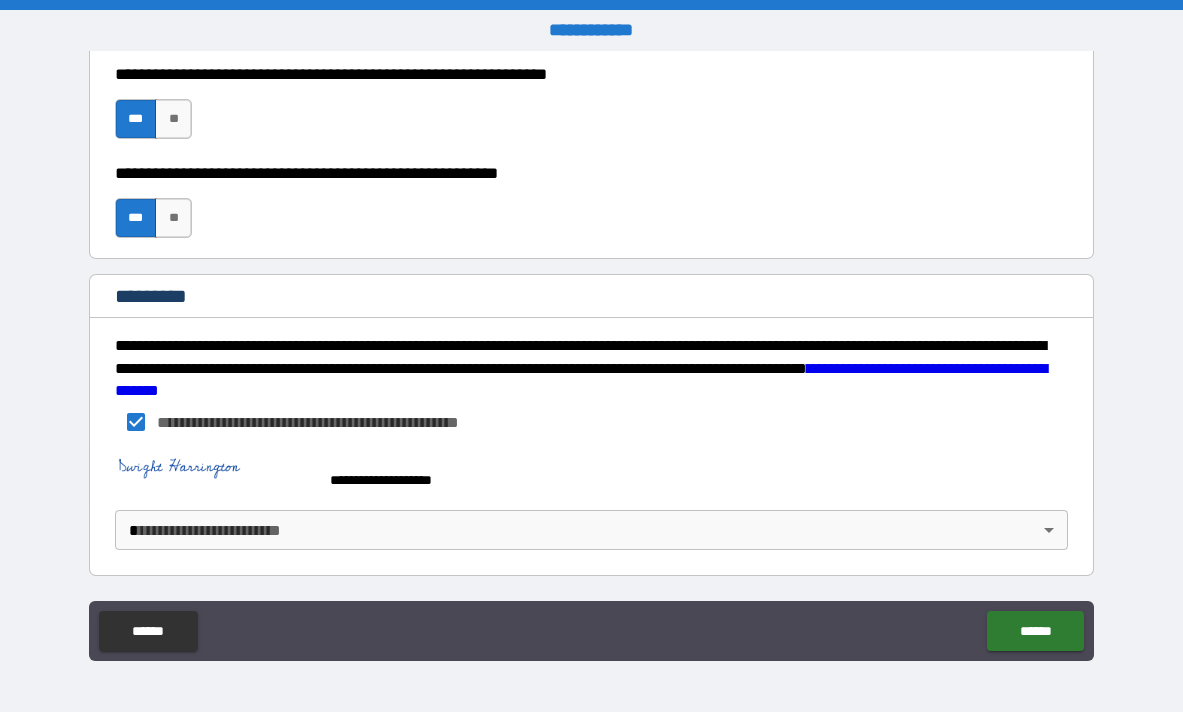 scroll, scrollTop: 3039, scrollLeft: 0, axis: vertical 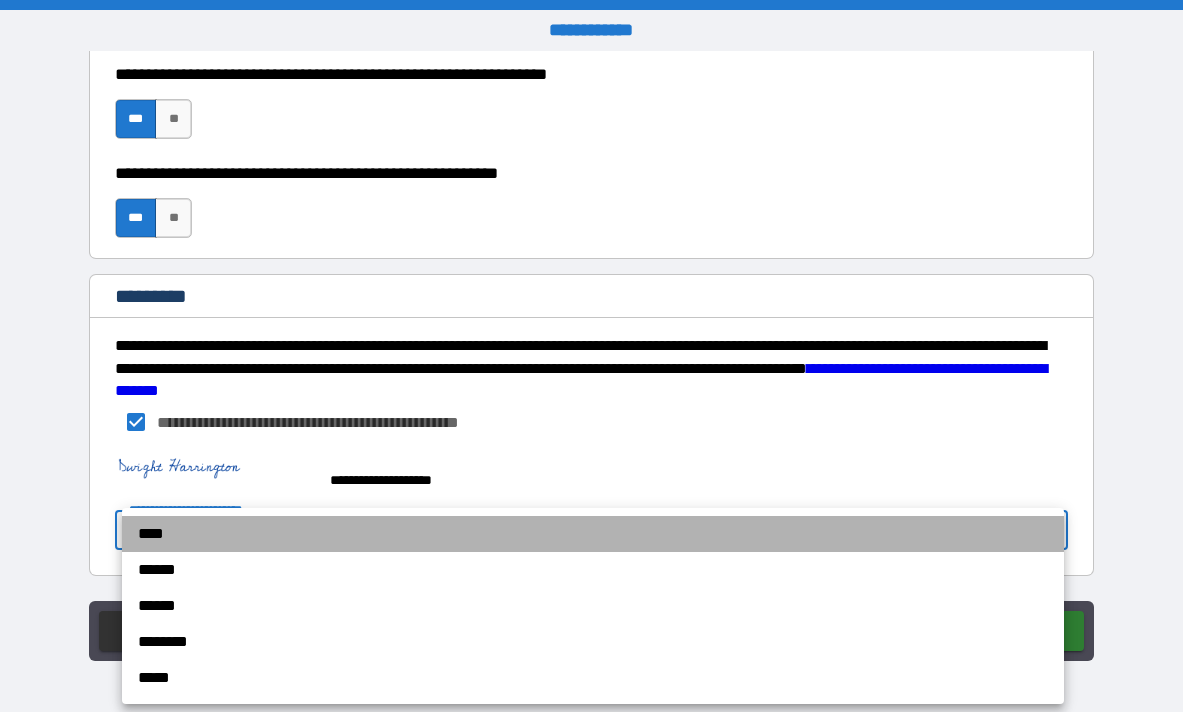 click on "****" at bounding box center (593, 534) 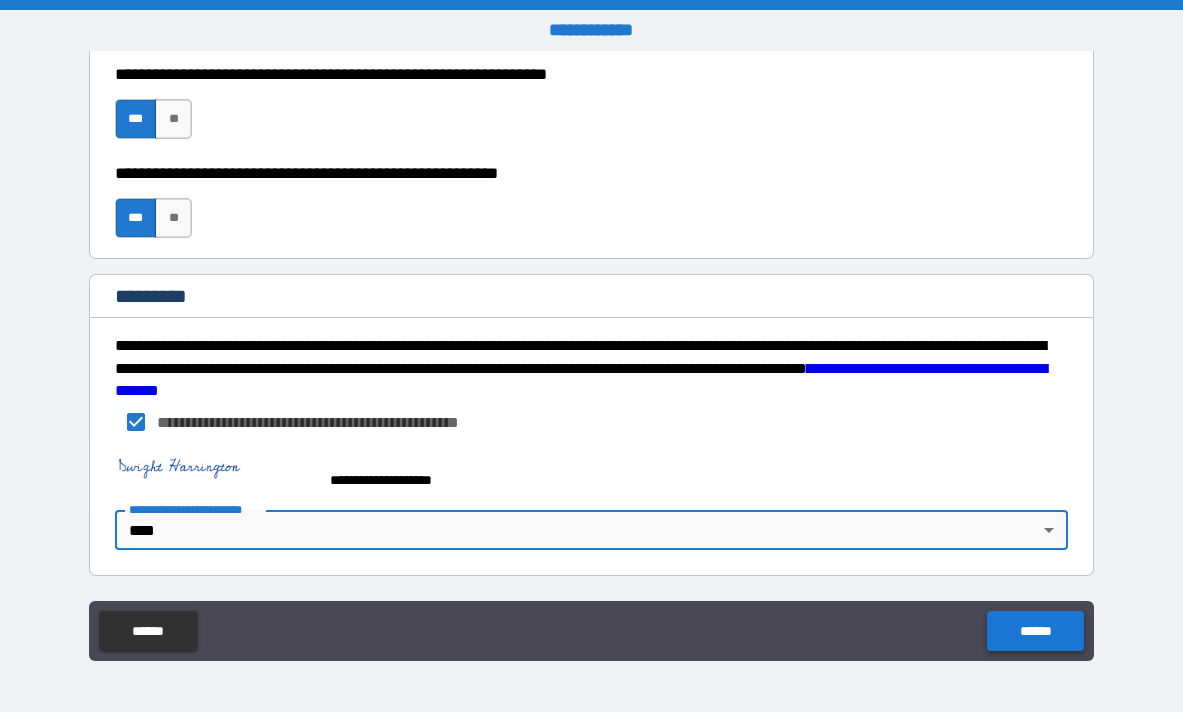 click on "******" at bounding box center (1035, 631) 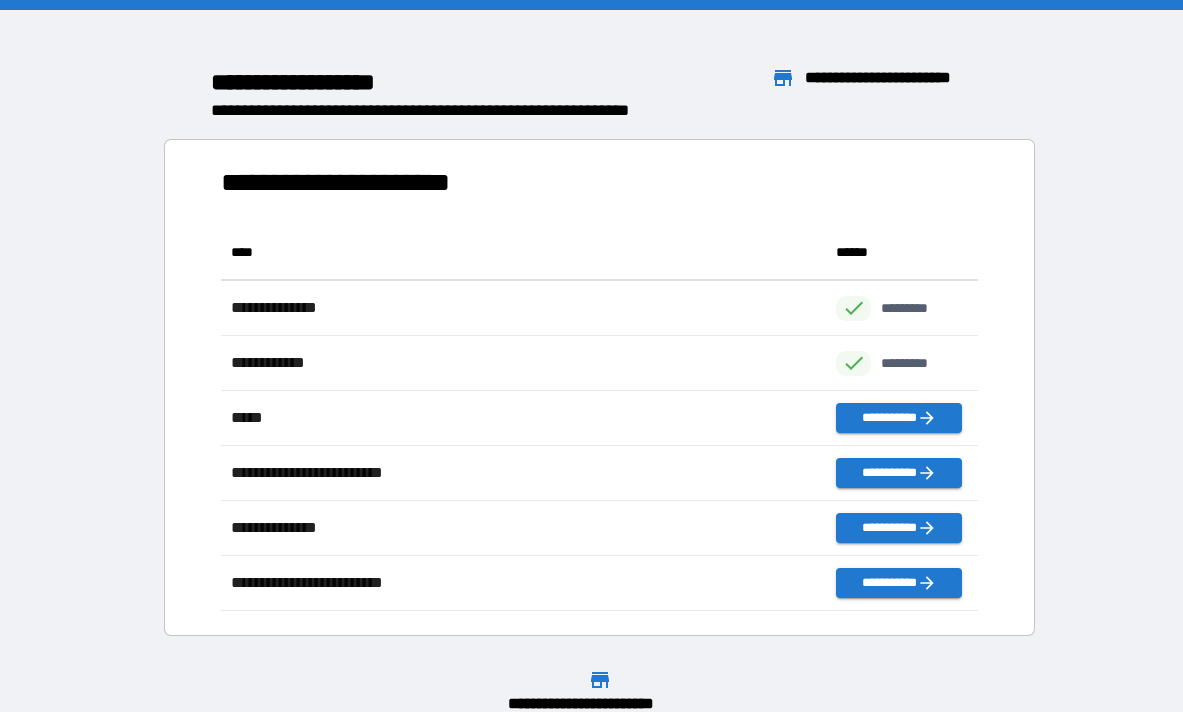 scroll, scrollTop: 386, scrollLeft: 758, axis: both 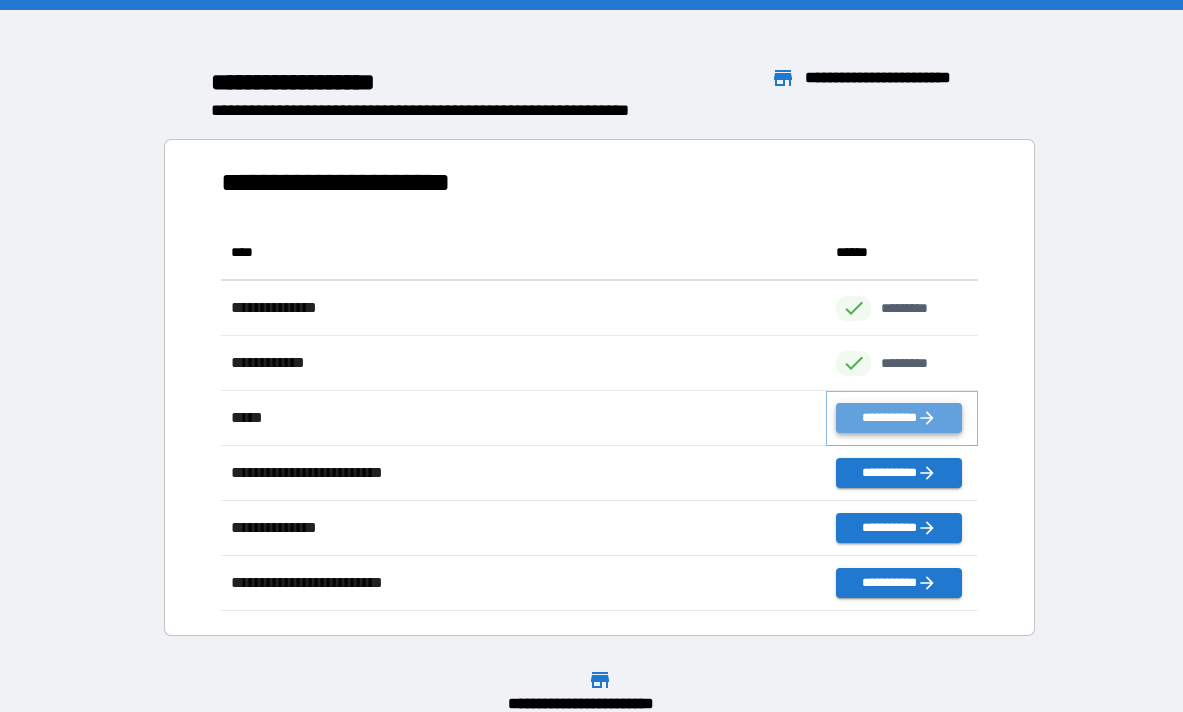 click on "**********" at bounding box center [898, 418] 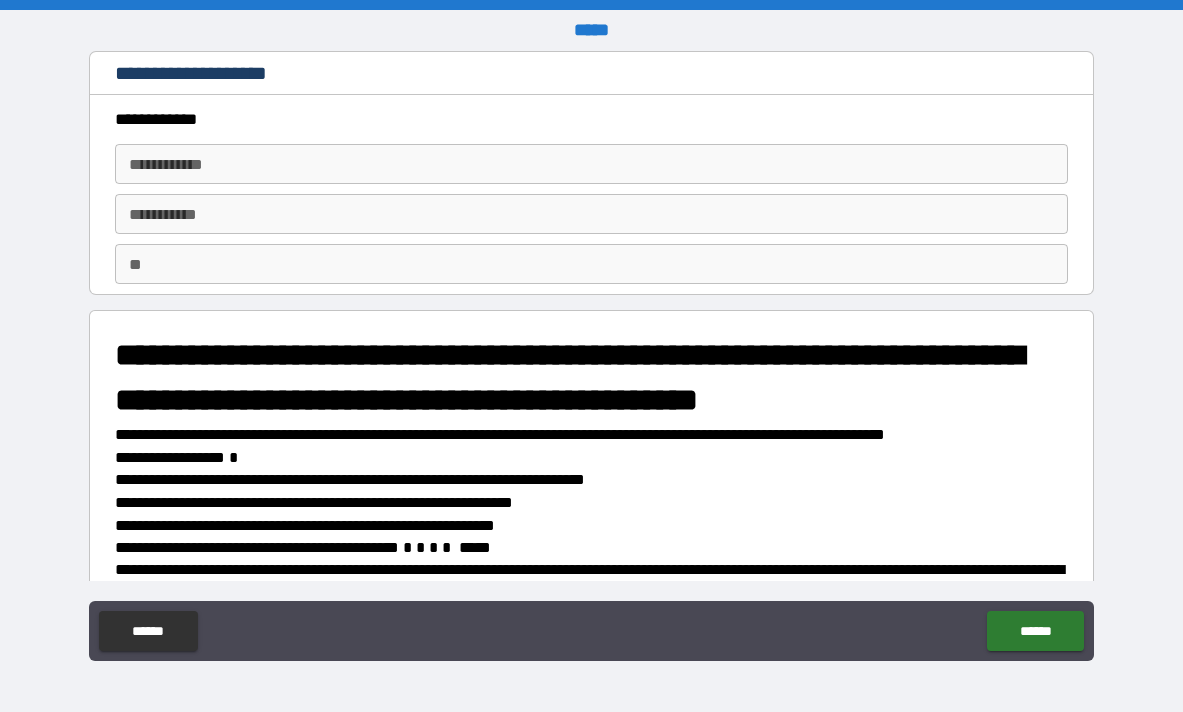 click on "**********" at bounding box center [591, 164] 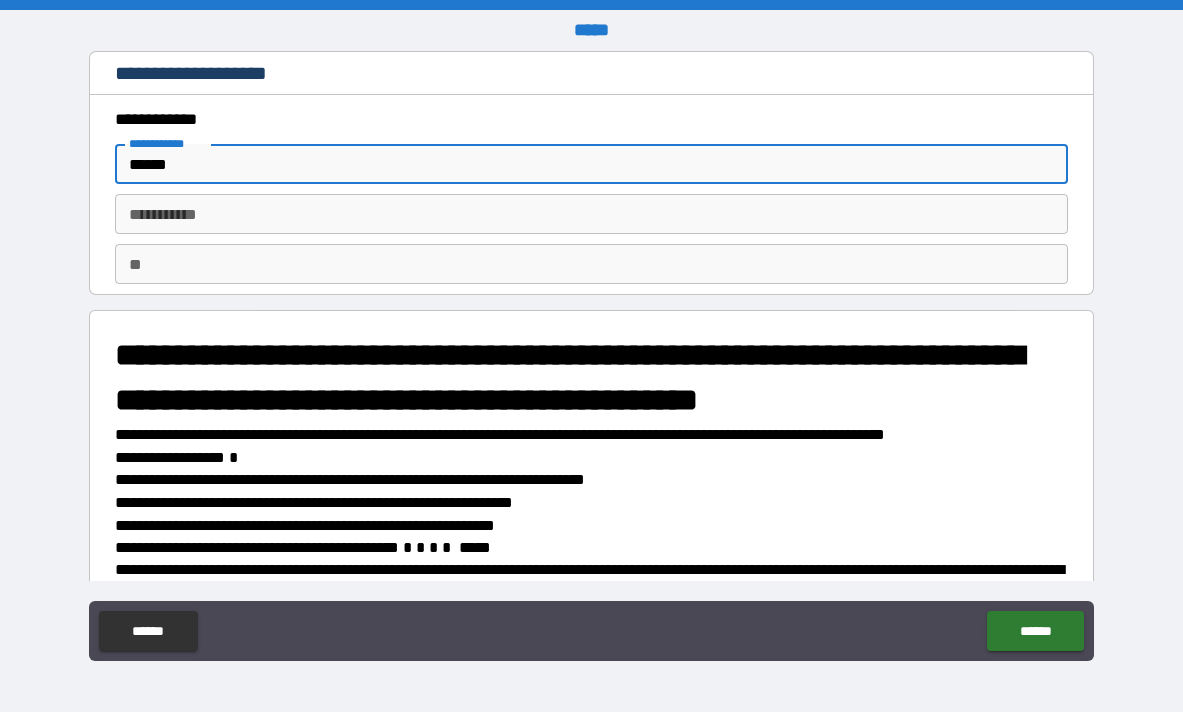 type on "******" 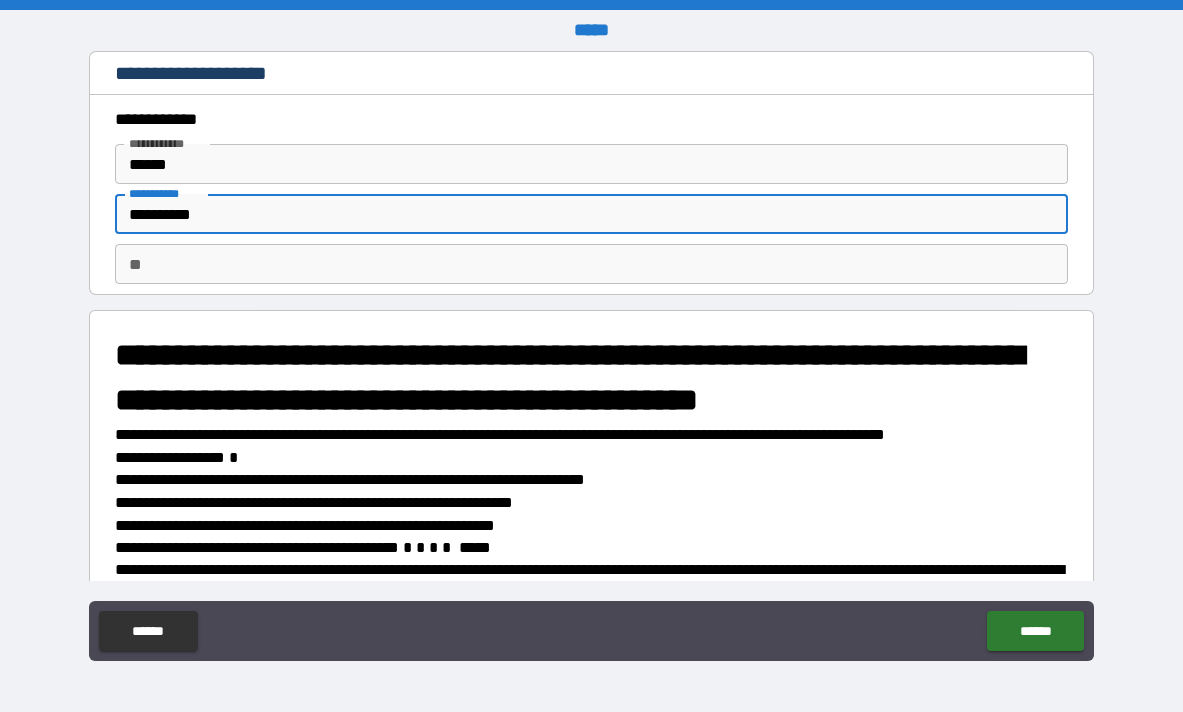 type on "**********" 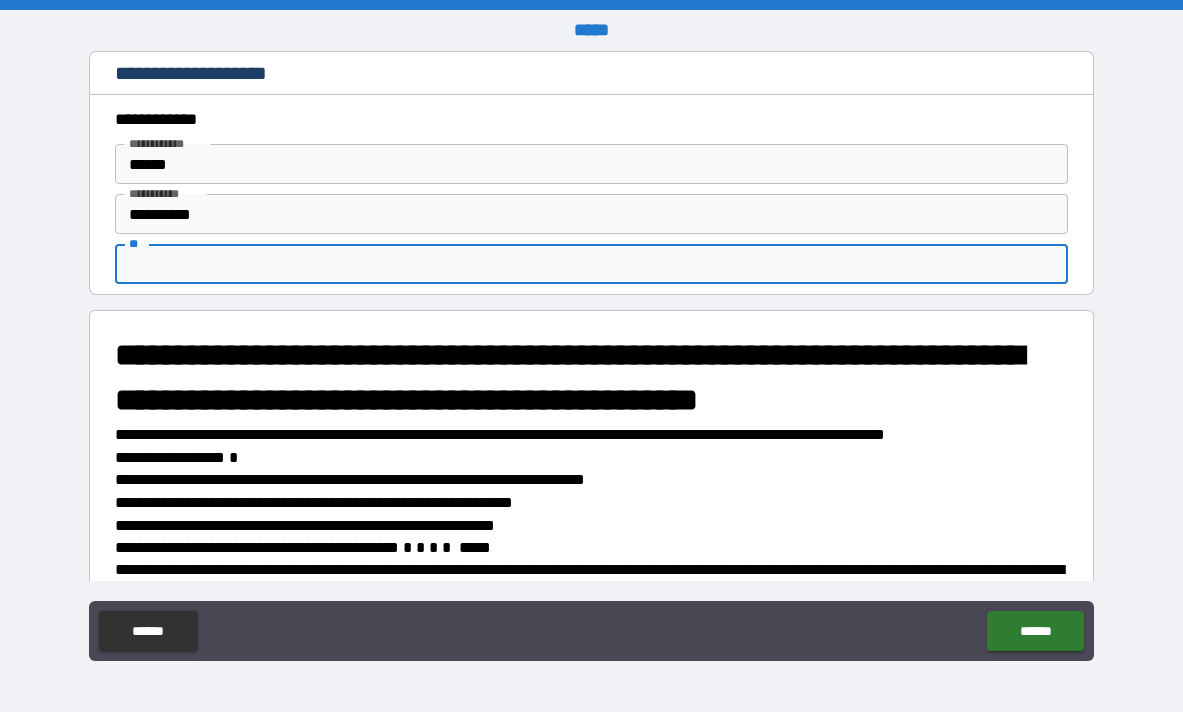 click on "**" at bounding box center (591, 264) 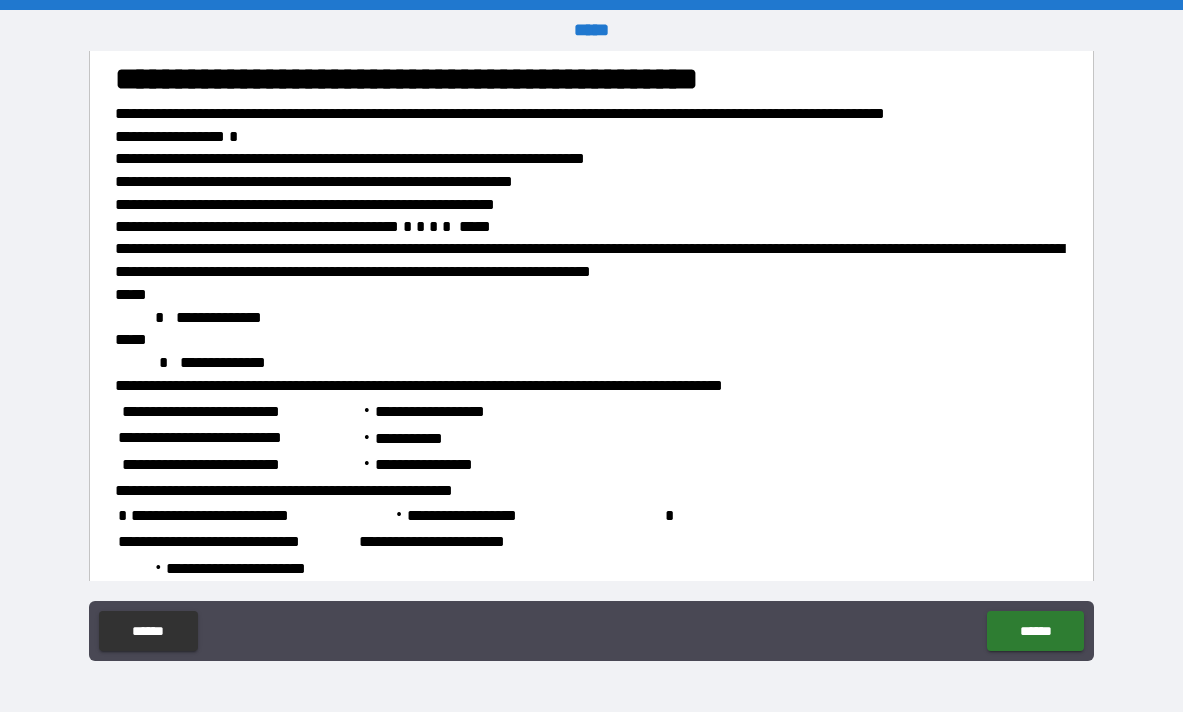 scroll, scrollTop: 327, scrollLeft: 0, axis: vertical 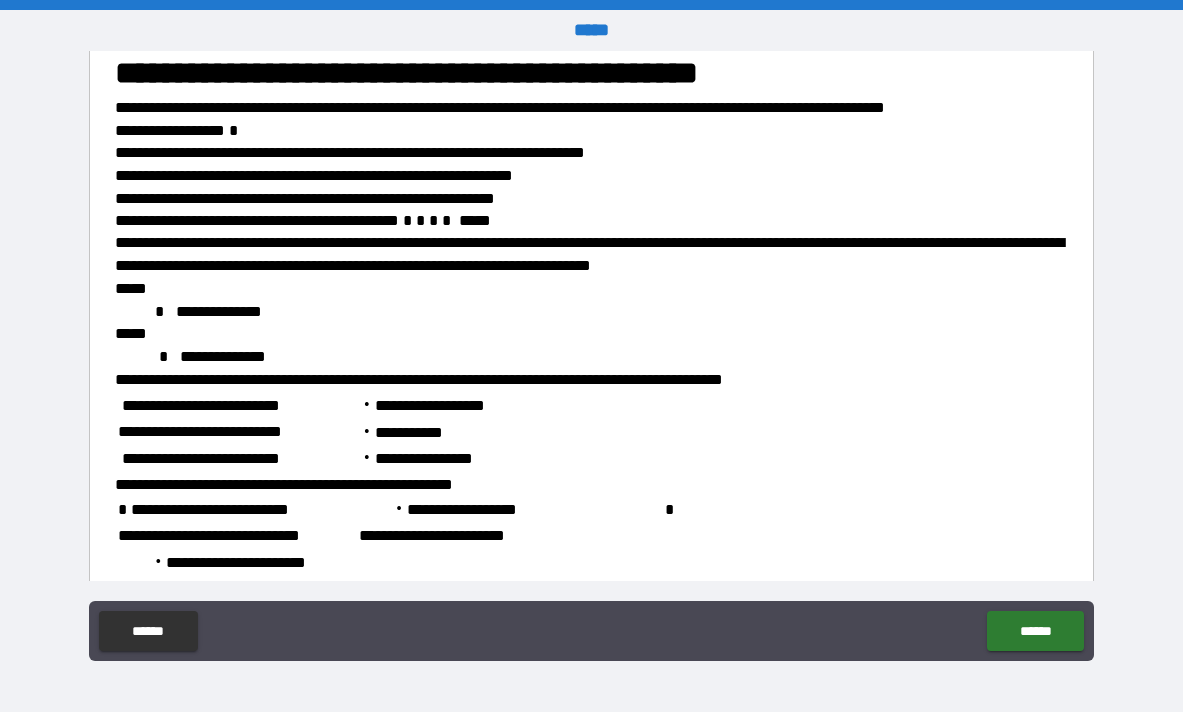 type on "*" 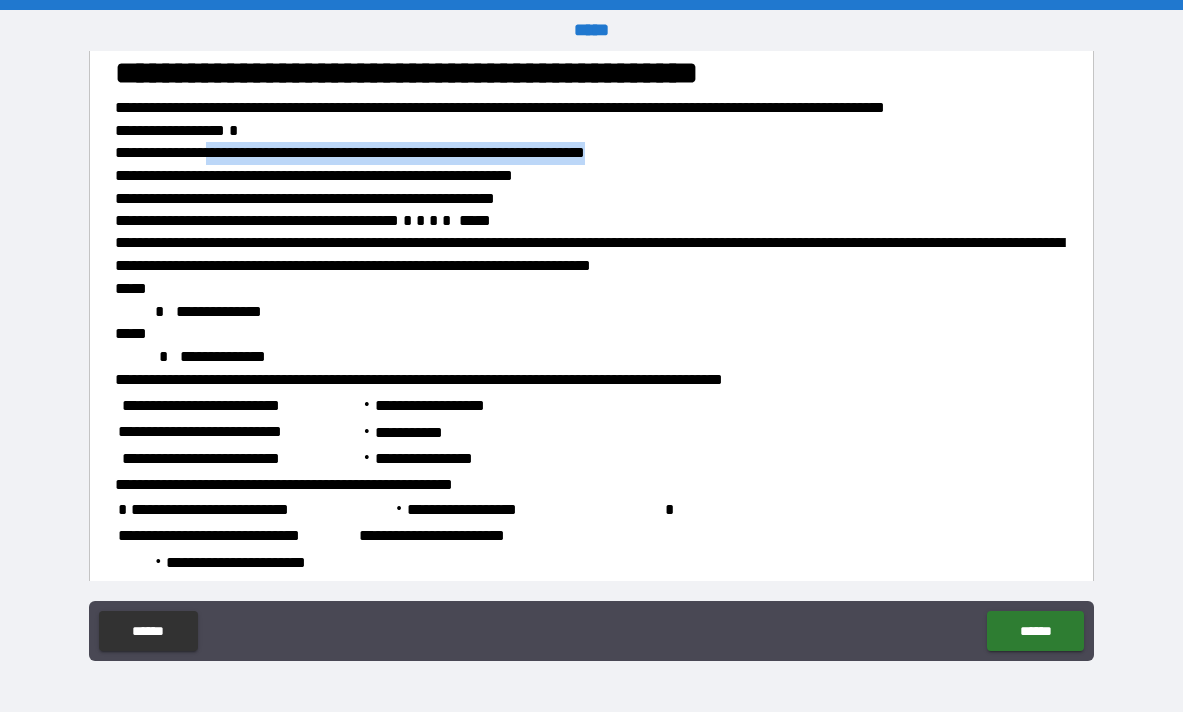 click on "**********" at bounding box center (350, 152) 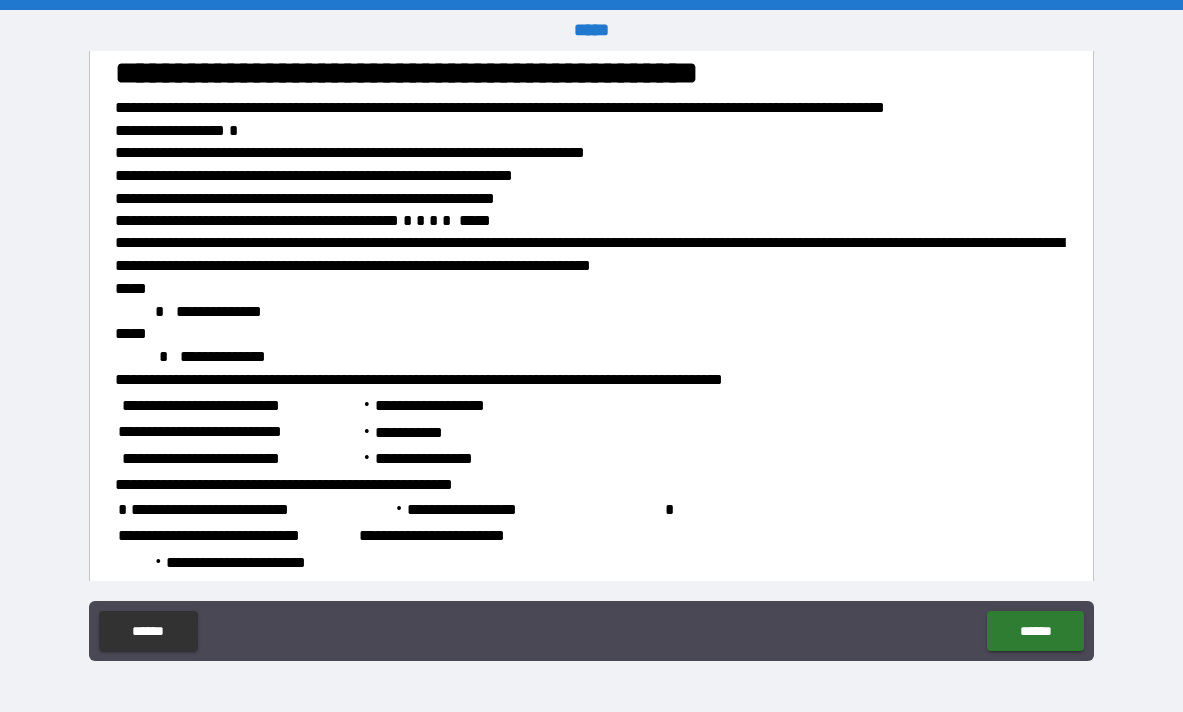 click on "**********" at bounding box center (176, 130) 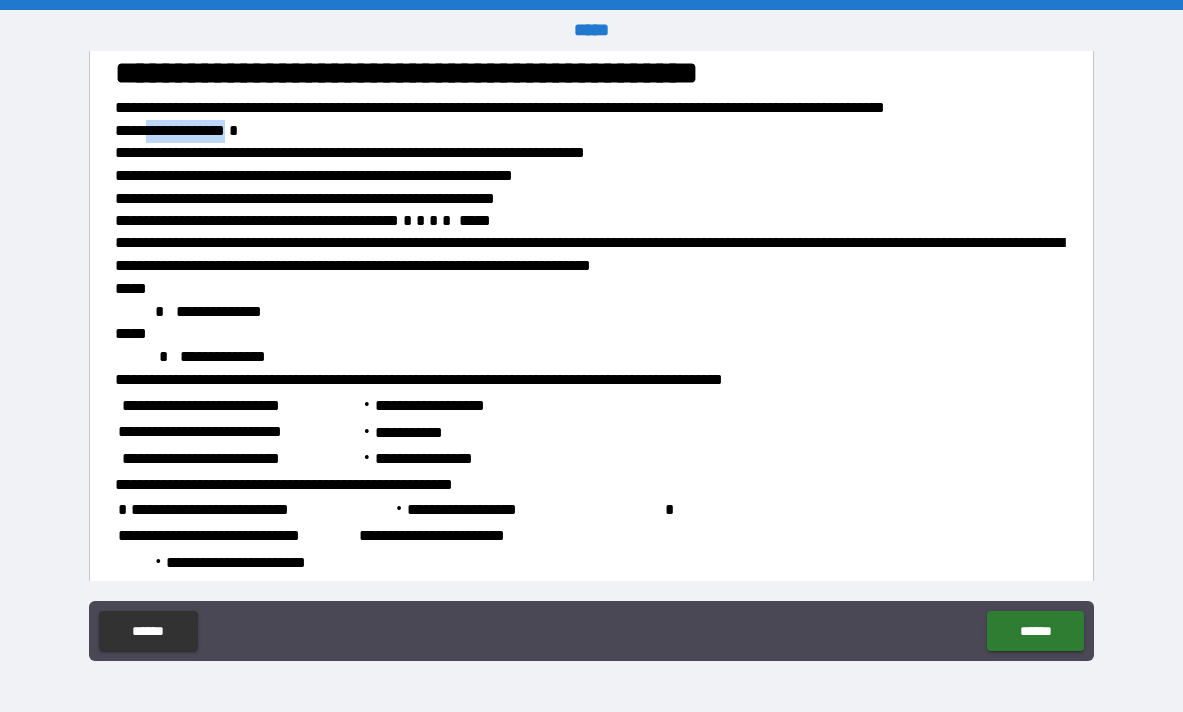 click on "**********" at bounding box center [176, 130] 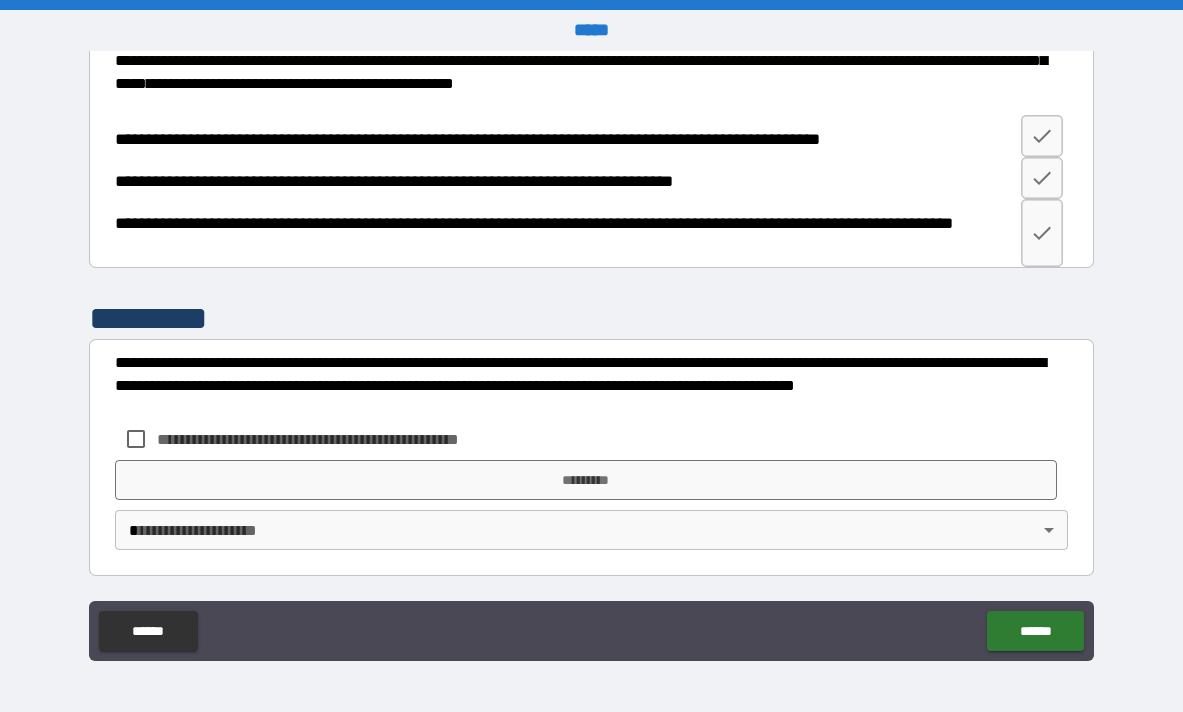 scroll, scrollTop: 1107, scrollLeft: 0, axis: vertical 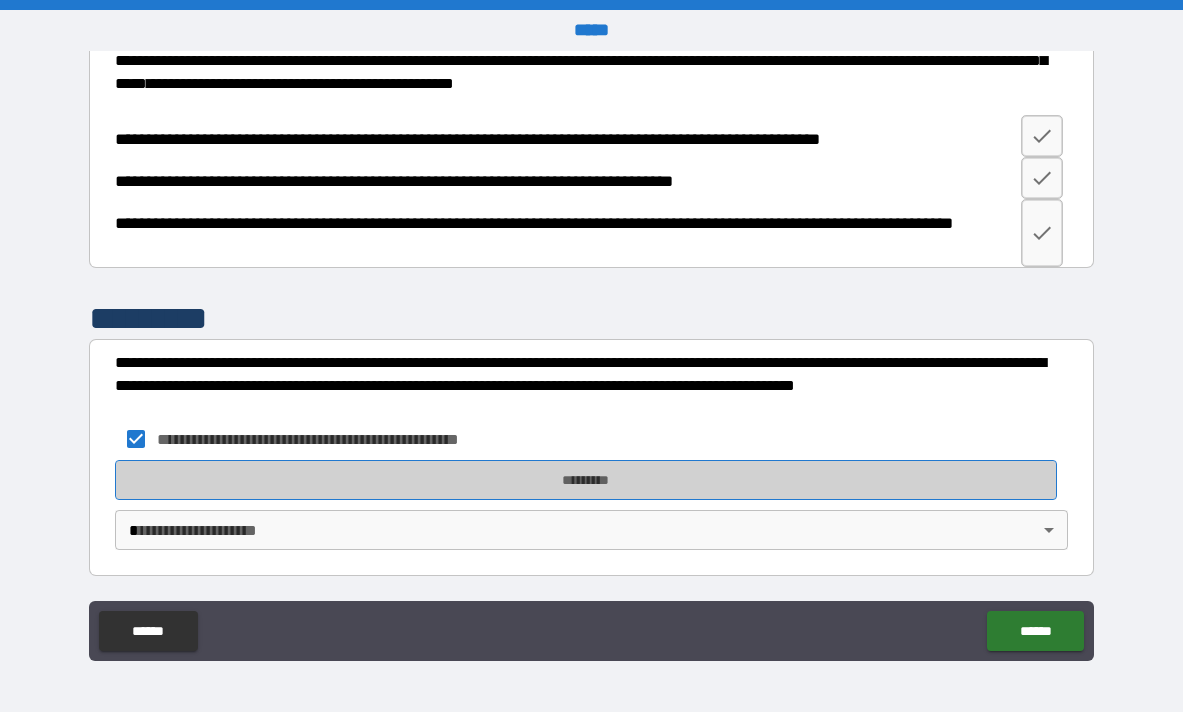 click on "*********" at bounding box center (586, 480) 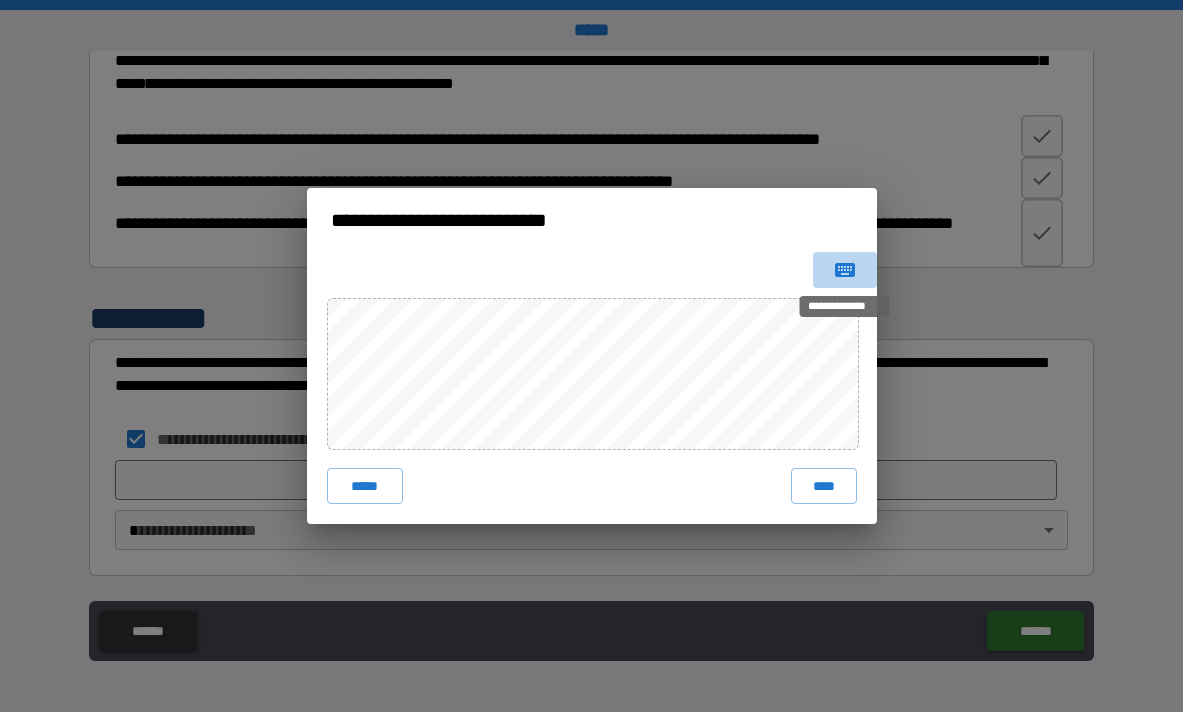 click 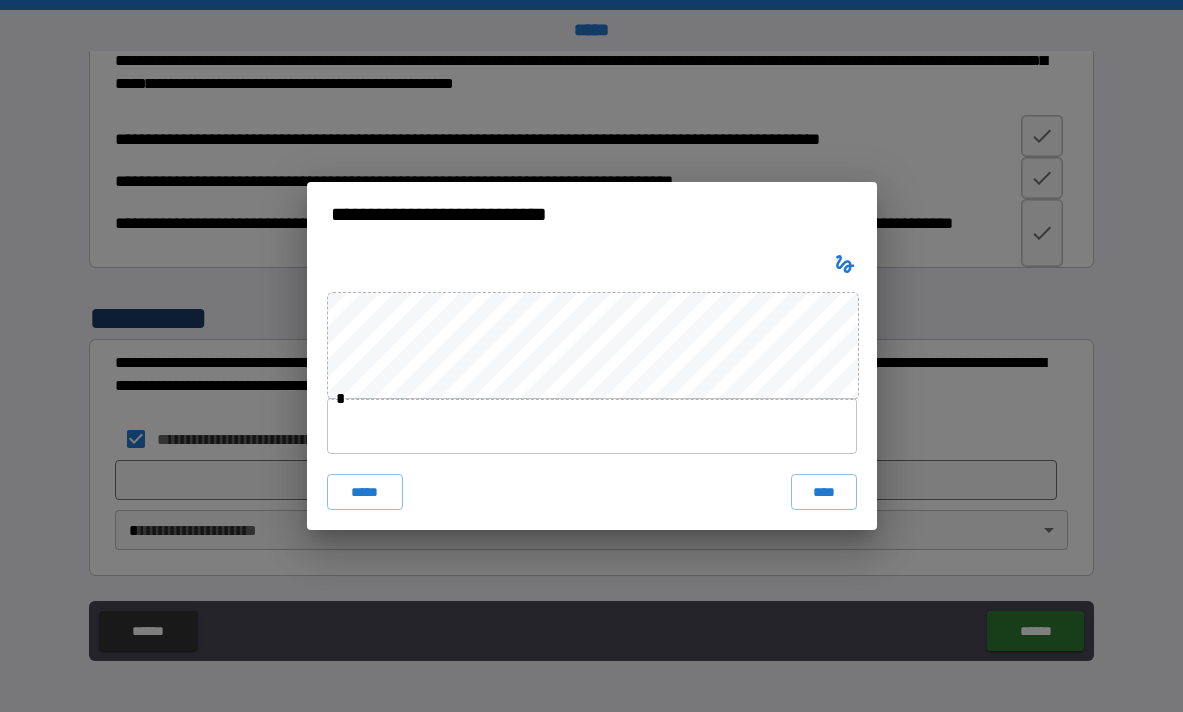 click at bounding box center (592, 426) 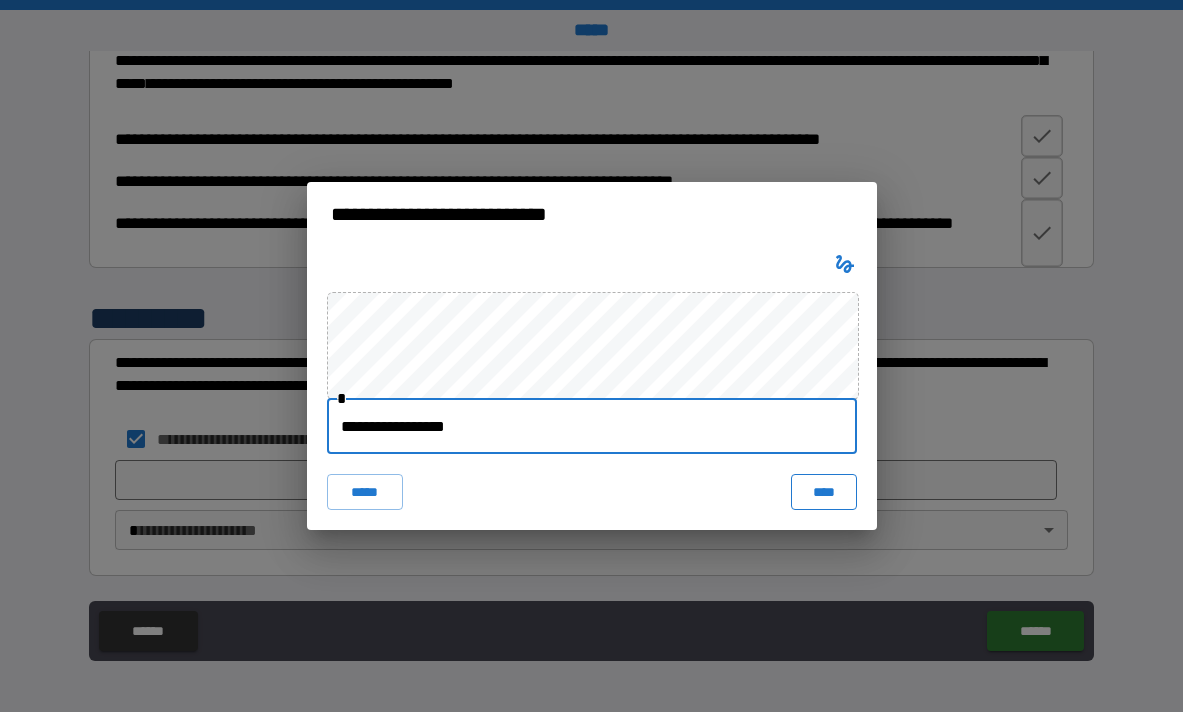 type on "**********" 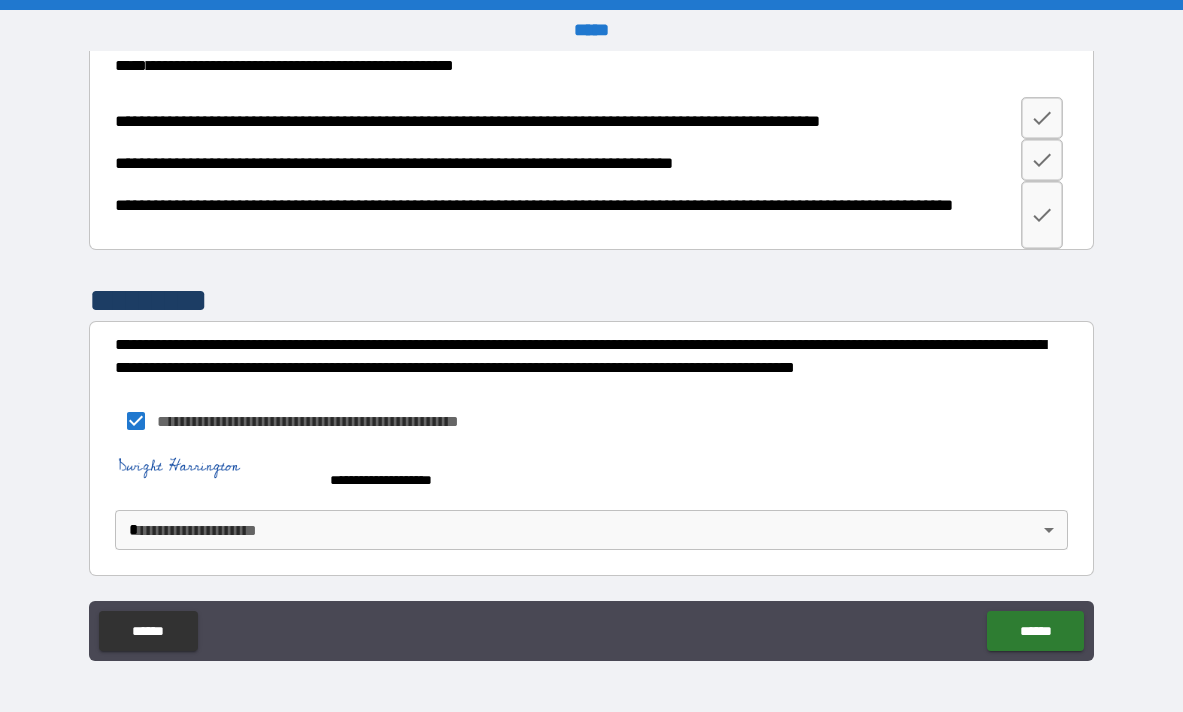 scroll, scrollTop: 1124, scrollLeft: 0, axis: vertical 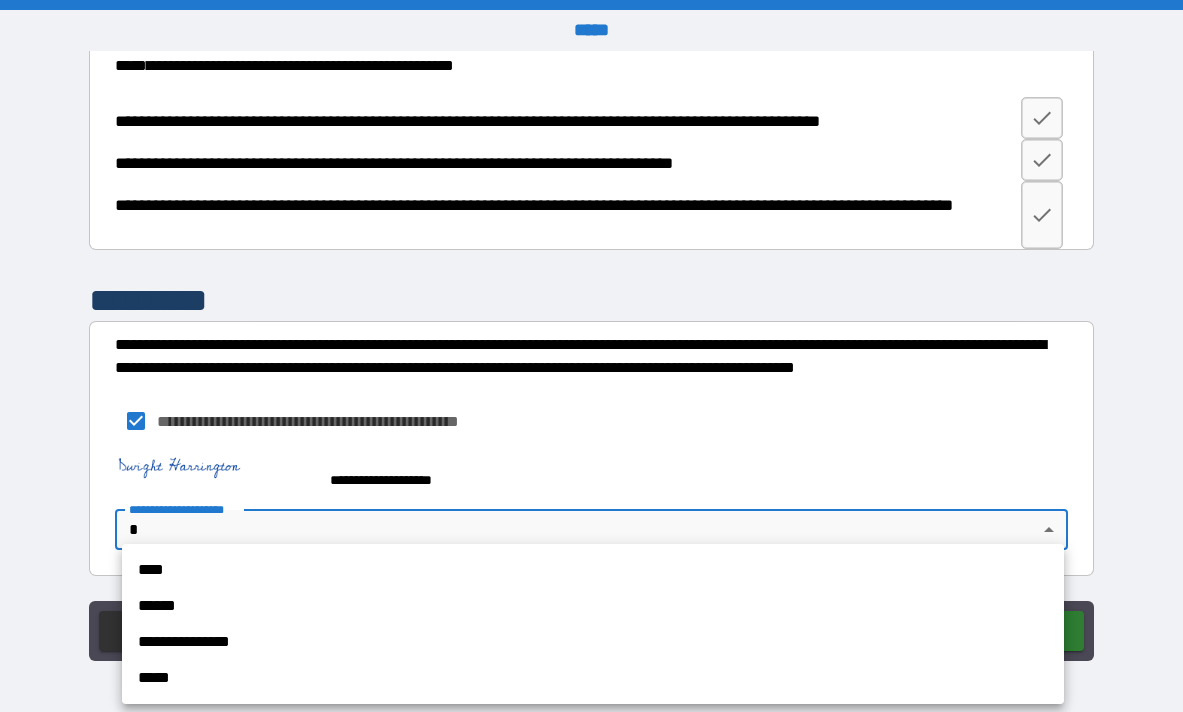 click on "**********" at bounding box center [591, 356] 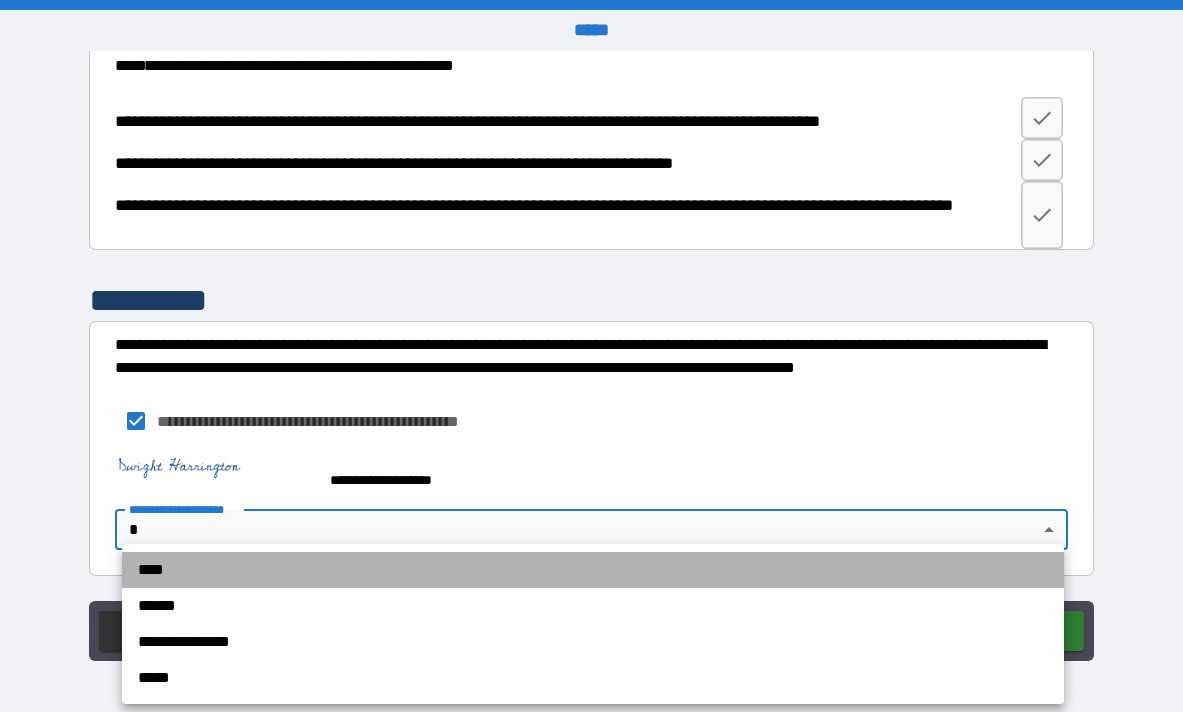 click on "****" at bounding box center [593, 570] 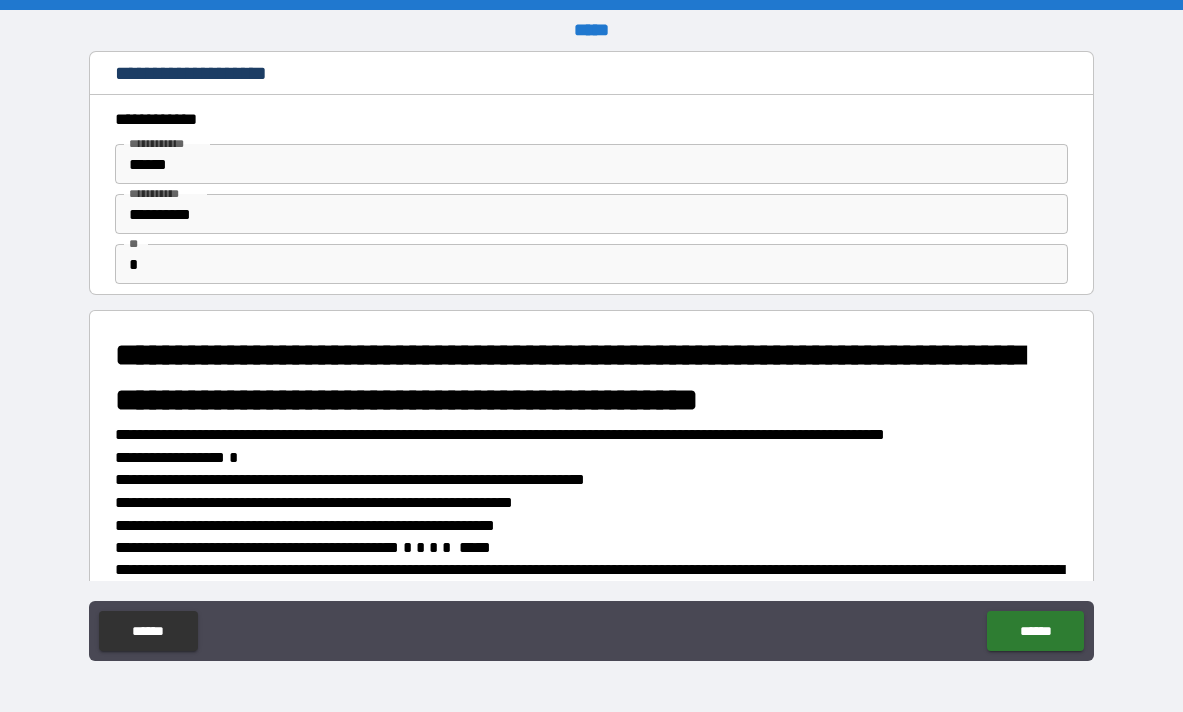 scroll, scrollTop: 0, scrollLeft: 0, axis: both 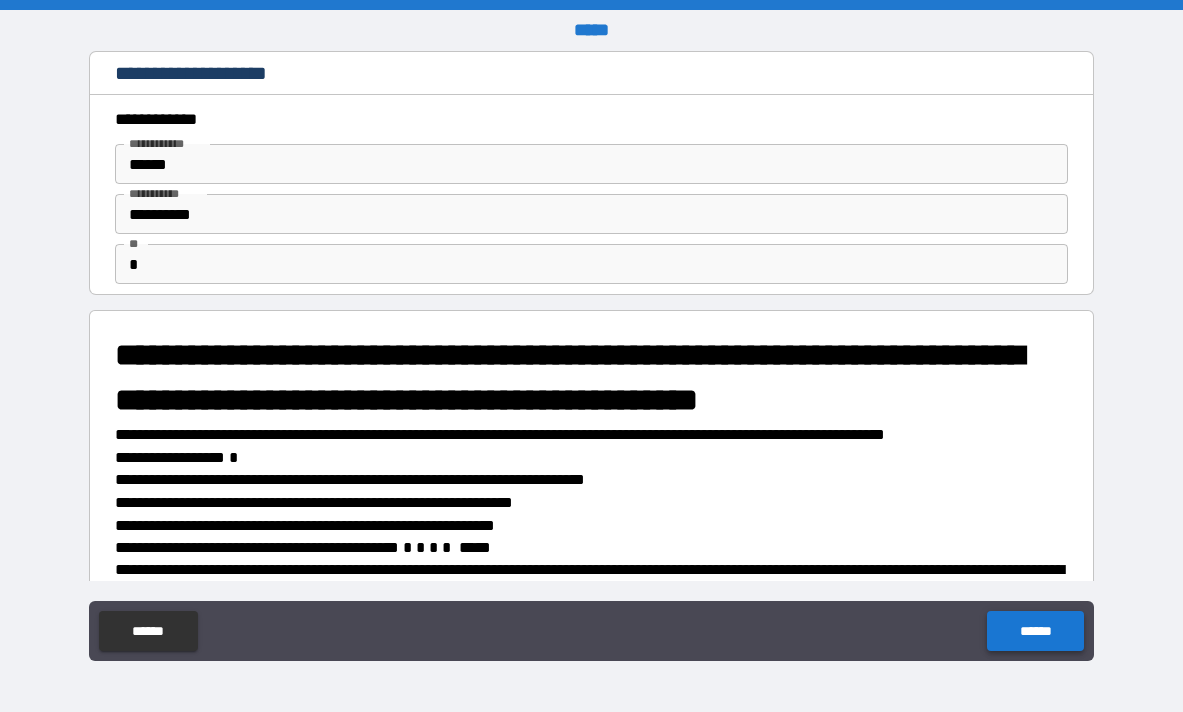 click on "******" at bounding box center [1035, 631] 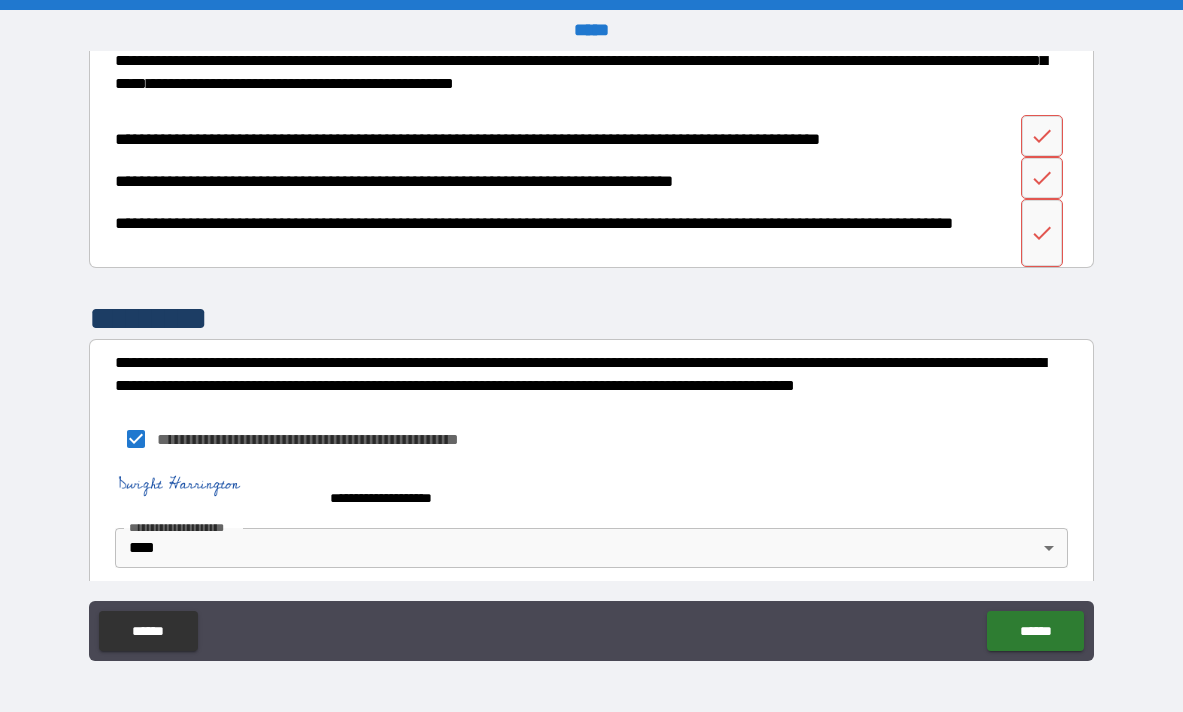 scroll, scrollTop: 1042, scrollLeft: 0, axis: vertical 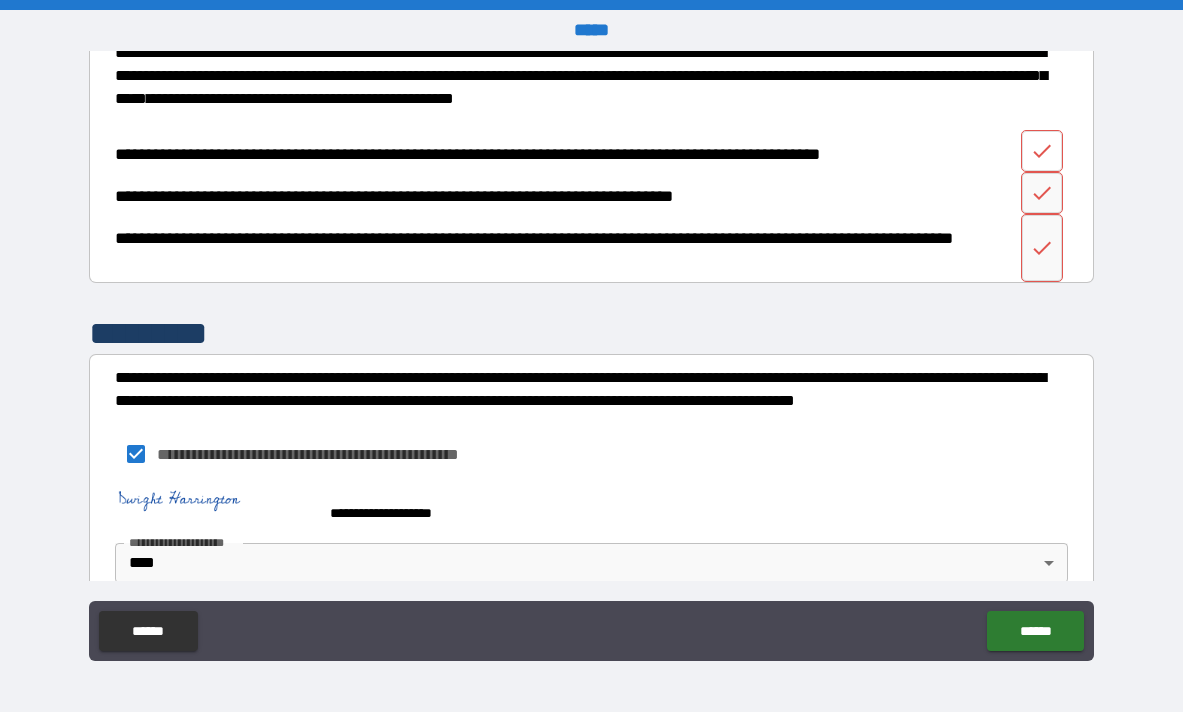 click 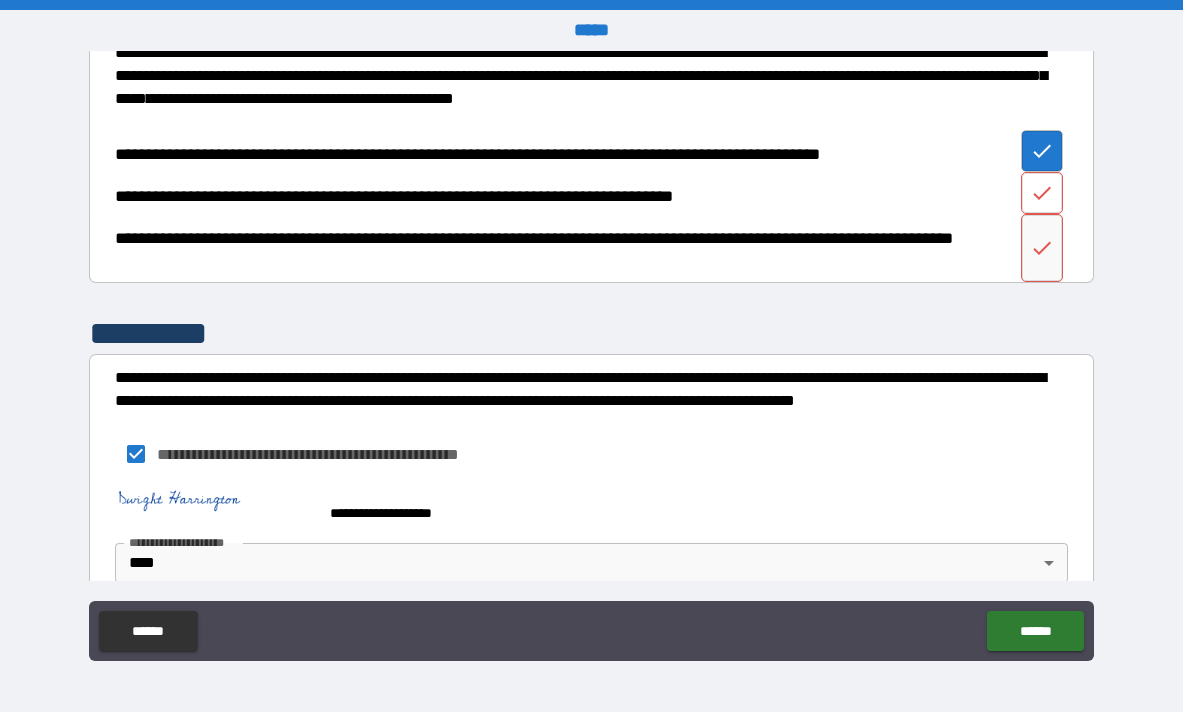 click at bounding box center [1042, 193] 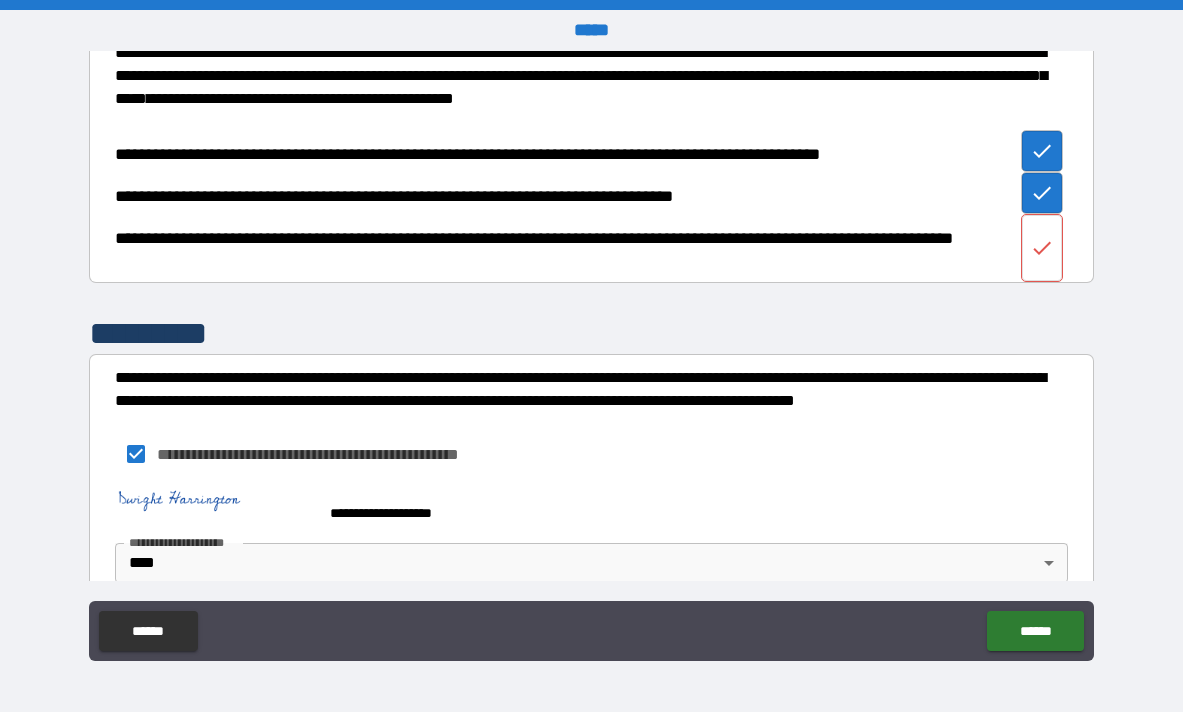 click at bounding box center [1042, 248] 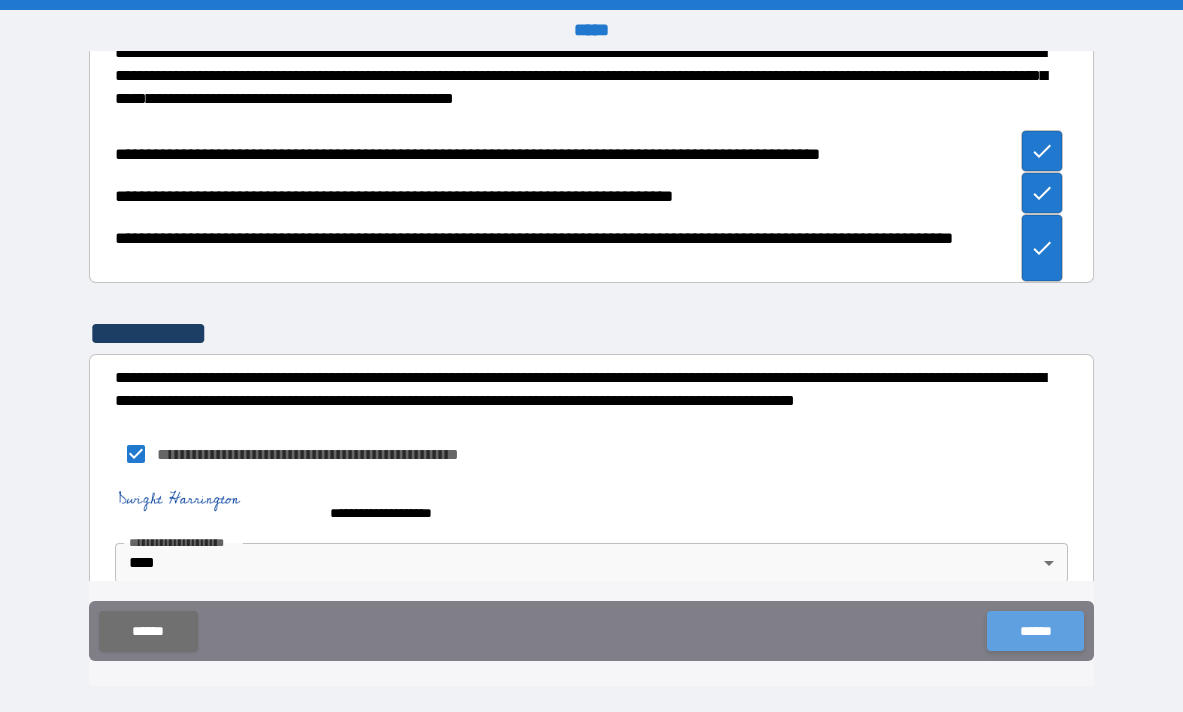 click on "******" at bounding box center [1035, 631] 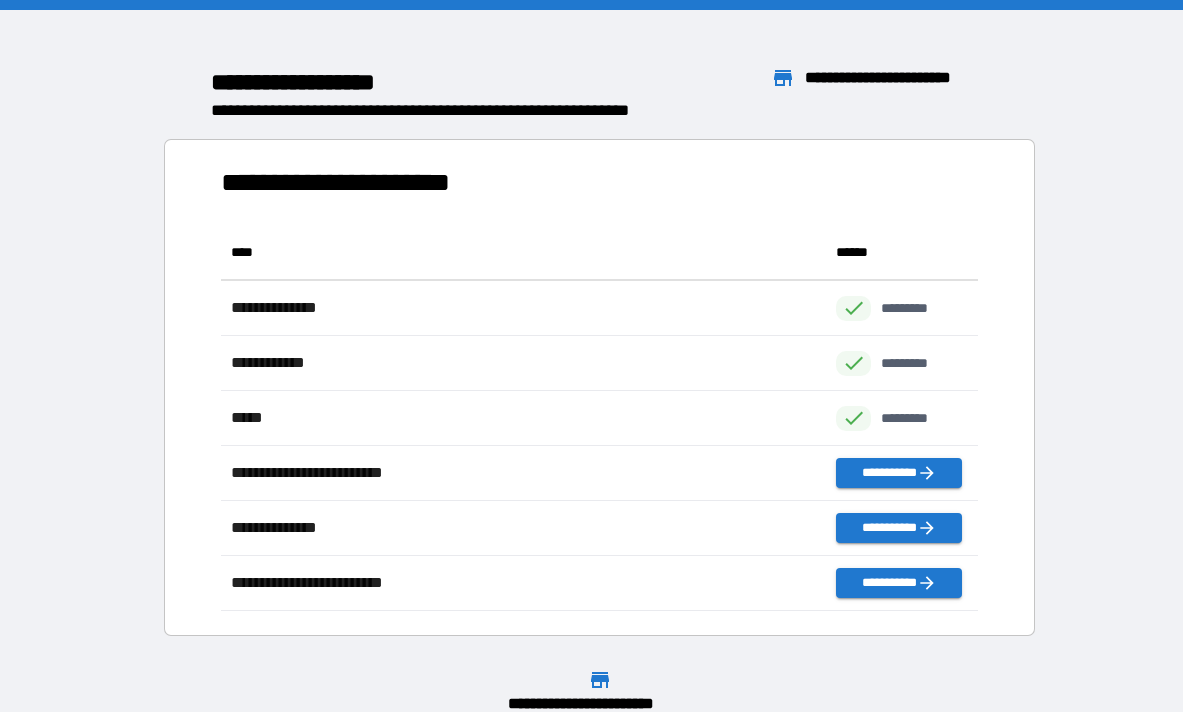 scroll, scrollTop: 386, scrollLeft: 758, axis: both 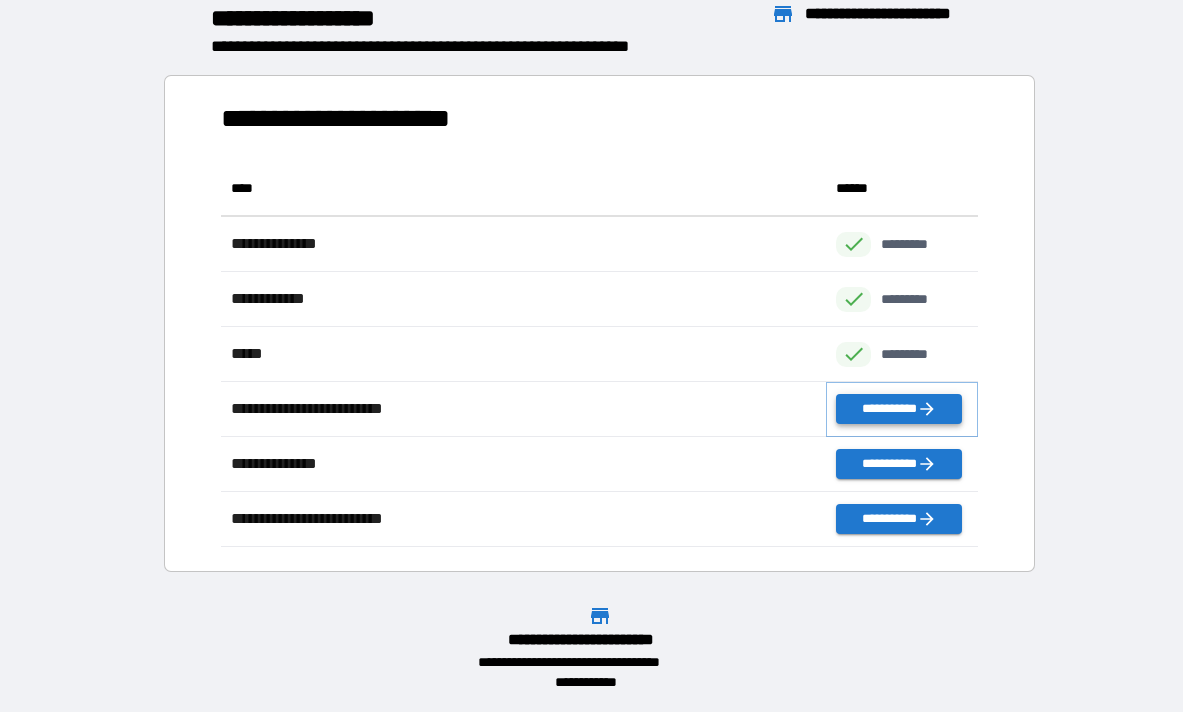click 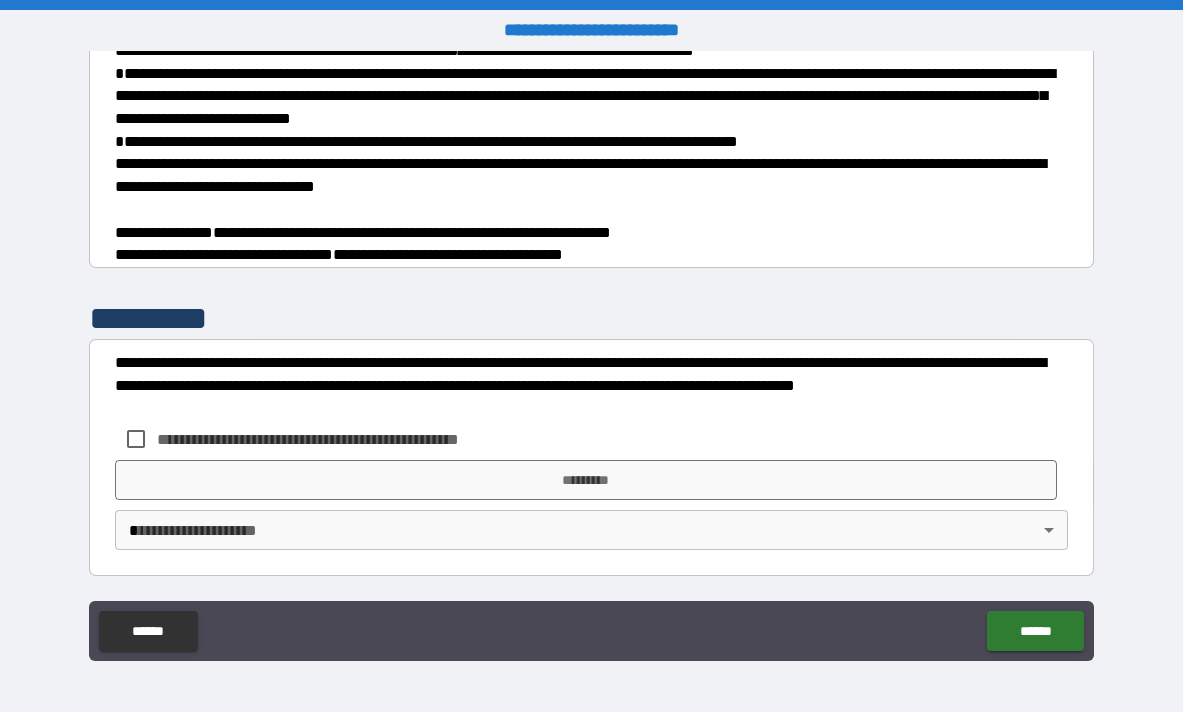 scroll, scrollTop: 396, scrollLeft: 0, axis: vertical 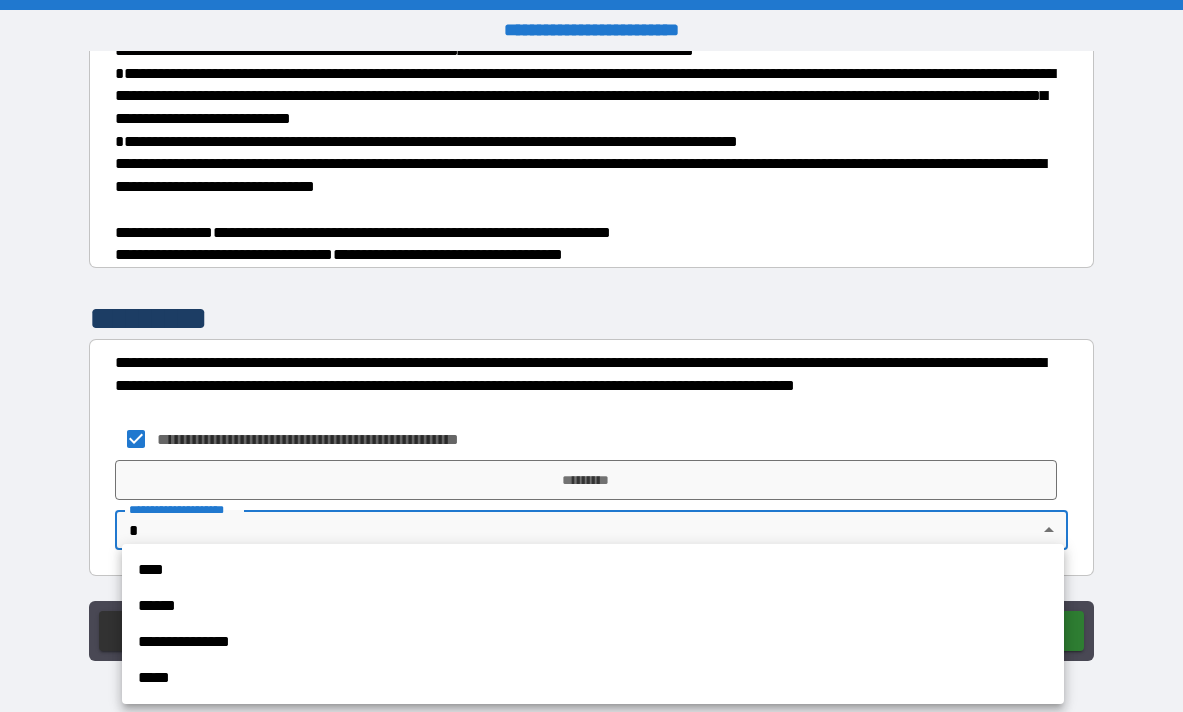 click on "**********" at bounding box center (591, 356) 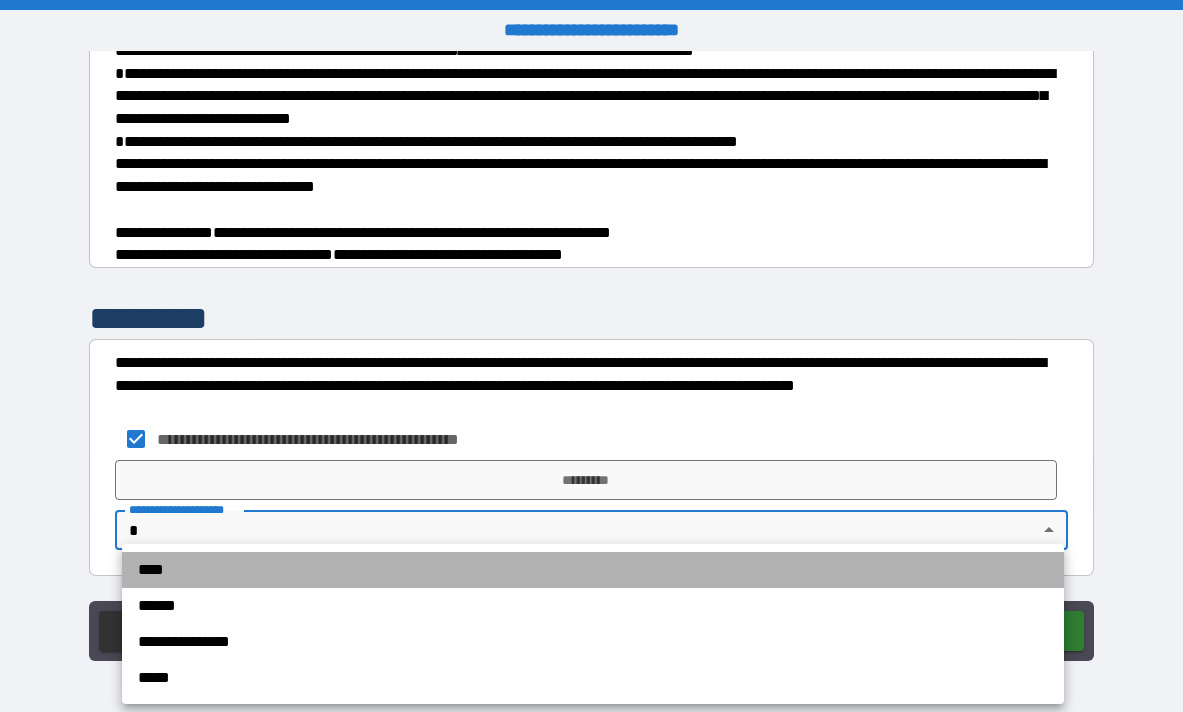 click on "****" at bounding box center (593, 570) 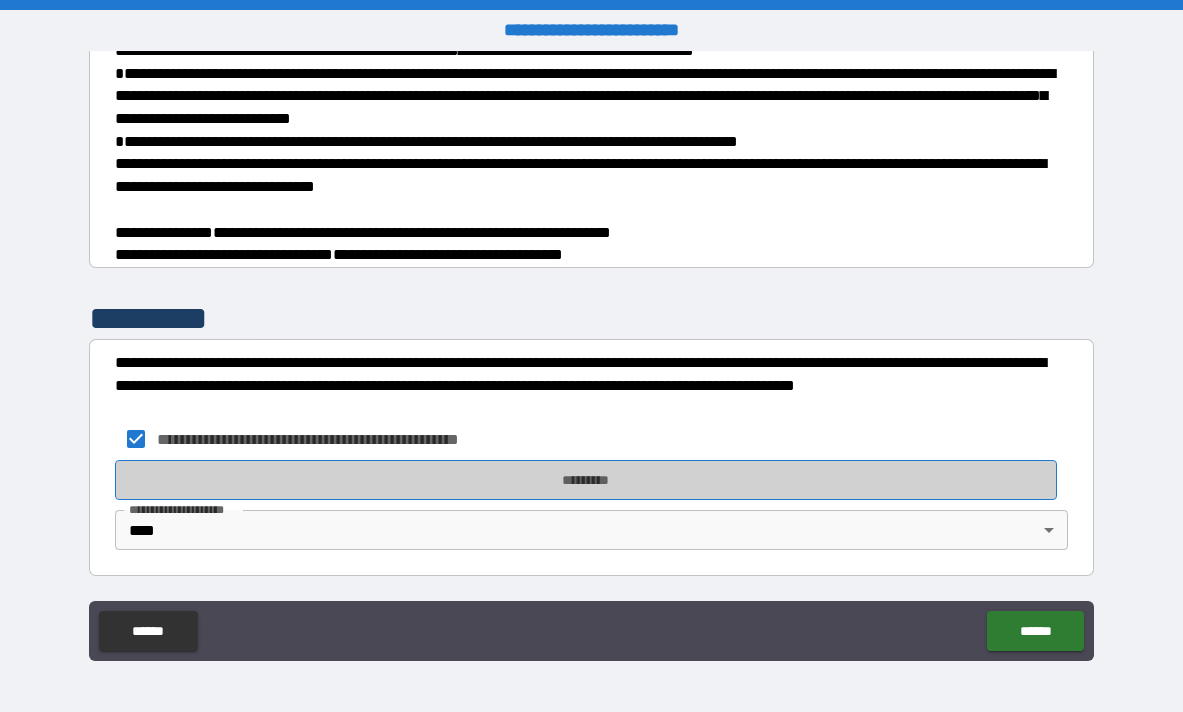click on "*********" at bounding box center (586, 480) 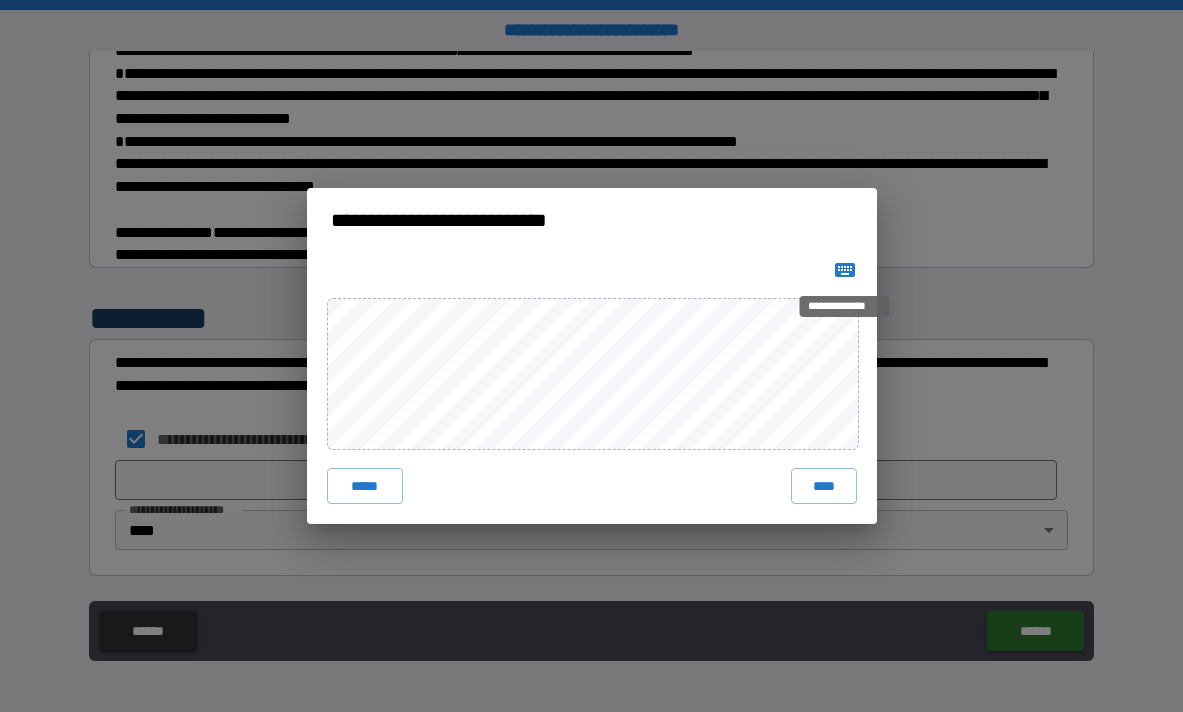 click 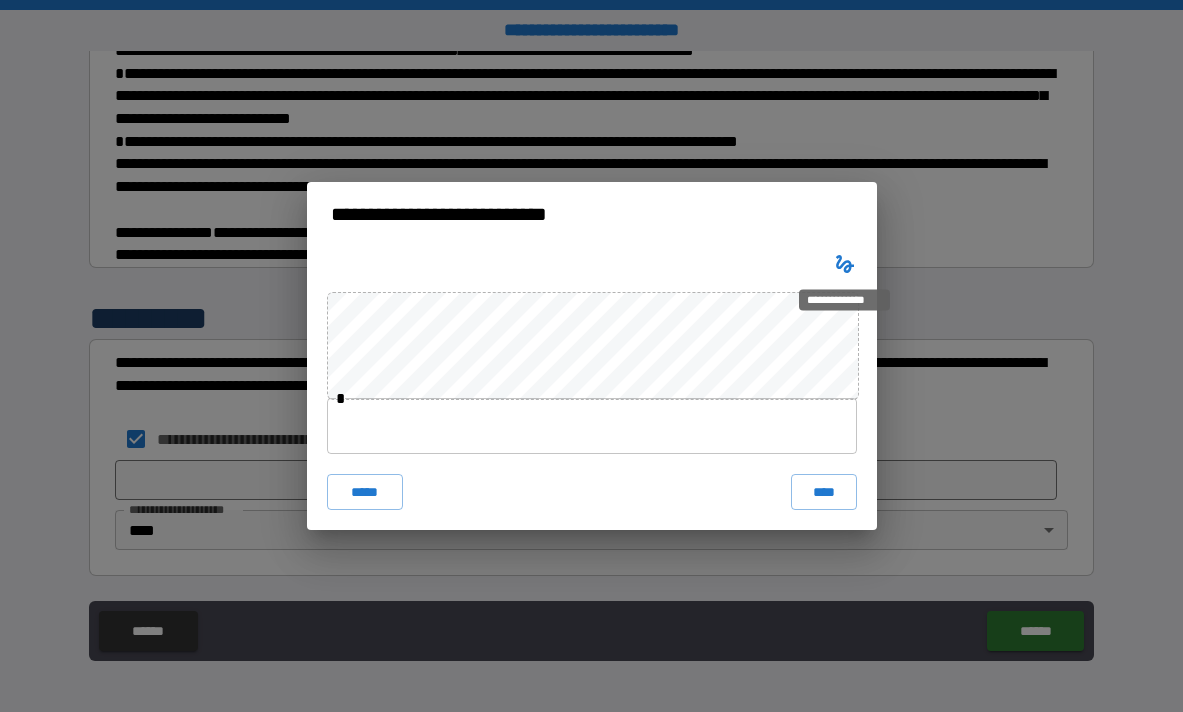 type 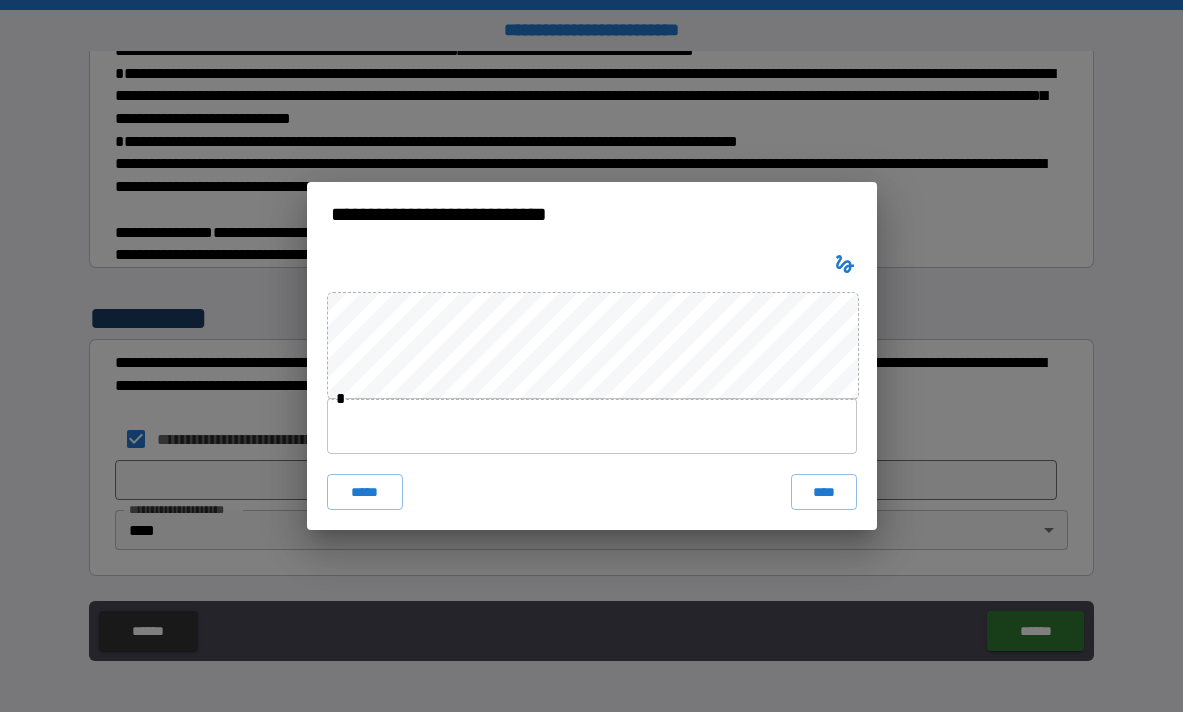 click at bounding box center [592, 426] 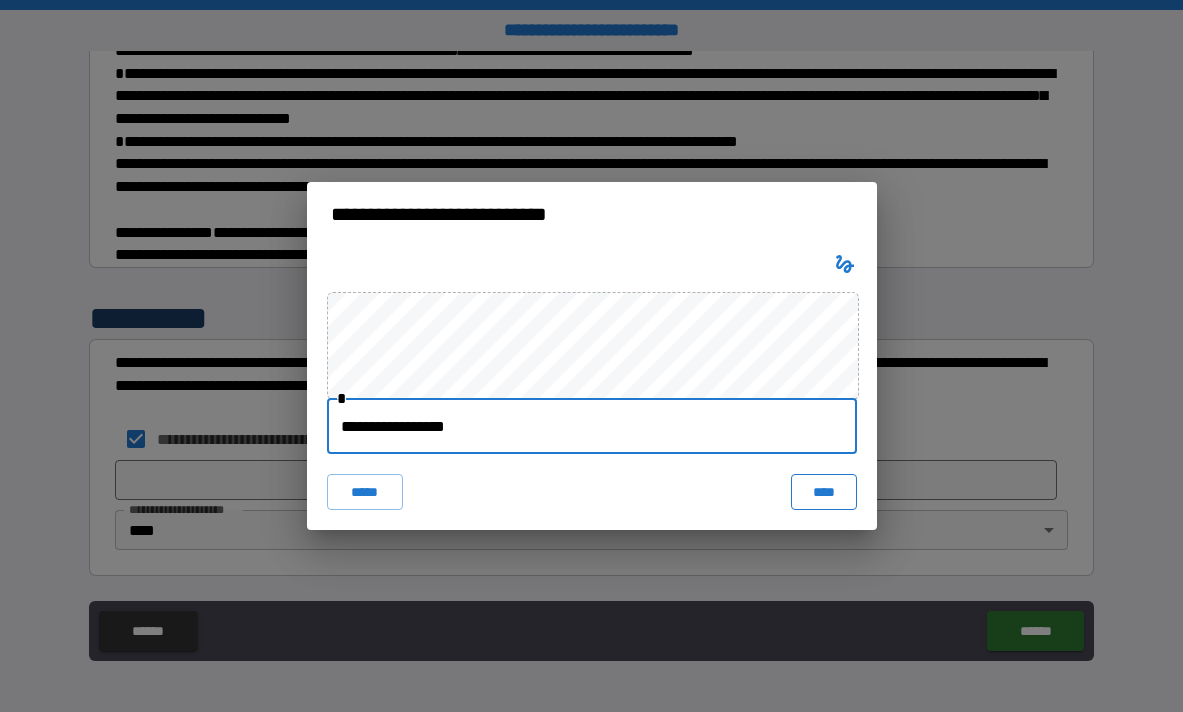 type on "**********" 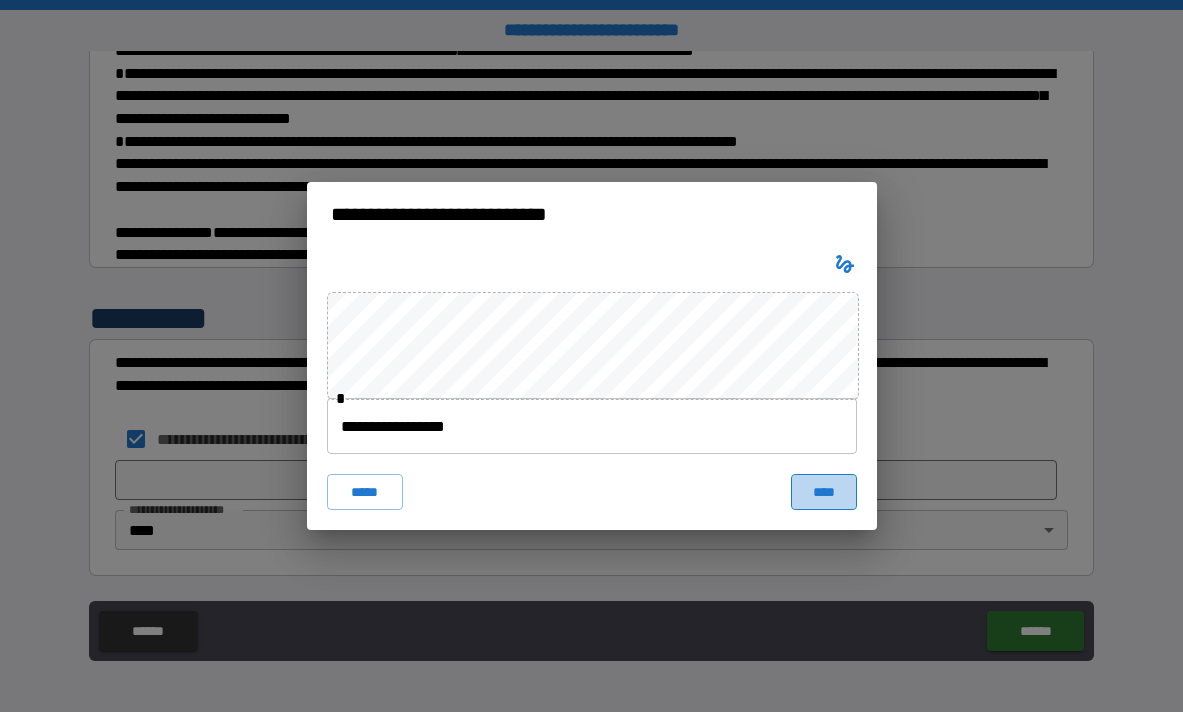 click on "****" at bounding box center (824, 492) 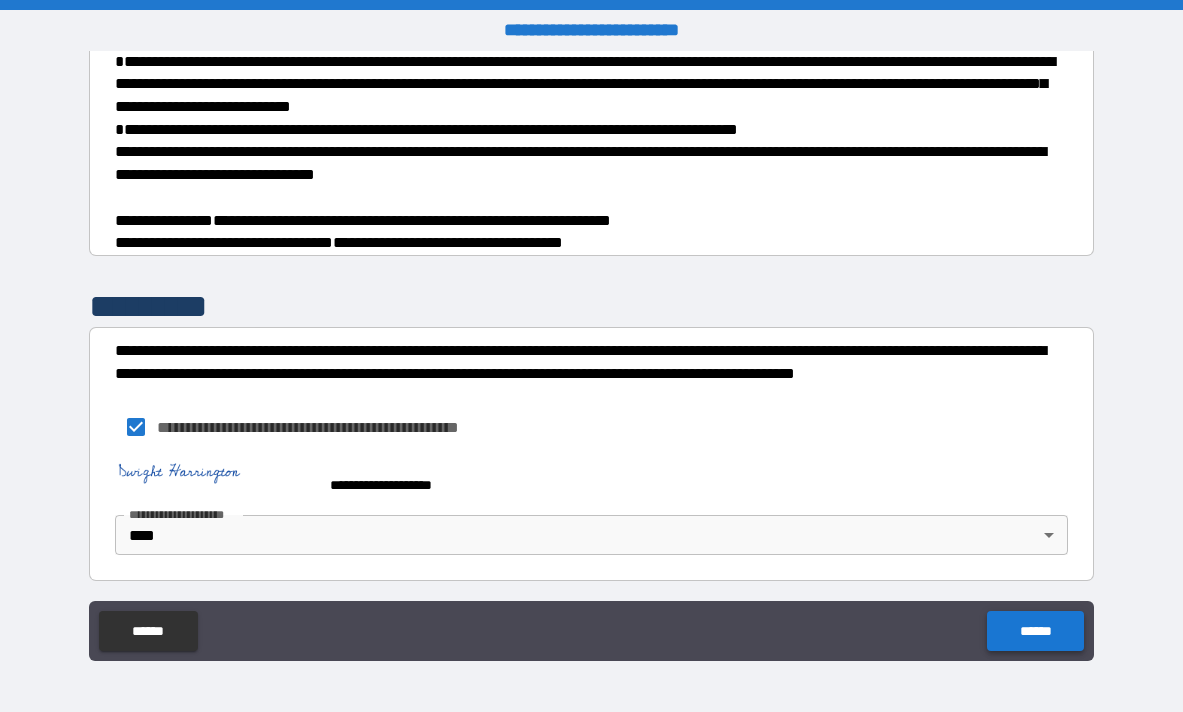 click on "******" at bounding box center (1035, 631) 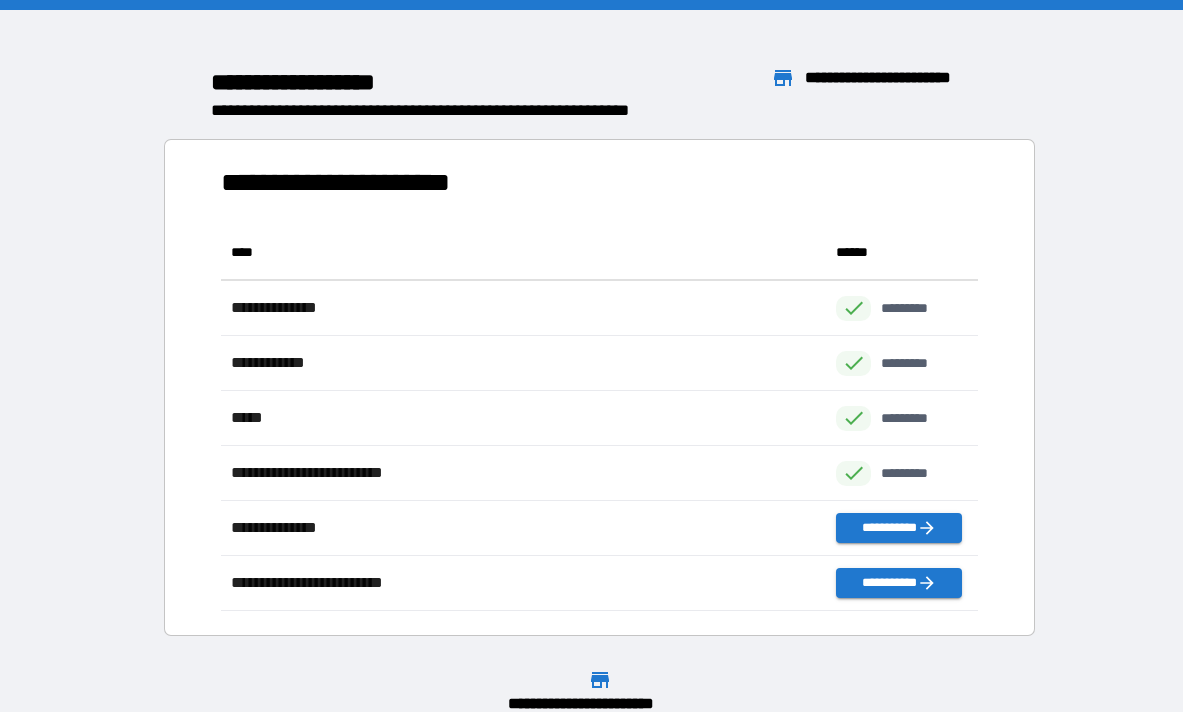 scroll, scrollTop: 386, scrollLeft: 758, axis: both 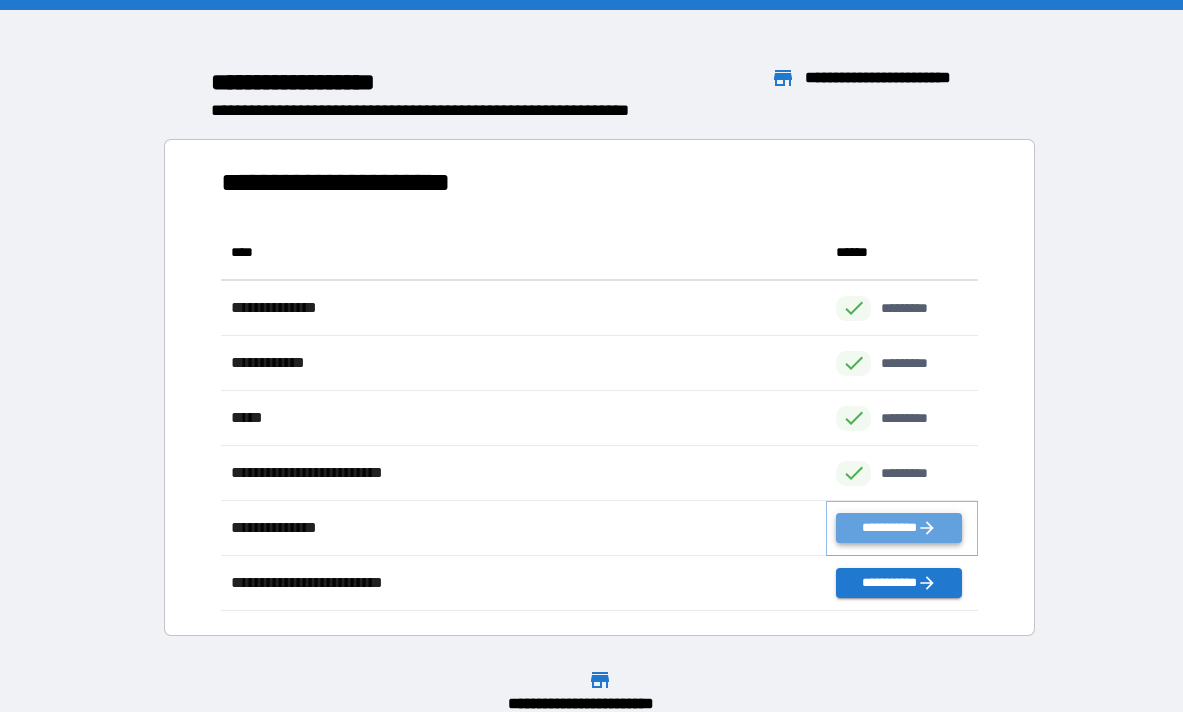 click 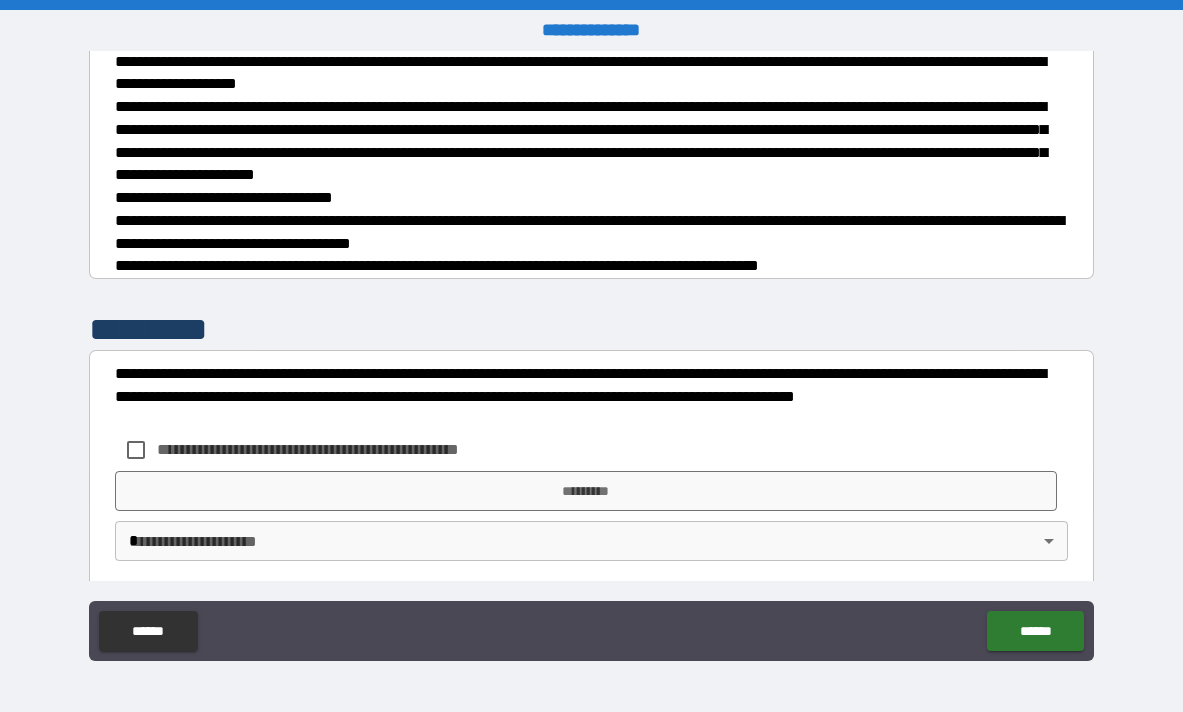 scroll, scrollTop: 462, scrollLeft: 0, axis: vertical 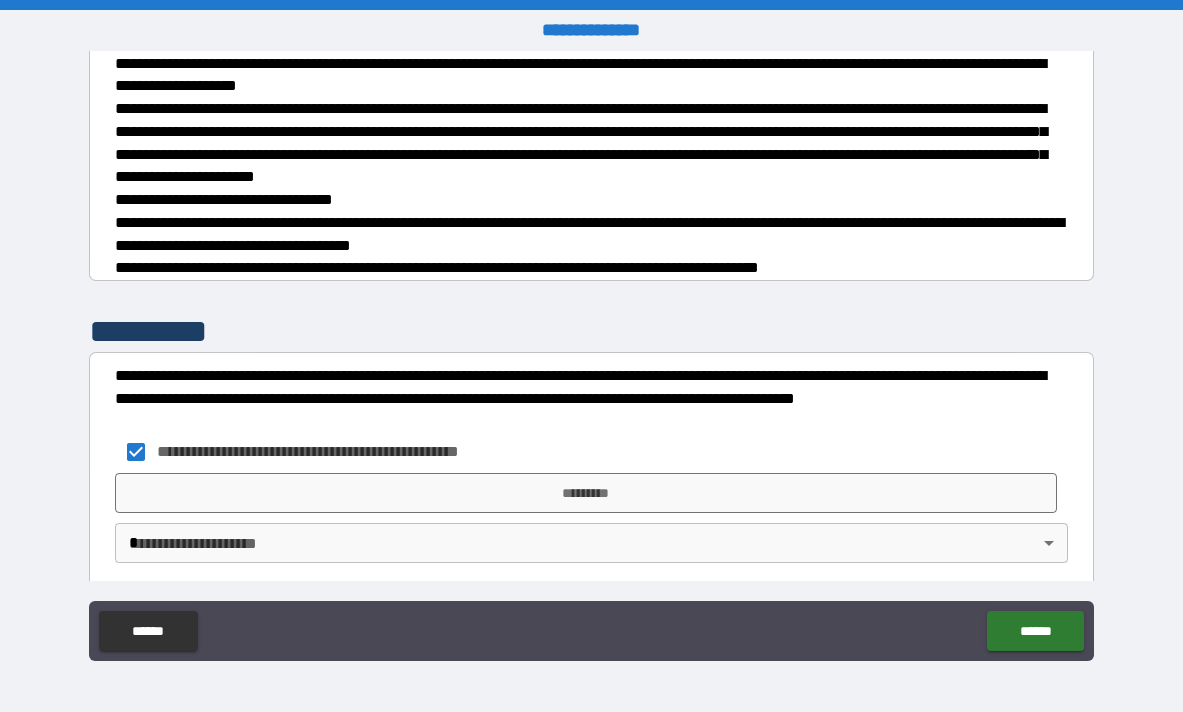 click on "**********" at bounding box center (591, 356) 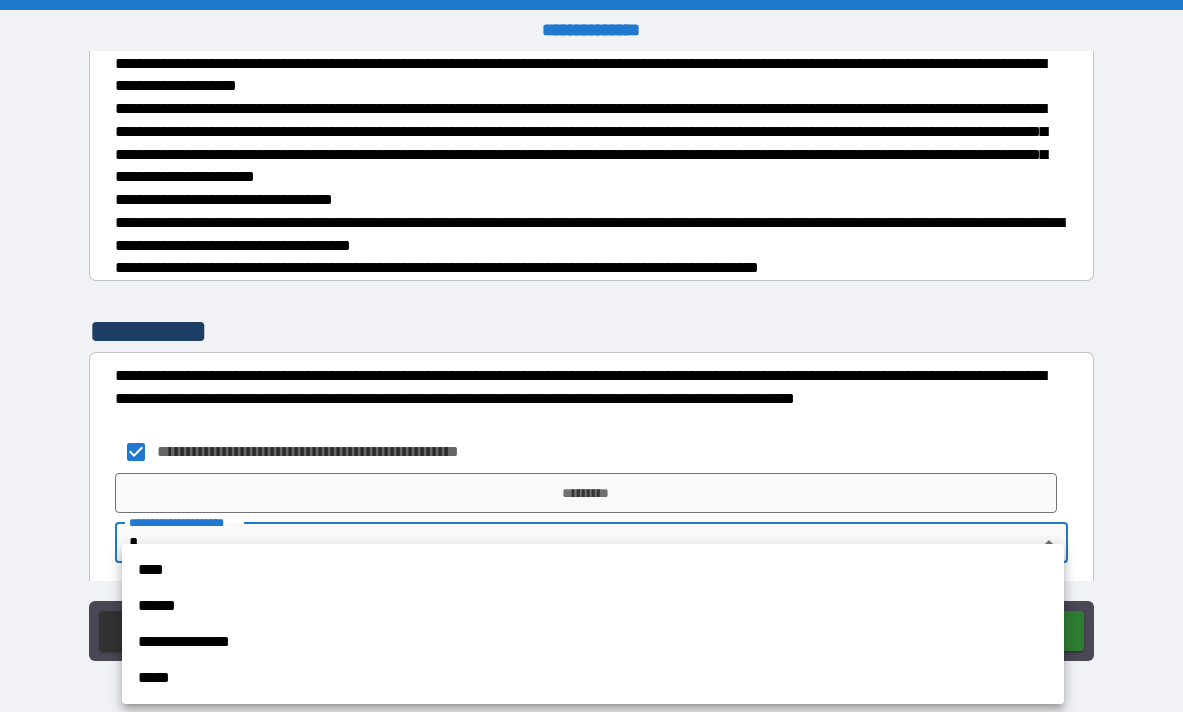 click on "****" at bounding box center [593, 570] 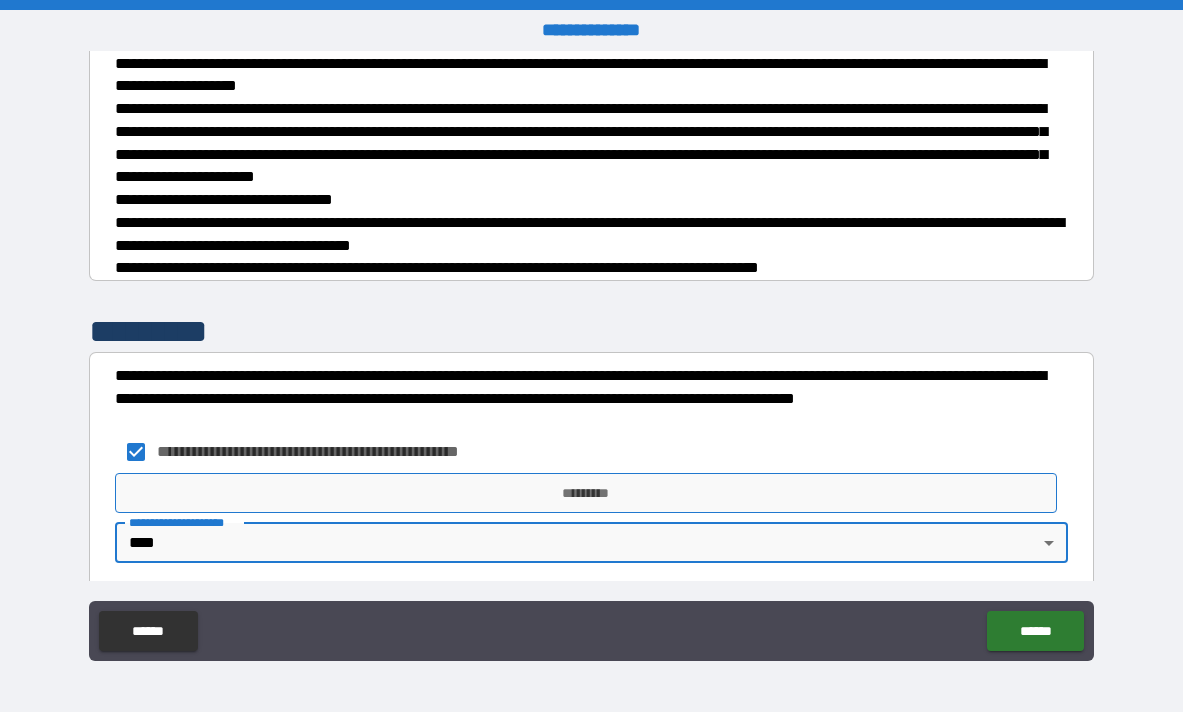 click on "*********" at bounding box center [586, 493] 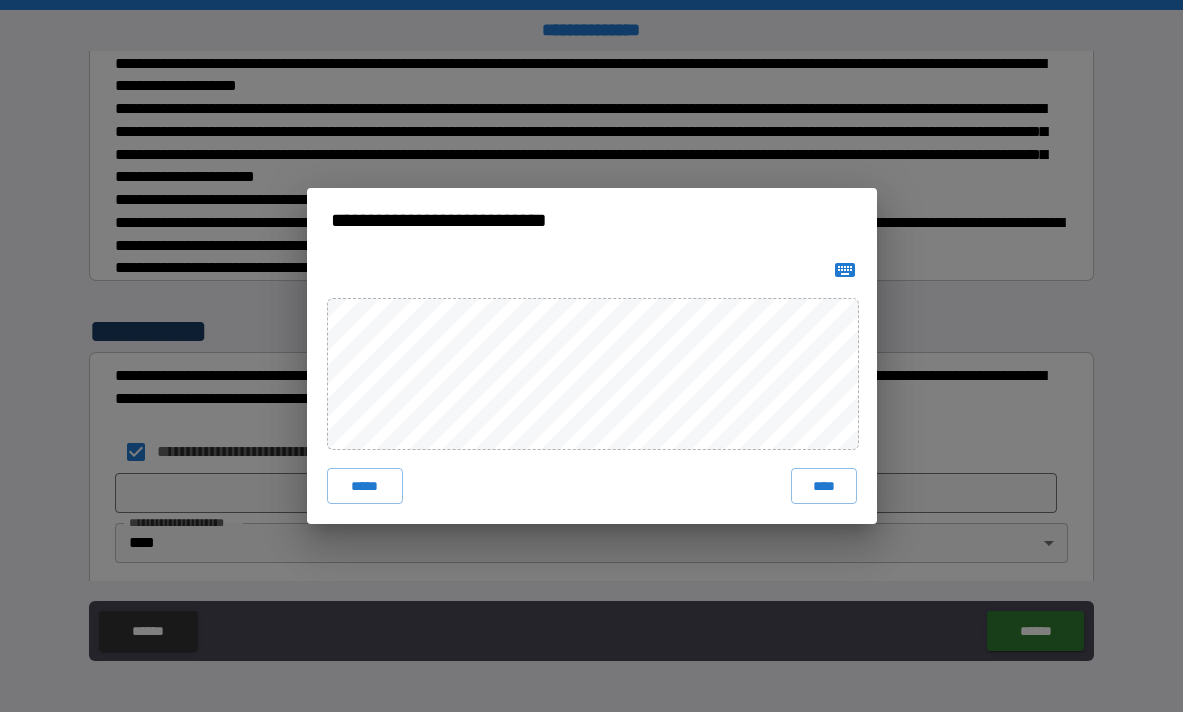click 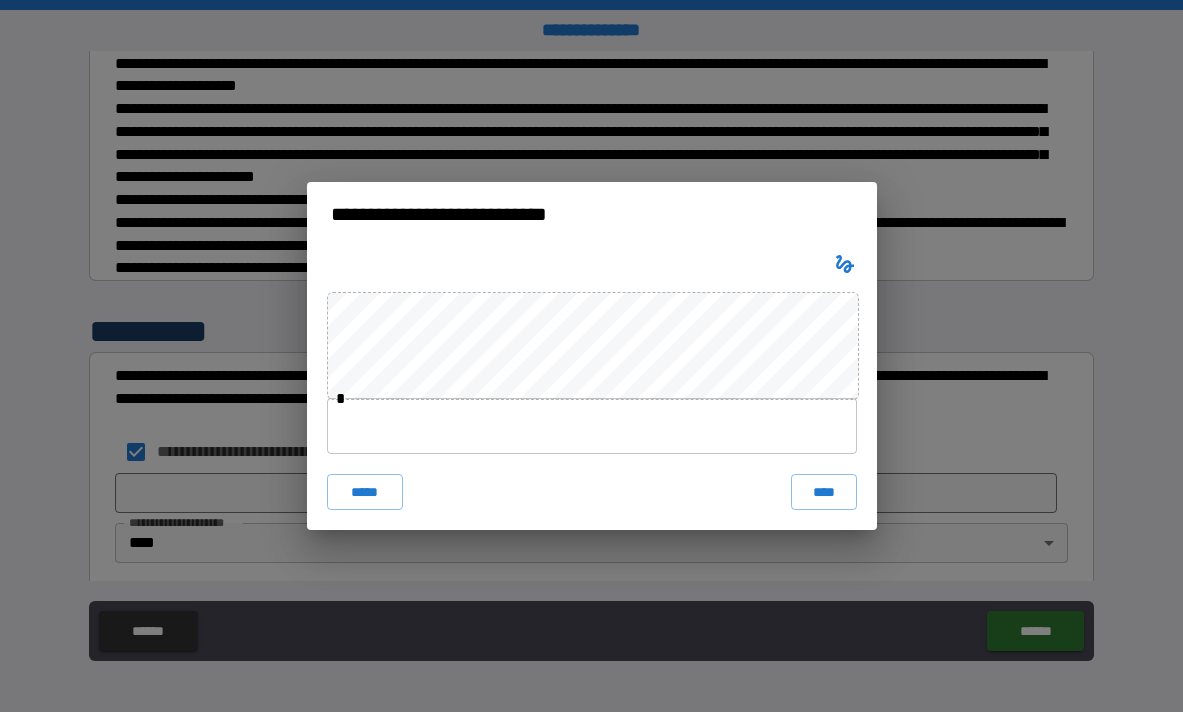 click at bounding box center [592, 426] 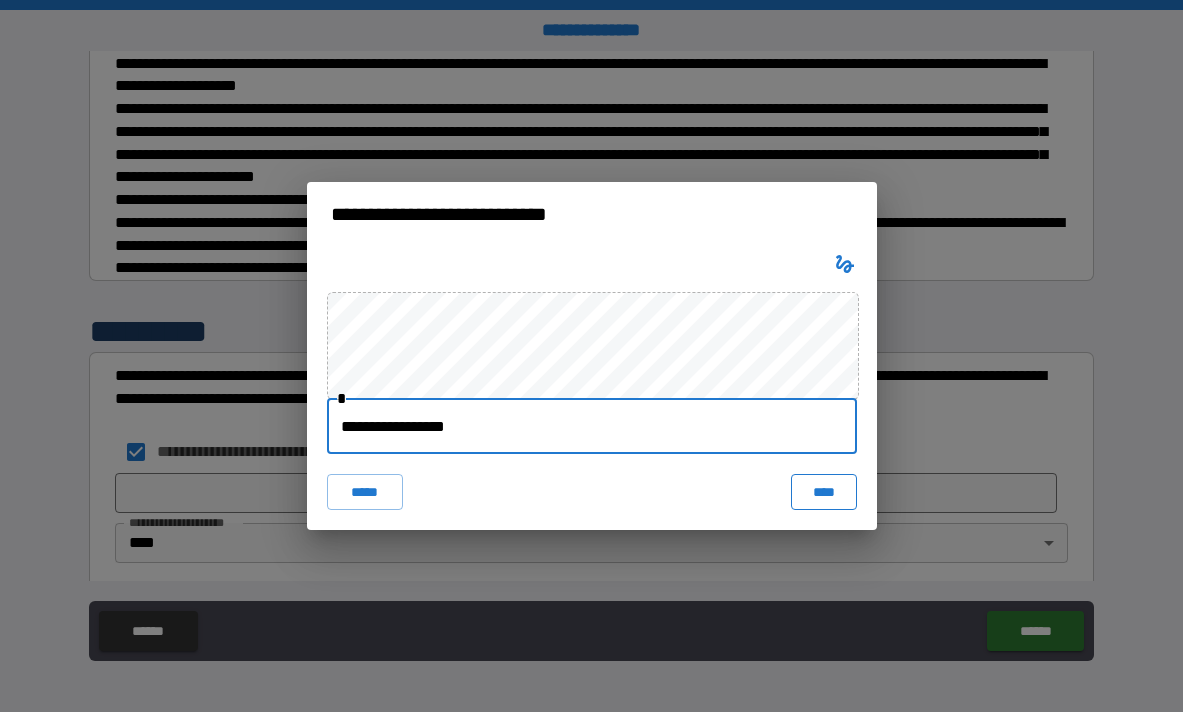 type on "**********" 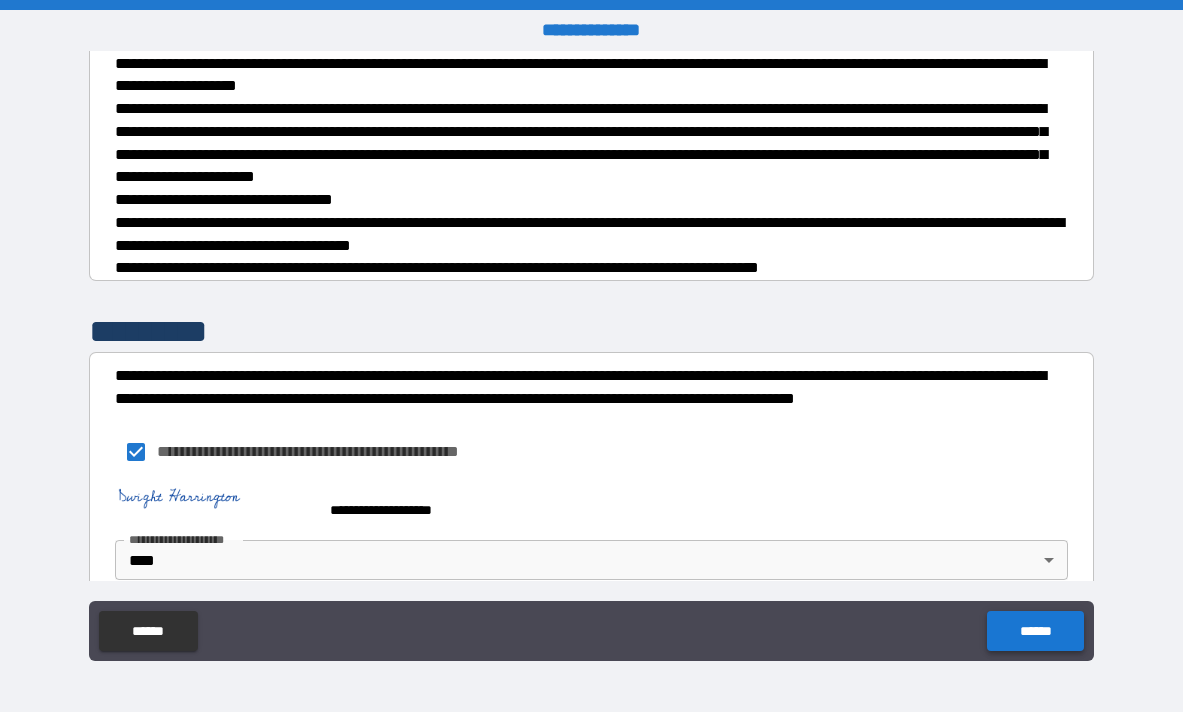 click on "******" at bounding box center [1035, 631] 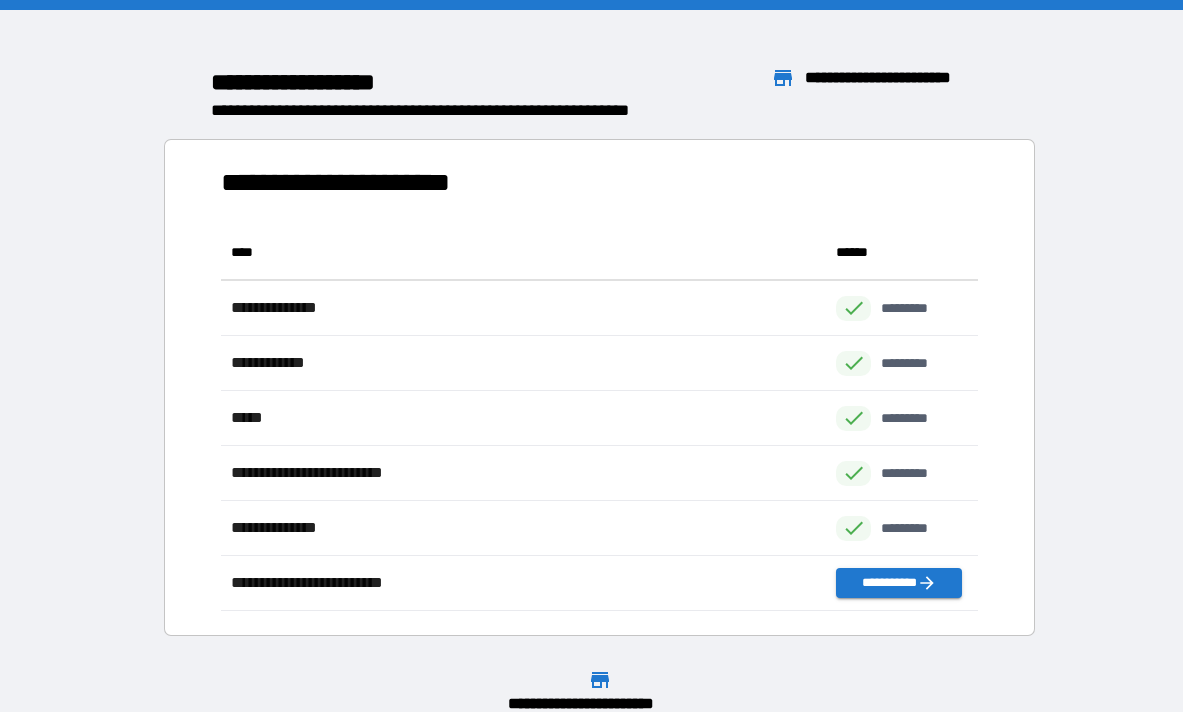 scroll, scrollTop: 1, scrollLeft: 1, axis: both 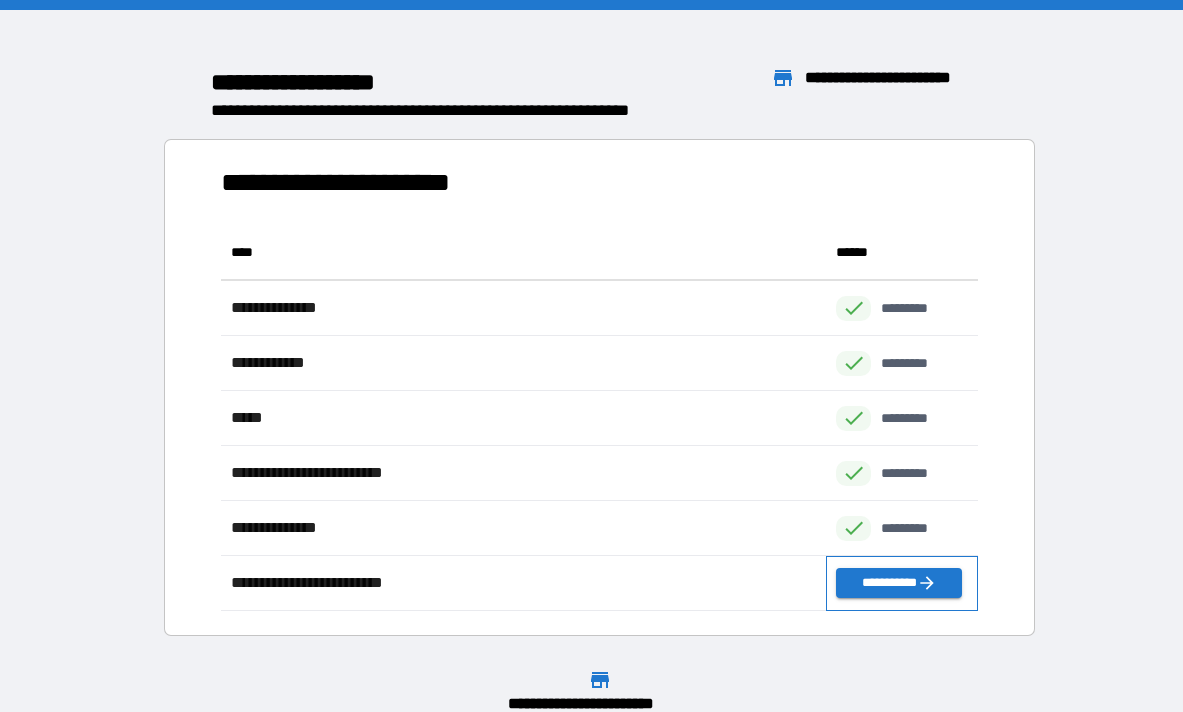 click on "**********" at bounding box center [901, 583] 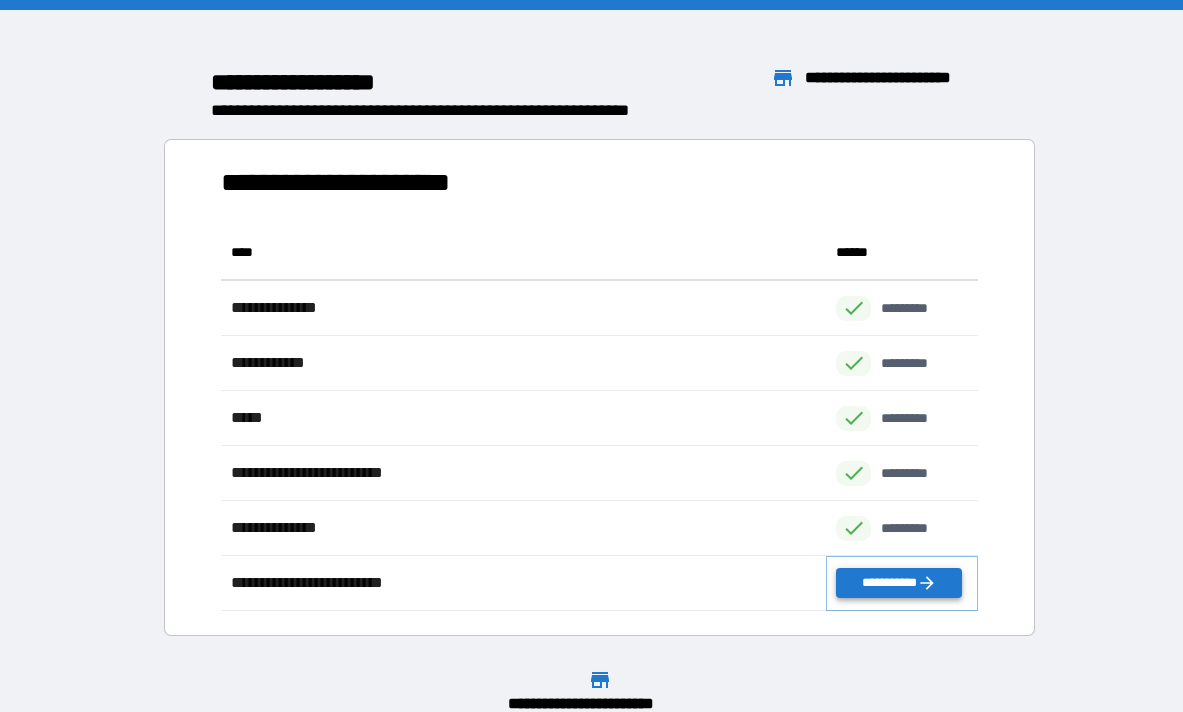 click 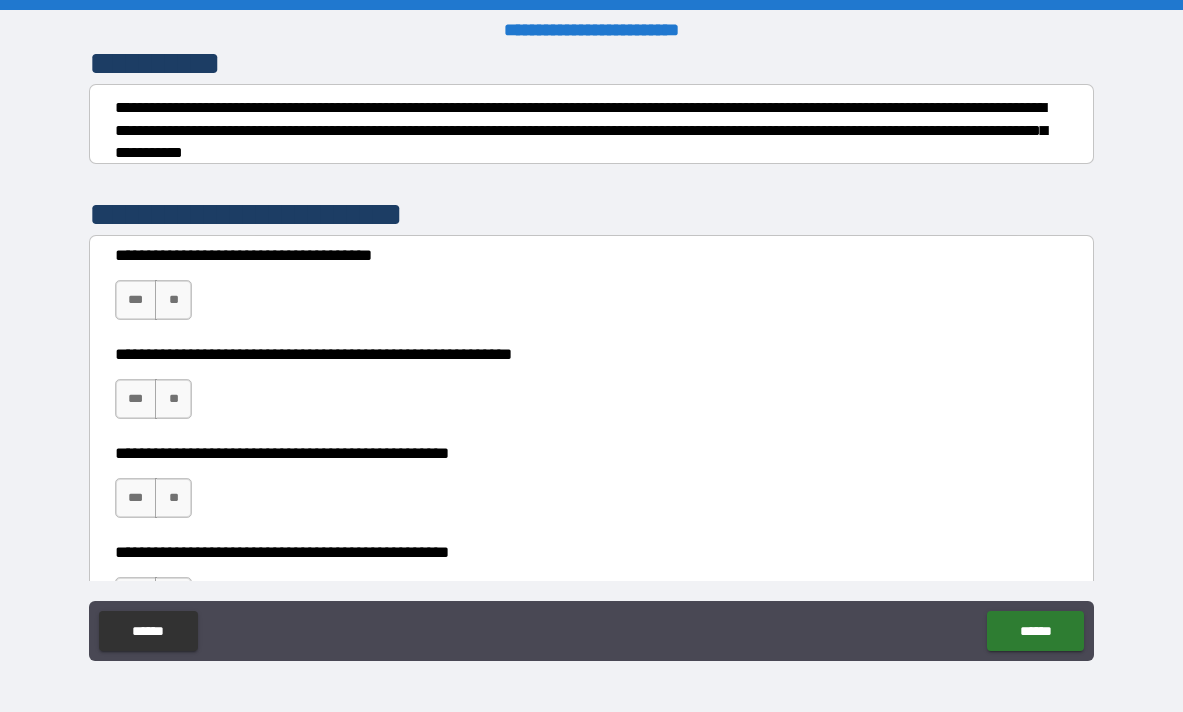 scroll, scrollTop: 321, scrollLeft: 0, axis: vertical 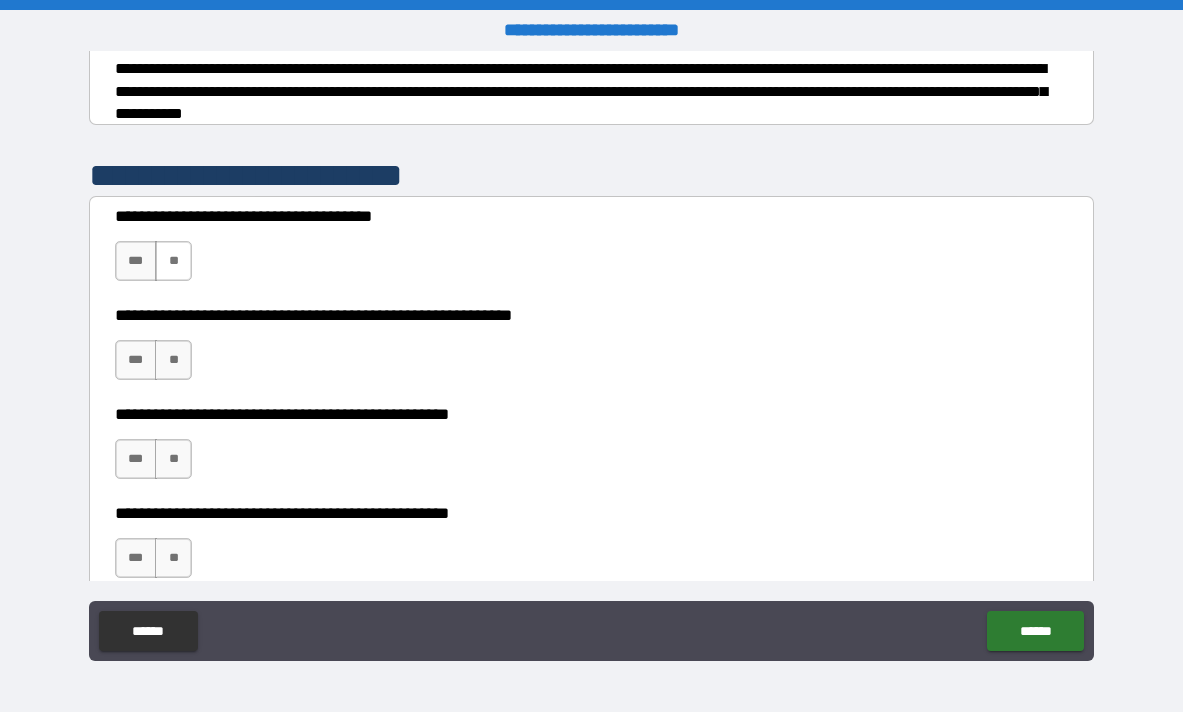 click on "**" at bounding box center [173, 261] 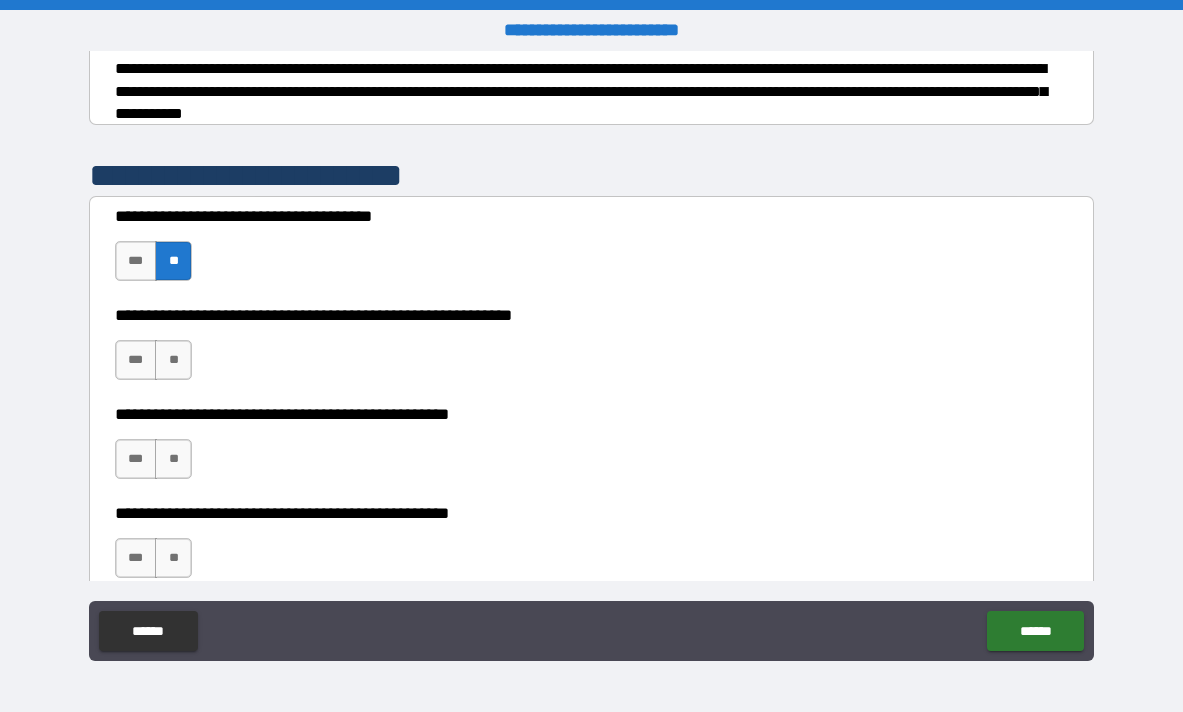 click on "*** **" at bounding box center [156, 365] 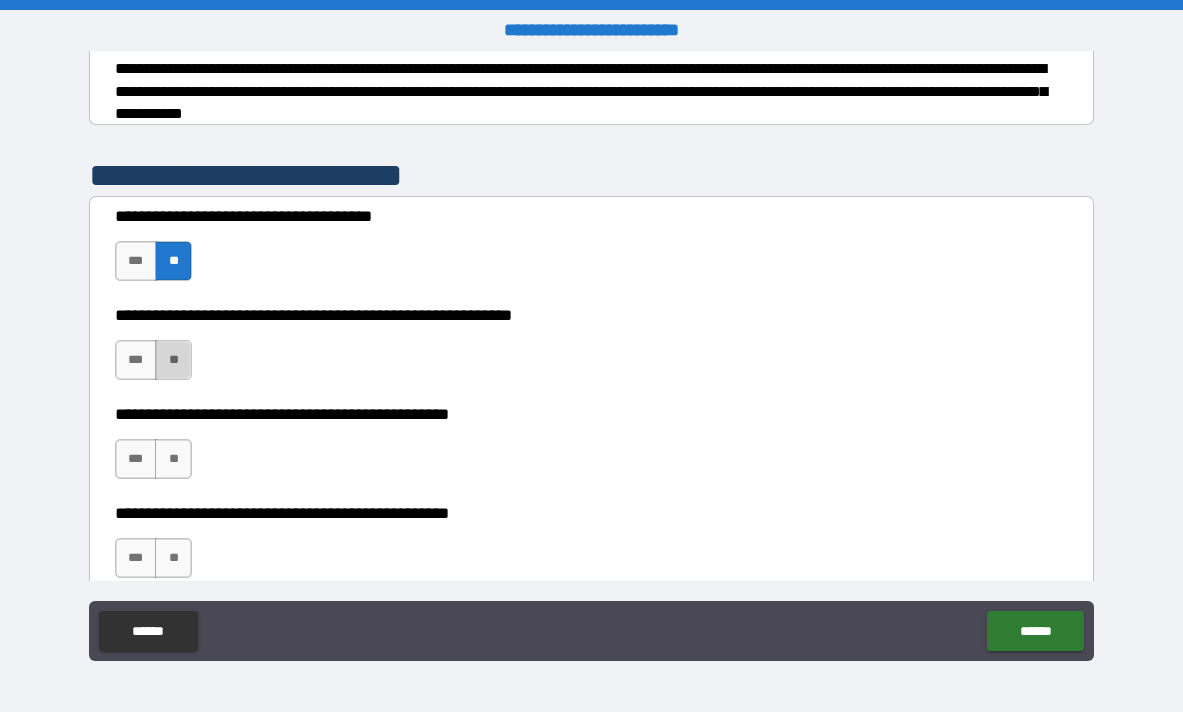 click on "**" at bounding box center [173, 360] 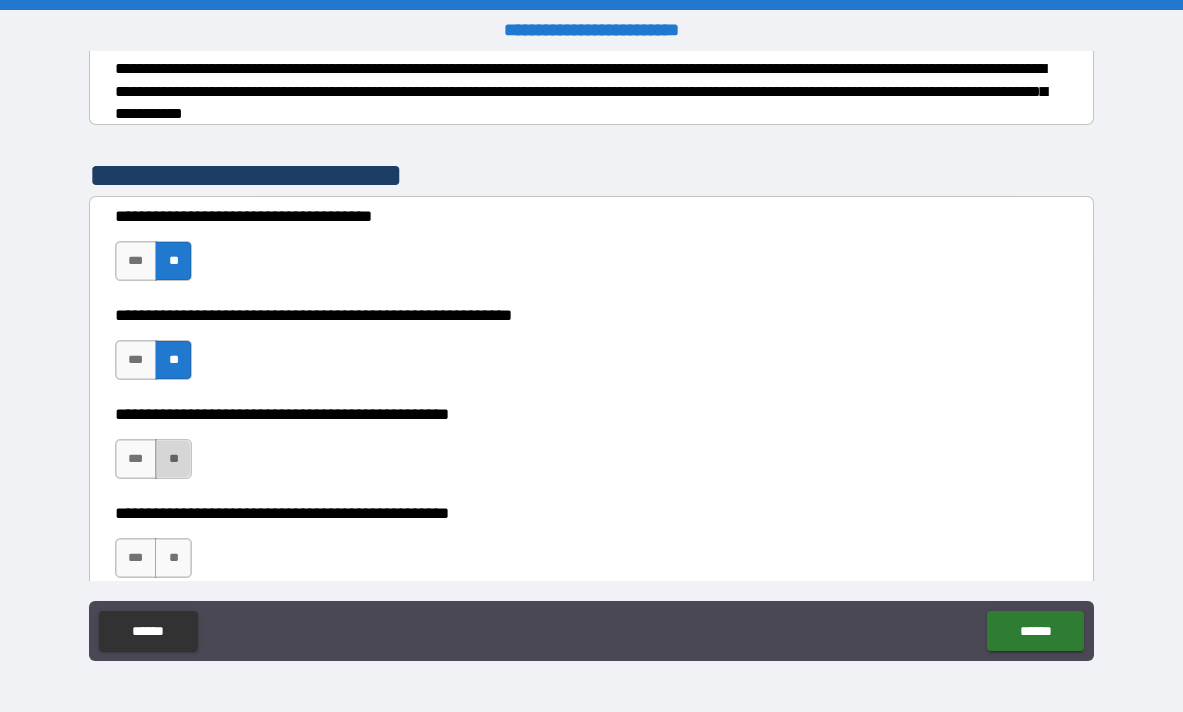click on "**" at bounding box center (173, 459) 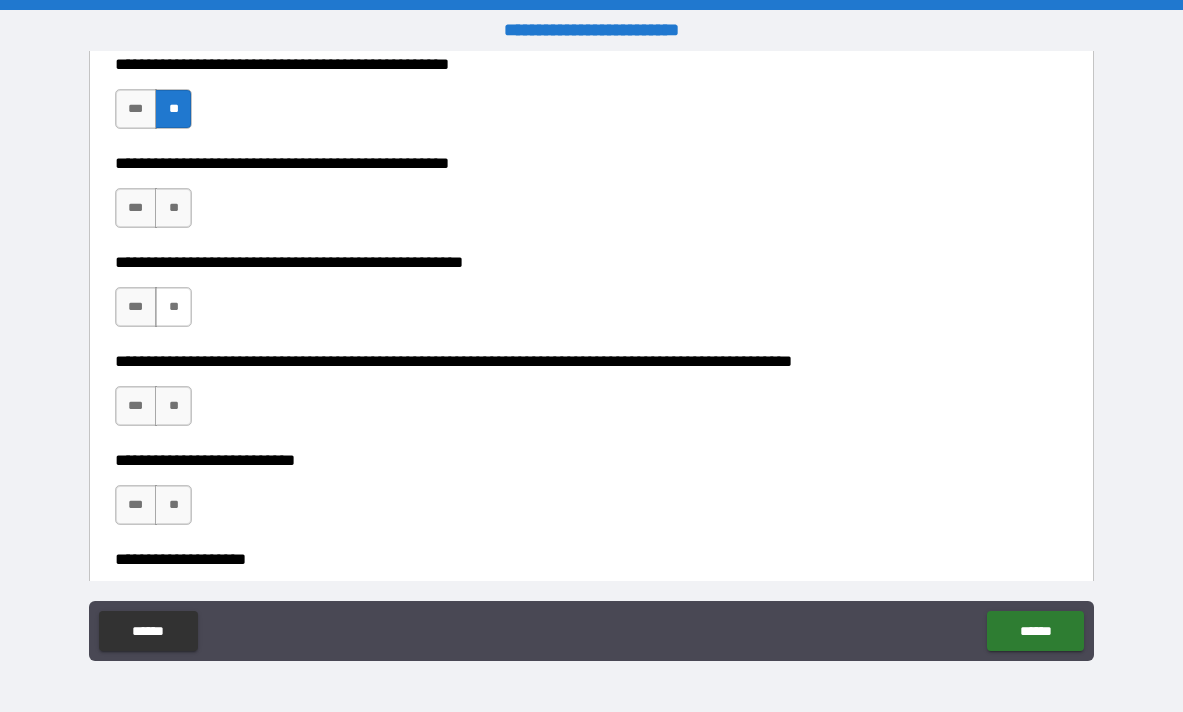 scroll, scrollTop: 678, scrollLeft: 0, axis: vertical 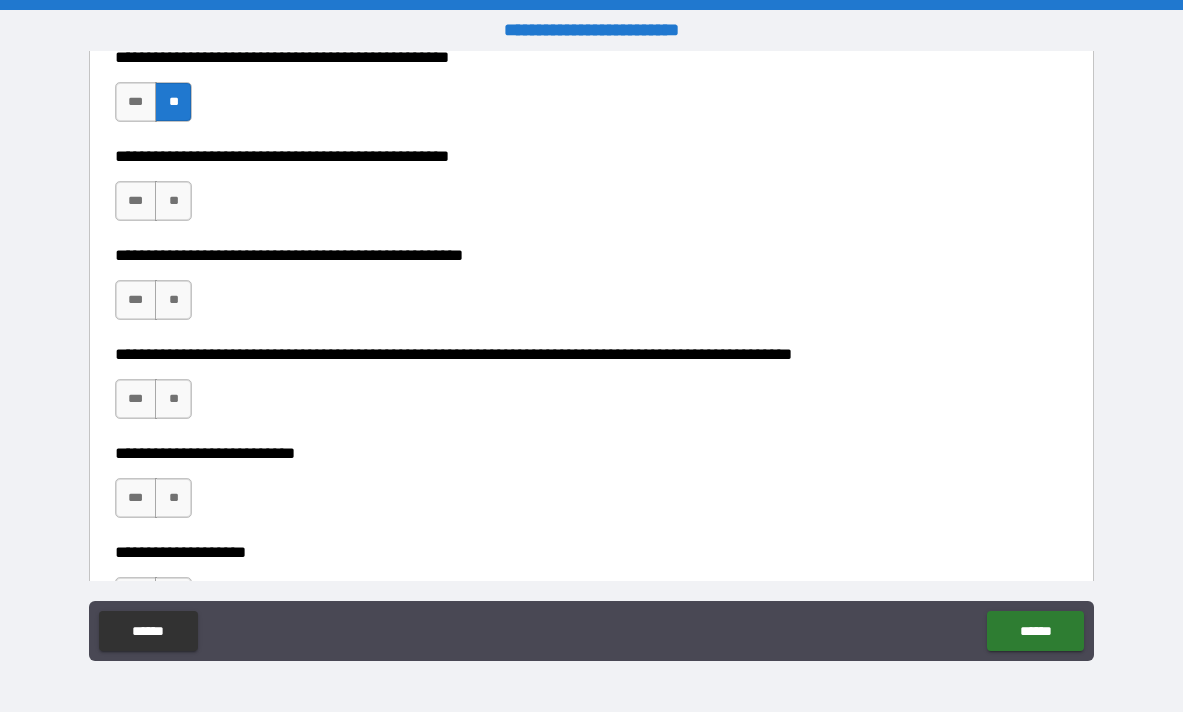 click on "*** **" at bounding box center [156, 206] 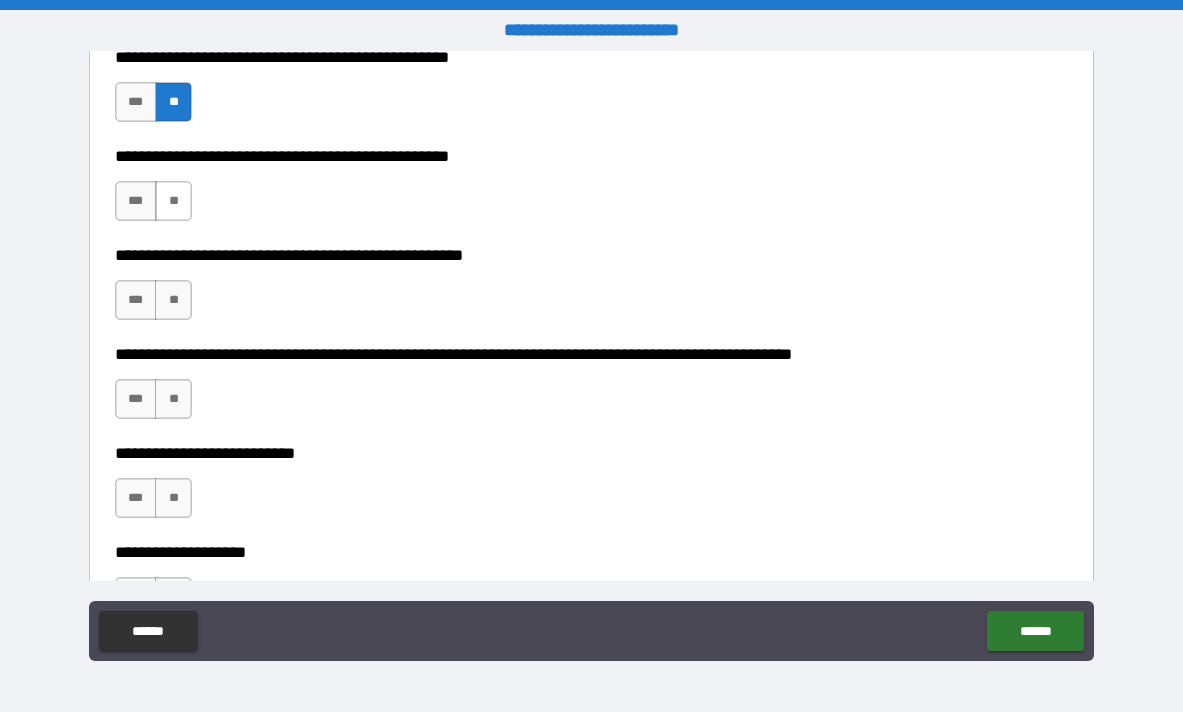 click on "**" at bounding box center (173, 201) 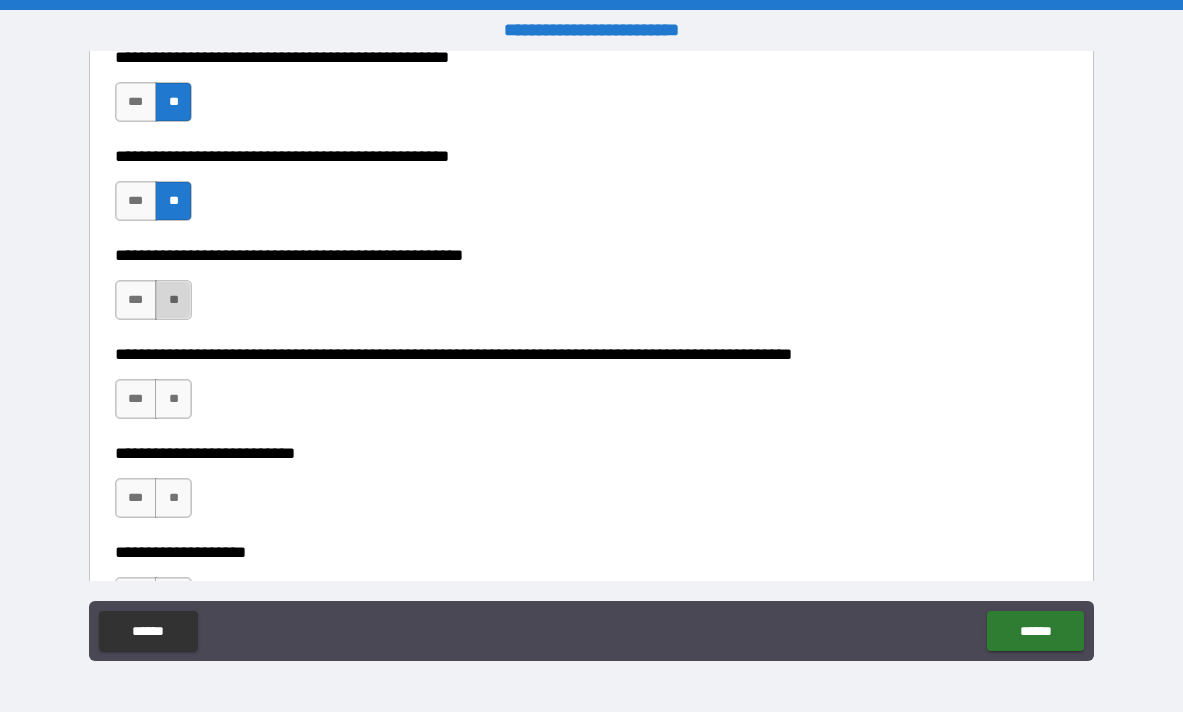 click on "**" at bounding box center (173, 300) 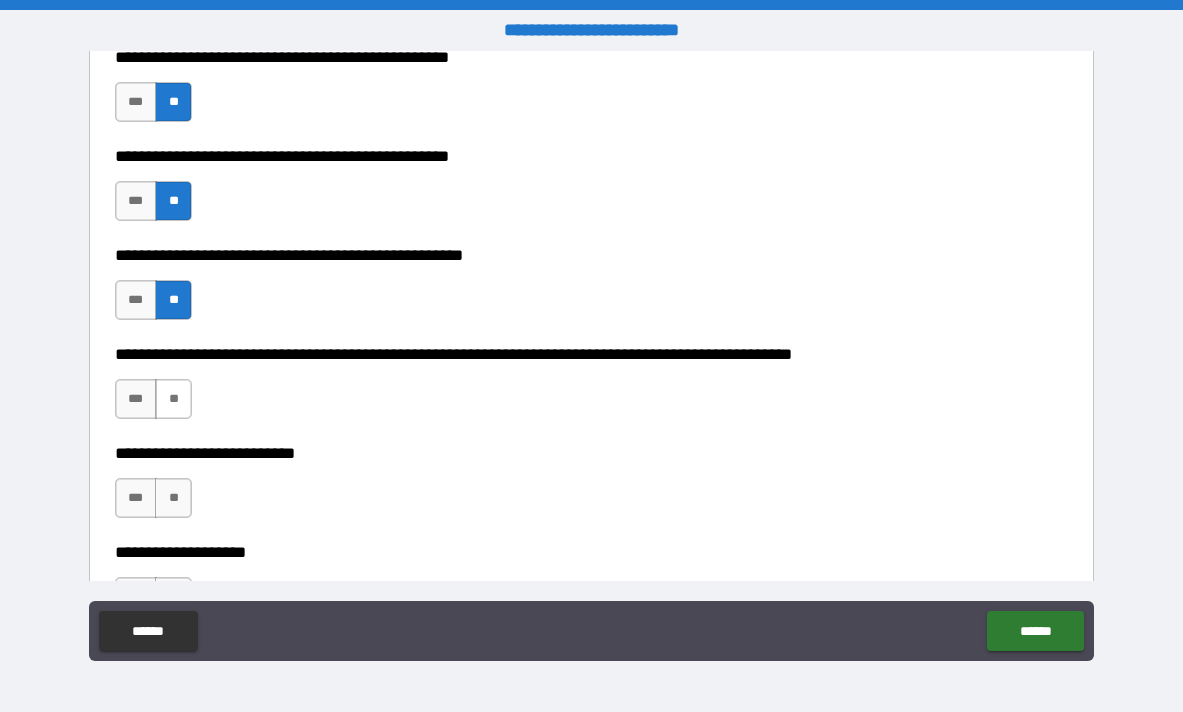 click on "**" at bounding box center [173, 399] 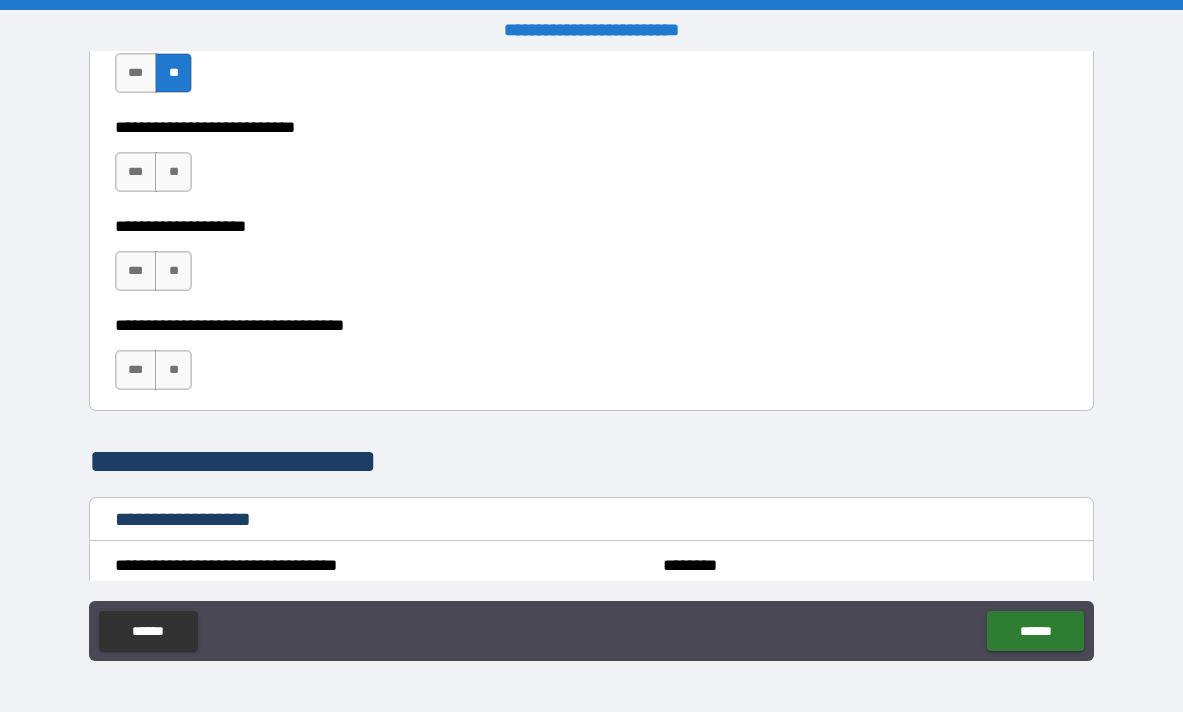 scroll, scrollTop: 993, scrollLeft: 0, axis: vertical 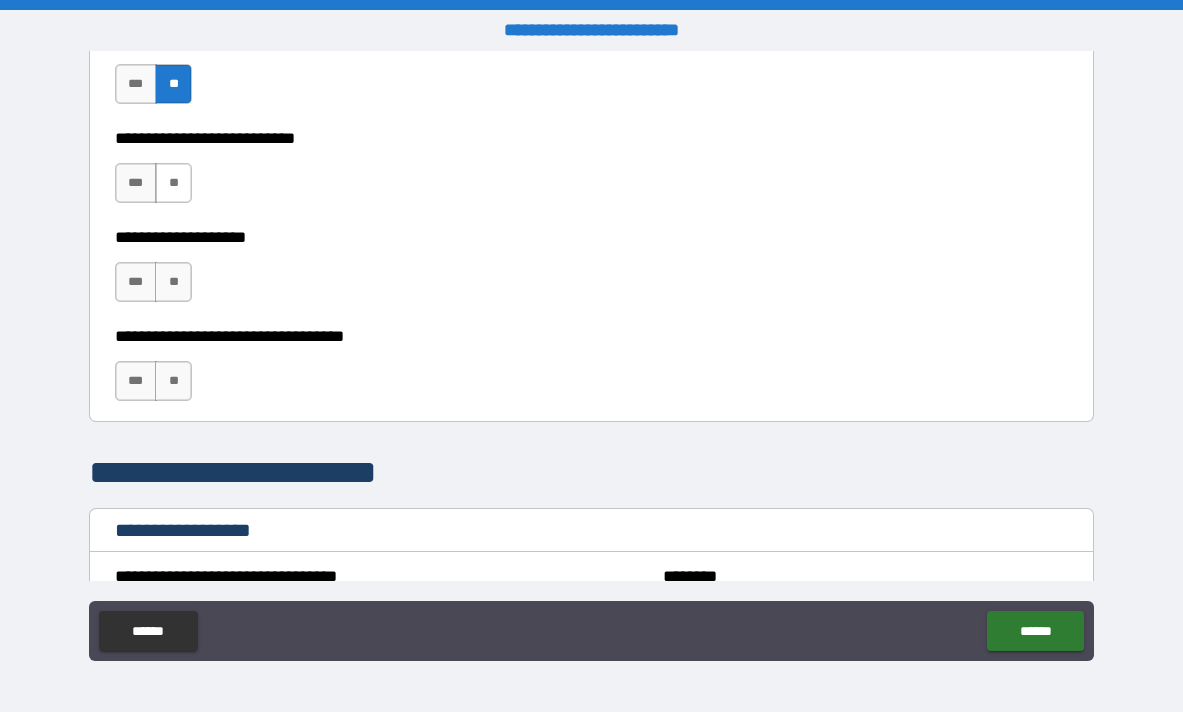 click on "**" at bounding box center (173, 183) 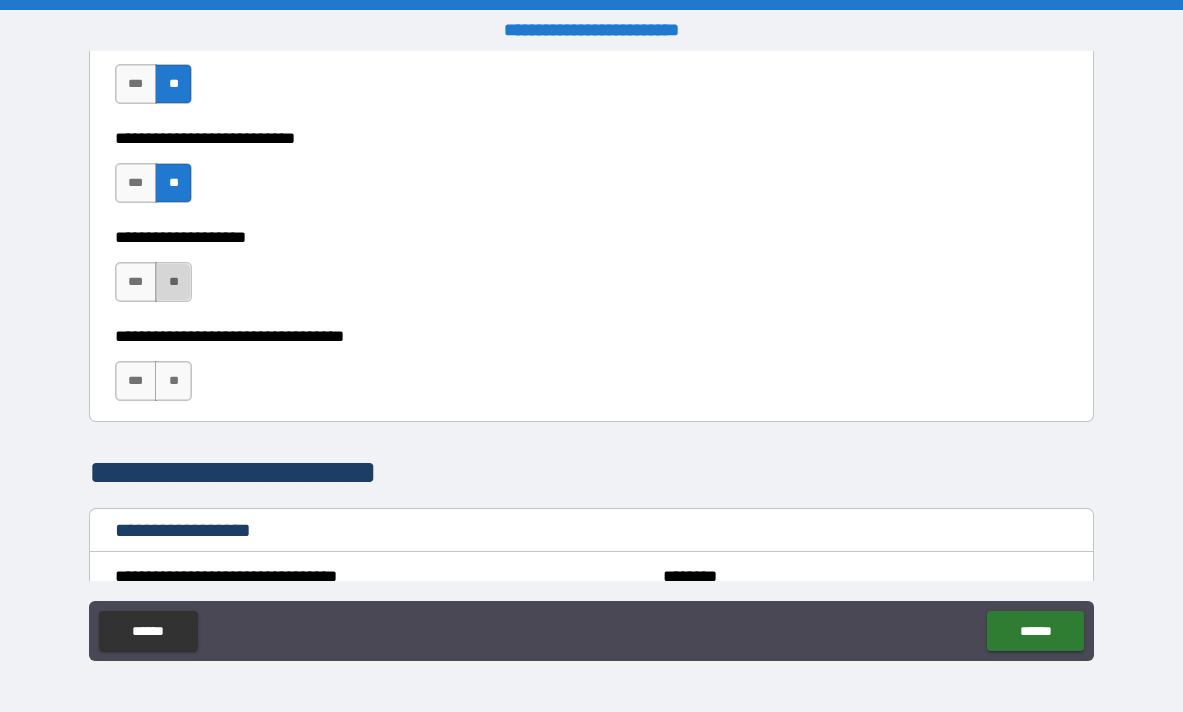 click on "**" at bounding box center (173, 282) 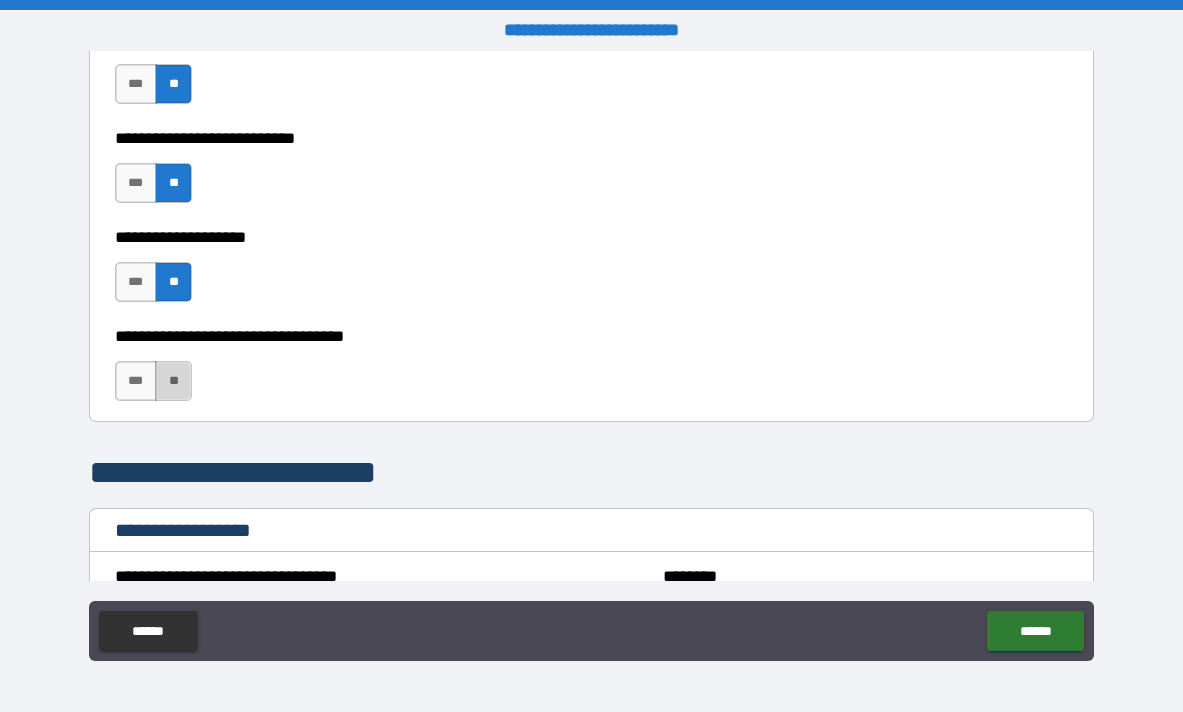 click on "**" at bounding box center [173, 381] 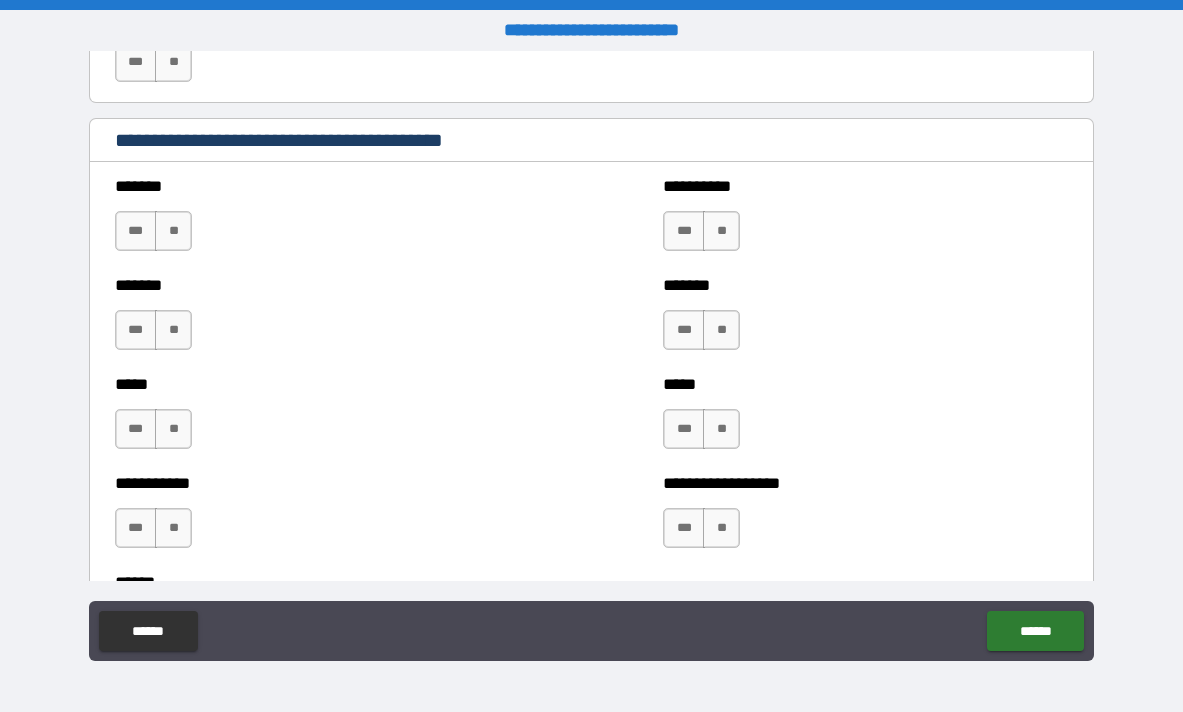 scroll, scrollTop: 1676, scrollLeft: 0, axis: vertical 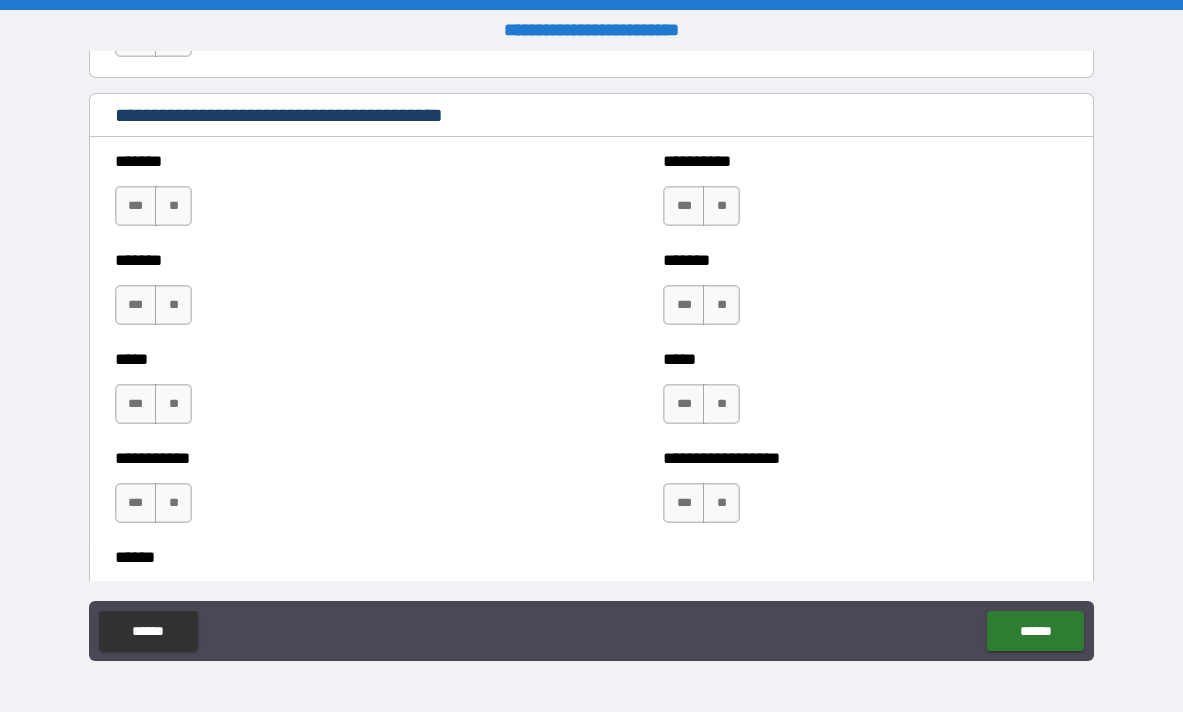 click on "*** **" at bounding box center [153, 206] 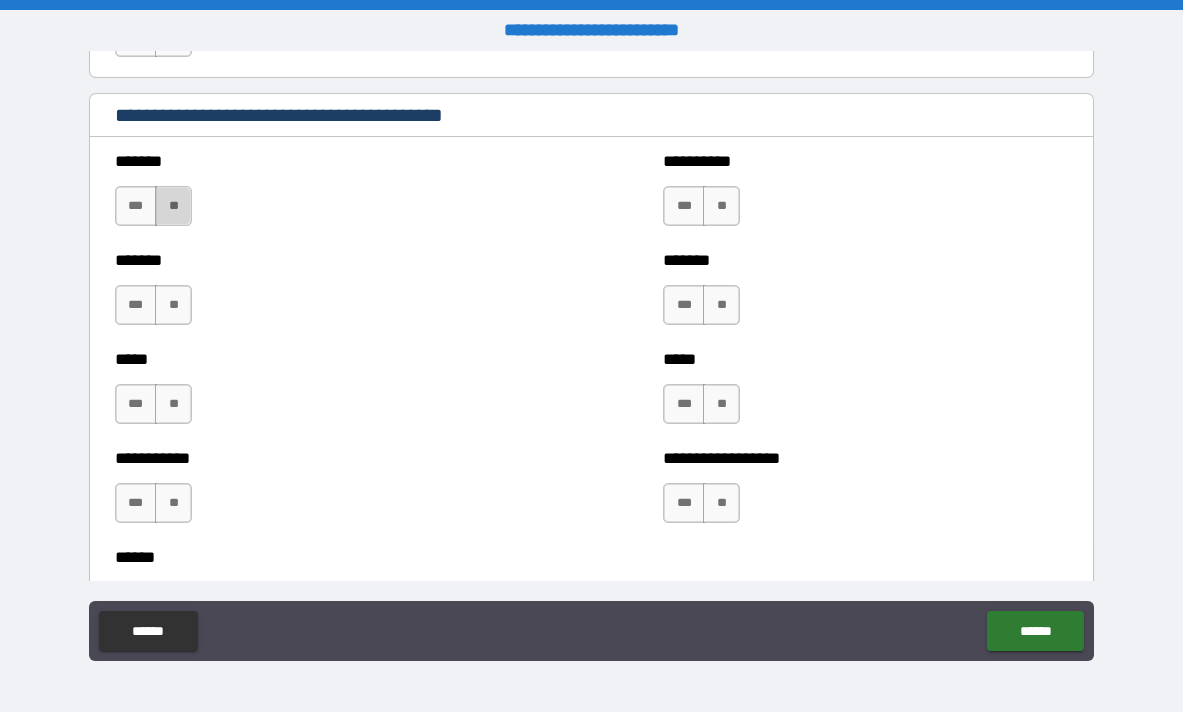 click on "**" at bounding box center [173, 206] 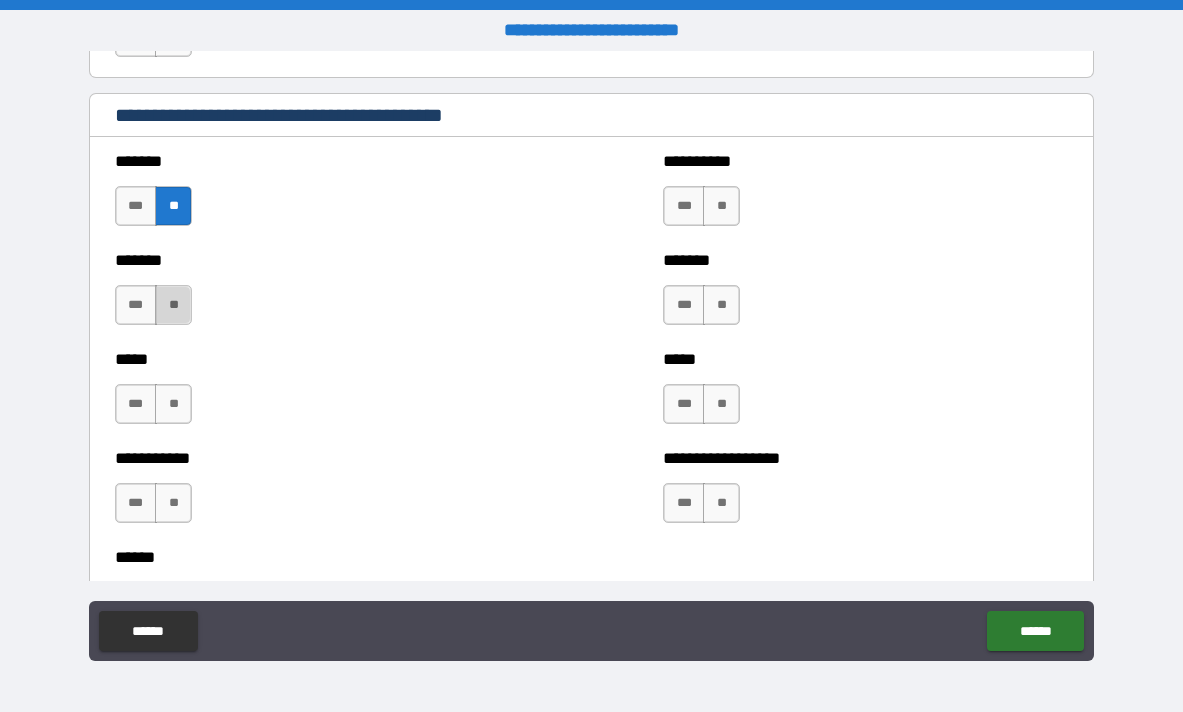 click on "**" at bounding box center [173, 305] 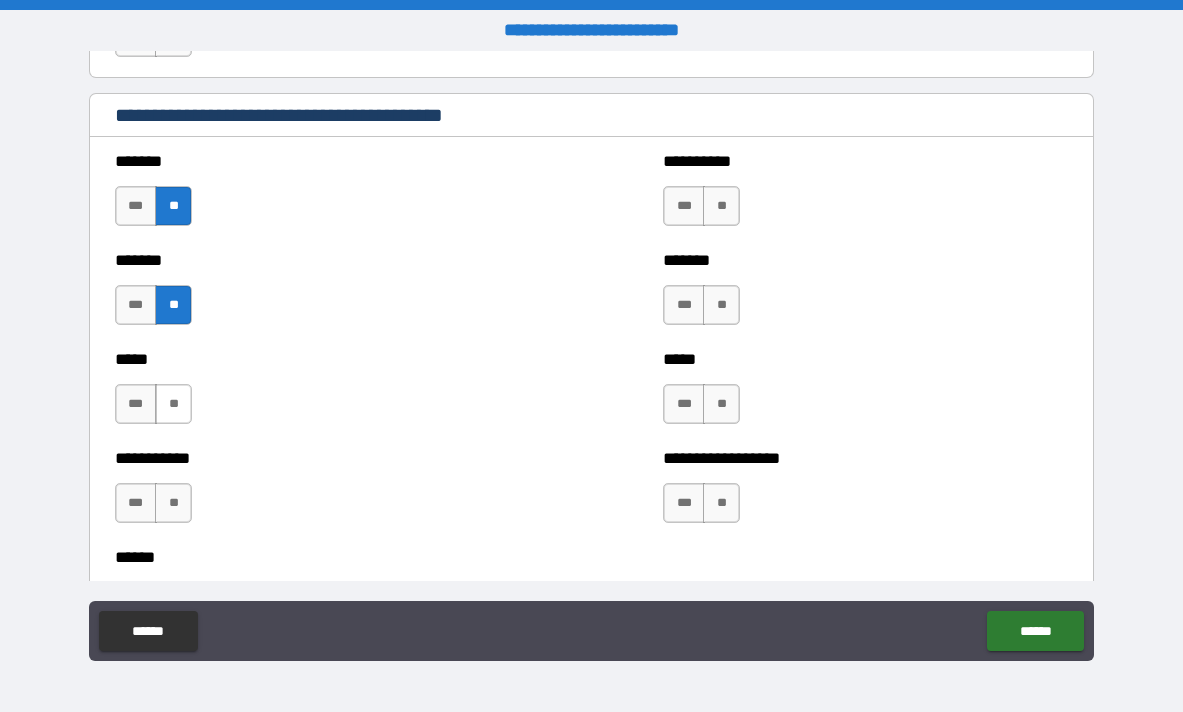 click on "**" at bounding box center (173, 404) 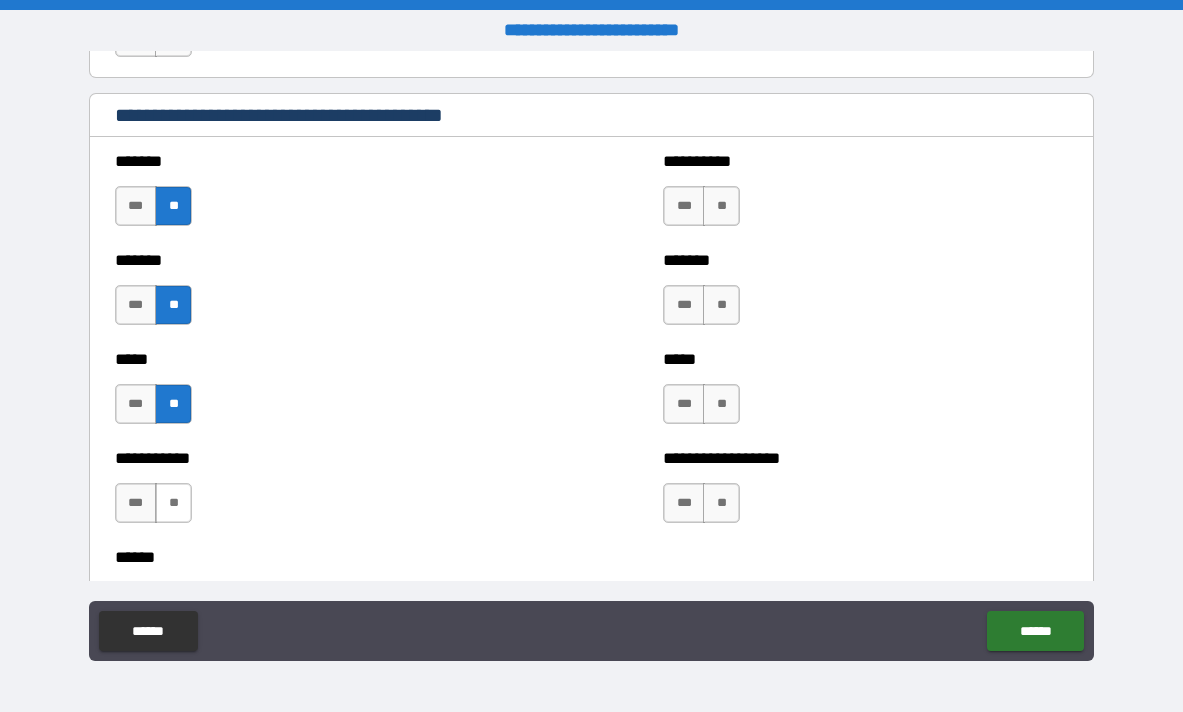 click on "**" at bounding box center [173, 503] 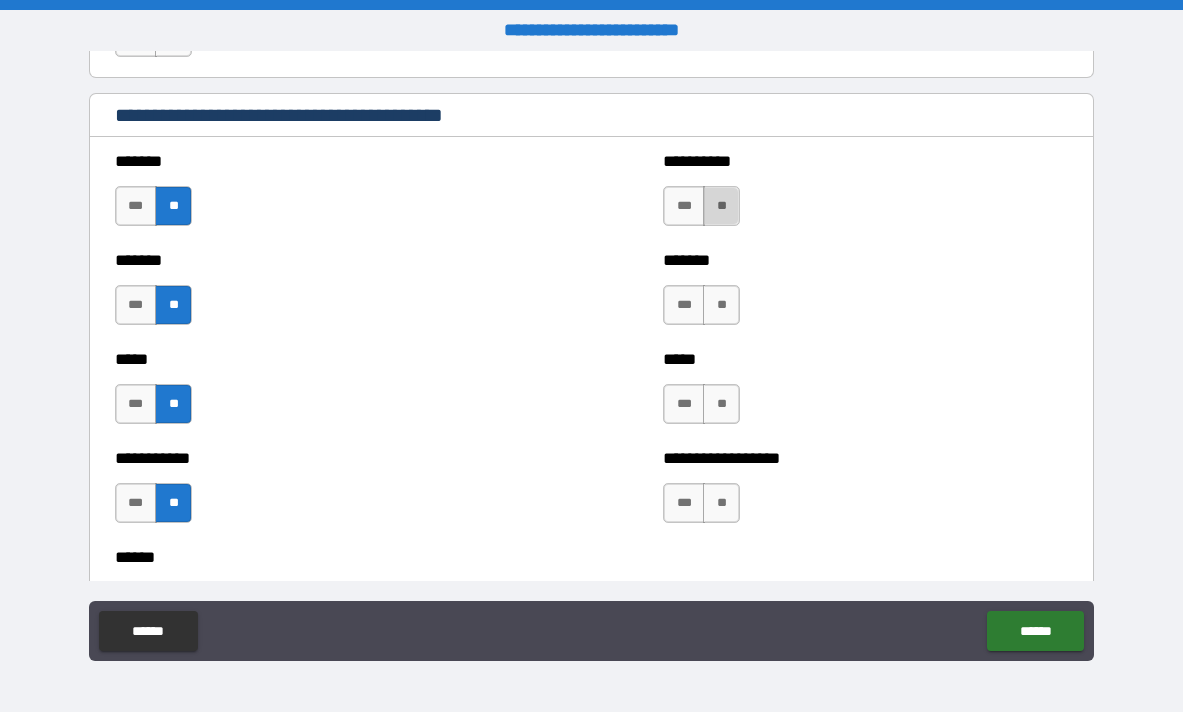 click on "**" at bounding box center (721, 206) 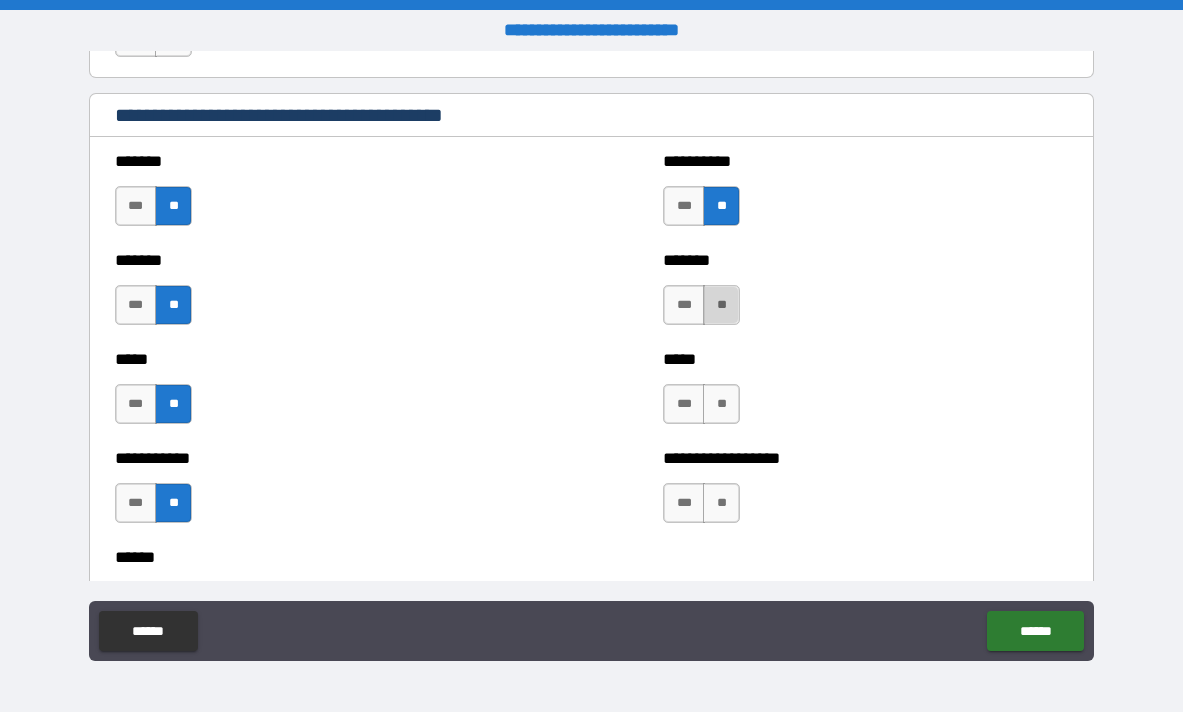 click on "**" at bounding box center (721, 305) 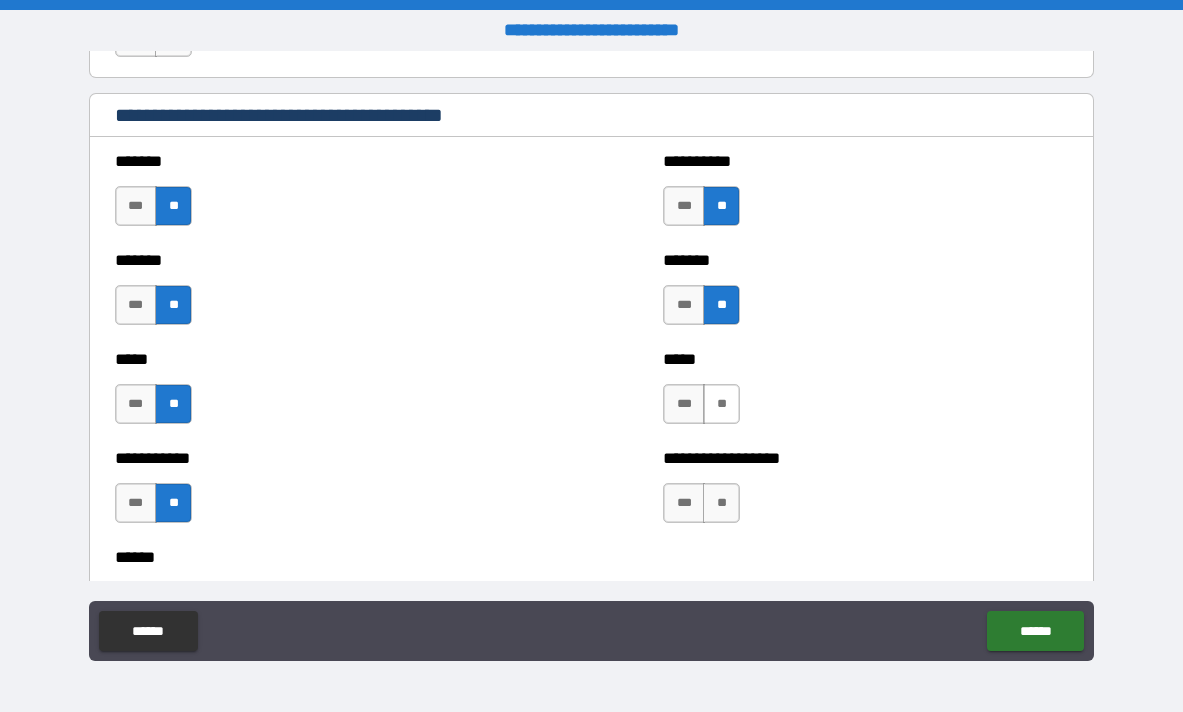 click on "**" at bounding box center (721, 404) 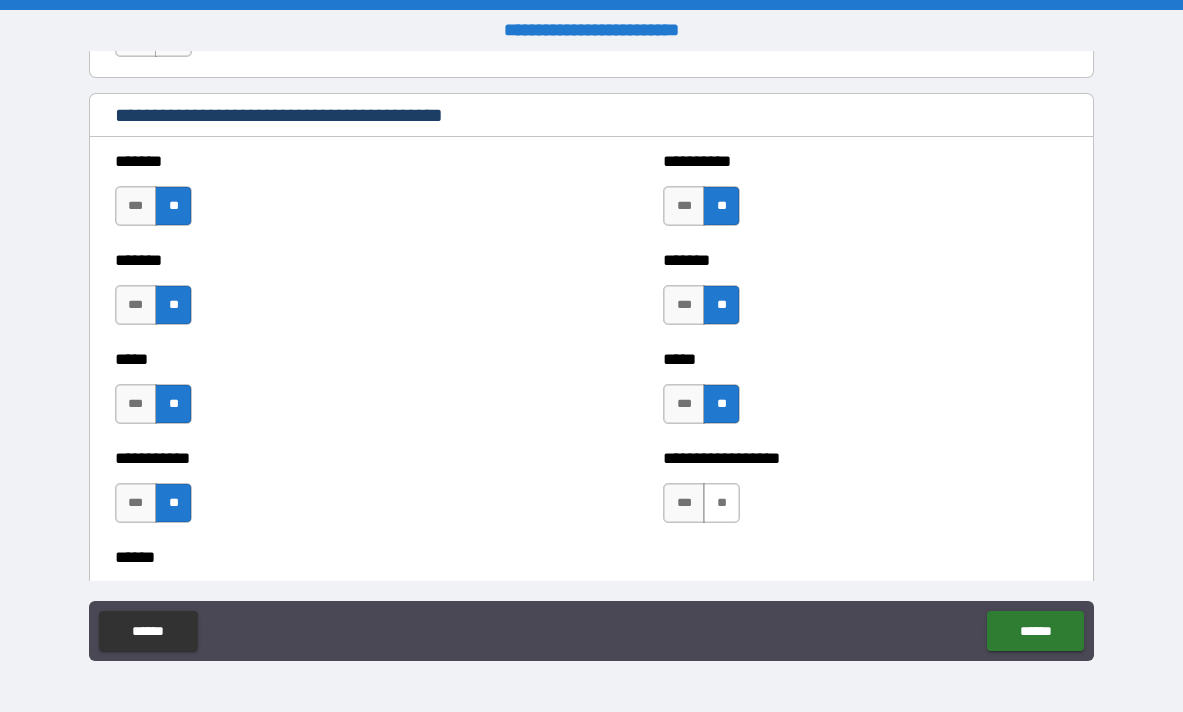 click on "**" at bounding box center [721, 503] 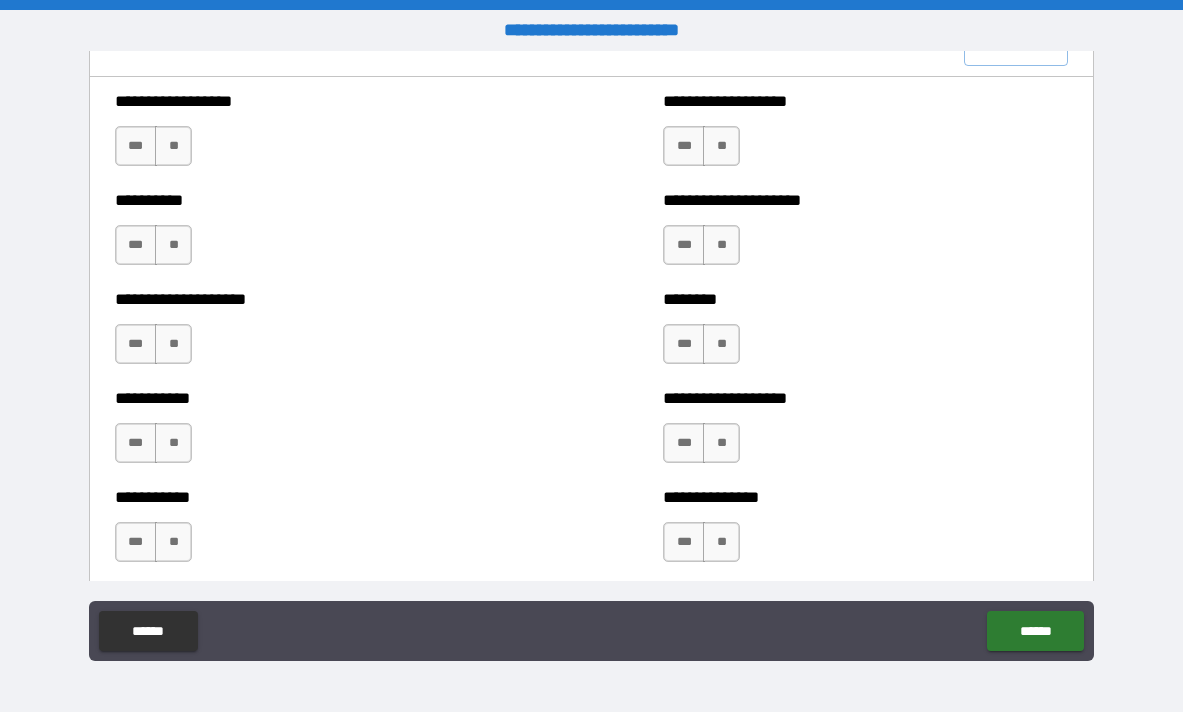 scroll, scrollTop: 2344, scrollLeft: 0, axis: vertical 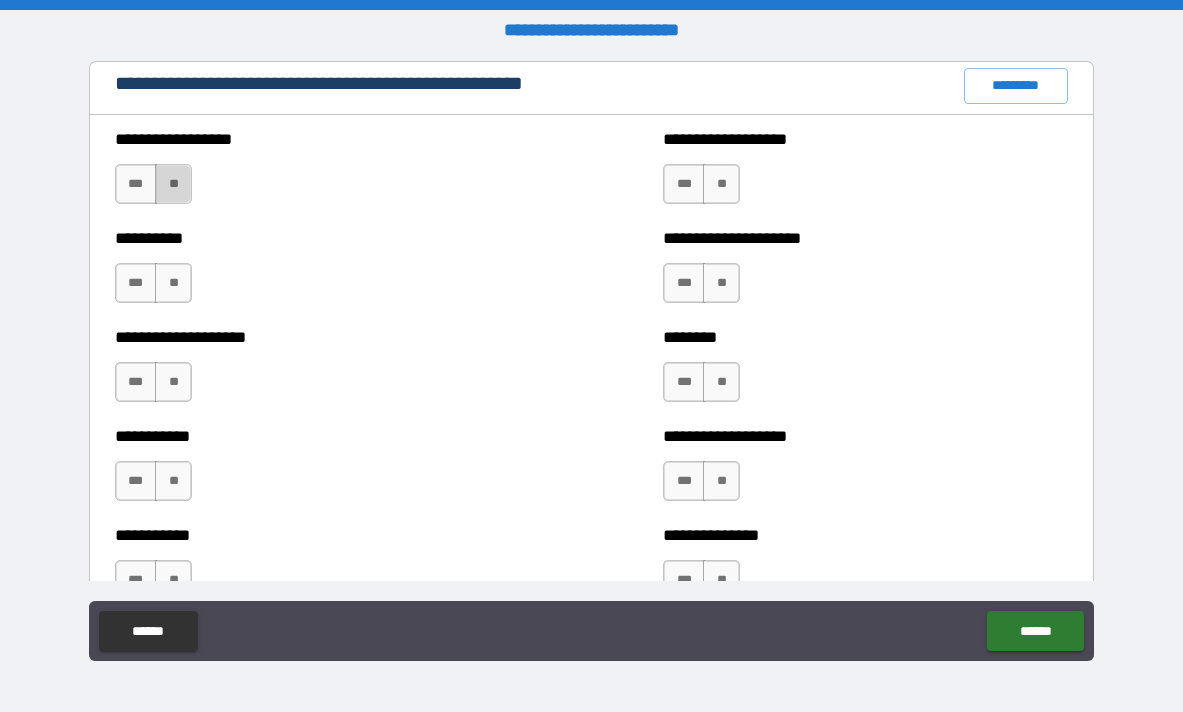 click on "**" at bounding box center [173, 184] 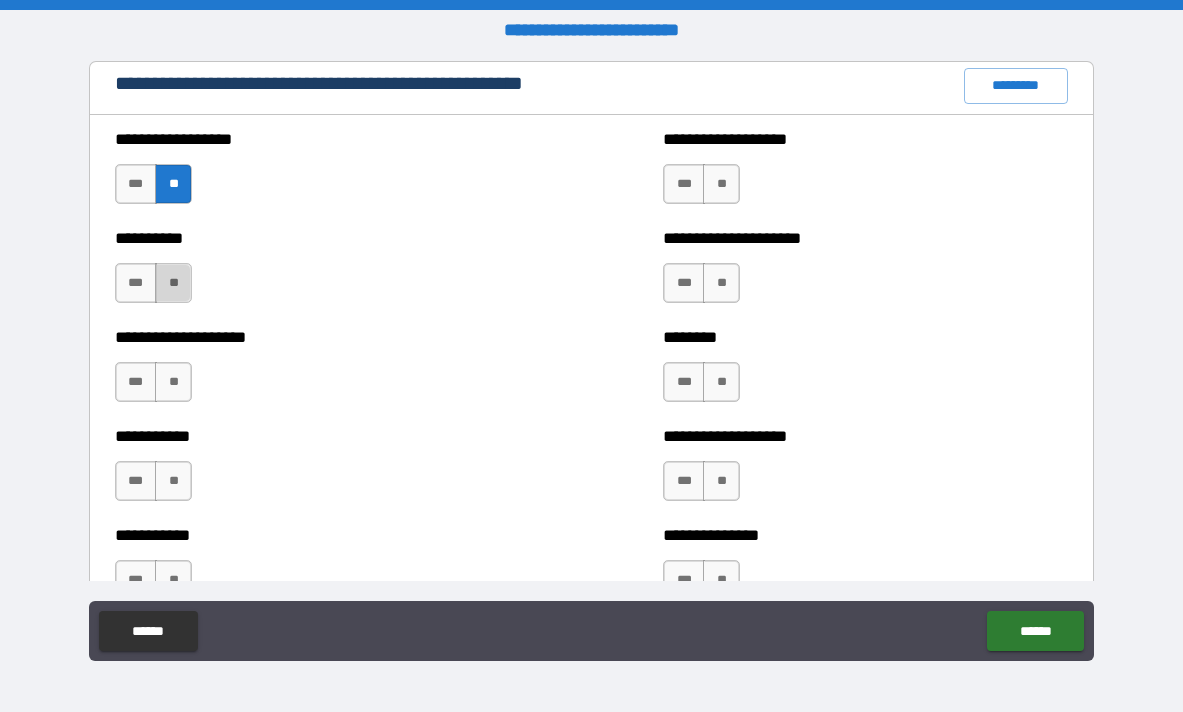 click on "**" at bounding box center [173, 283] 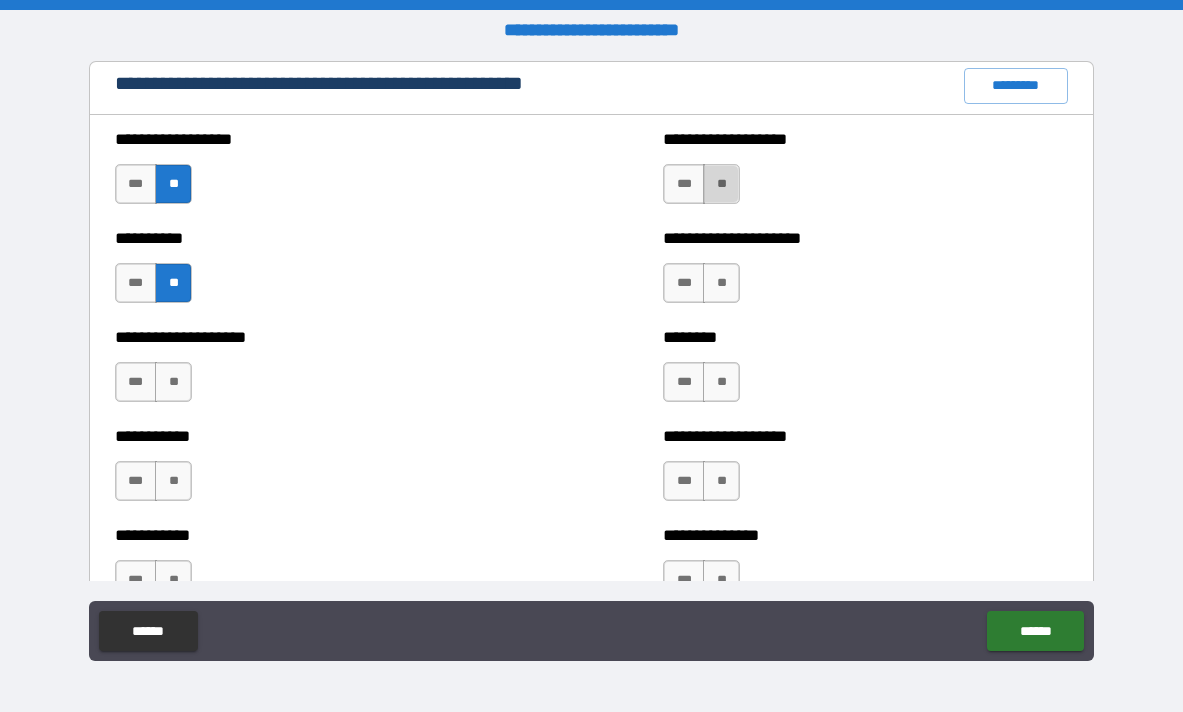 click on "**" at bounding box center (721, 184) 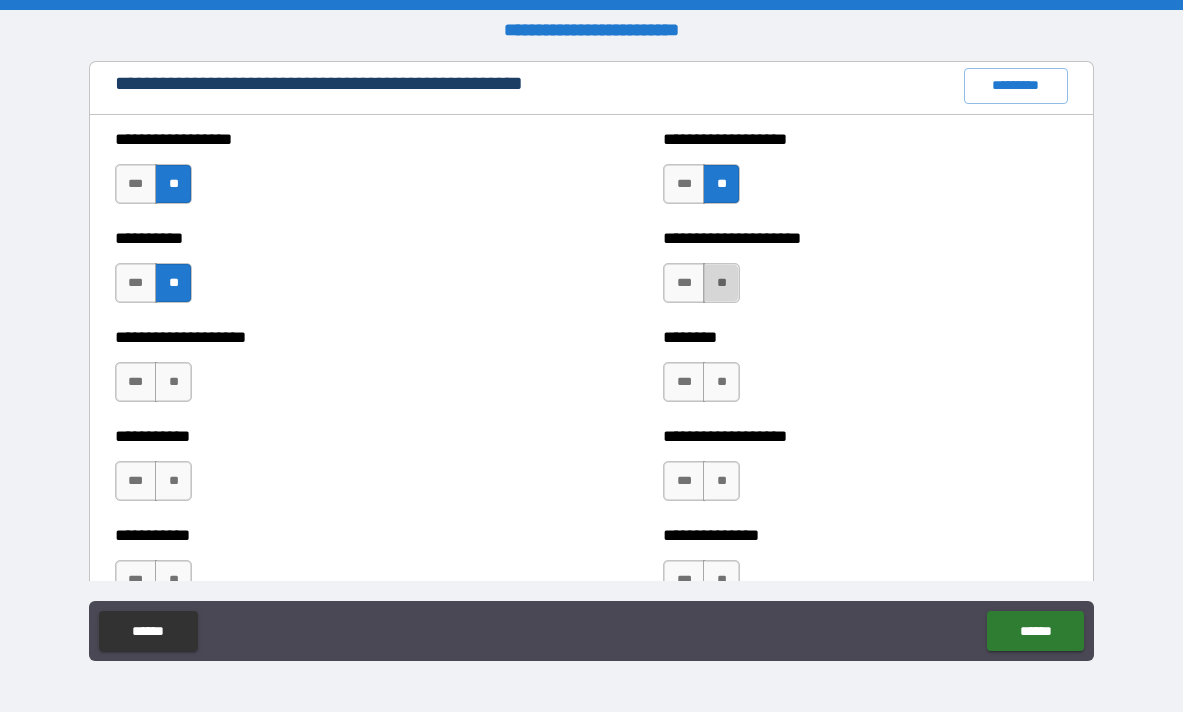 click on "**" at bounding box center [721, 283] 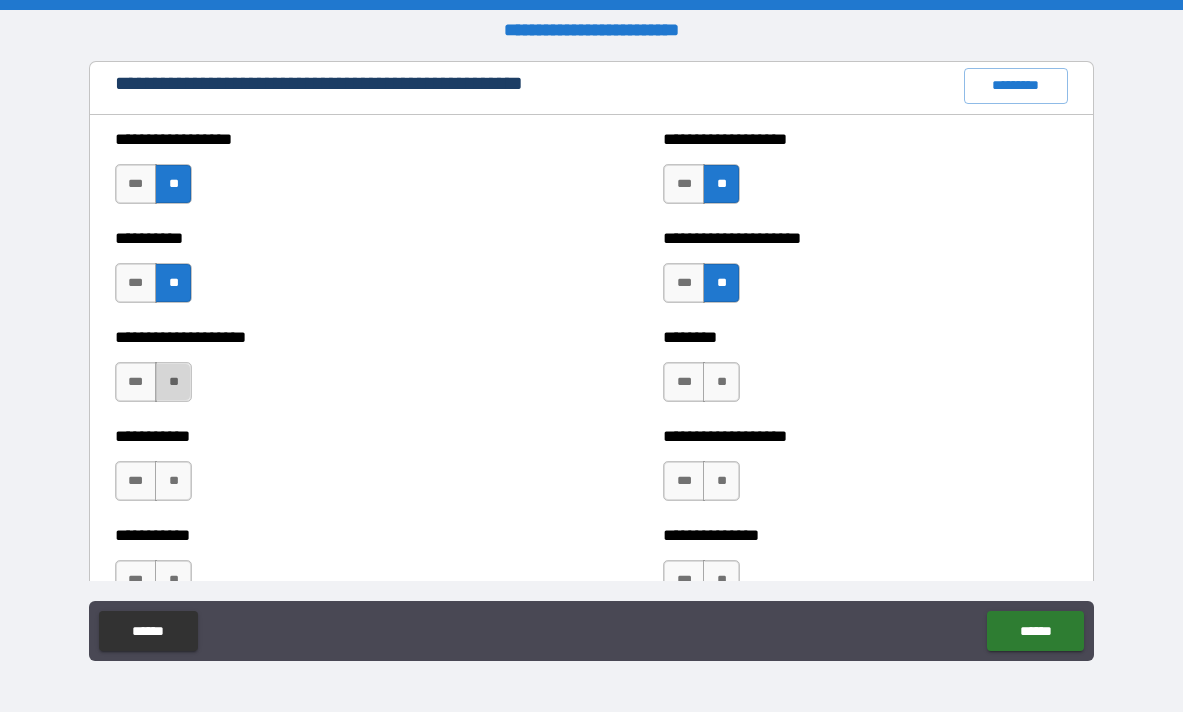 click on "**" at bounding box center (173, 382) 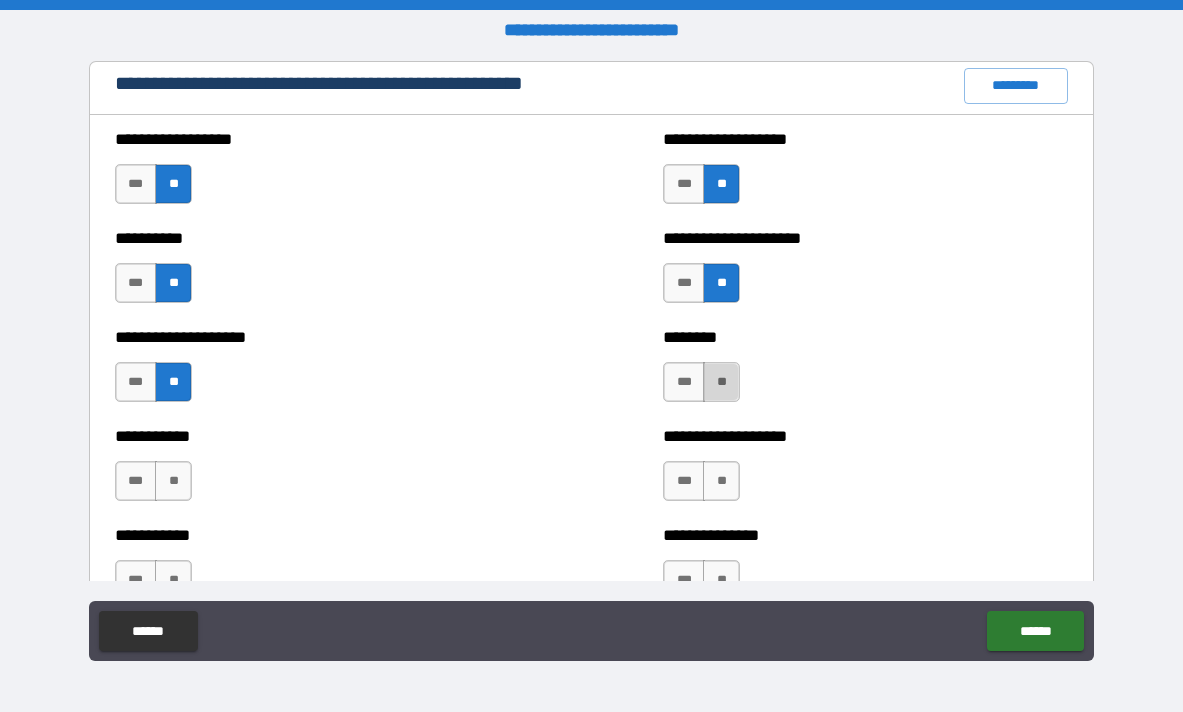 click on "**" at bounding box center (721, 382) 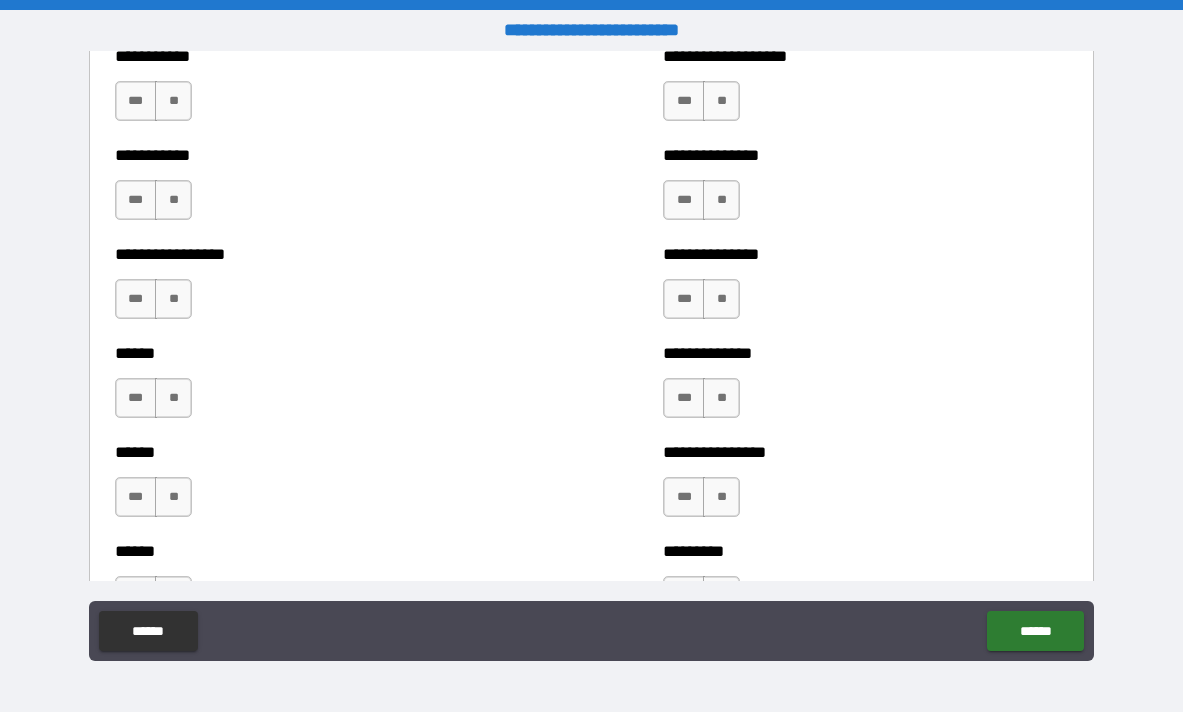 scroll, scrollTop: 2734, scrollLeft: 0, axis: vertical 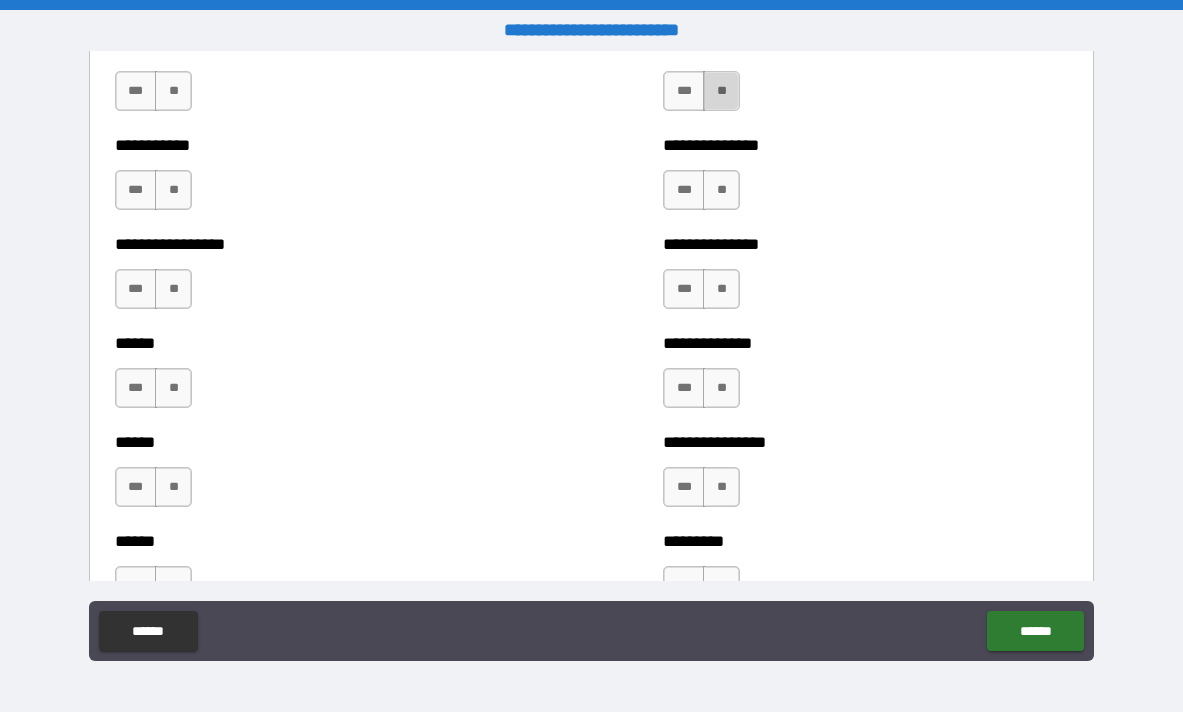 click on "**" at bounding box center [721, 91] 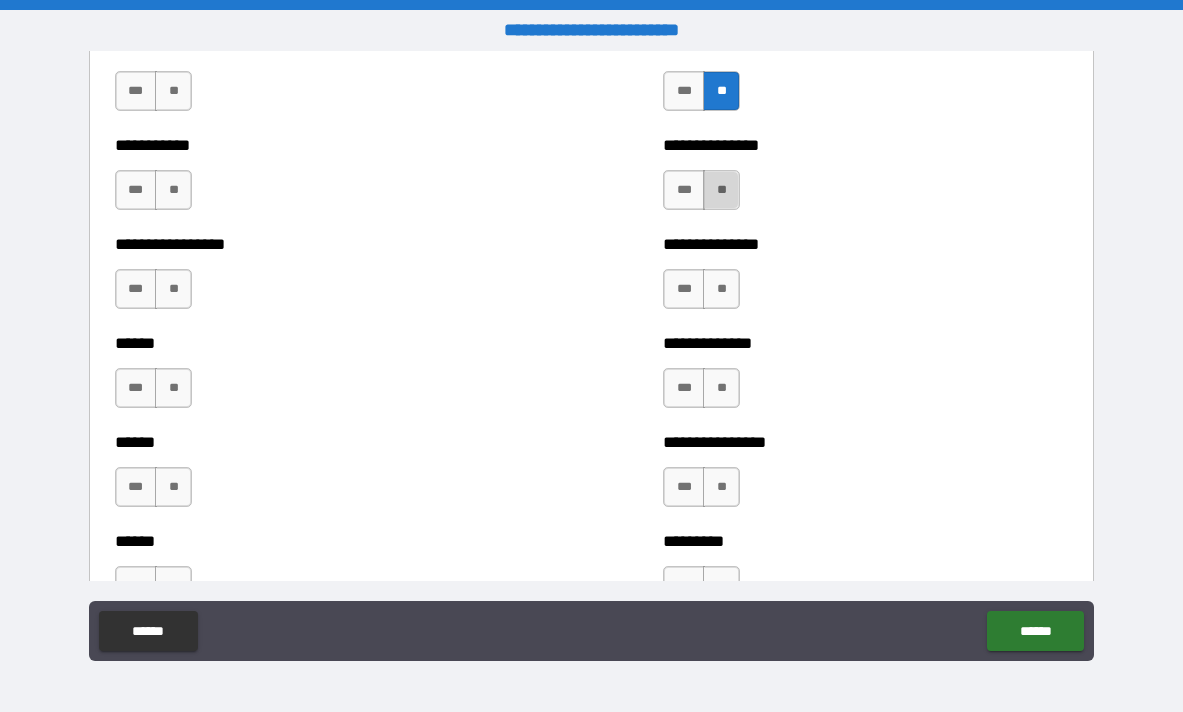 click on "**" at bounding box center [721, 190] 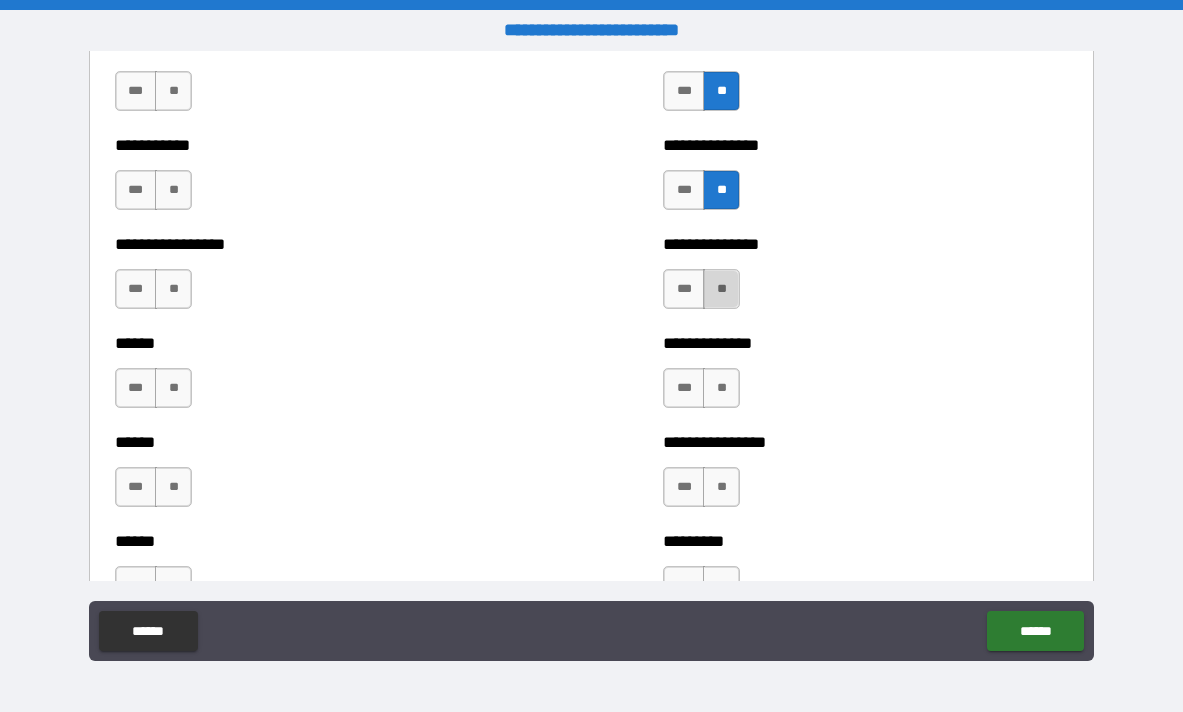 click on "**" at bounding box center [721, 289] 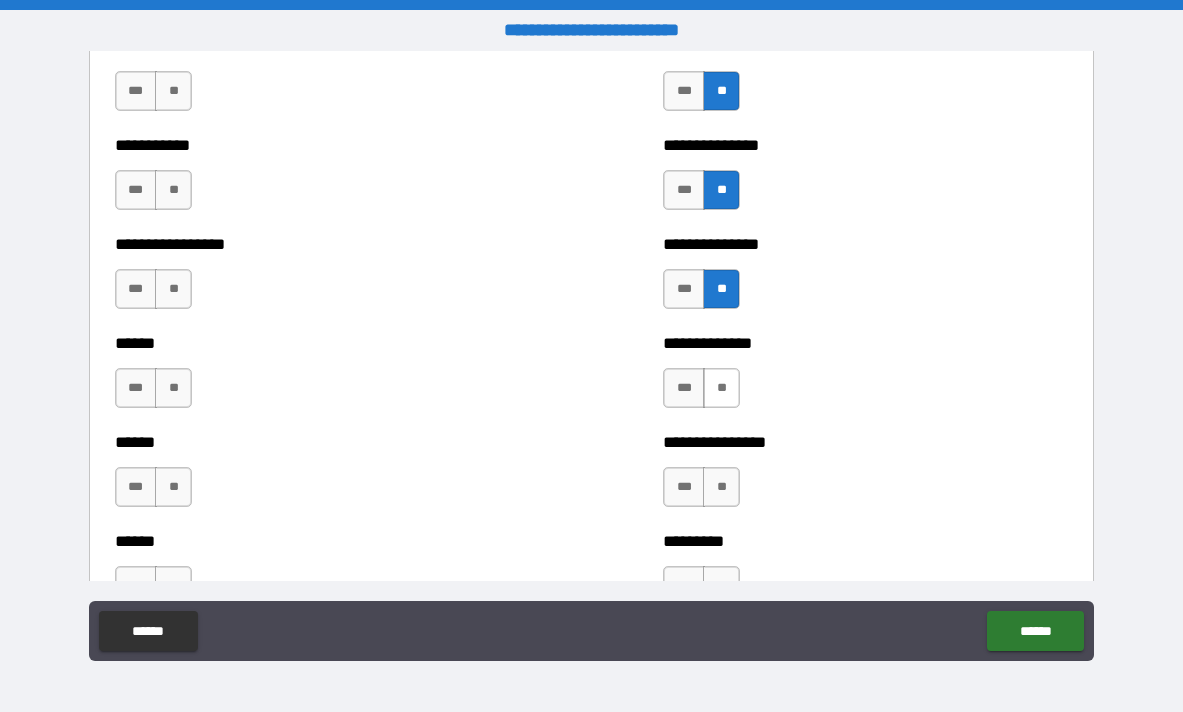 click on "**" at bounding box center [721, 388] 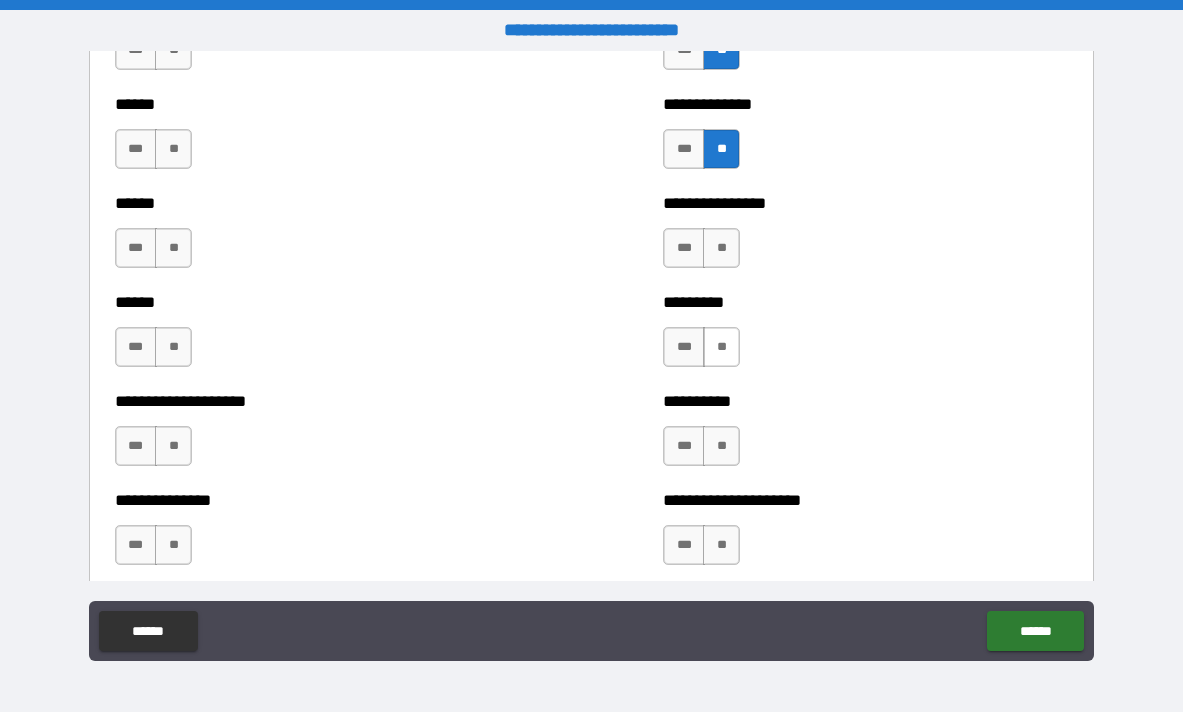 scroll, scrollTop: 2991, scrollLeft: 0, axis: vertical 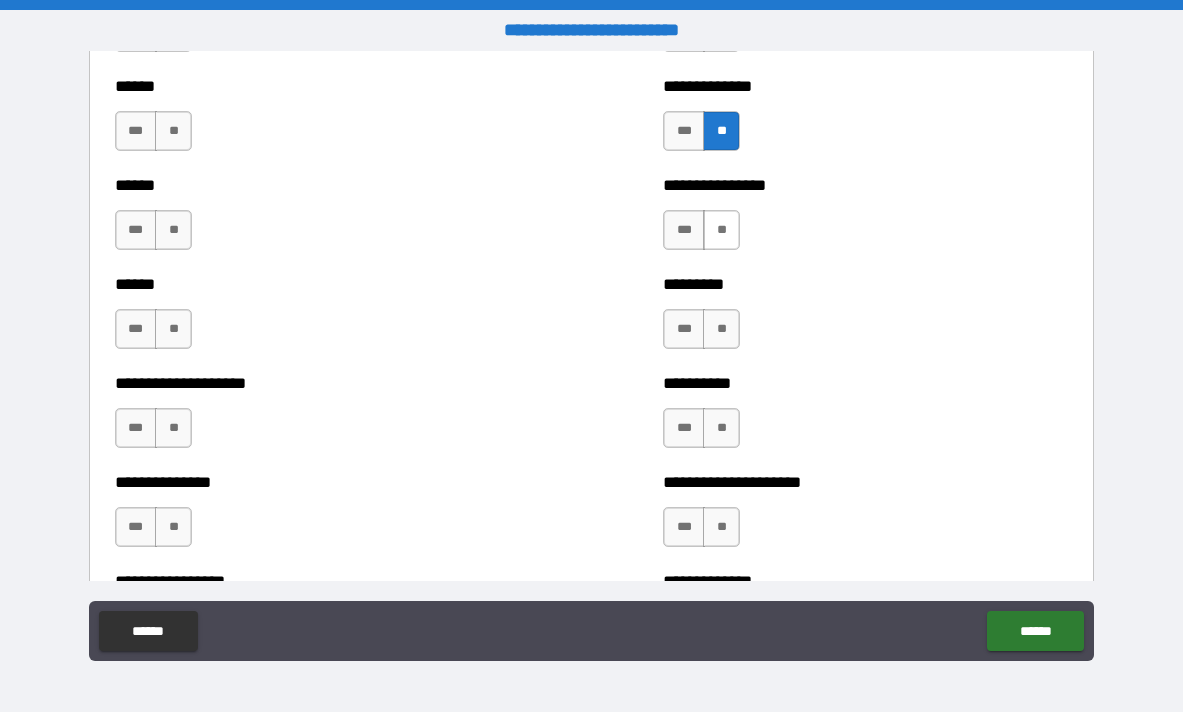 click on "**" at bounding box center [721, 230] 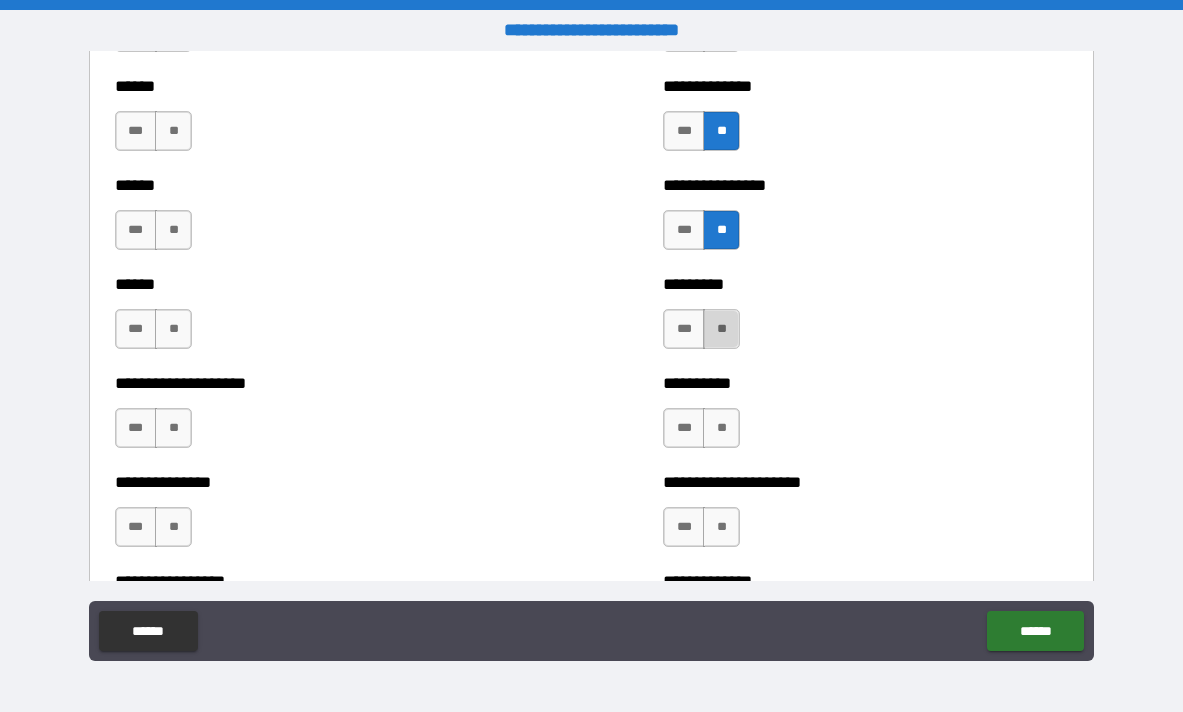 click on "**" at bounding box center [721, 329] 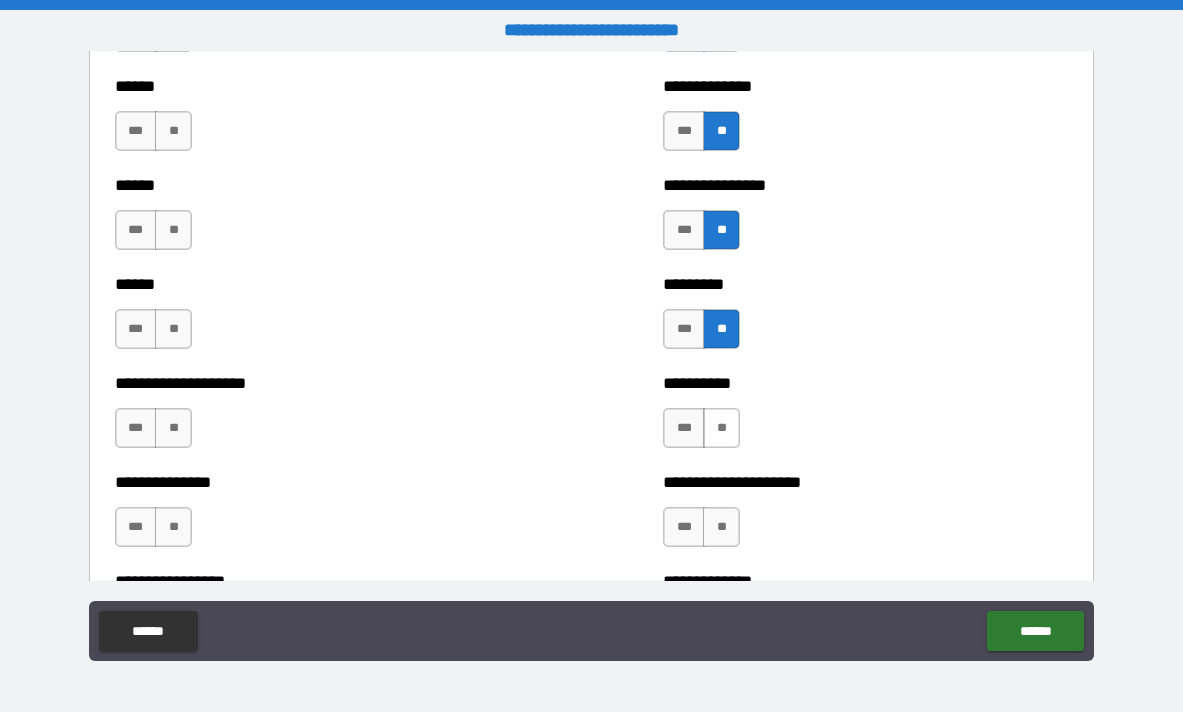 click on "**" at bounding box center [721, 428] 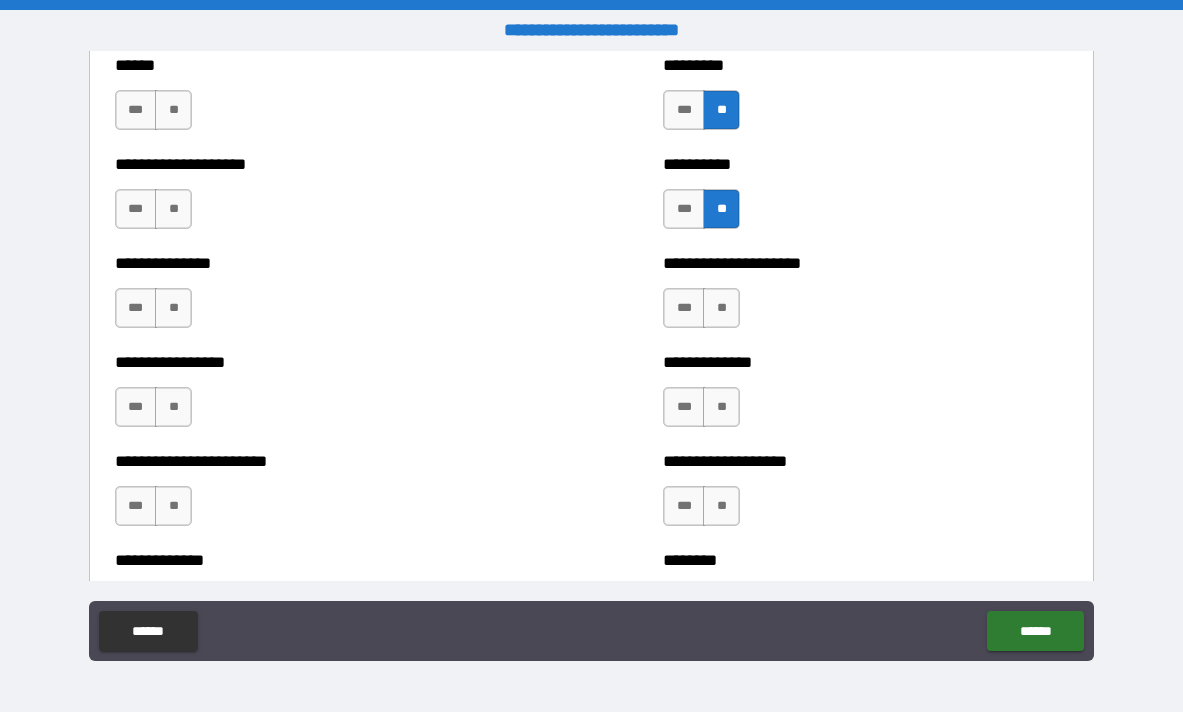 scroll, scrollTop: 3213, scrollLeft: 0, axis: vertical 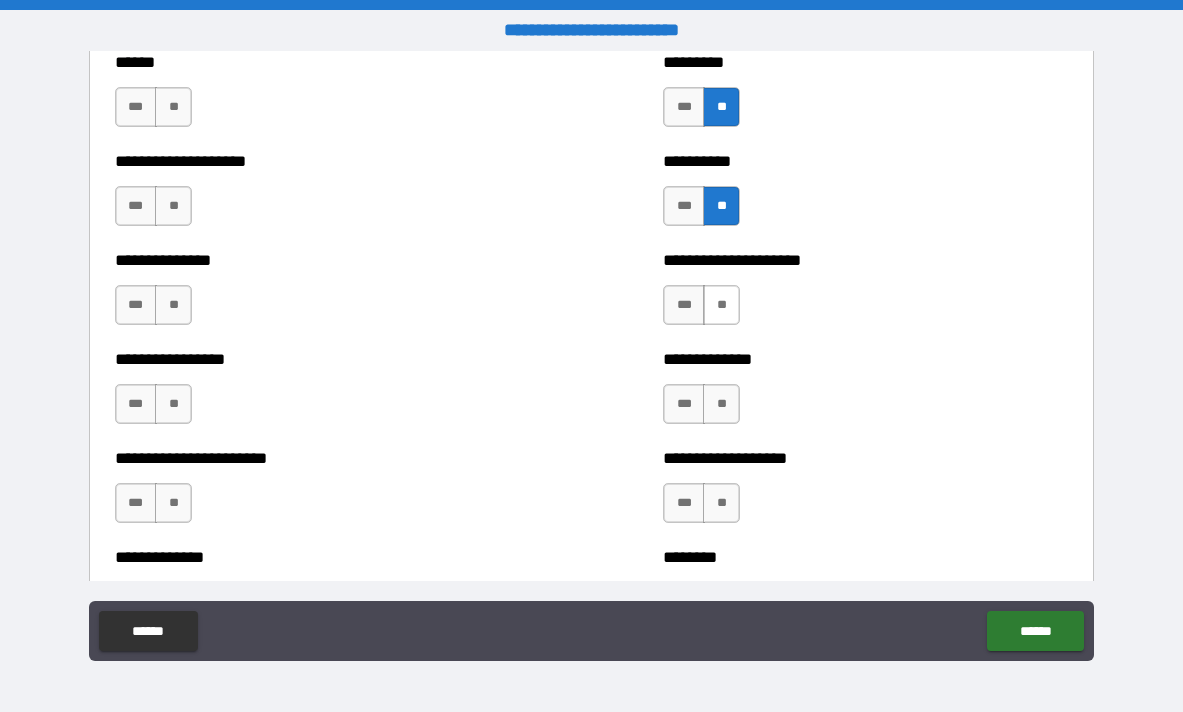 click on "**" at bounding box center (721, 305) 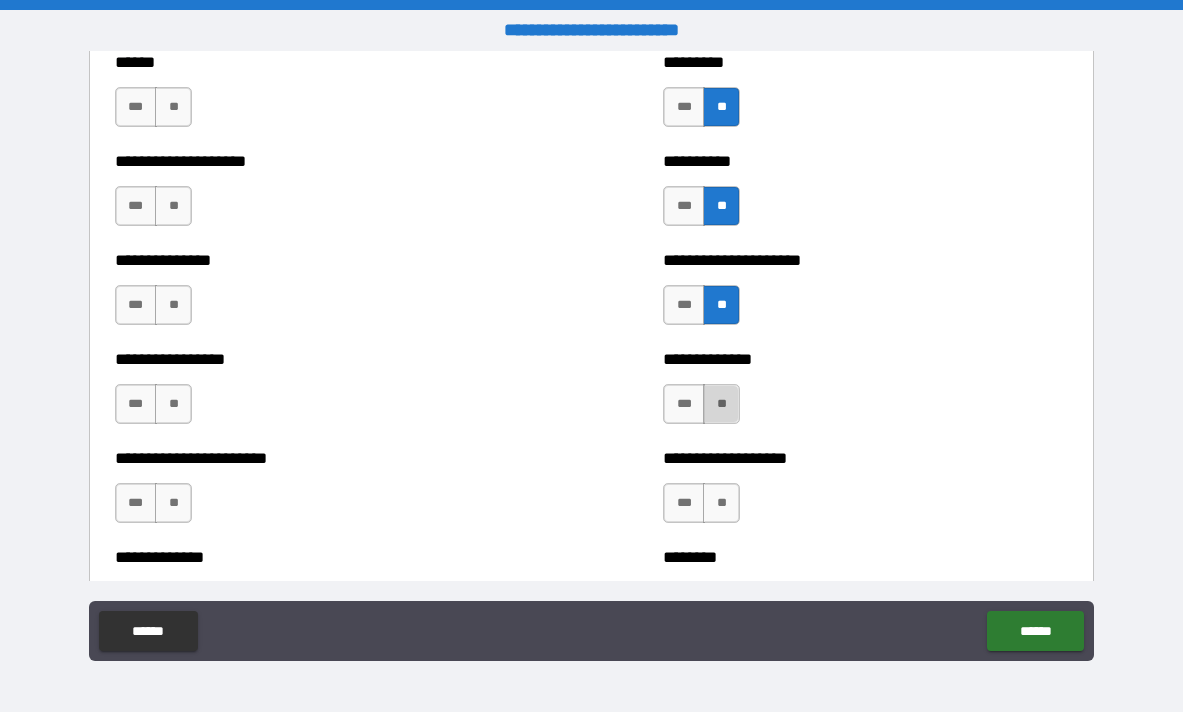 click on "**" at bounding box center [721, 404] 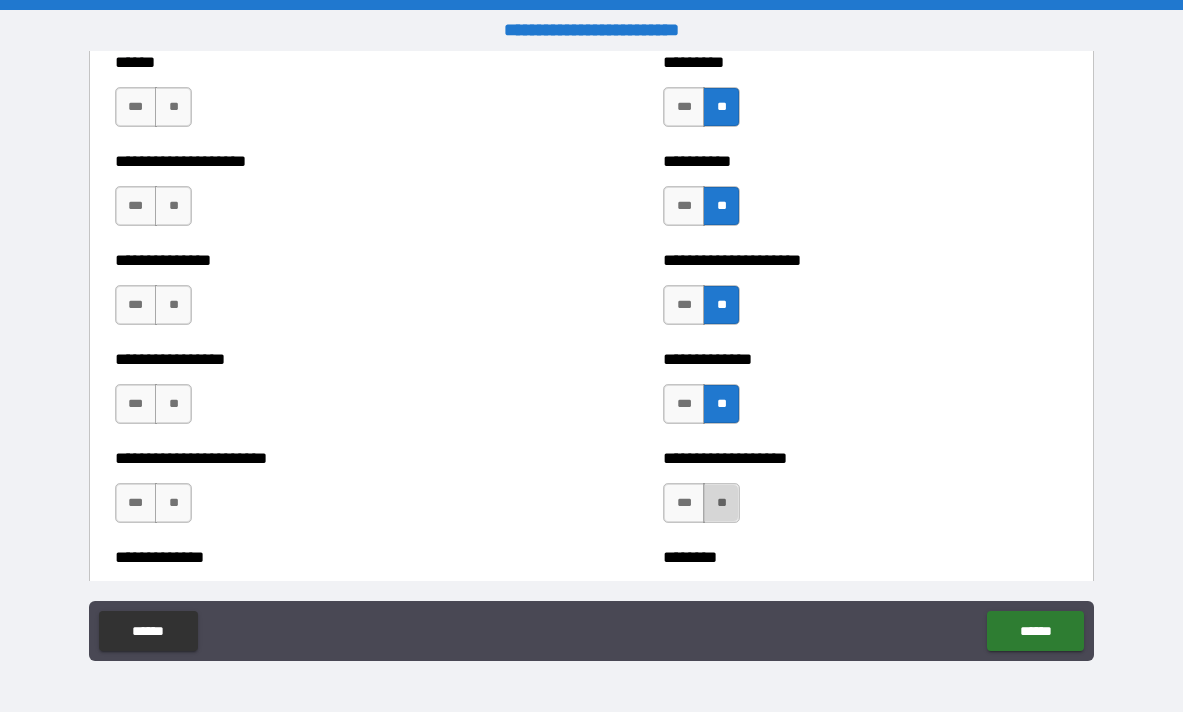 click on "**" at bounding box center [721, 503] 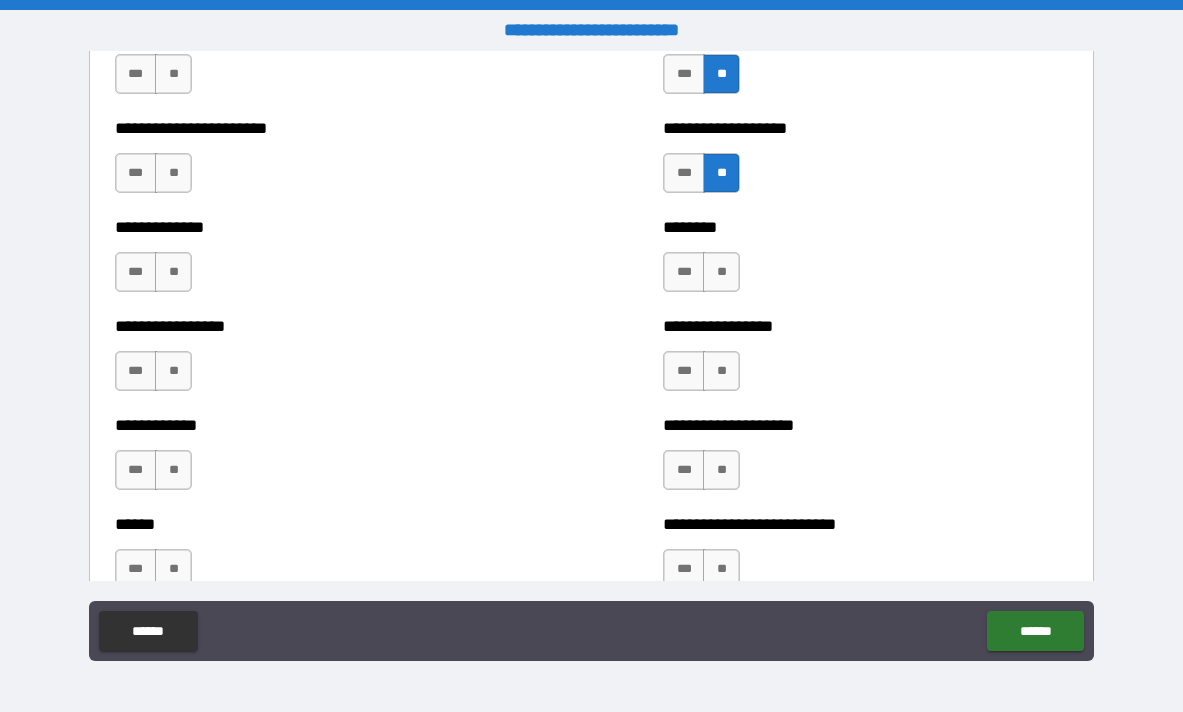 scroll, scrollTop: 3558, scrollLeft: 0, axis: vertical 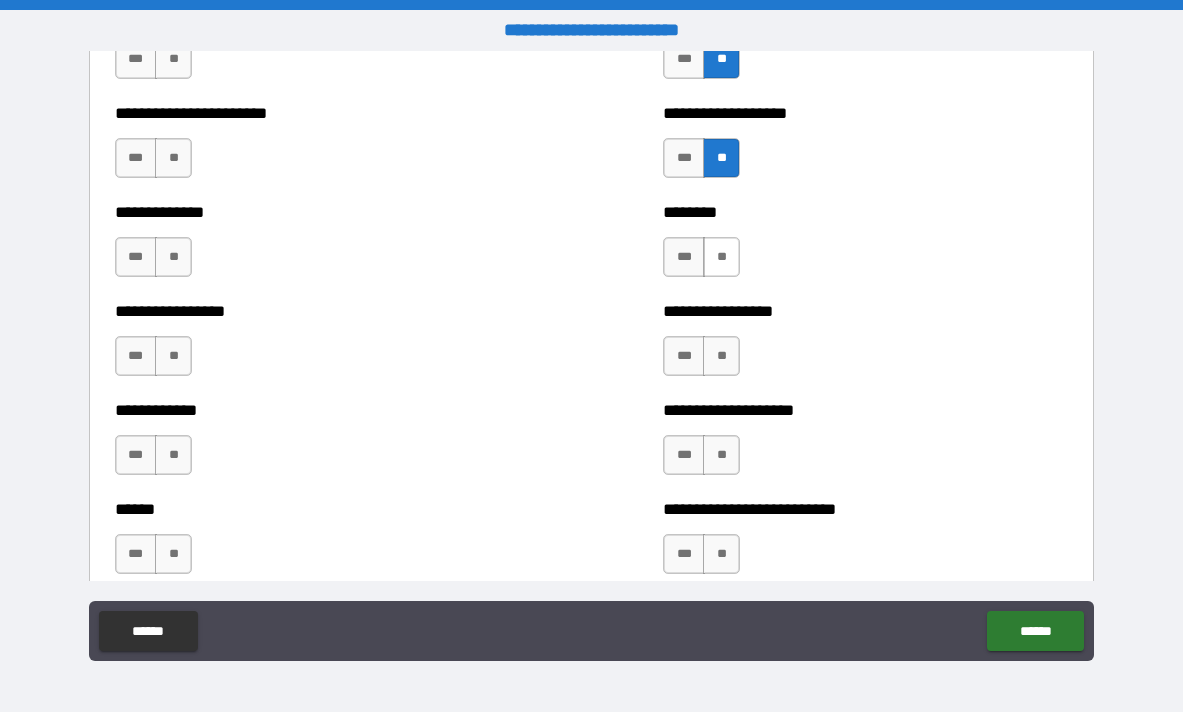 click on "**" at bounding box center (721, 257) 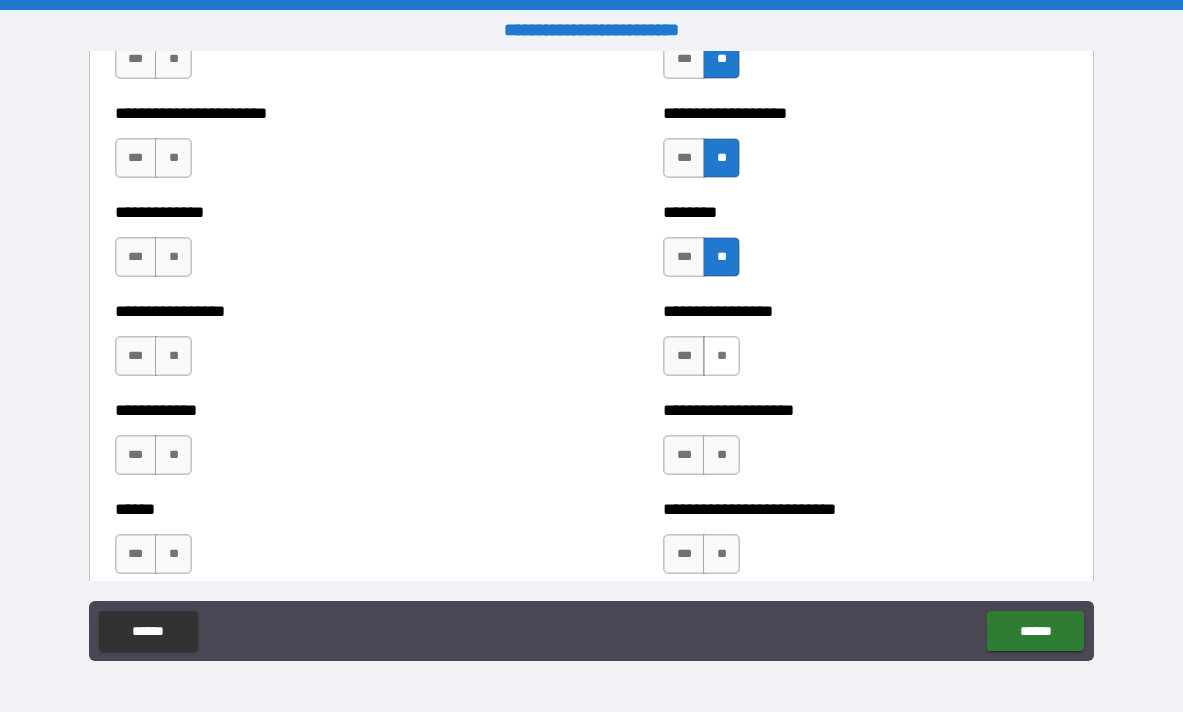 click on "**" at bounding box center [721, 356] 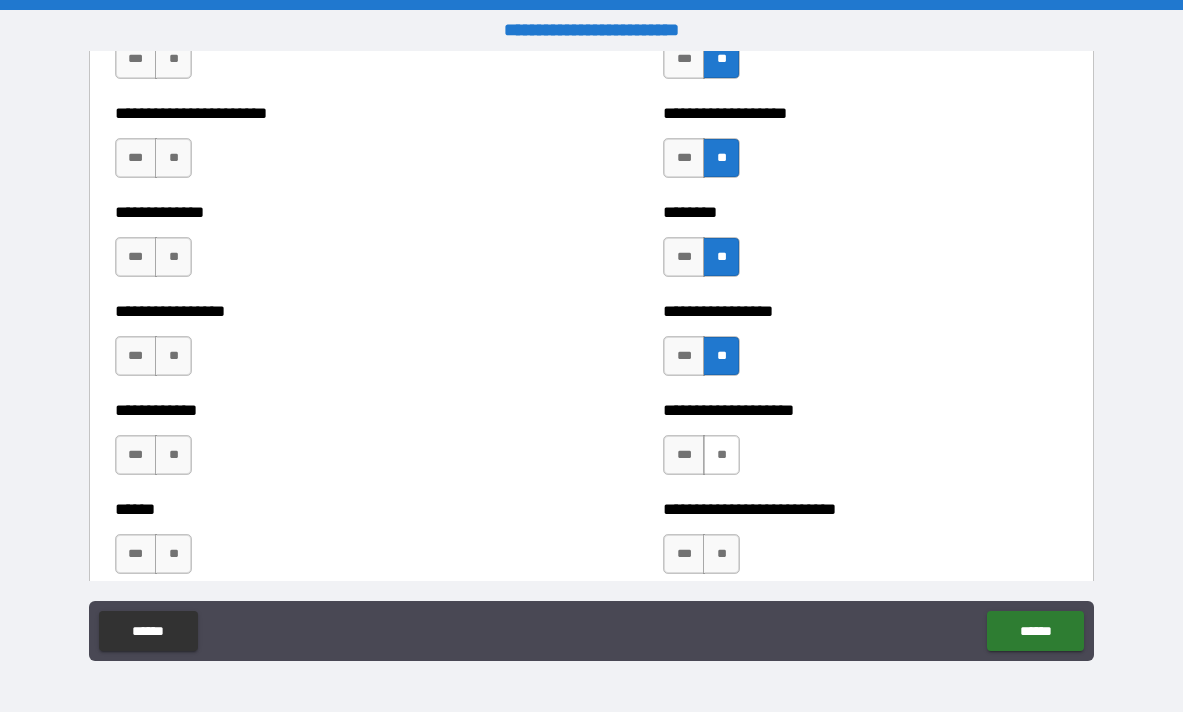 click on "**" at bounding box center (721, 455) 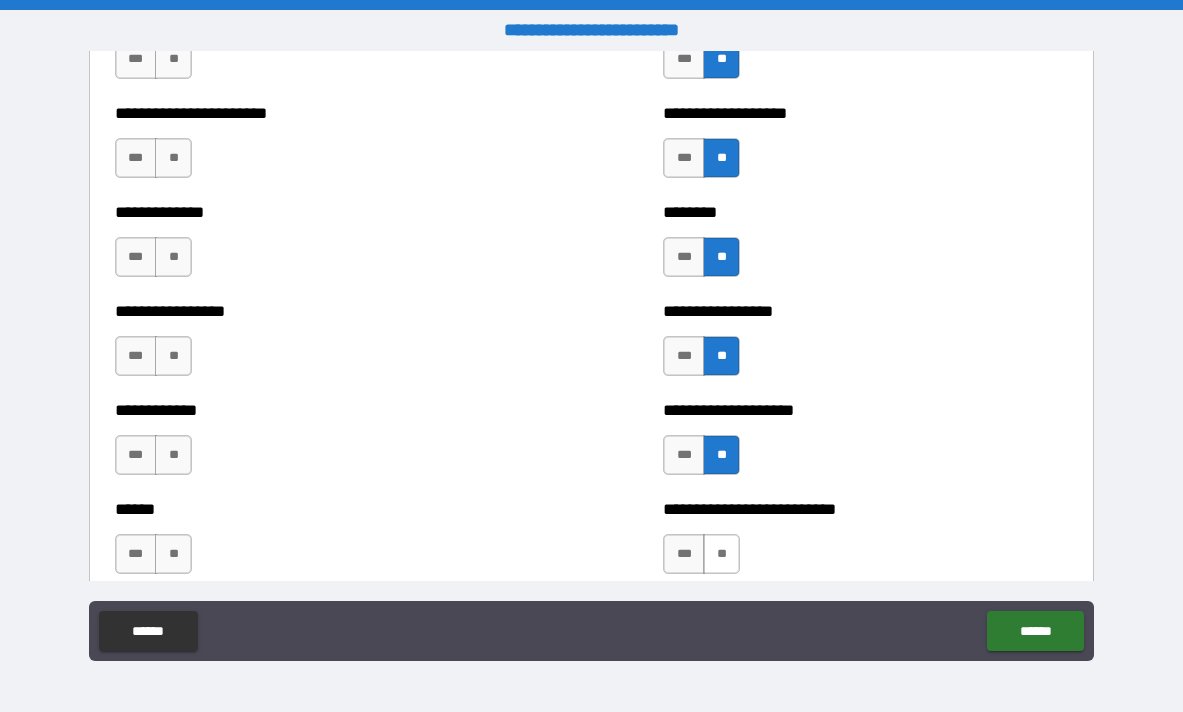 click on "**" at bounding box center (721, 554) 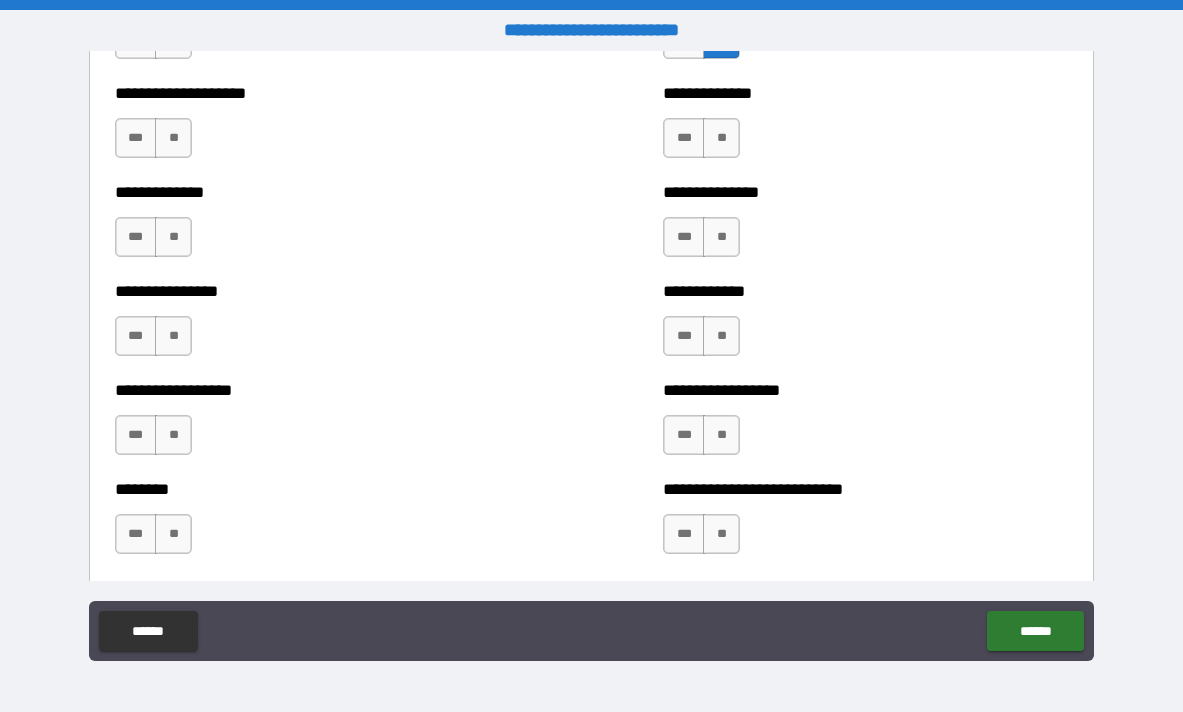 scroll, scrollTop: 4077, scrollLeft: 0, axis: vertical 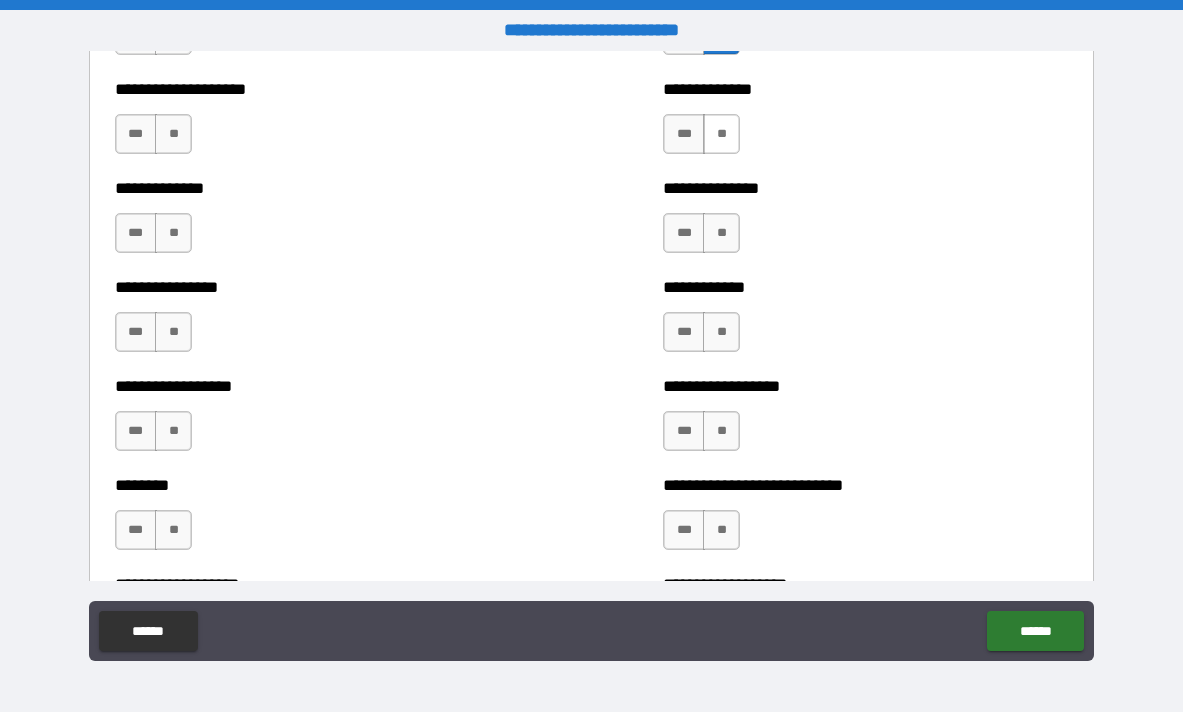 click on "**" at bounding box center (721, 134) 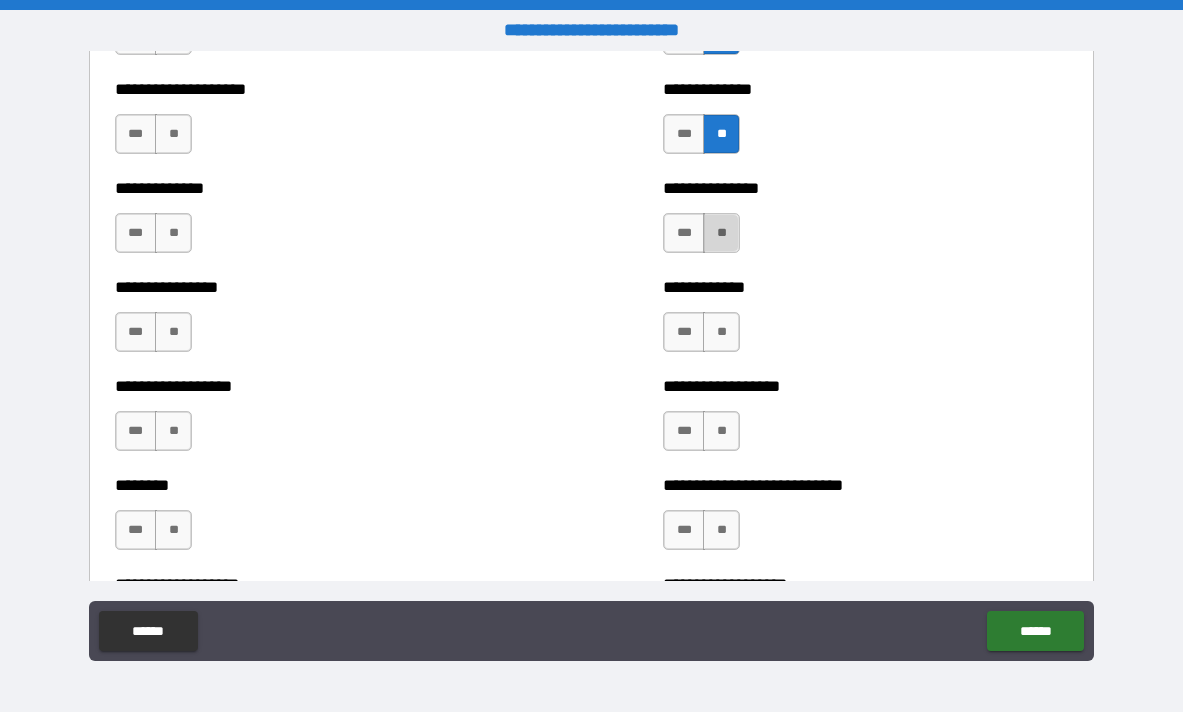 click on "**" at bounding box center (721, 233) 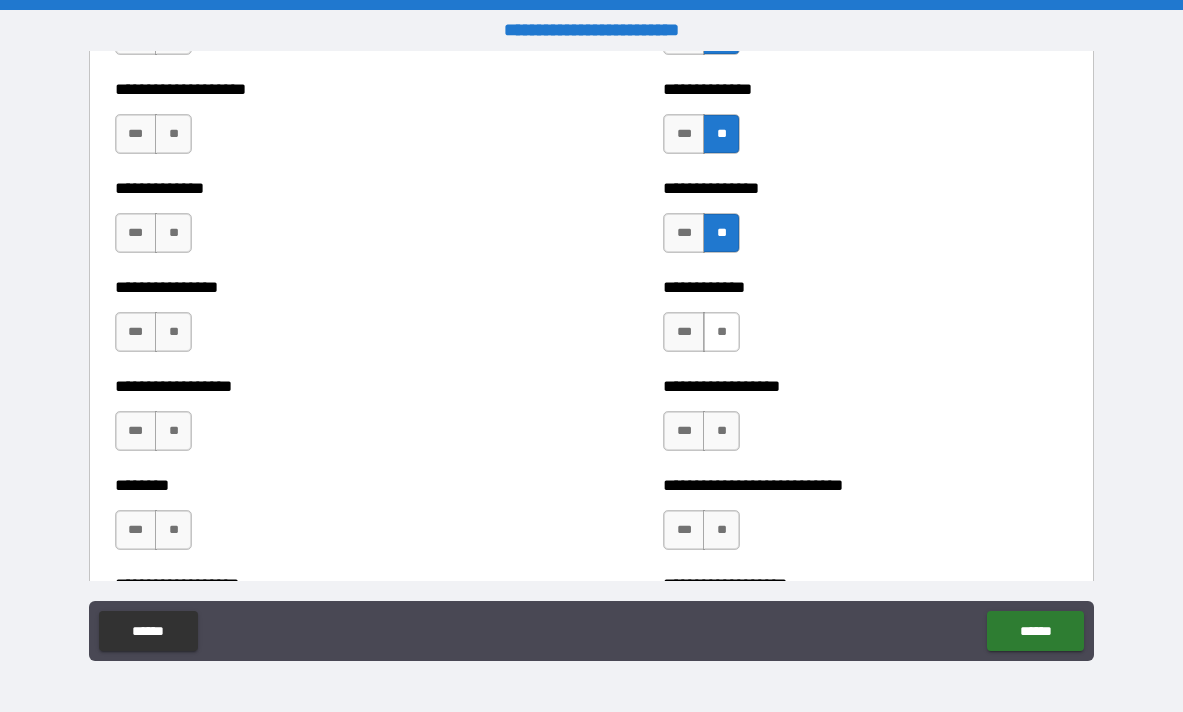 click on "**" at bounding box center [721, 332] 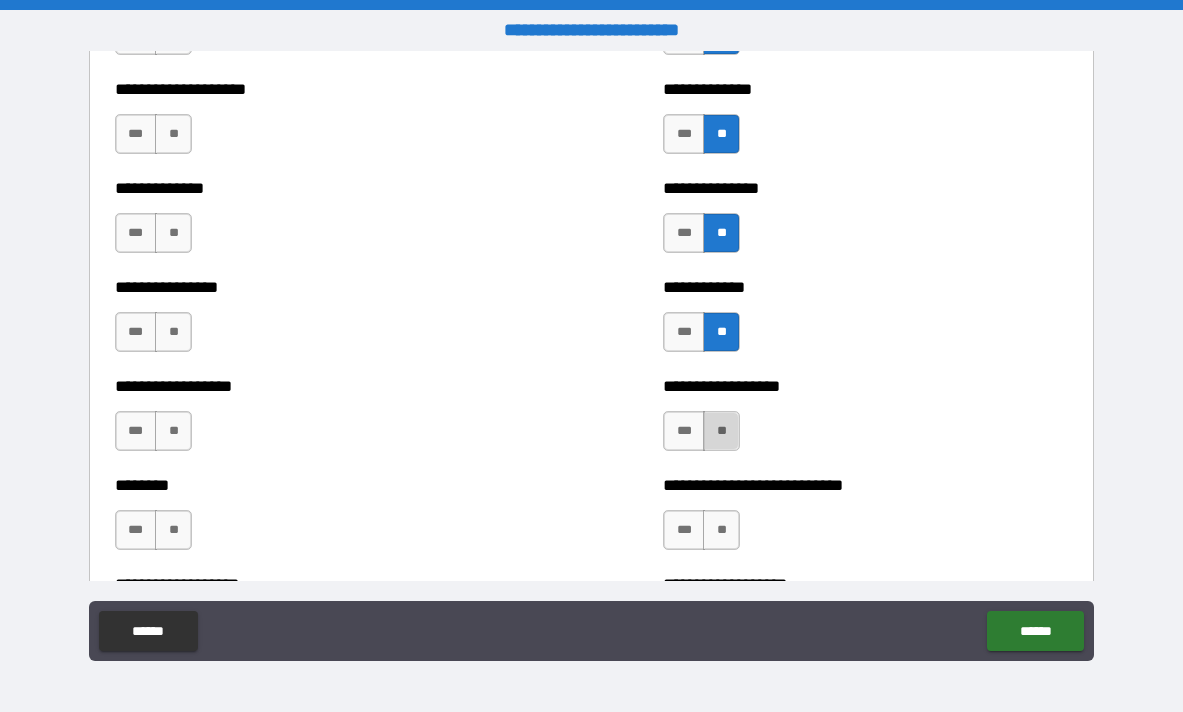 click on "**" at bounding box center [721, 431] 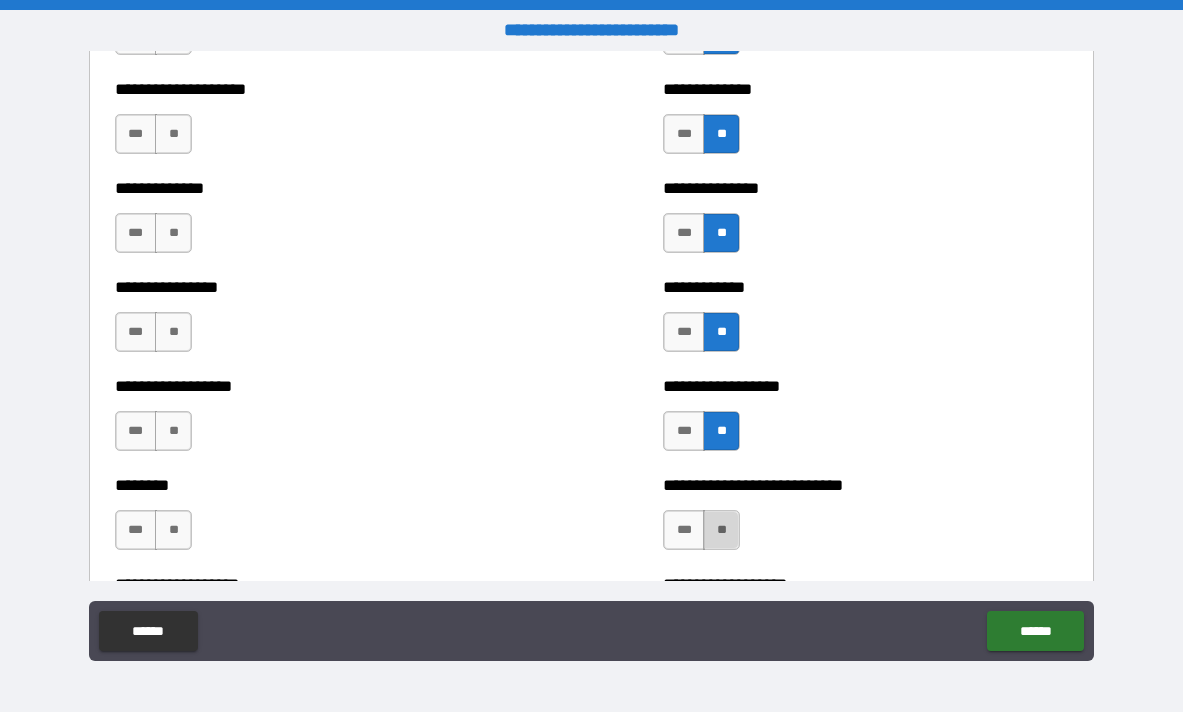 click on "**" at bounding box center [721, 530] 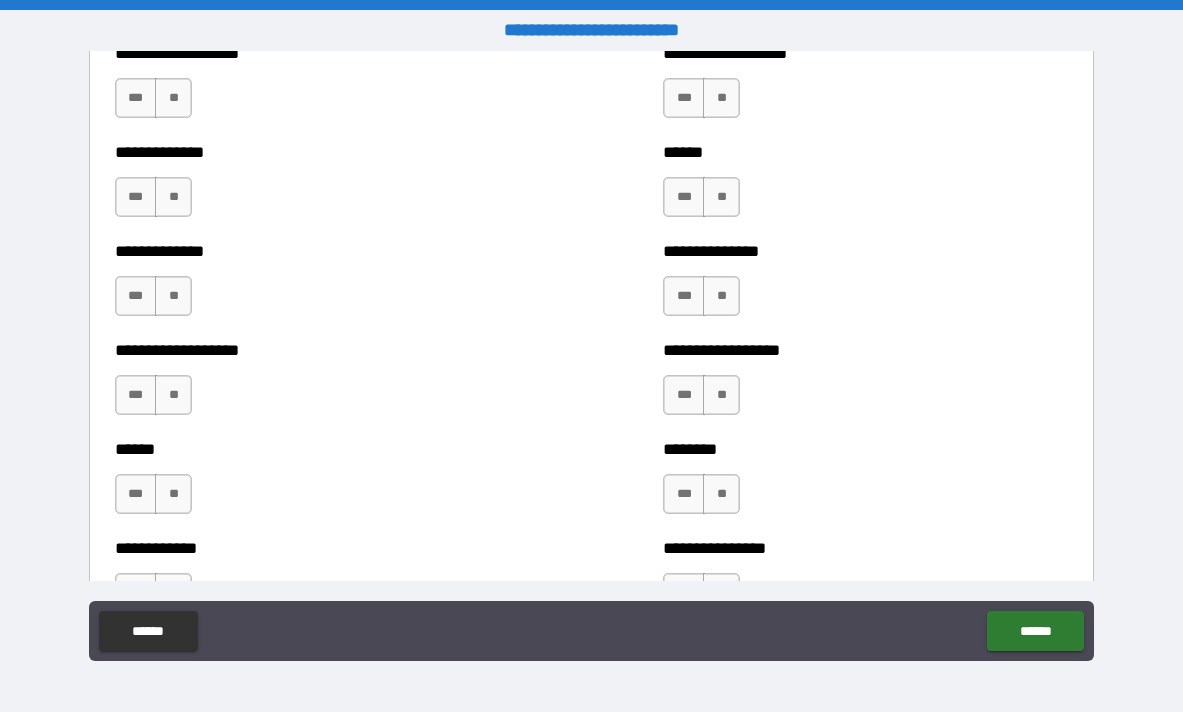 scroll, scrollTop: 4616, scrollLeft: 0, axis: vertical 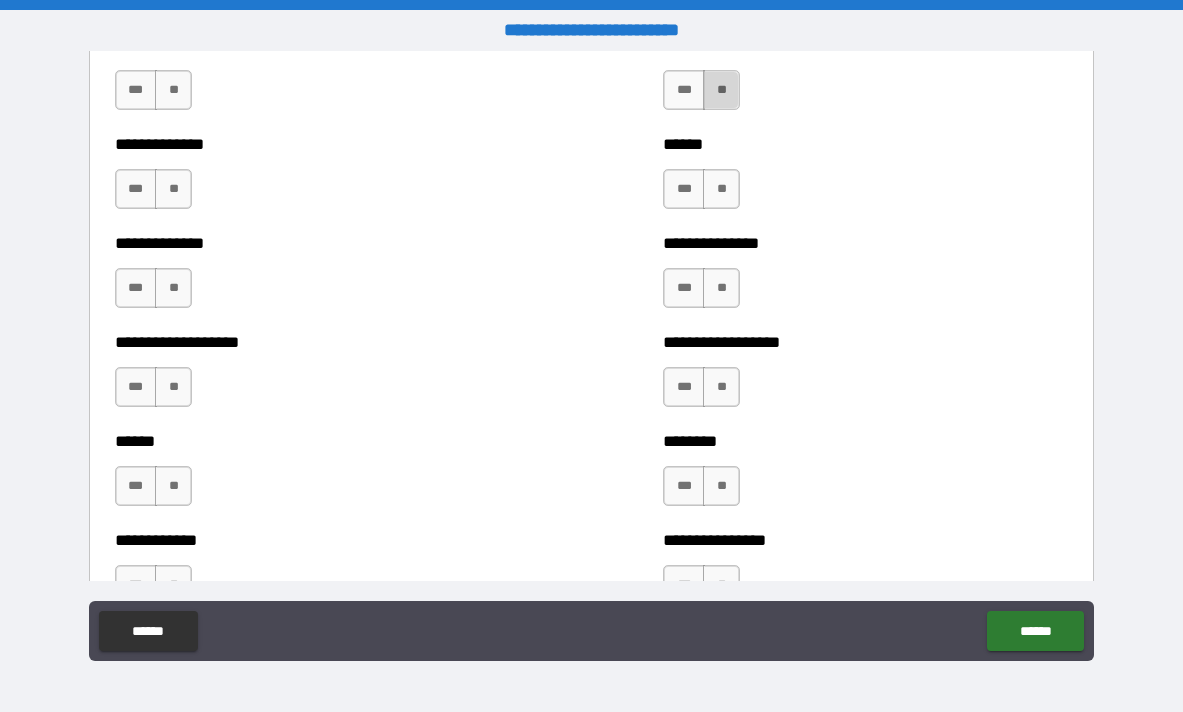 click on "**" at bounding box center [721, 90] 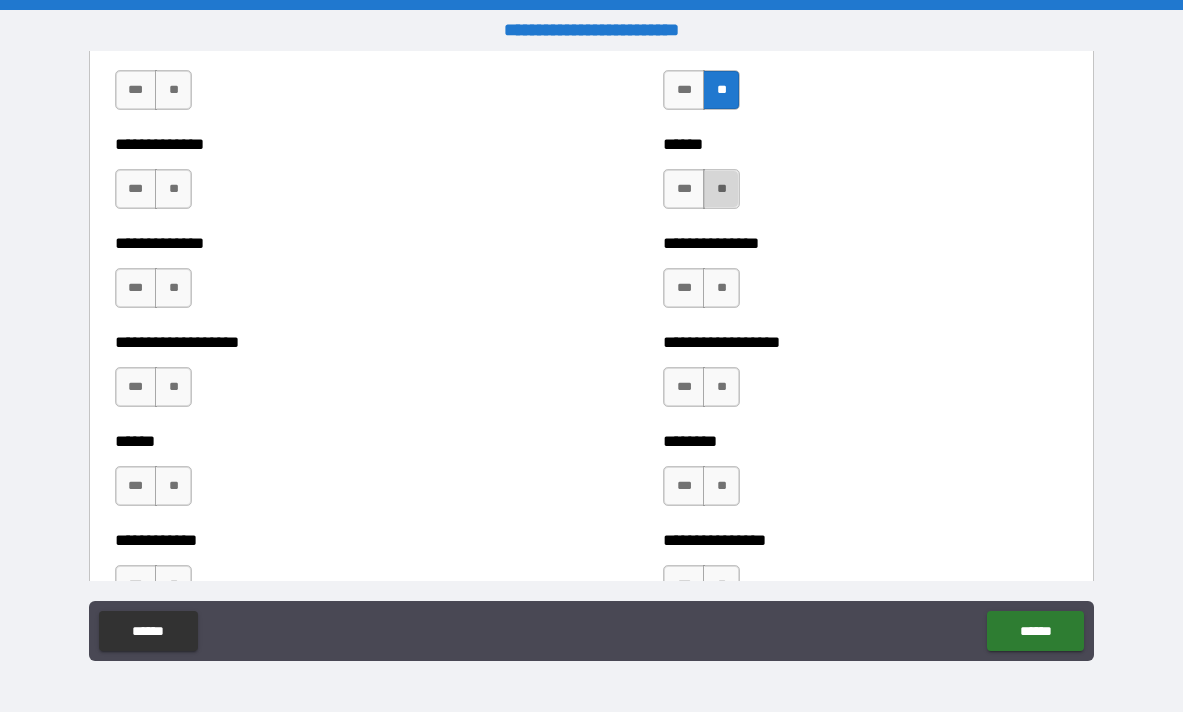 click on "**" at bounding box center [721, 189] 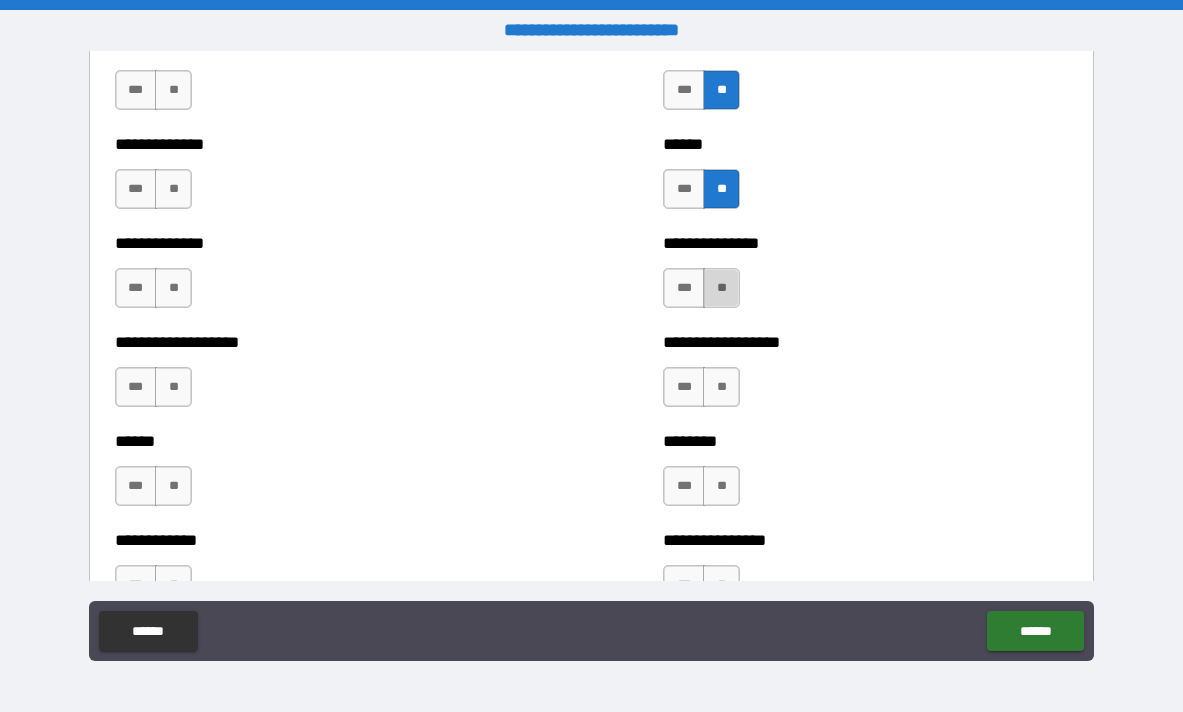 click on "**" at bounding box center (721, 288) 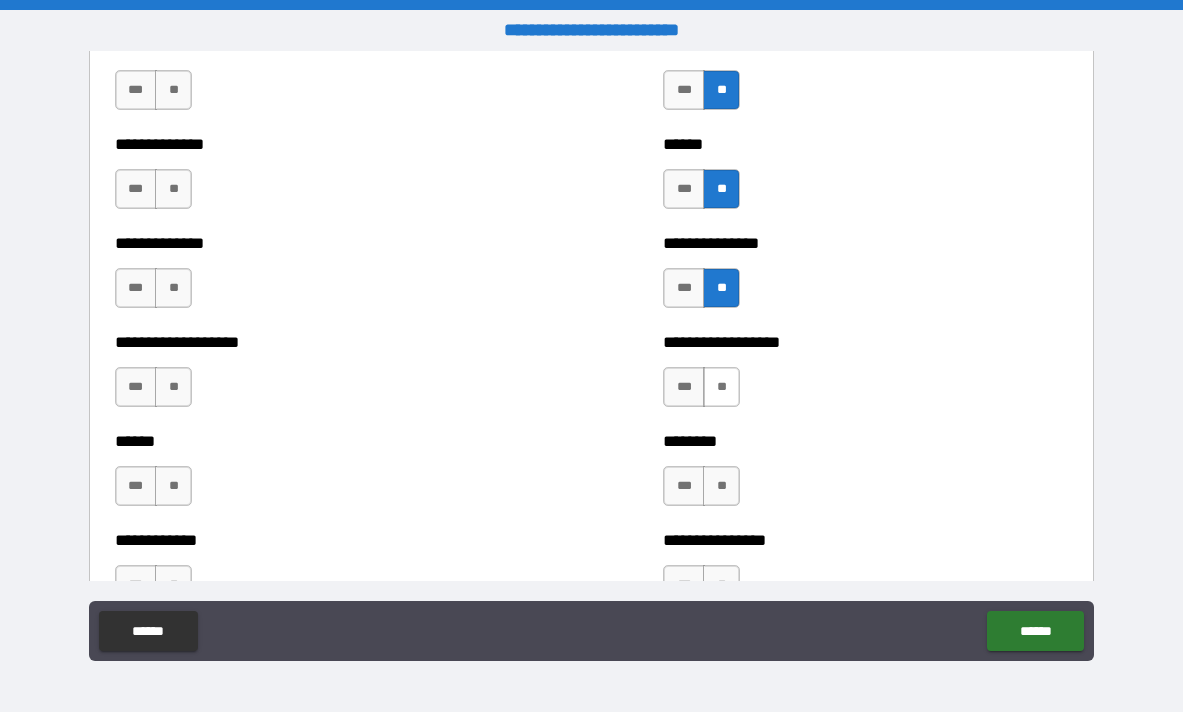 click on "**" at bounding box center (721, 387) 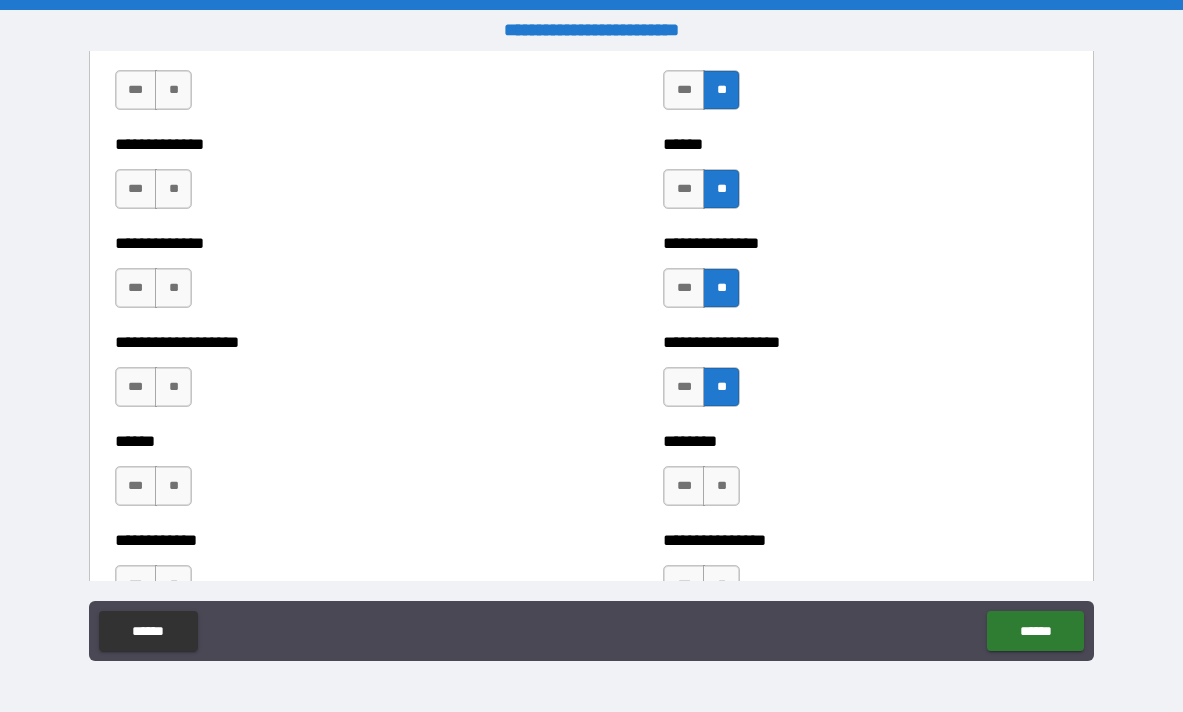 click on "*** **" at bounding box center [704, 491] 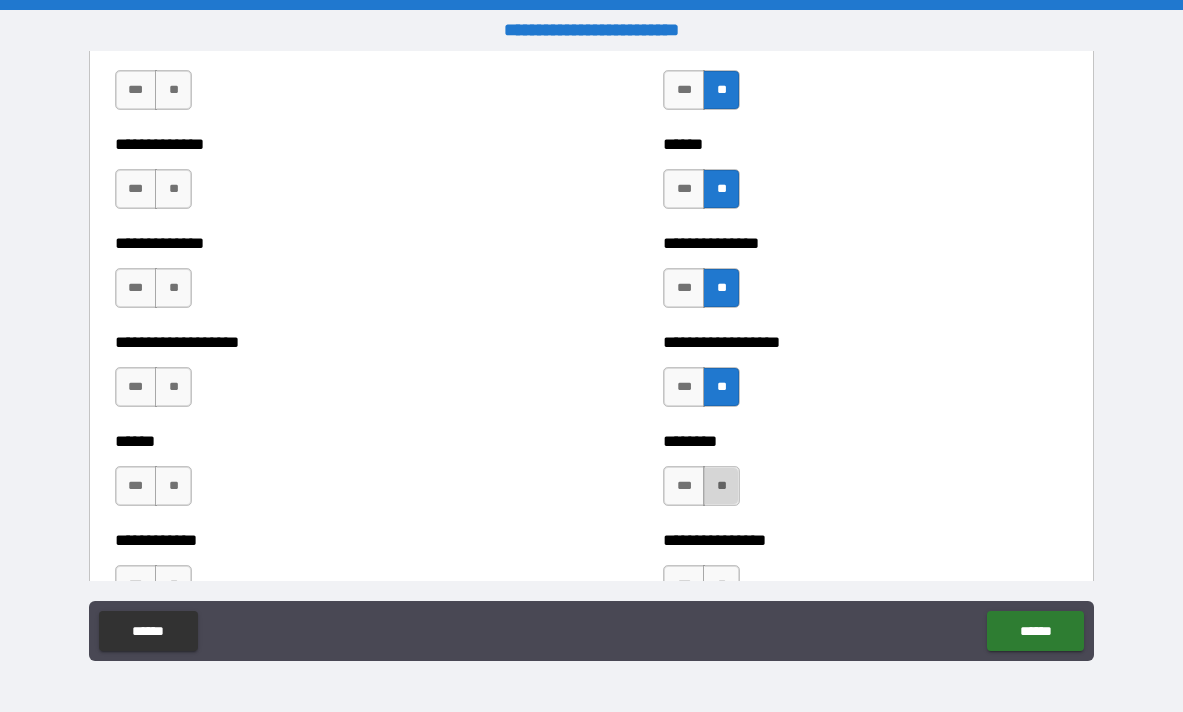 click on "**" at bounding box center (721, 486) 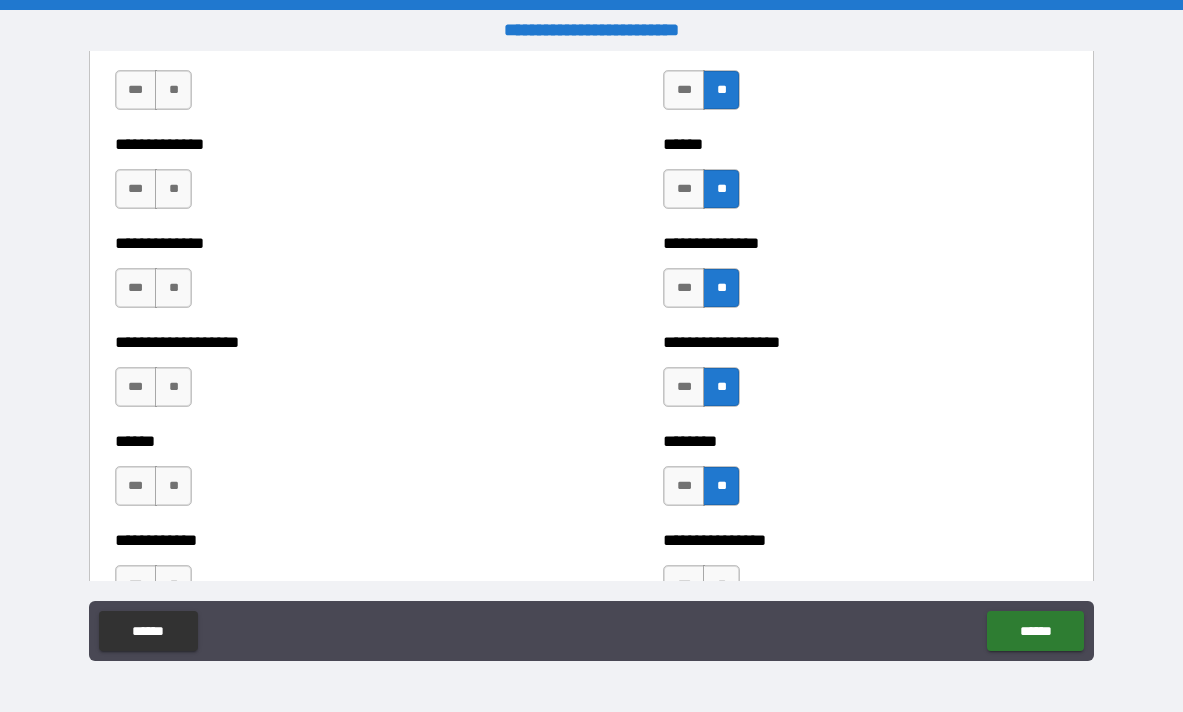 click on "**********" at bounding box center [865, 575] 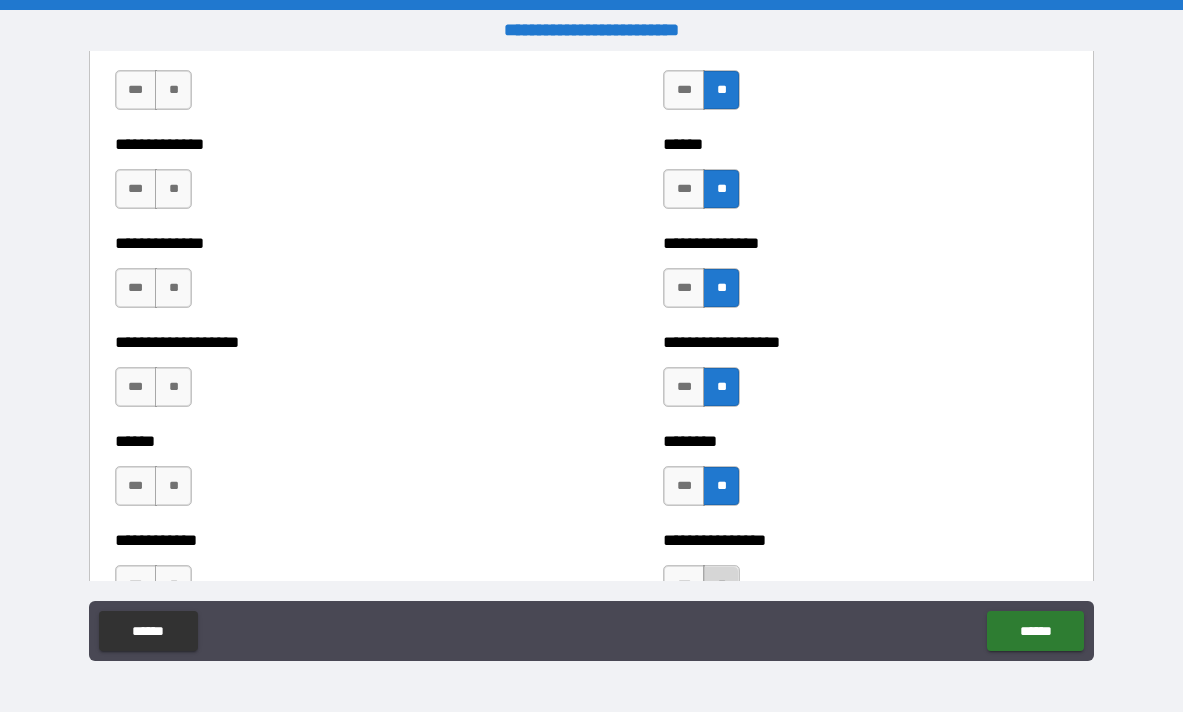 click on "**" at bounding box center (721, 585) 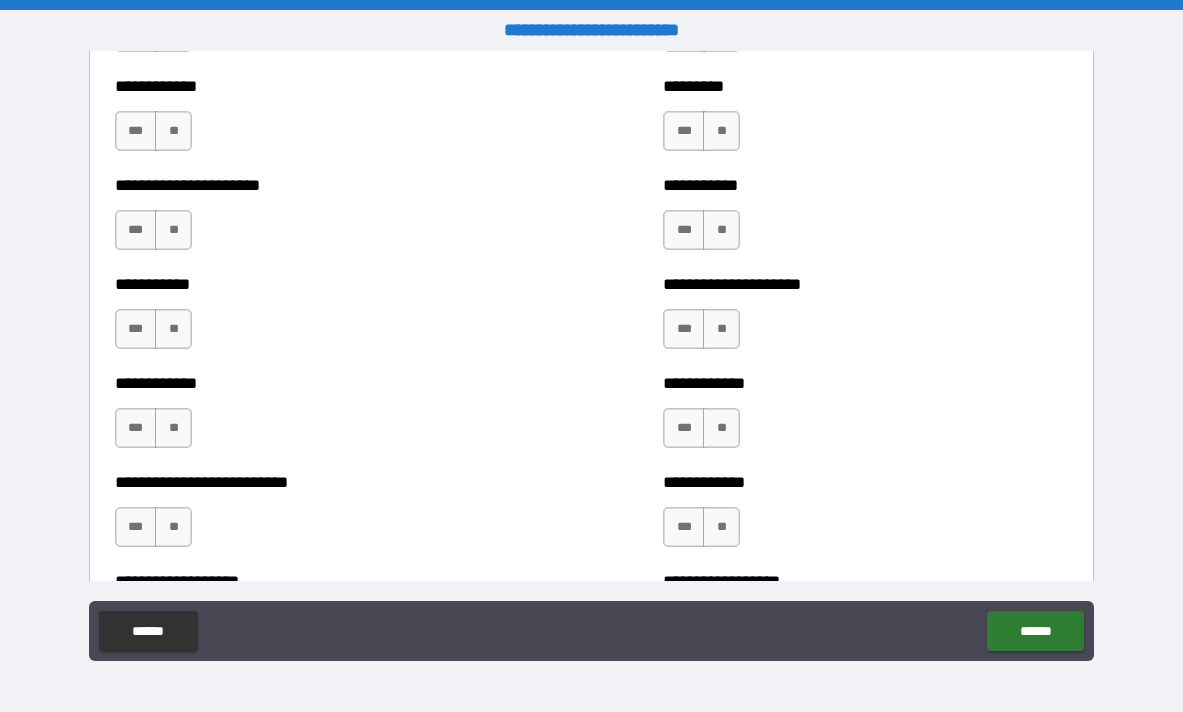 scroll, scrollTop: 5187, scrollLeft: 0, axis: vertical 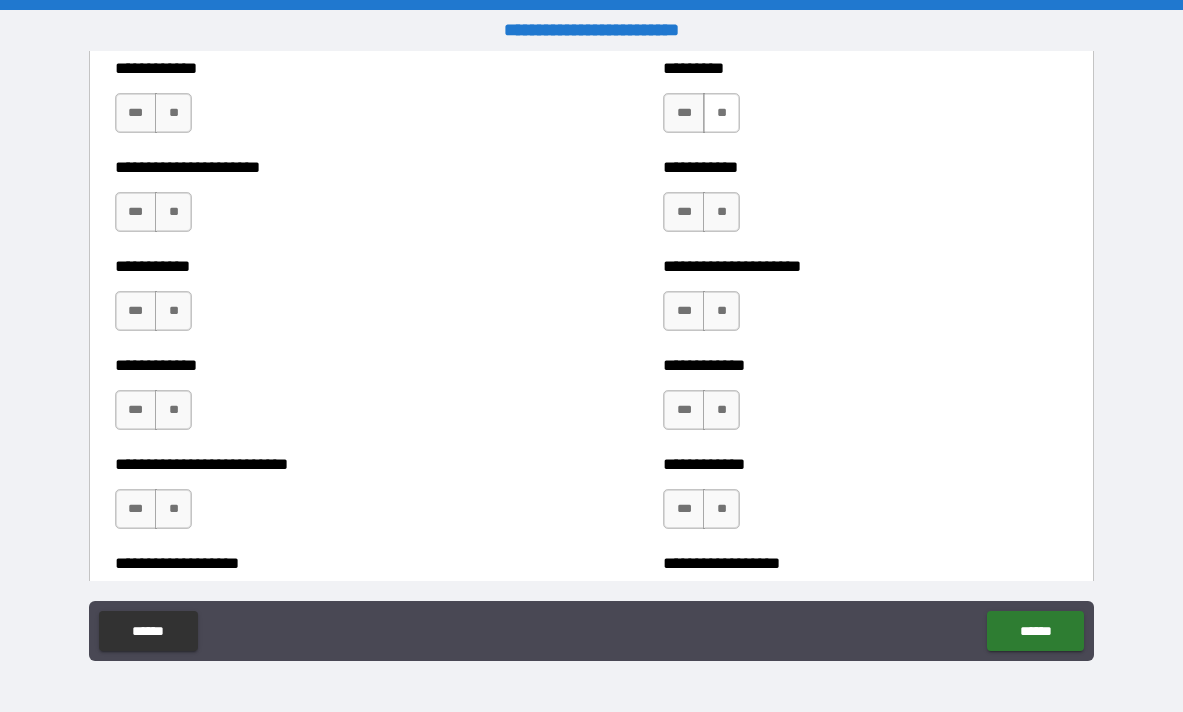 click on "**" at bounding box center [721, 113] 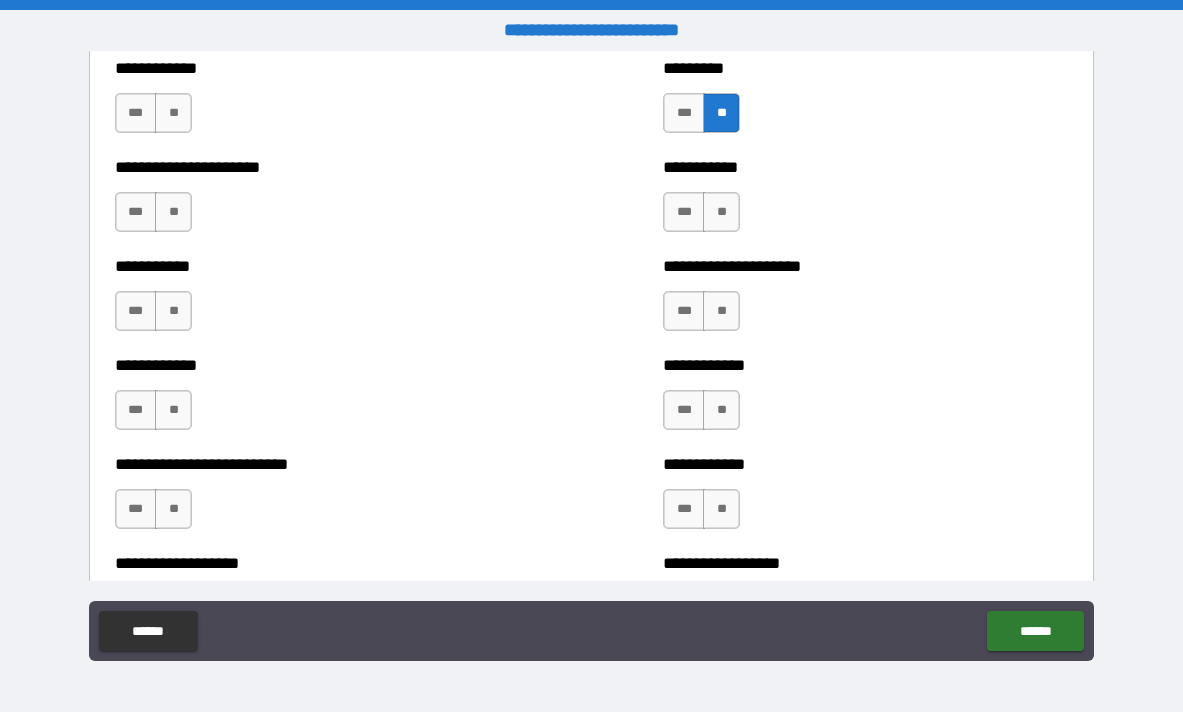 click on "**********" at bounding box center [865, 202] 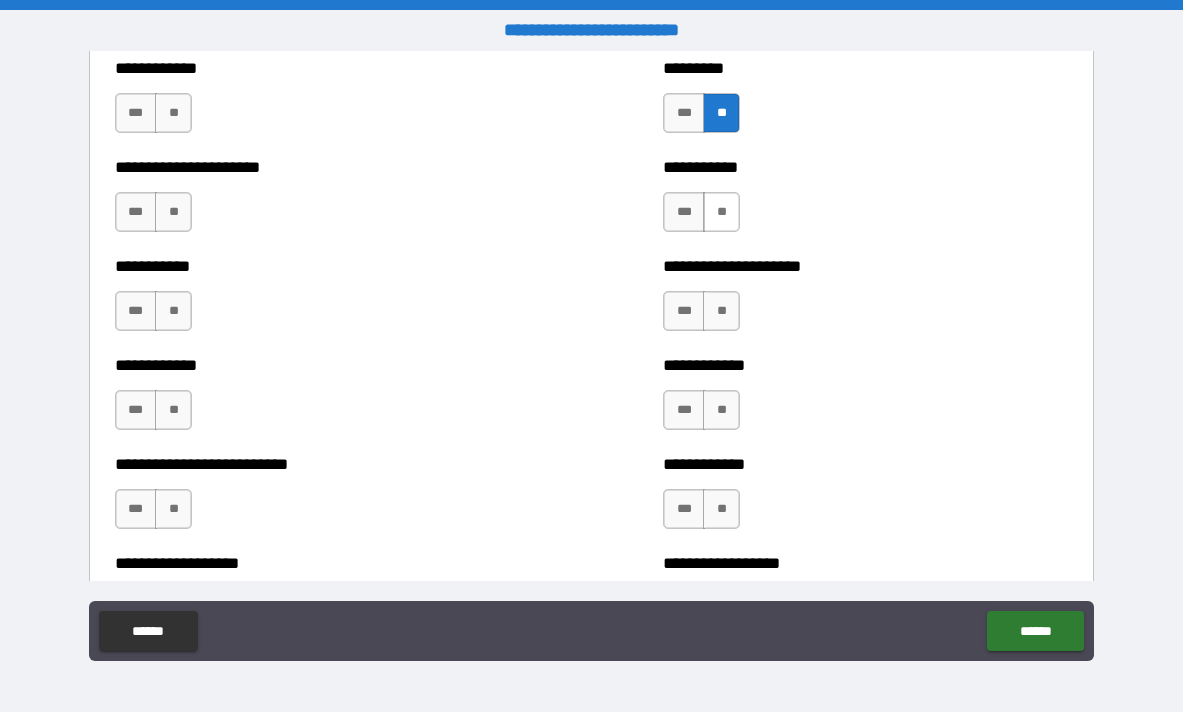 click on "**" at bounding box center [721, 212] 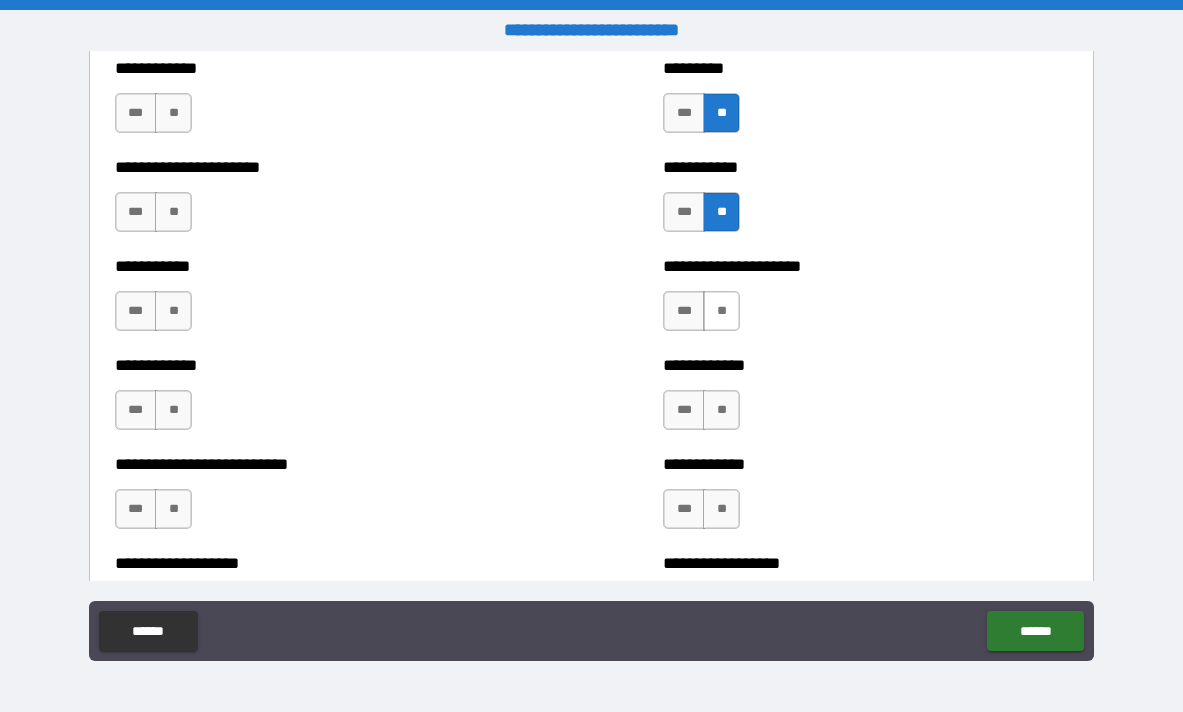 click on "**" at bounding box center (721, 311) 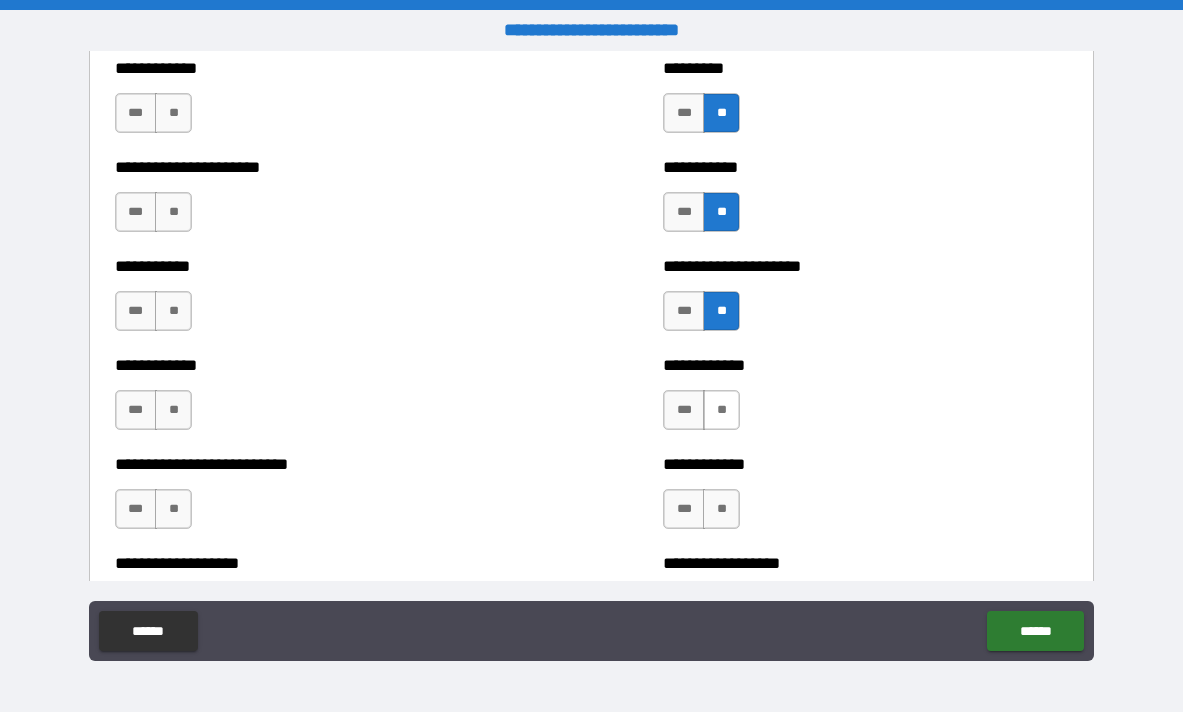 click on "**" at bounding box center [721, 410] 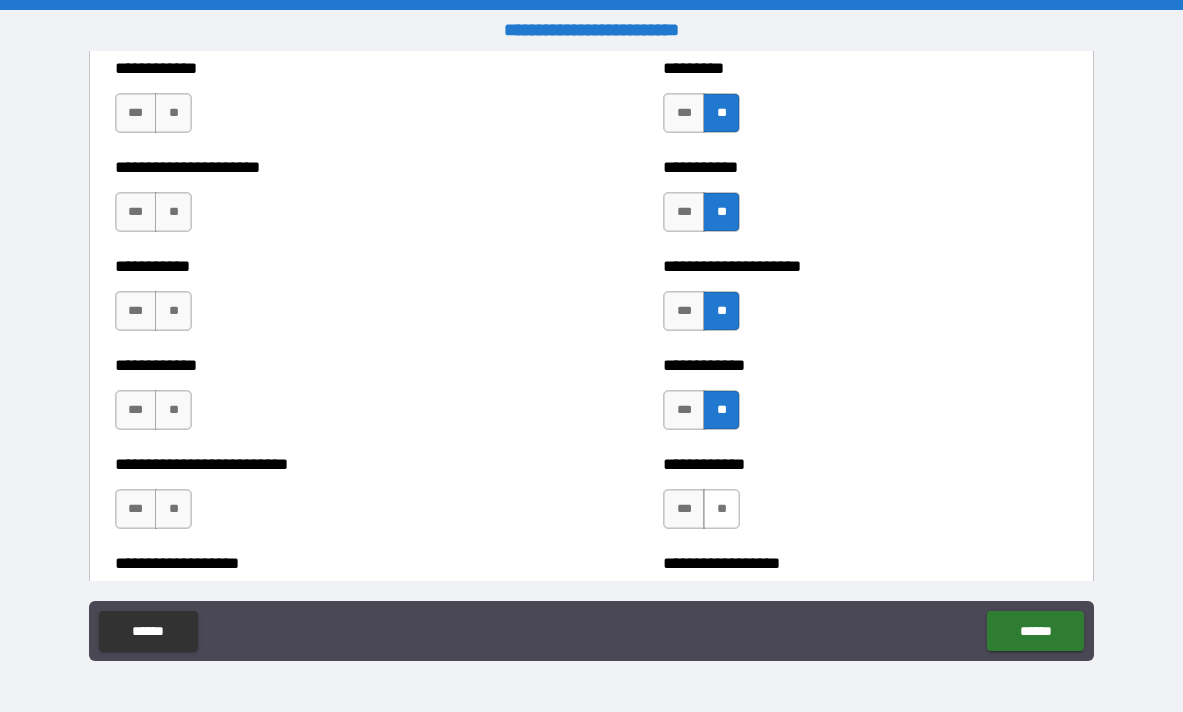 click on "**" at bounding box center [721, 509] 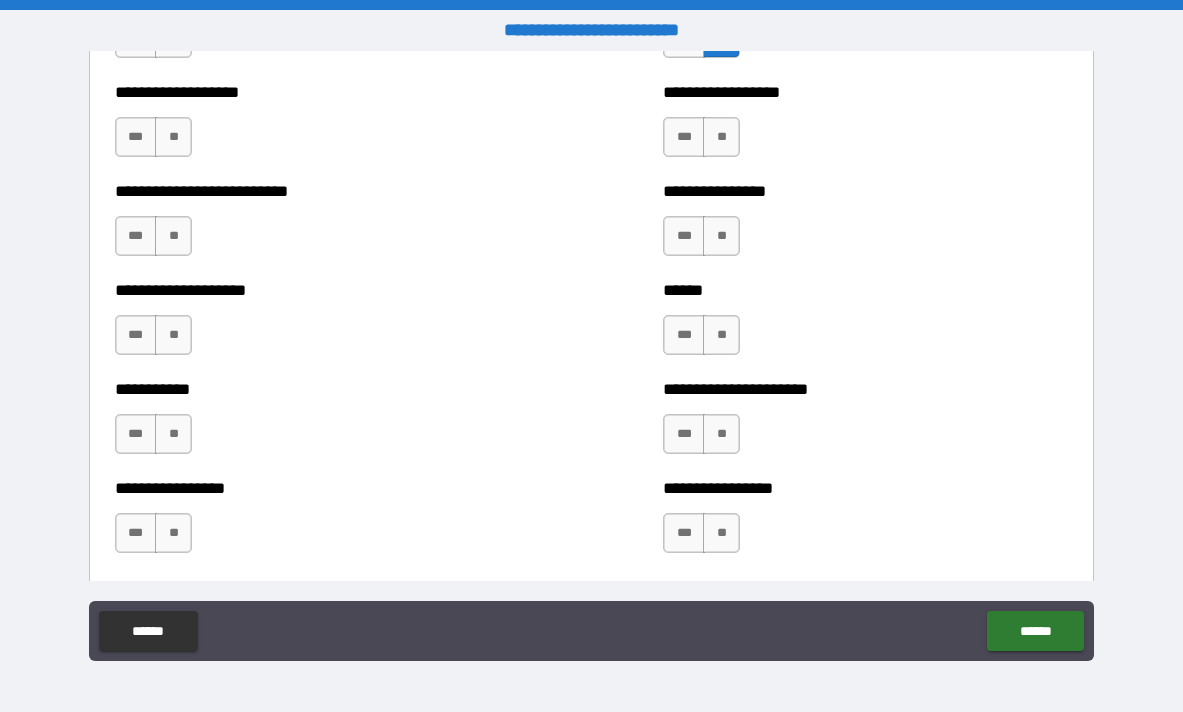 scroll, scrollTop: 5666, scrollLeft: 0, axis: vertical 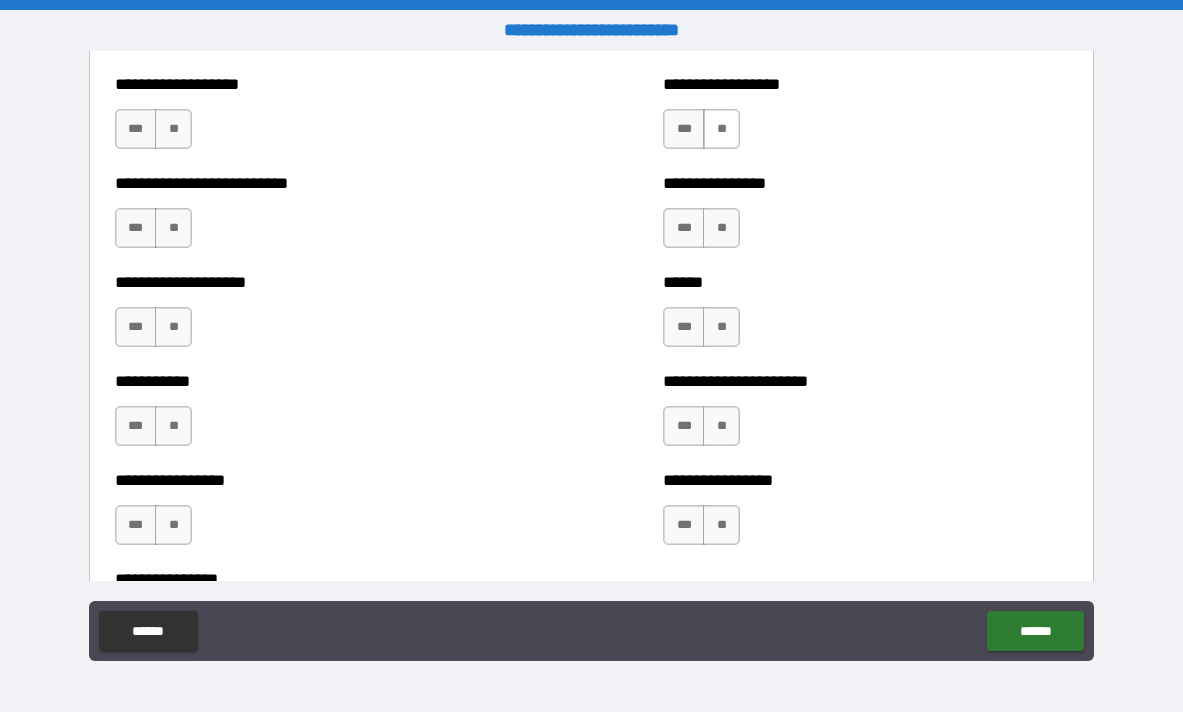 click on "**" at bounding box center [721, 129] 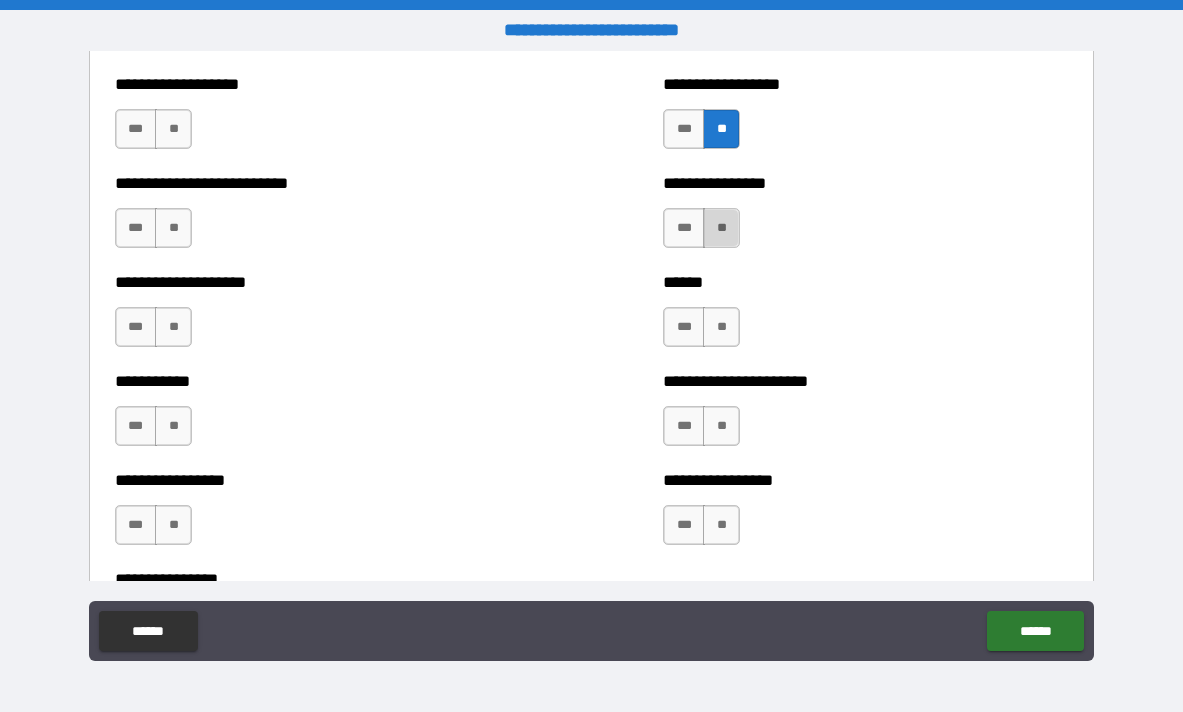 click on "**" at bounding box center (721, 228) 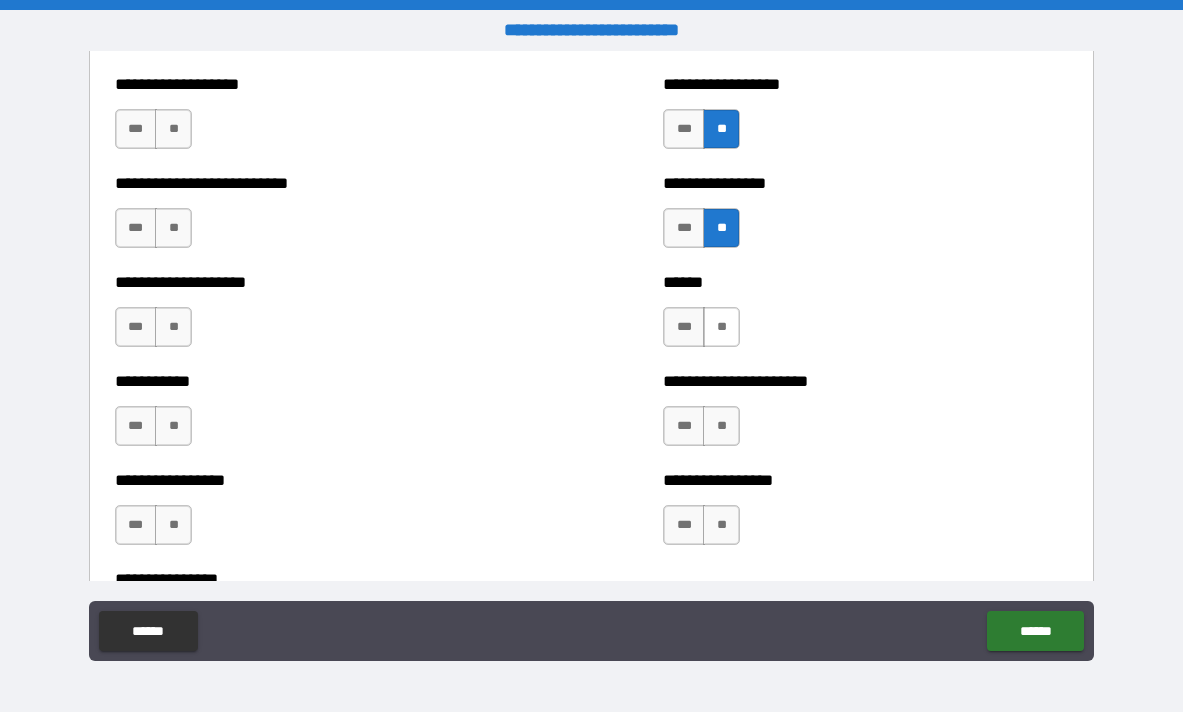 click on "**" at bounding box center [721, 327] 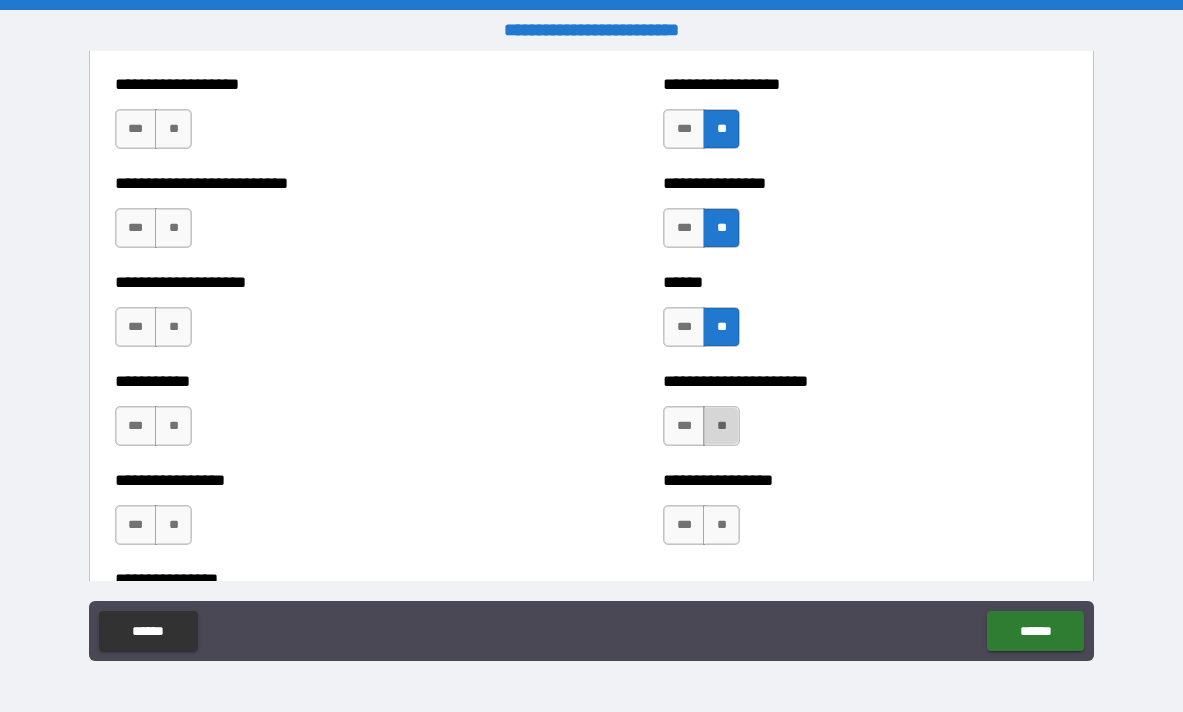 click on "**" at bounding box center (721, 426) 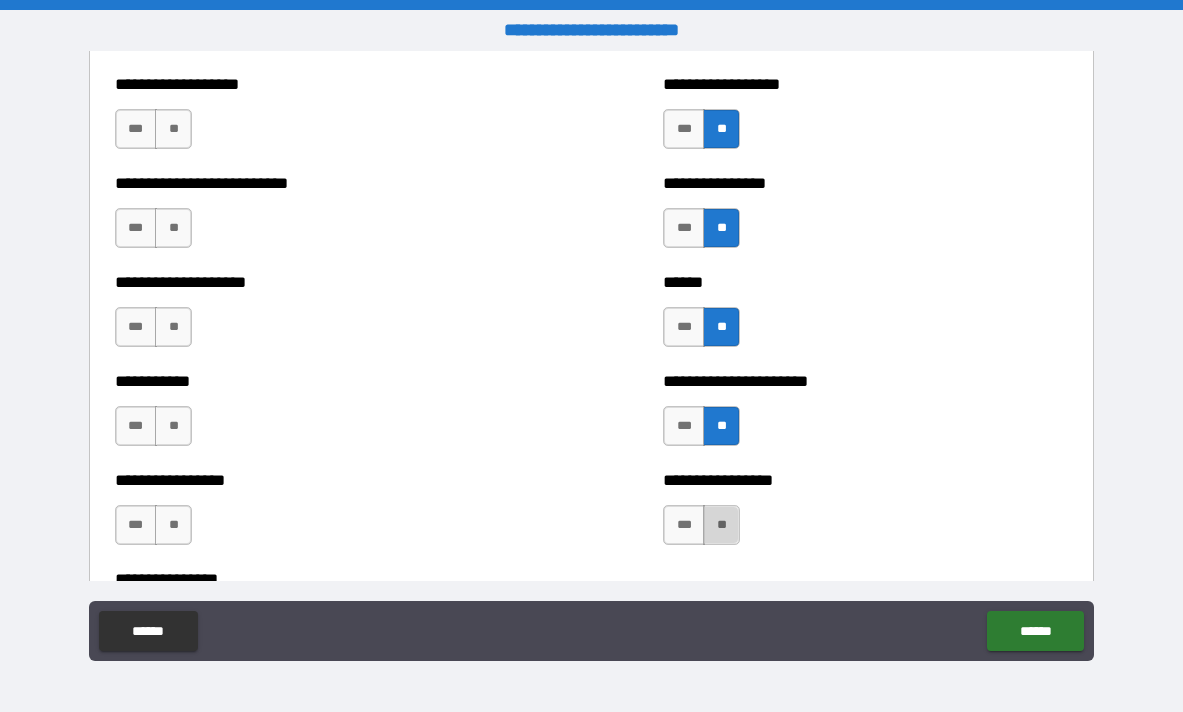 click on "**" at bounding box center [721, 525] 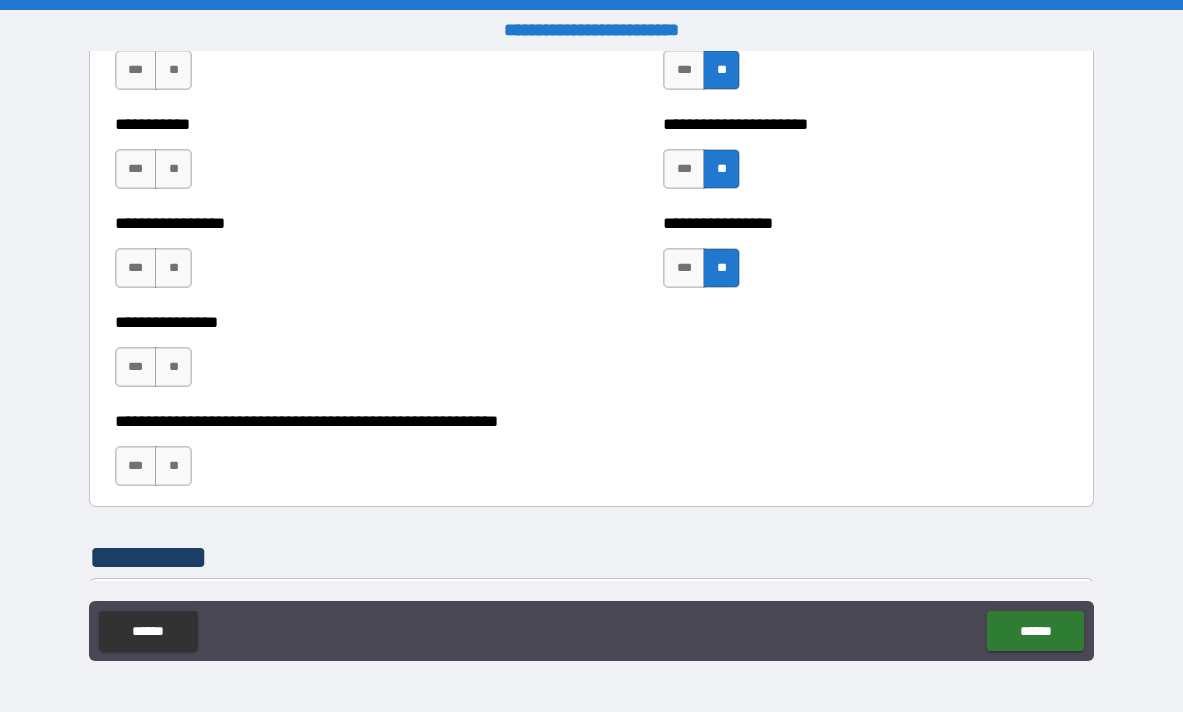 scroll, scrollTop: 5926, scrollLeft: 0, axis: vertical 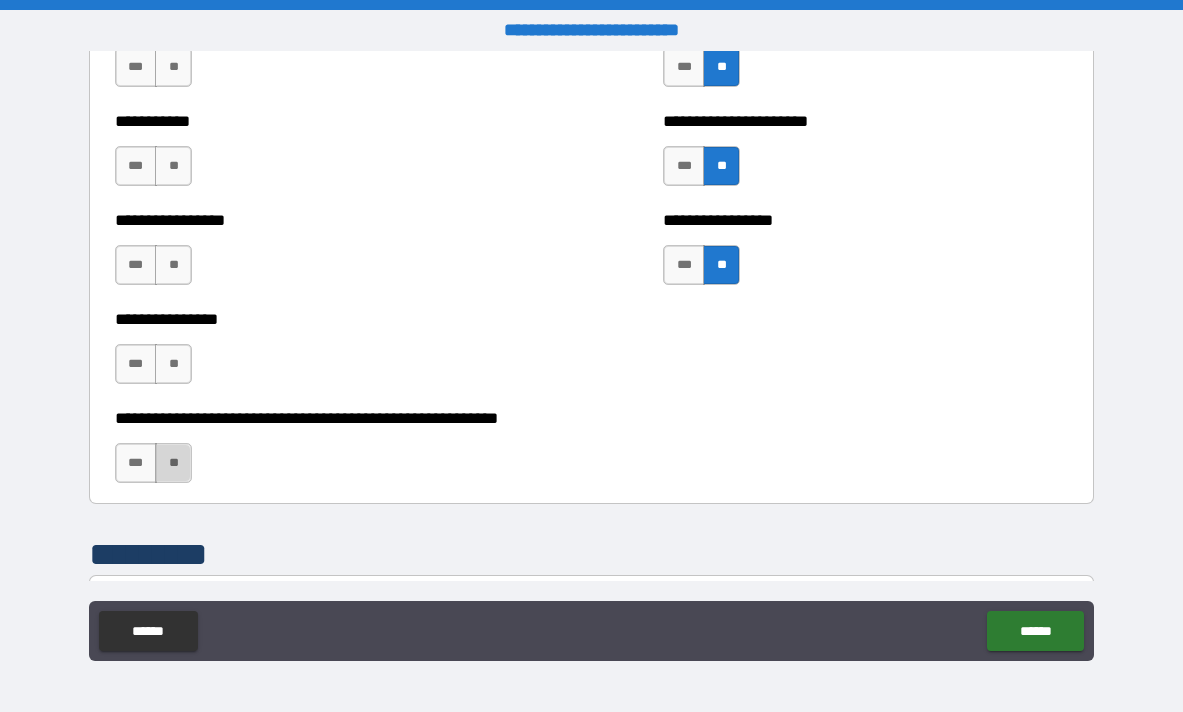 click on "**" at bounding box center (173, 463) 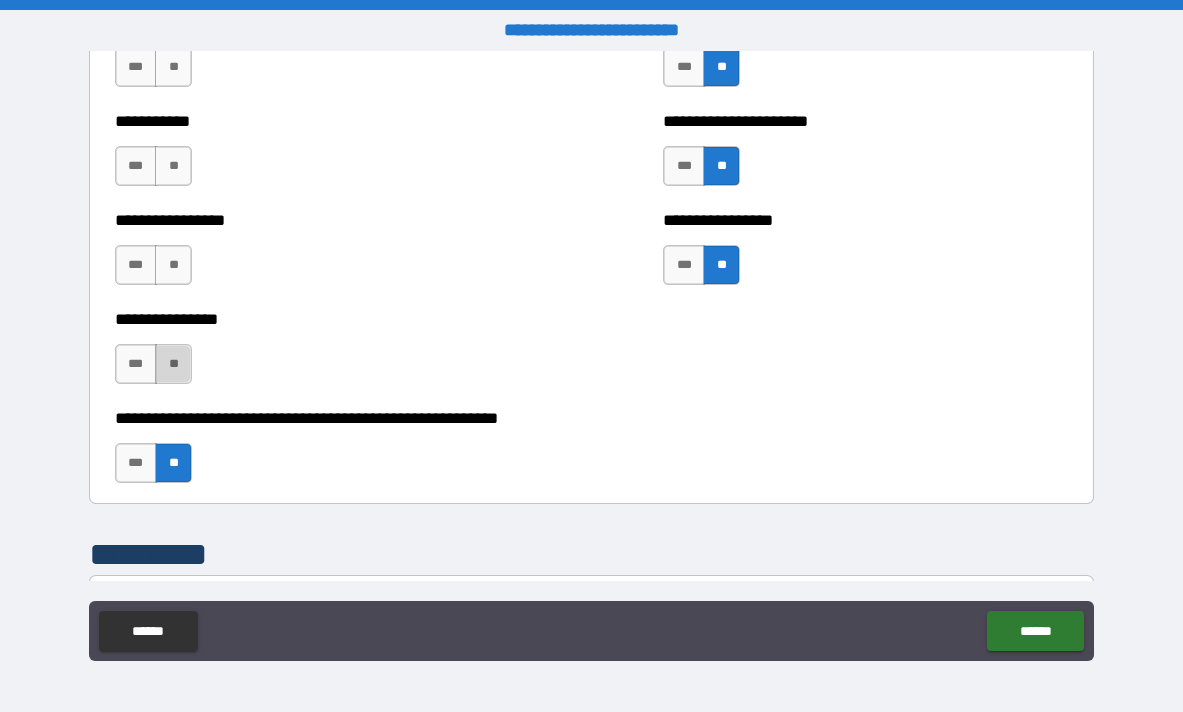 click on "**" at bounding box center [173, 364] 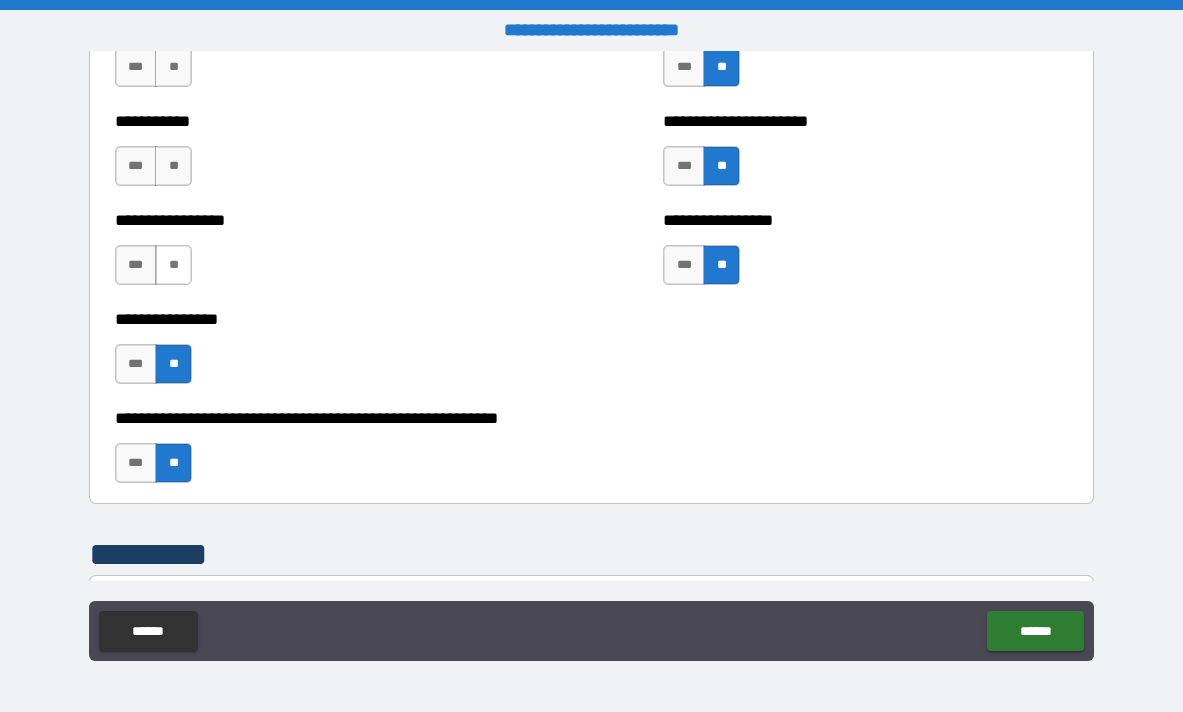click on "**" at bounding box center (173, 265) 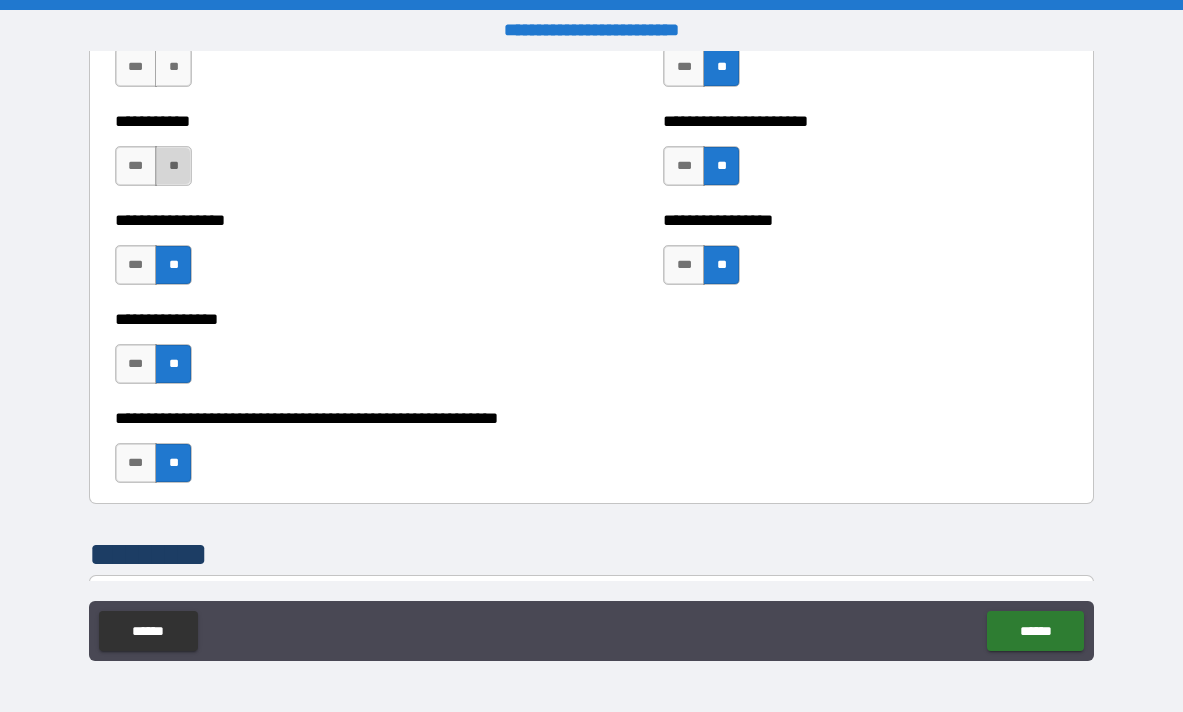 click on "**" at bounding box center [173, 166] 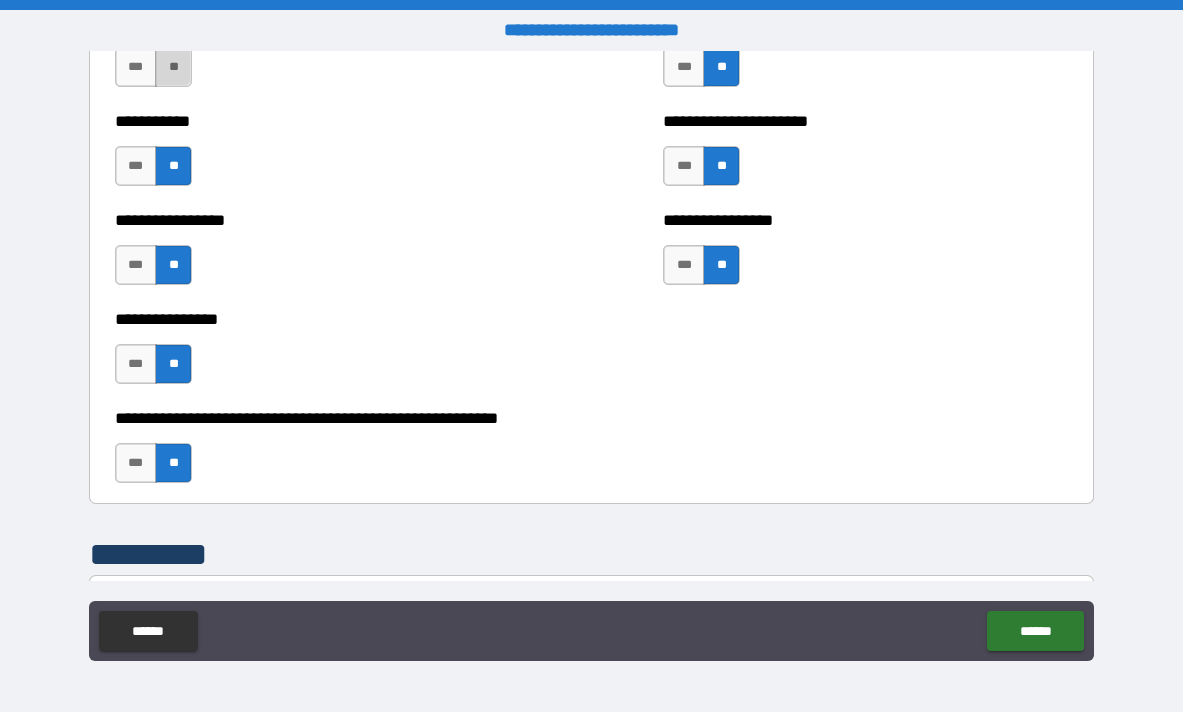 click on "**" at bounding box center (173, 67) 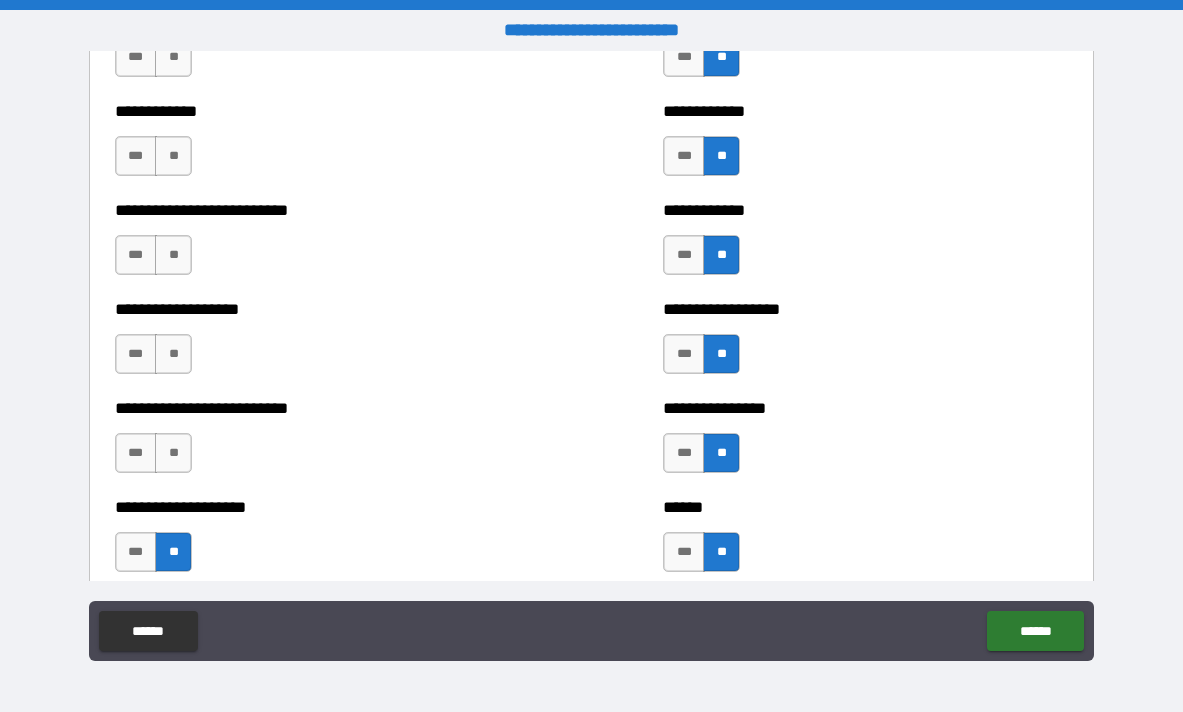 scroll, scrollTop: 5445, scrollLeft: 0, axis: vertical 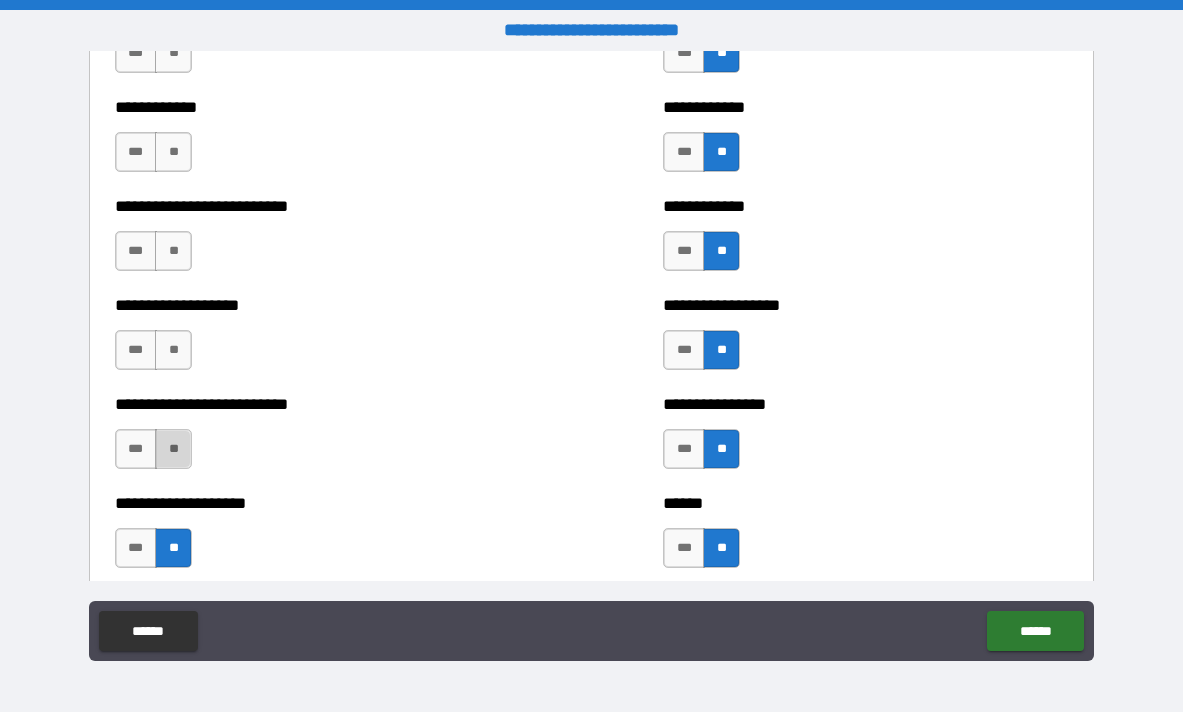 click on "**" at bounding box center (173, 449) 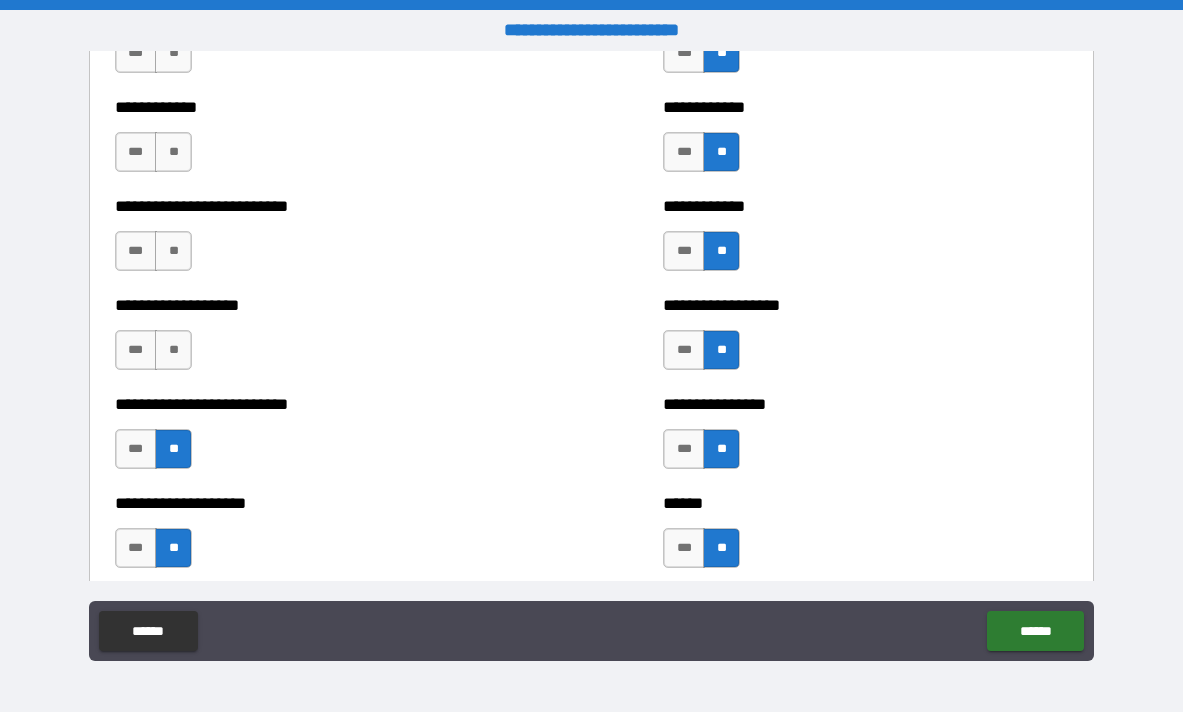 click on "*** **" at bounding box center [156, 355] 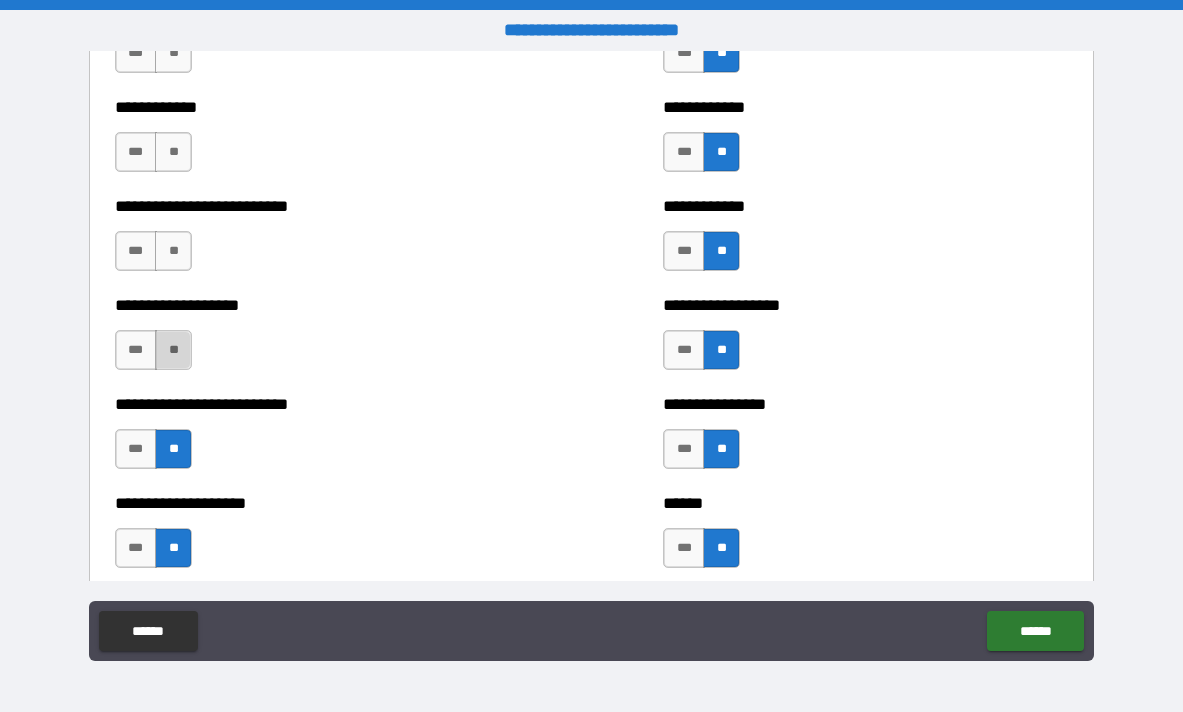 click on "**" at bounding box center (173, 350) 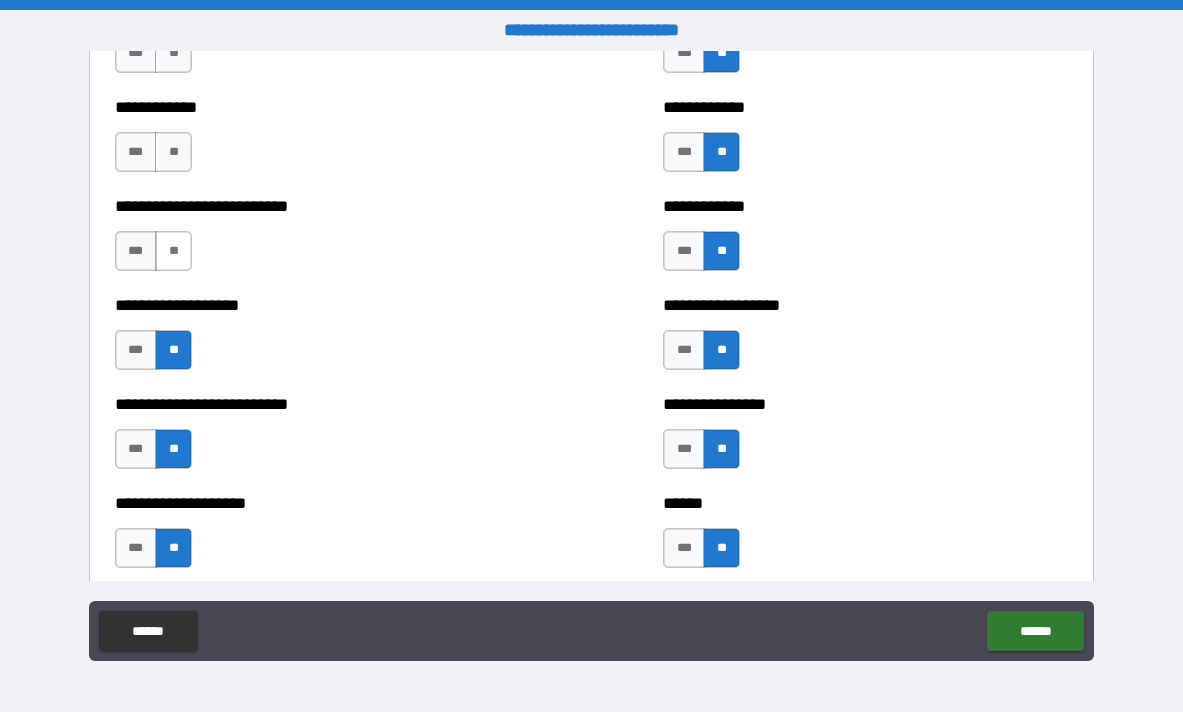 click on "**" at bounding box center [173, 251] 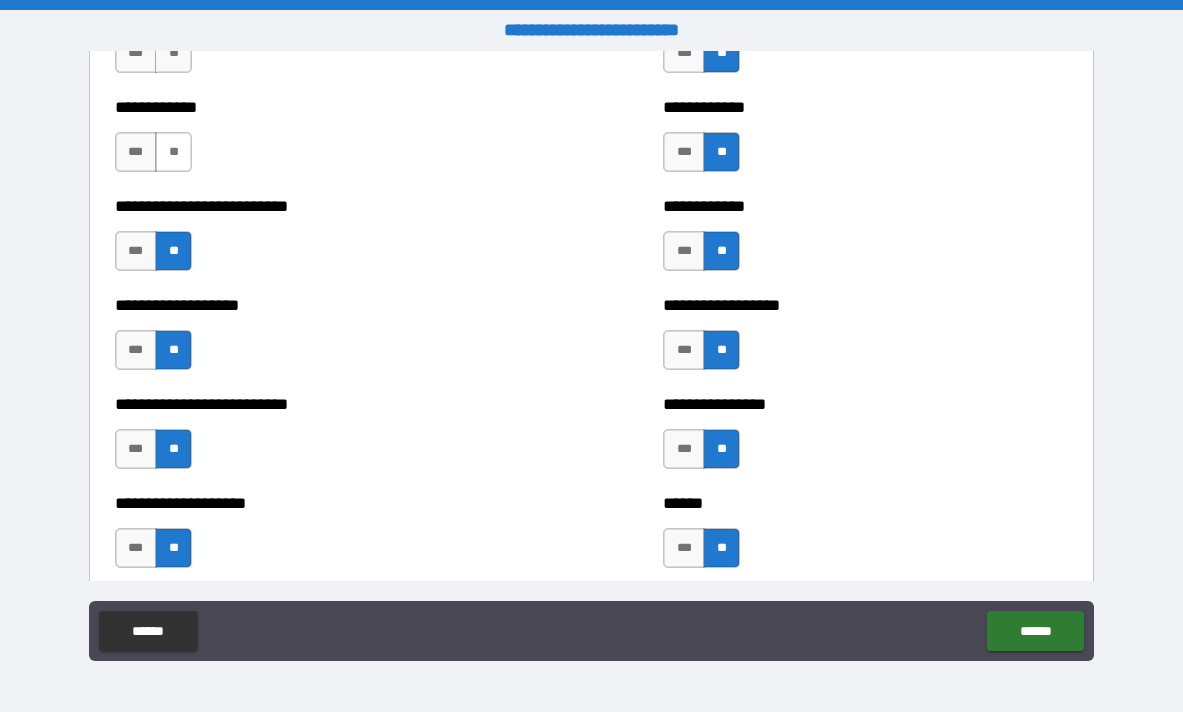 click on "**" at bounding box center [173, 152] 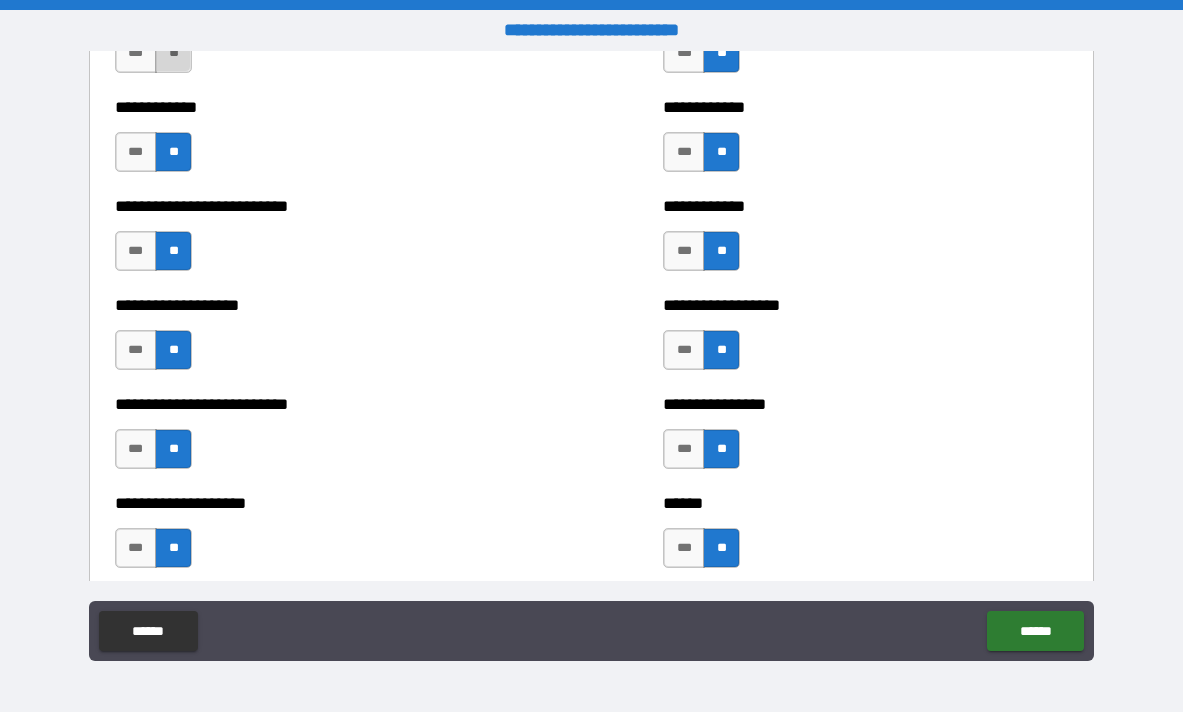 click on "**" at bounding box center [173, 53] 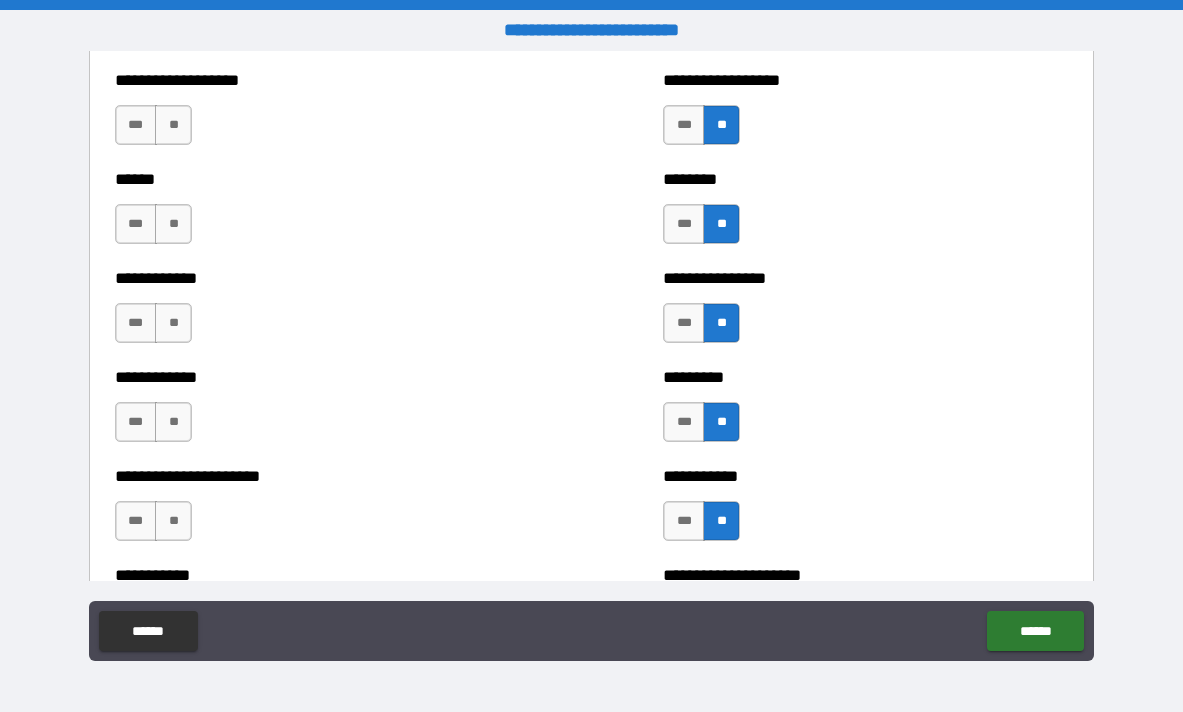scroll, scrollTop: 4874, scrollLeft: 0, axis: vertical 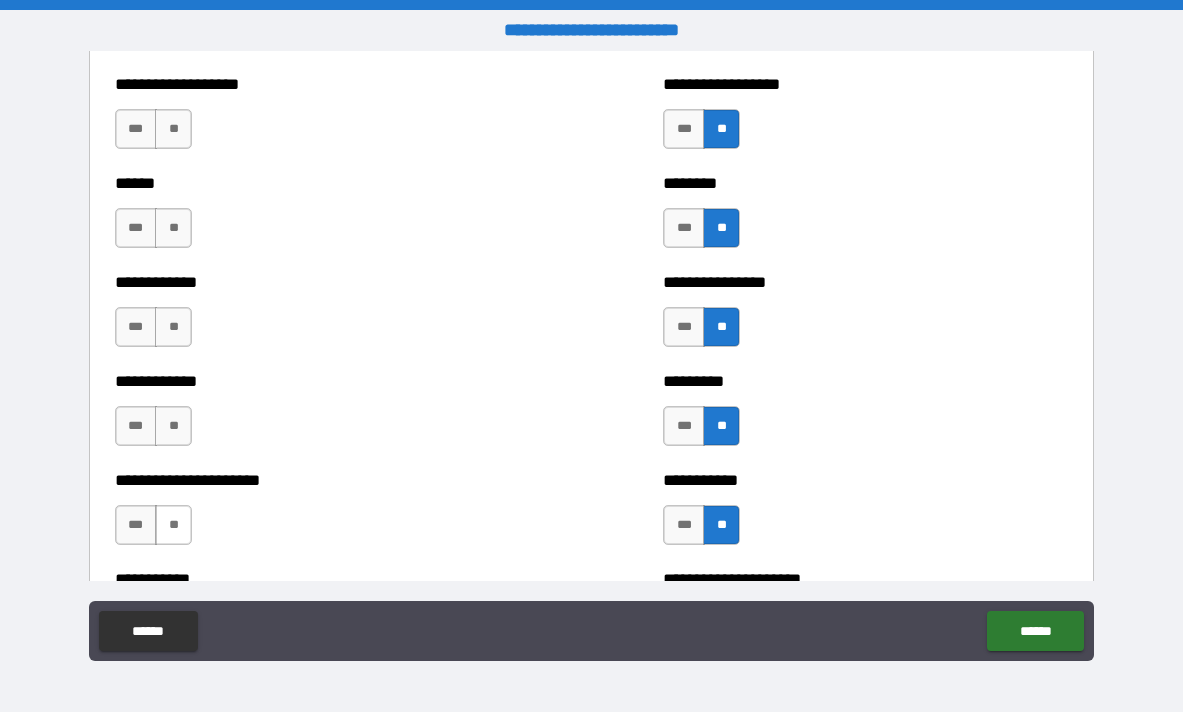 click on "**" at bounding box center [173, 525] 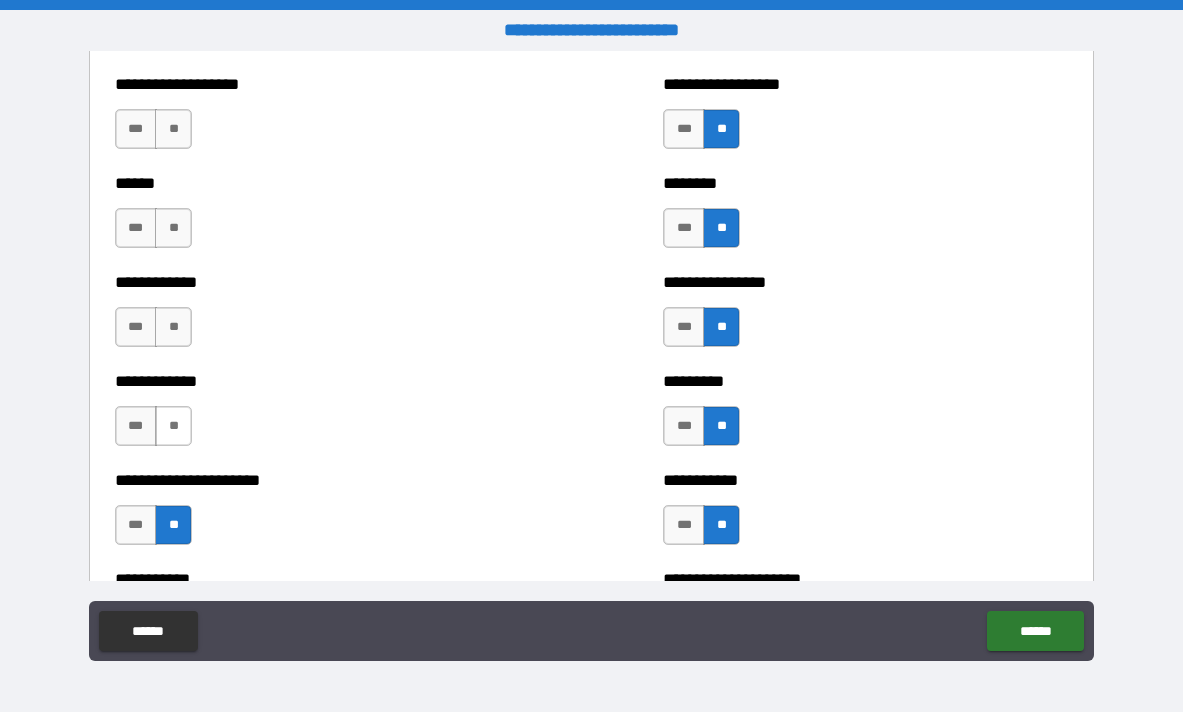 click on "**" at bounding box center [173, 426] 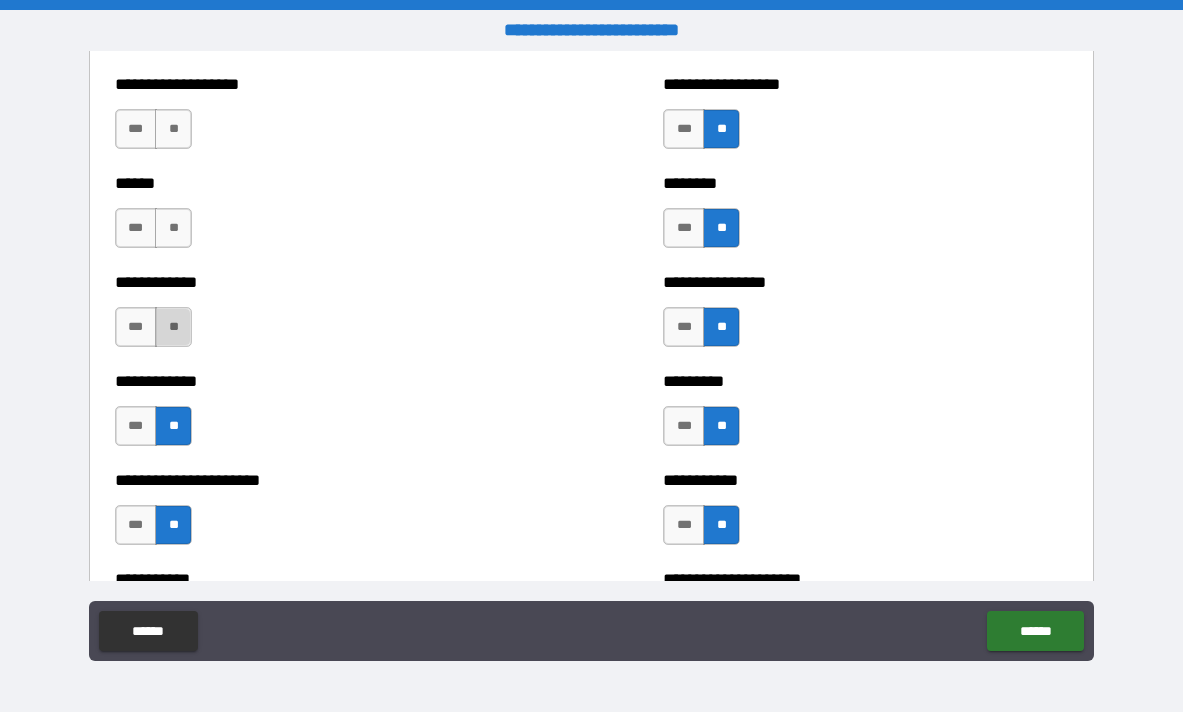 click on "**" at bounding box center [173, 327] 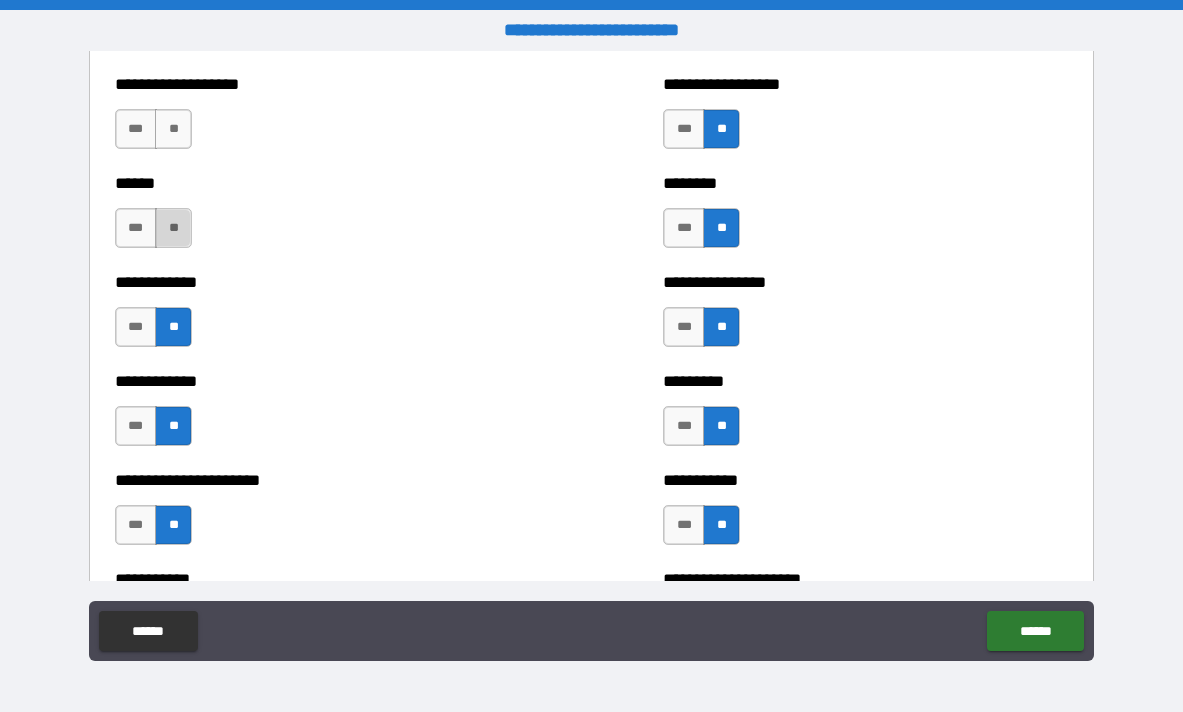 click on "**" at bounding box center [173, 228] 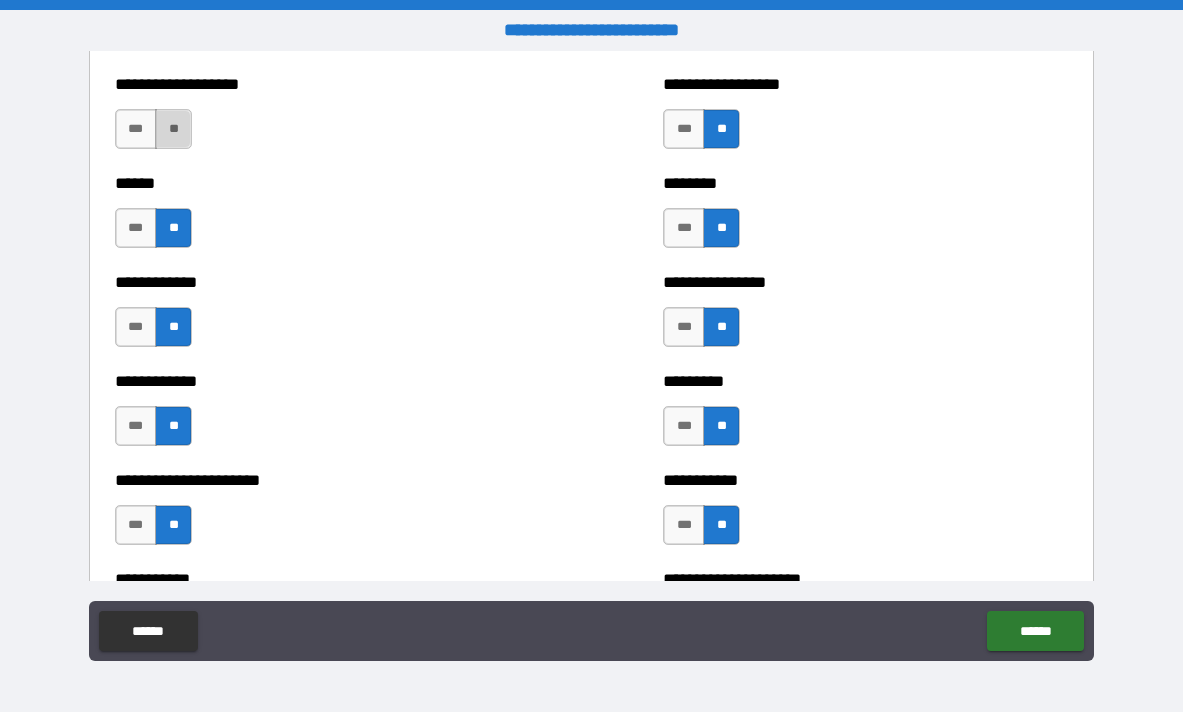 click on "**" at bounding box center [173, 129] 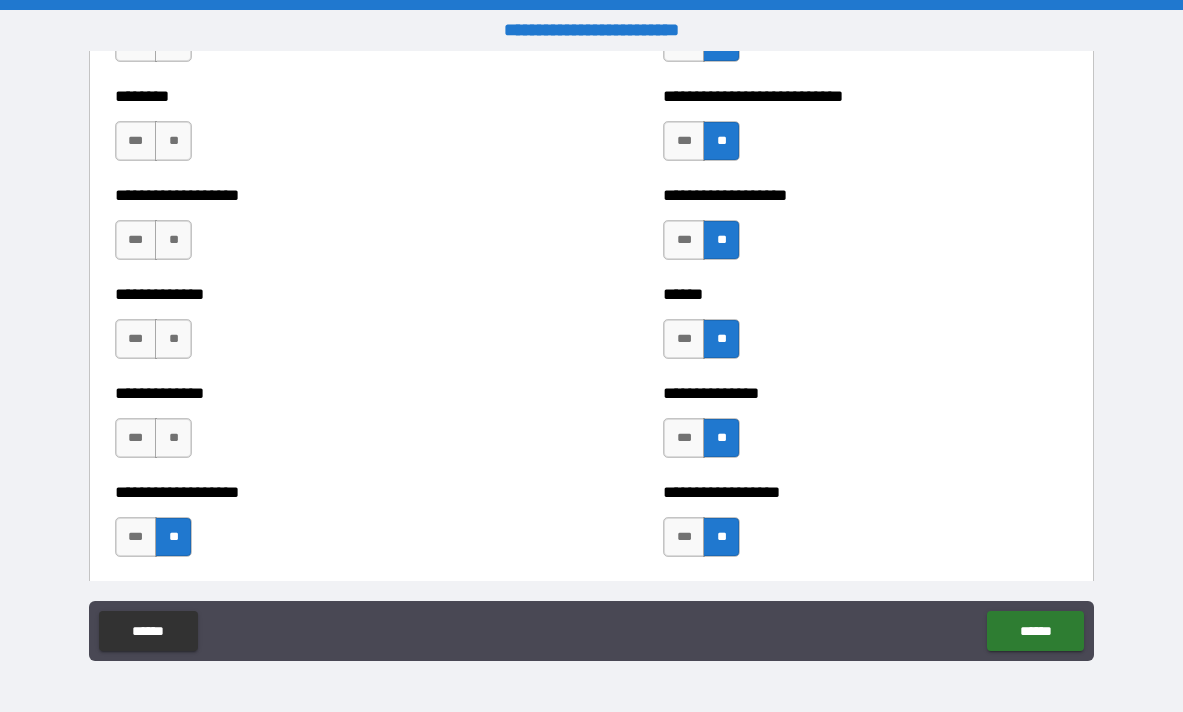 scroll, scrollTop: 4460, scrollLeft: 0, axis: vertical 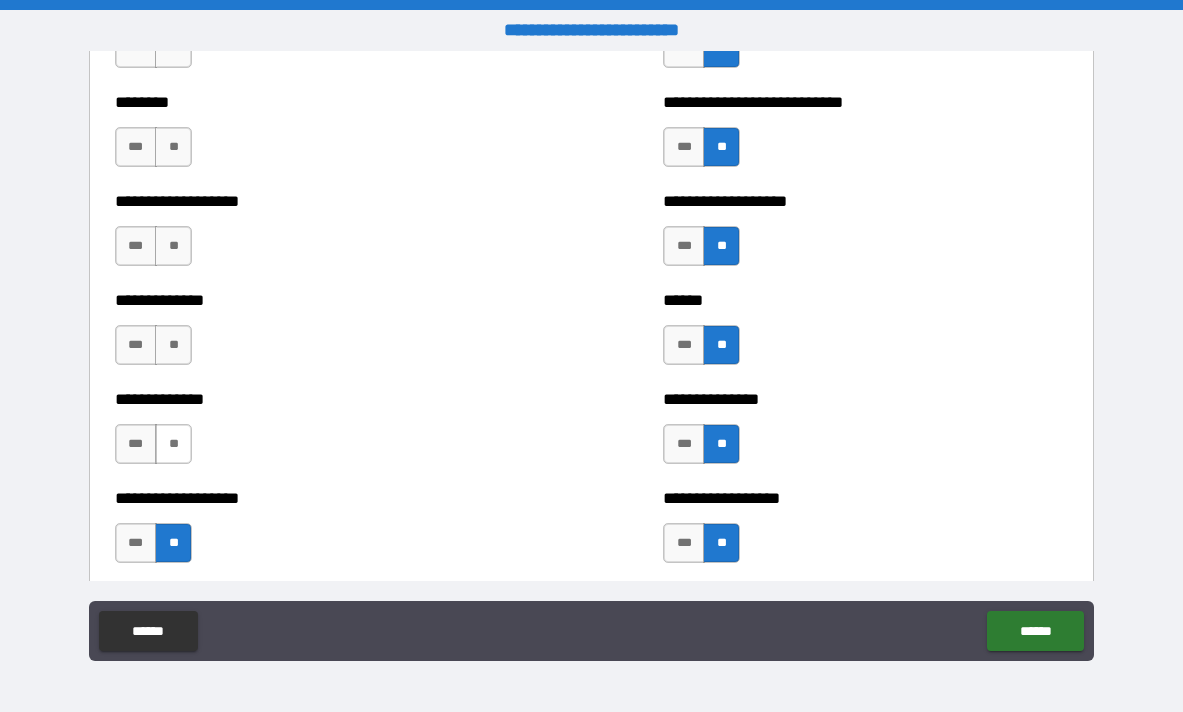 click on "**" at bounding box center [173, 444] 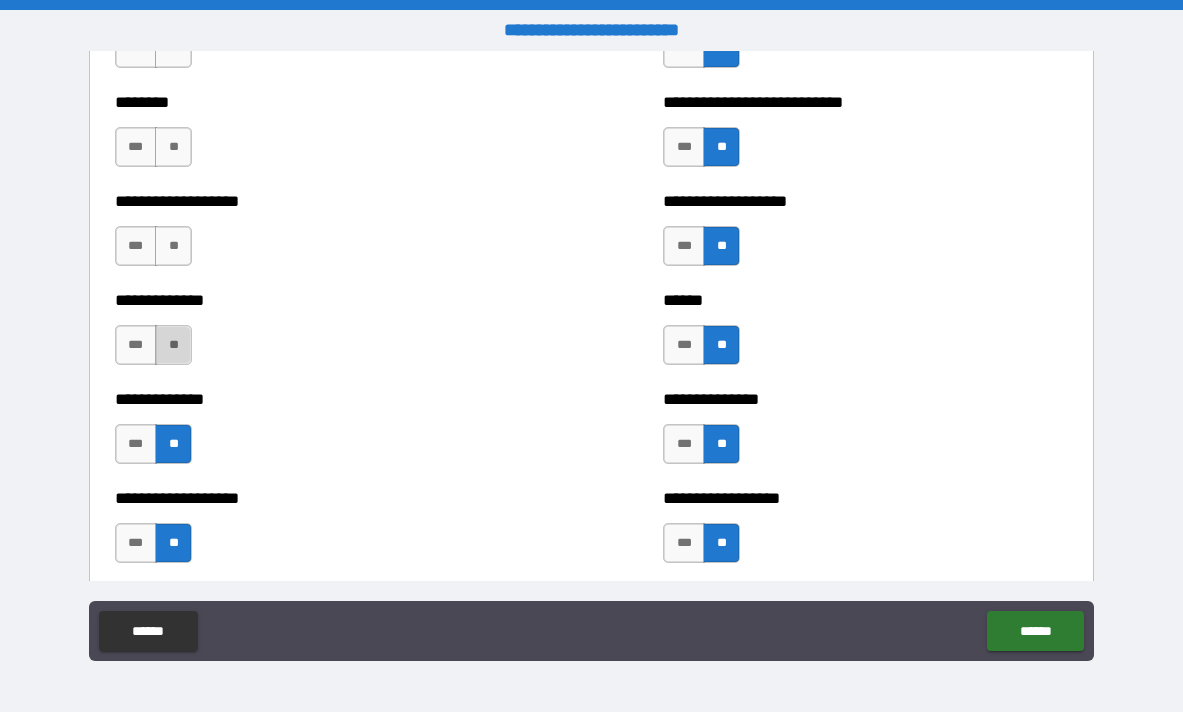 click on "**" at bounding box center [173, 345] 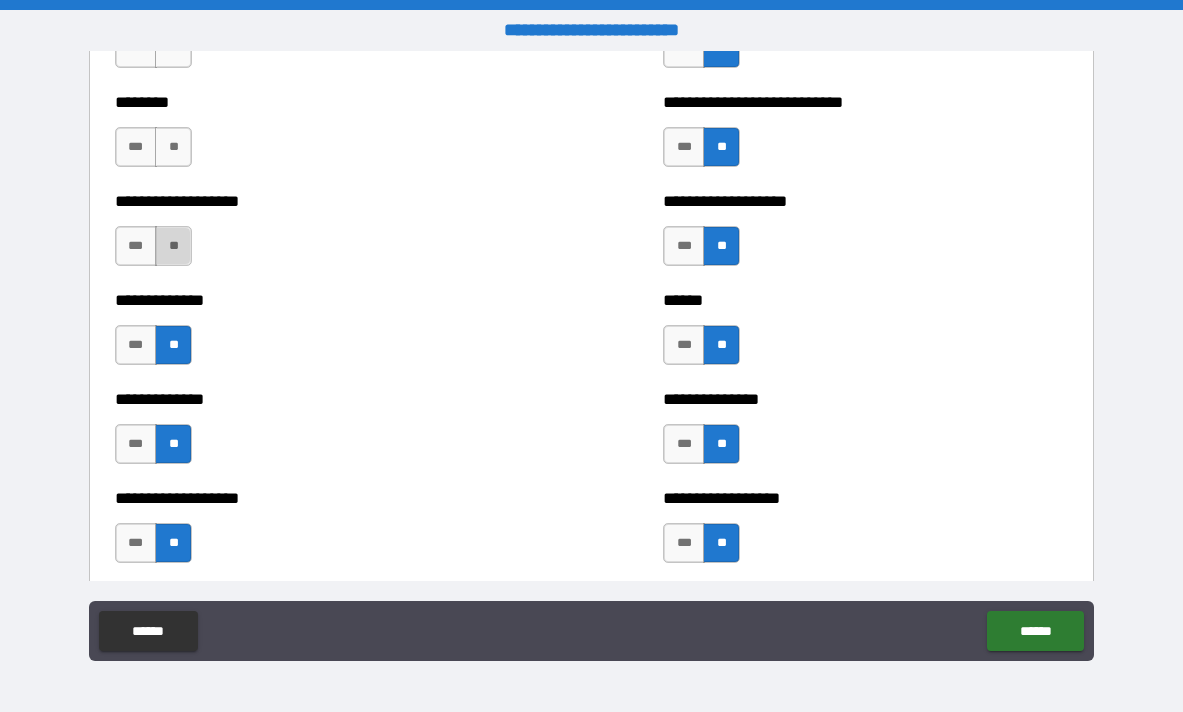 click on "**" at bounding box center (173, 246) 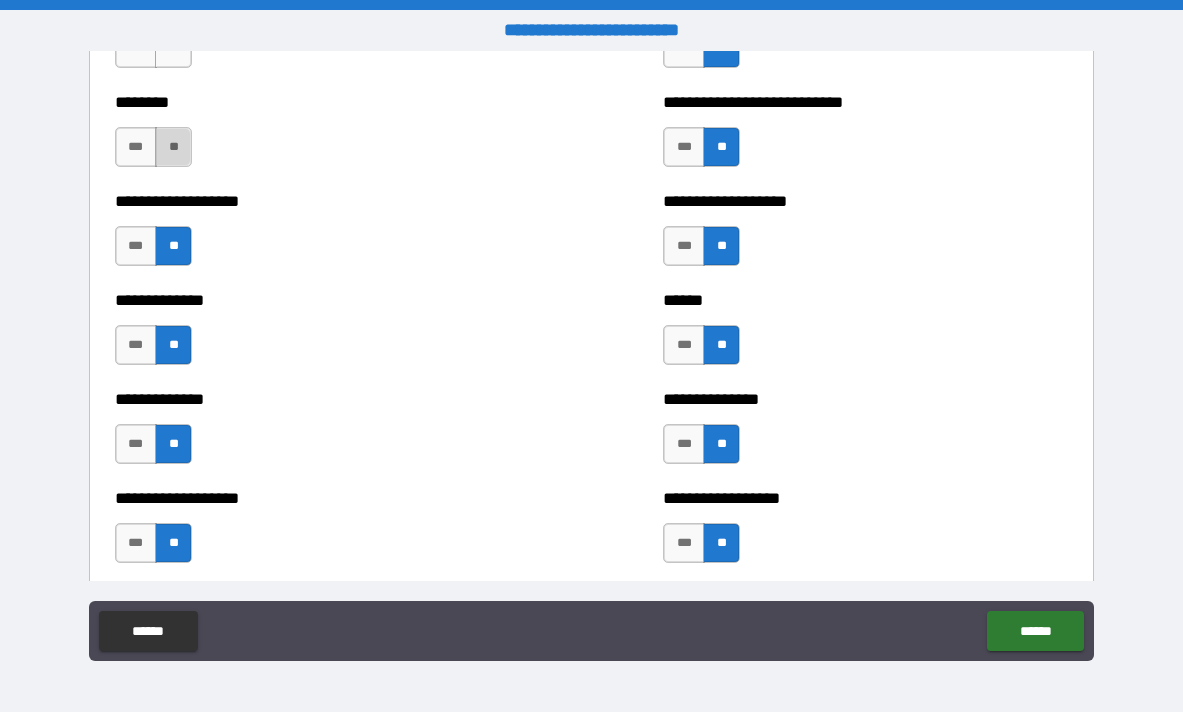 click on "**" at bounding box center [173, 147] 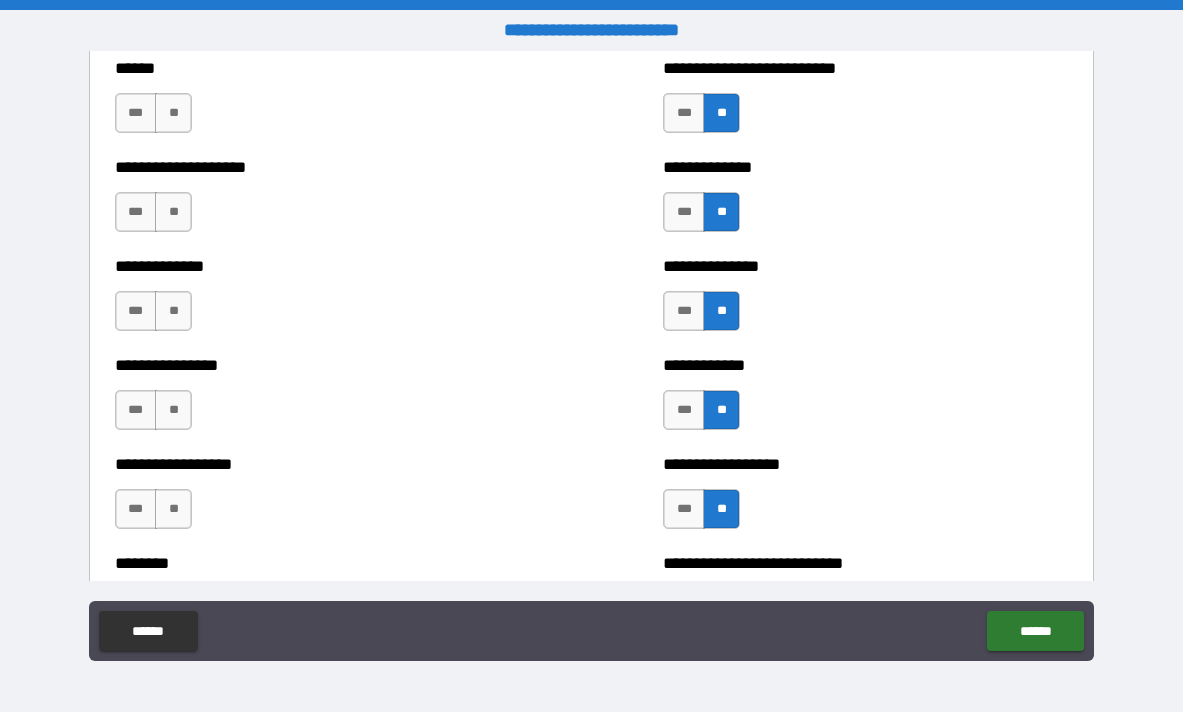 scroll, scrollTop: 3997, scrollLeft: 0, axis: vertical 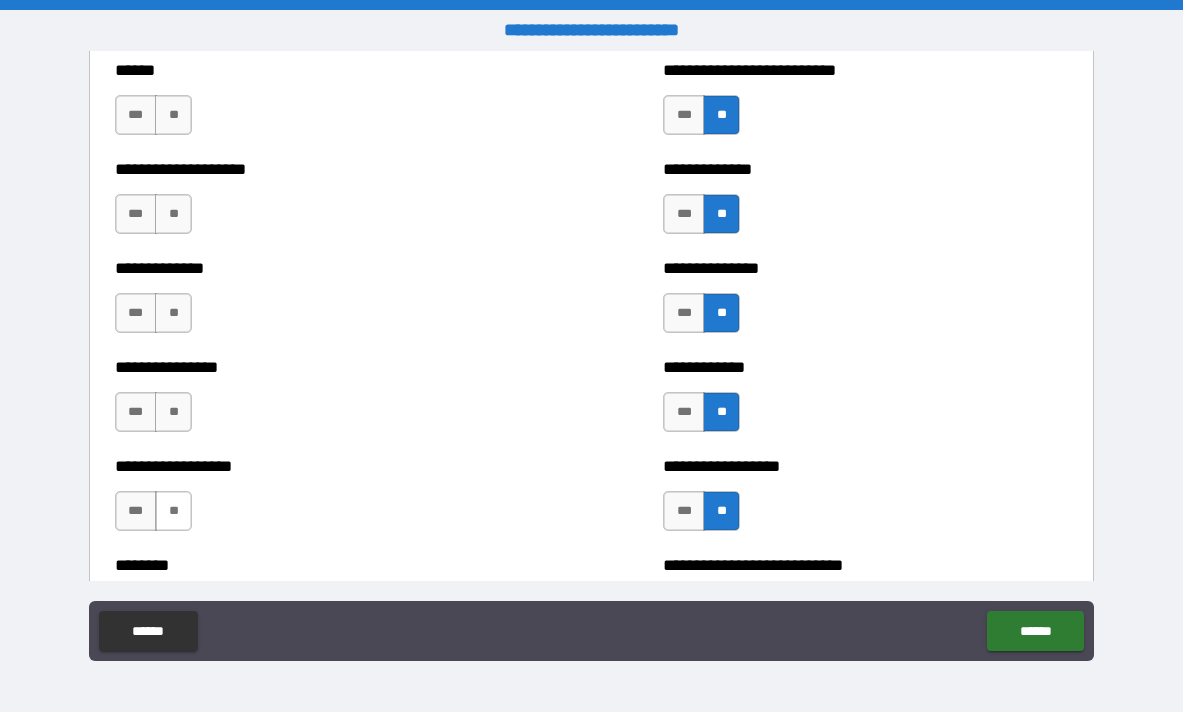 click on "**" at bounding box center [173, 511] 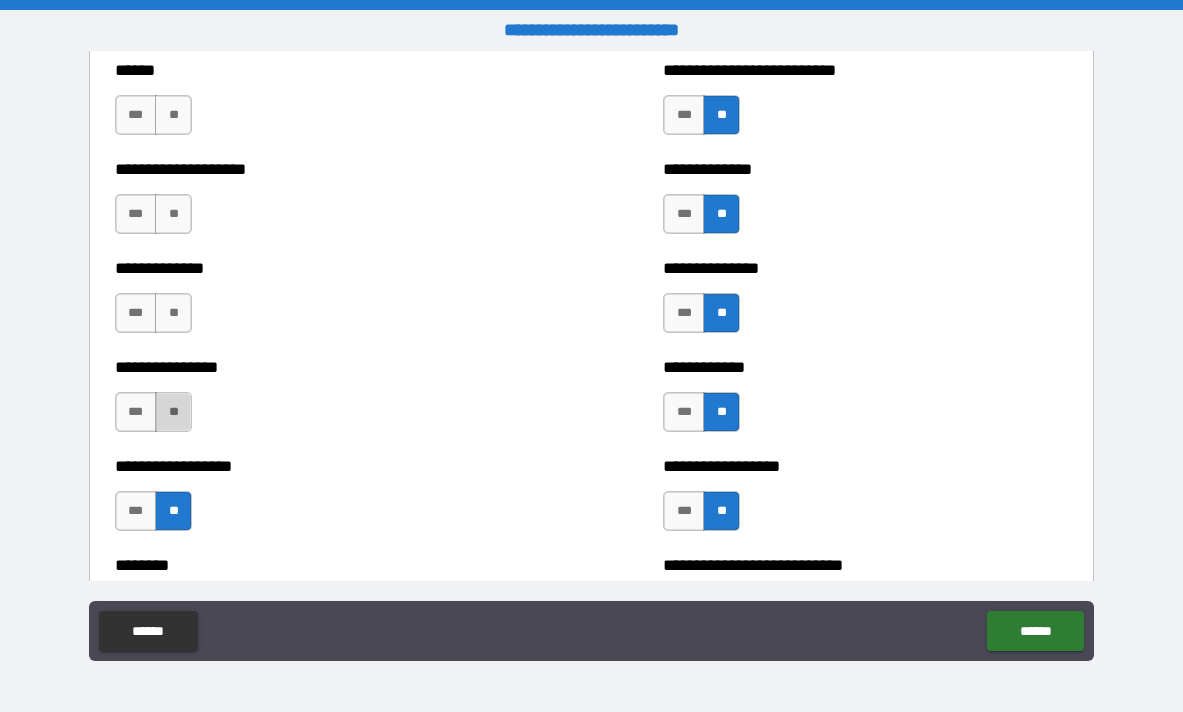 click on "**" at bounding box center [173, 412] 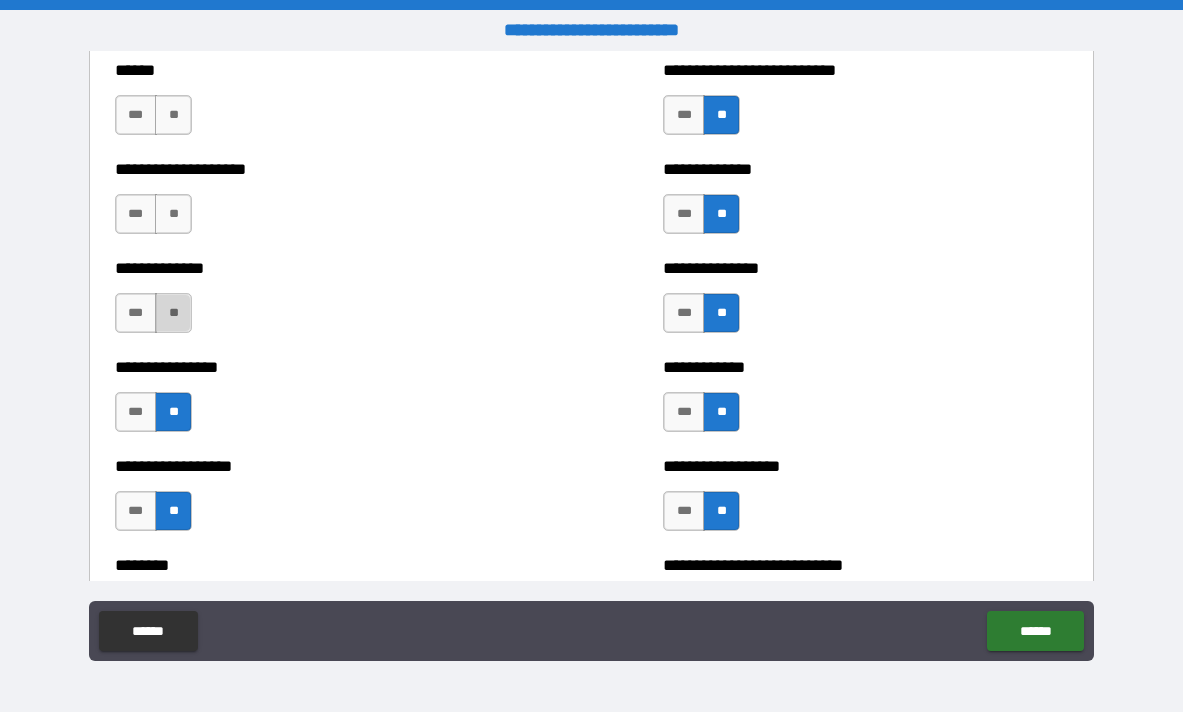click on "**" at bounding box center (173, 313) 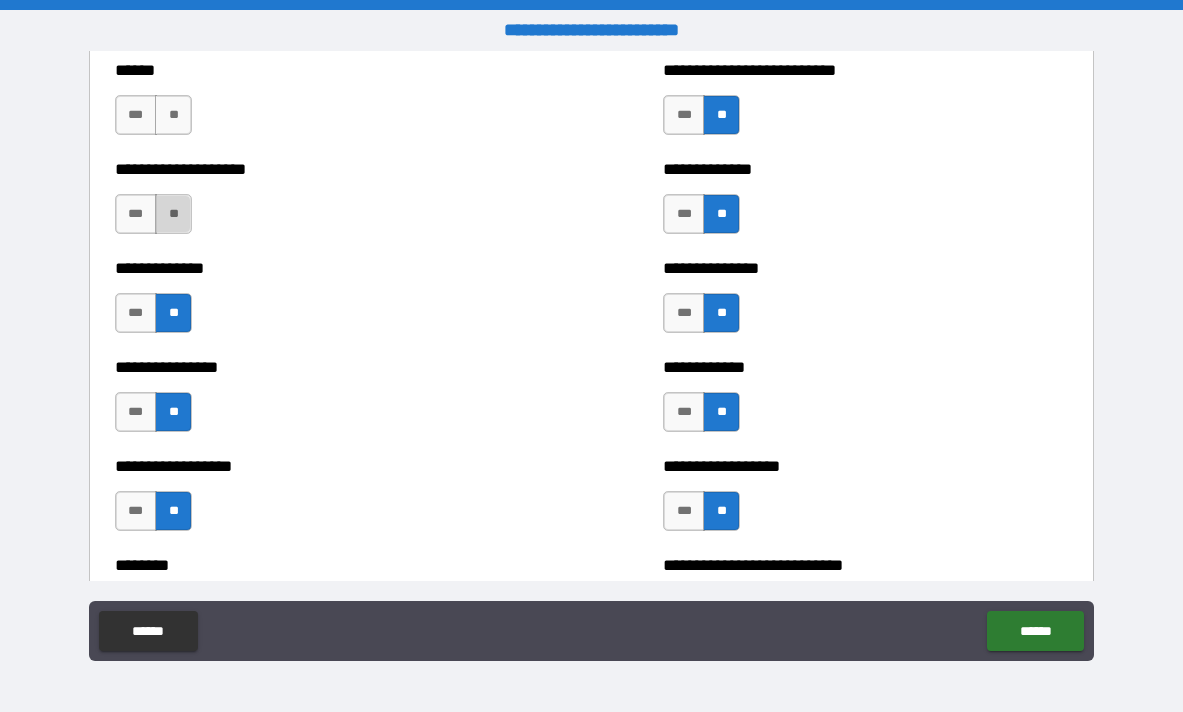 click on "**" at bounding box center [173, 214] 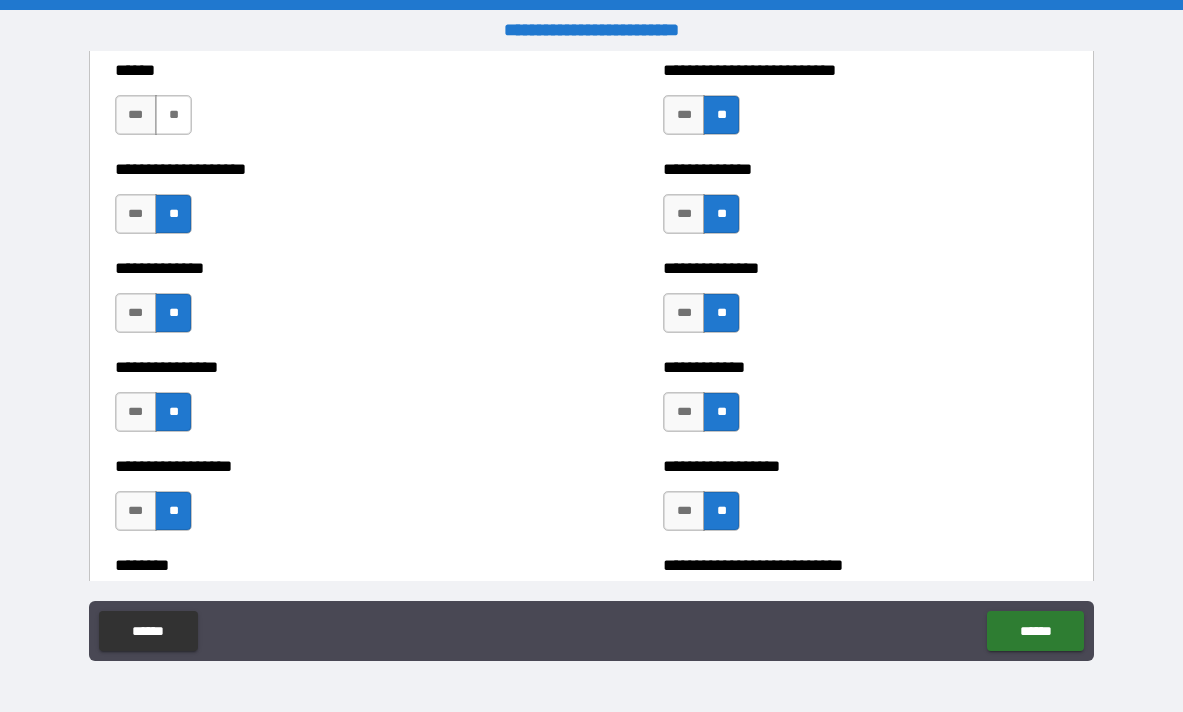 click on "**" at bounding box center [173, 115] 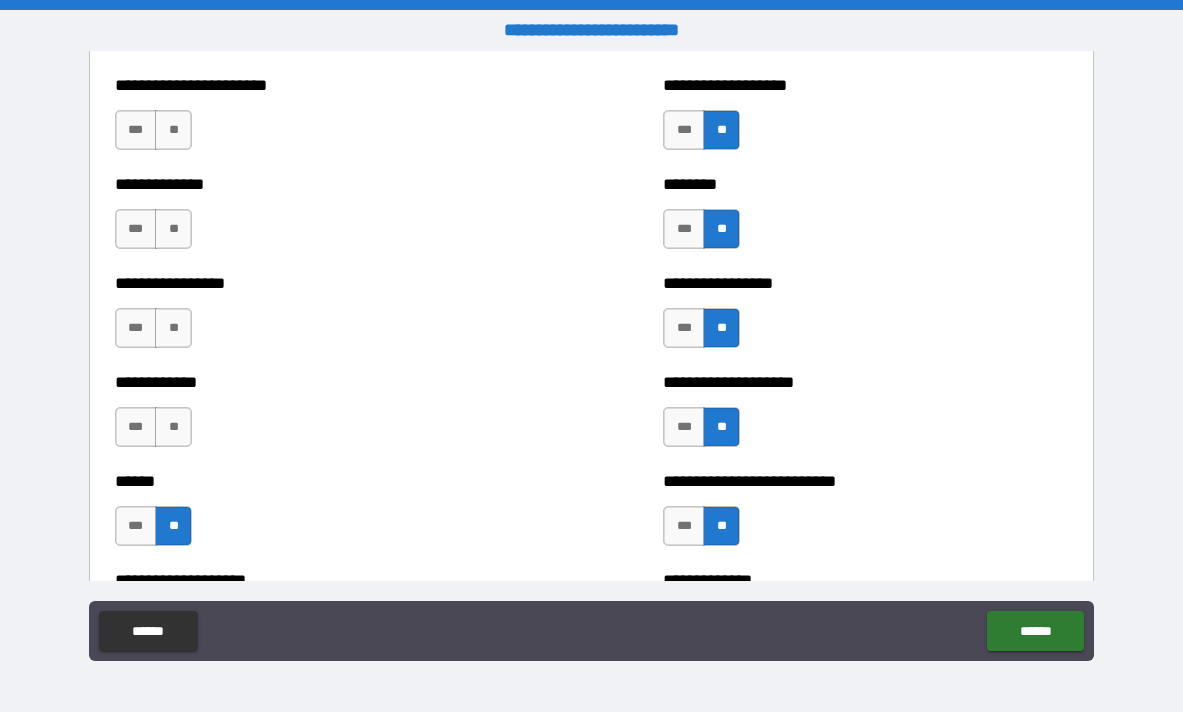 scroll, scrollTop: 3588, scrollLeft: 0, axis: vertical 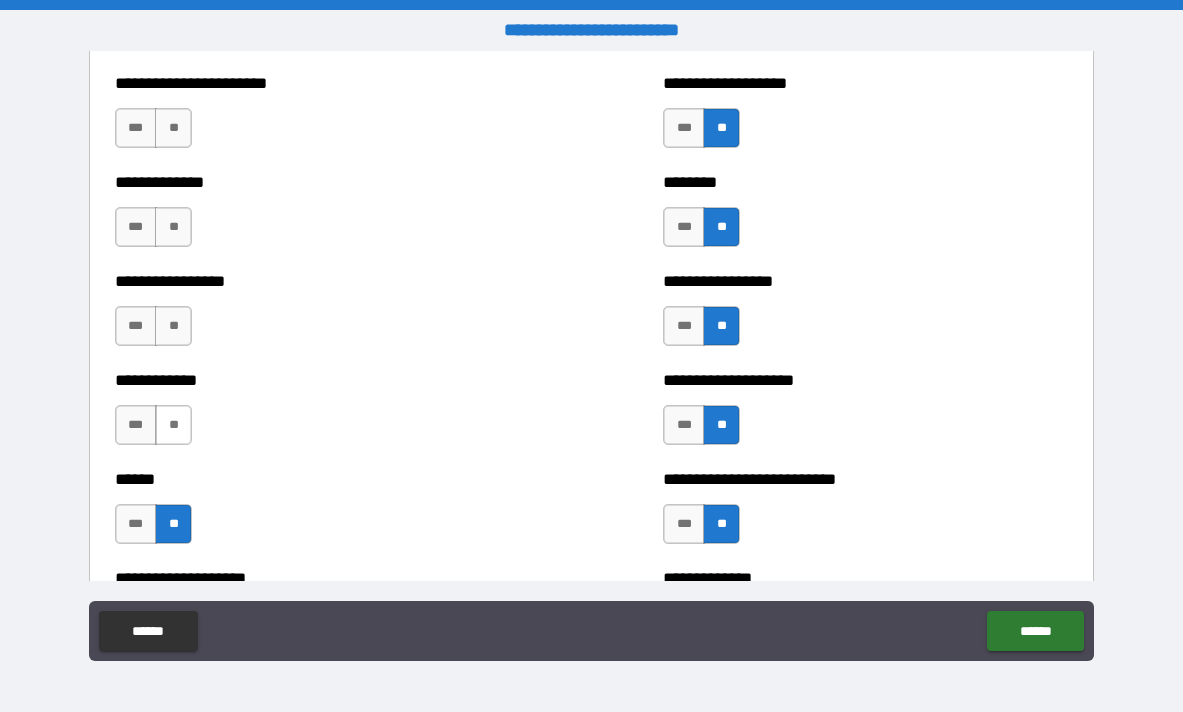 click on "**" at bounding box center [173, 425] 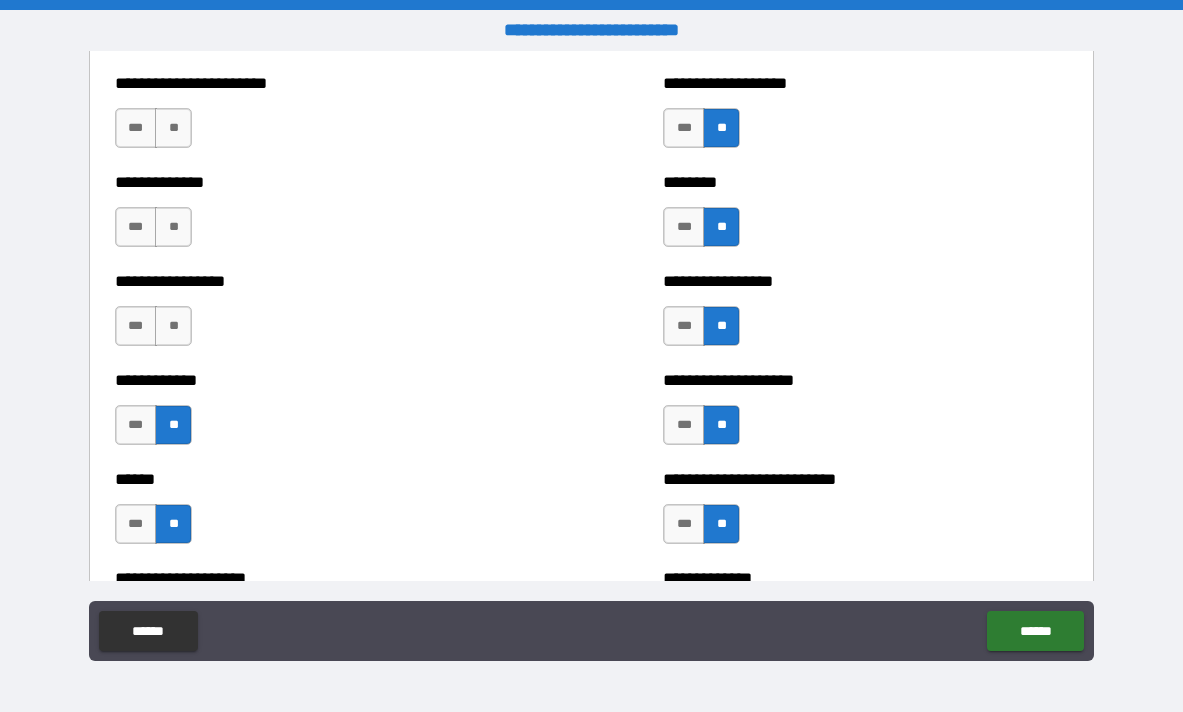 click on "**********" at bounding box center [317, 316] 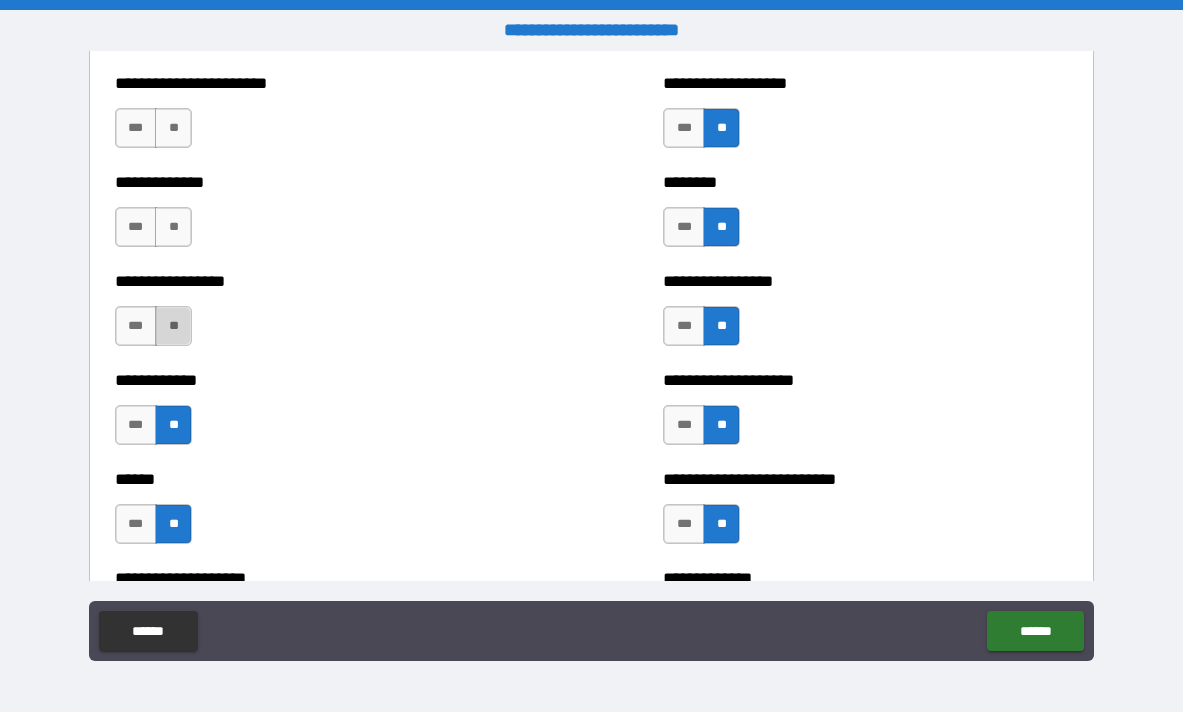 click on "**" at bounding box center (173, 326) 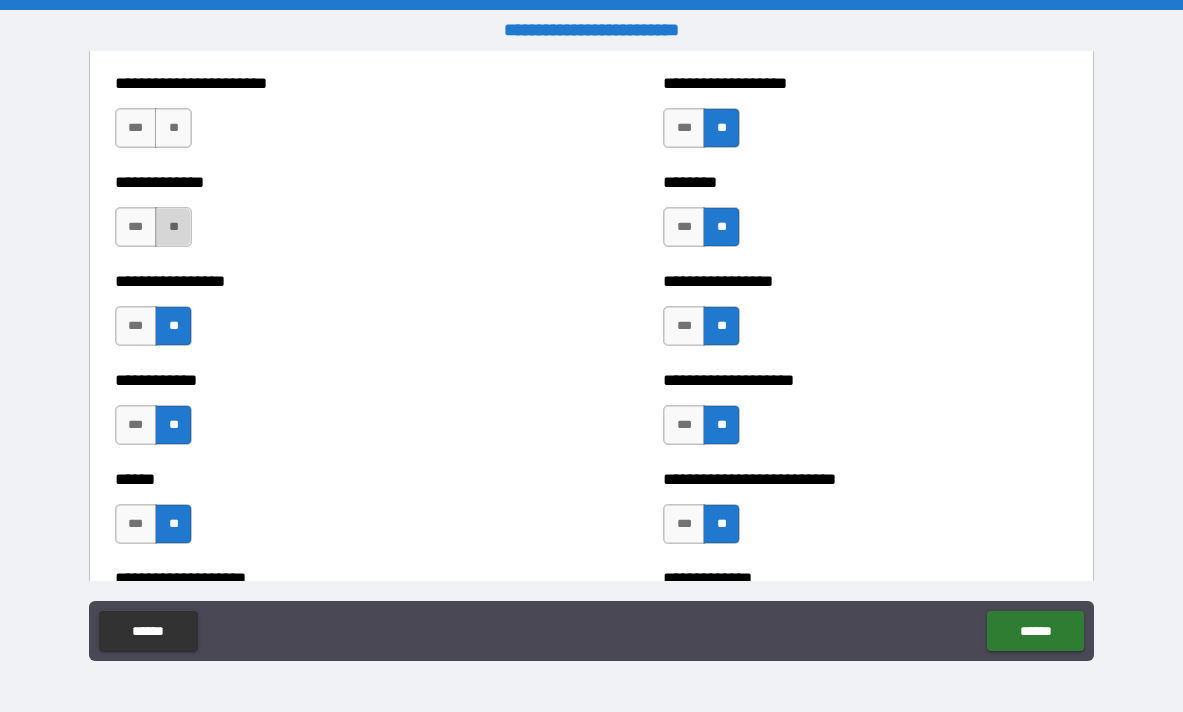click on "**" at bounding box center [173, 227] 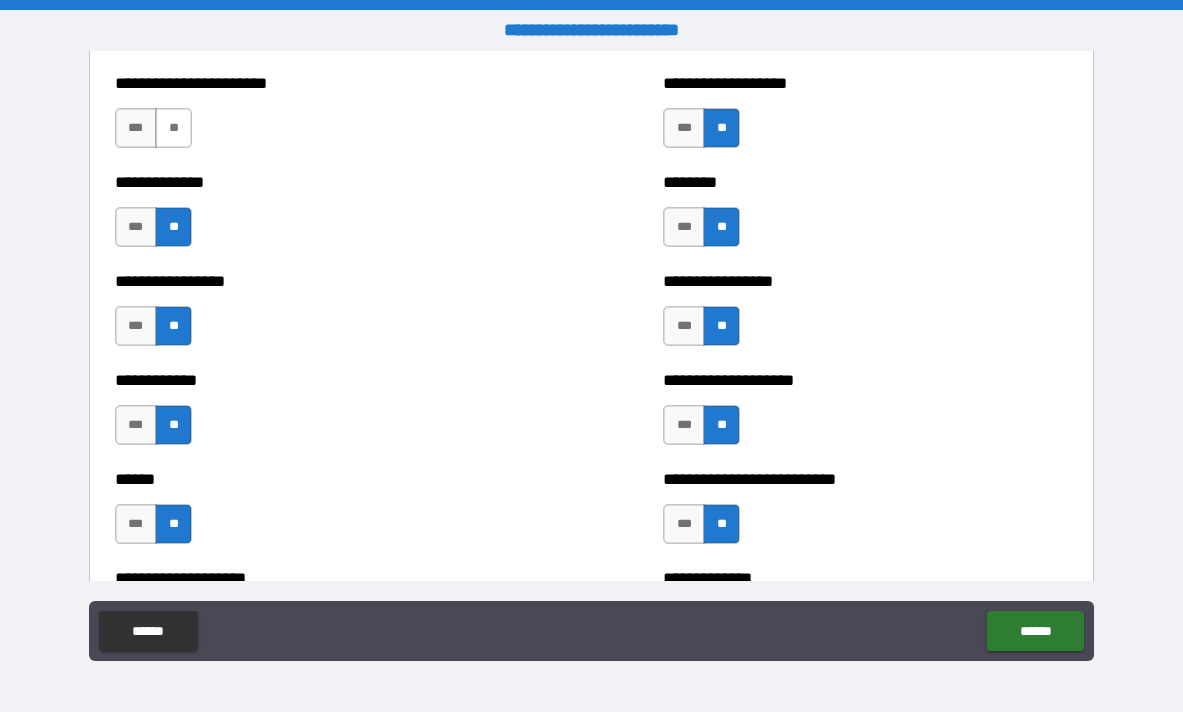 click on "**" at bounding box center [173, 128] 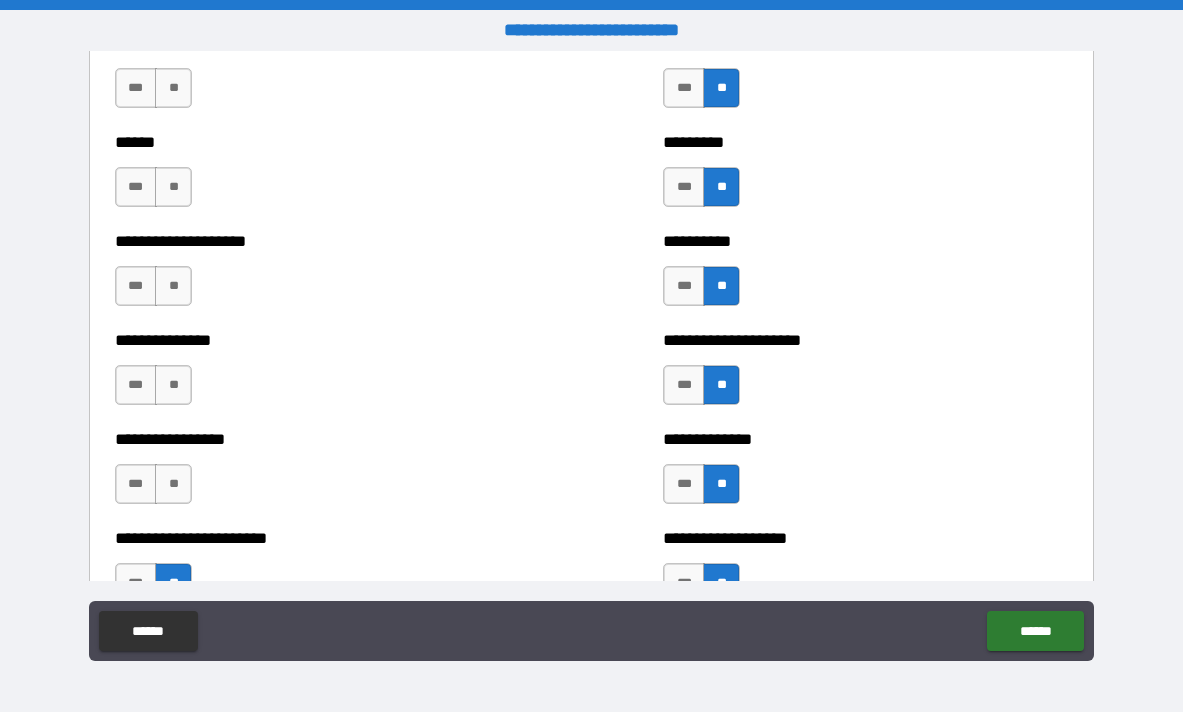 scroll, scrollTop: 3097, scrollLeft: 0, axis: vertical 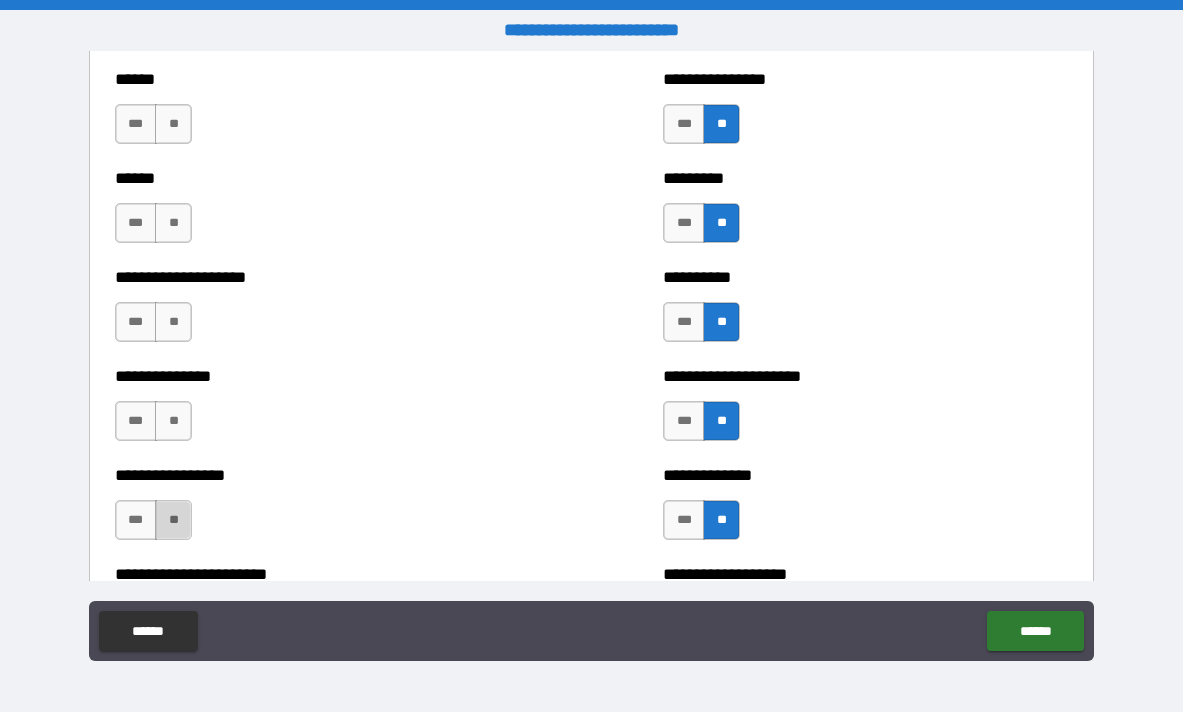 click on "**" at bounding box center [173, 520] 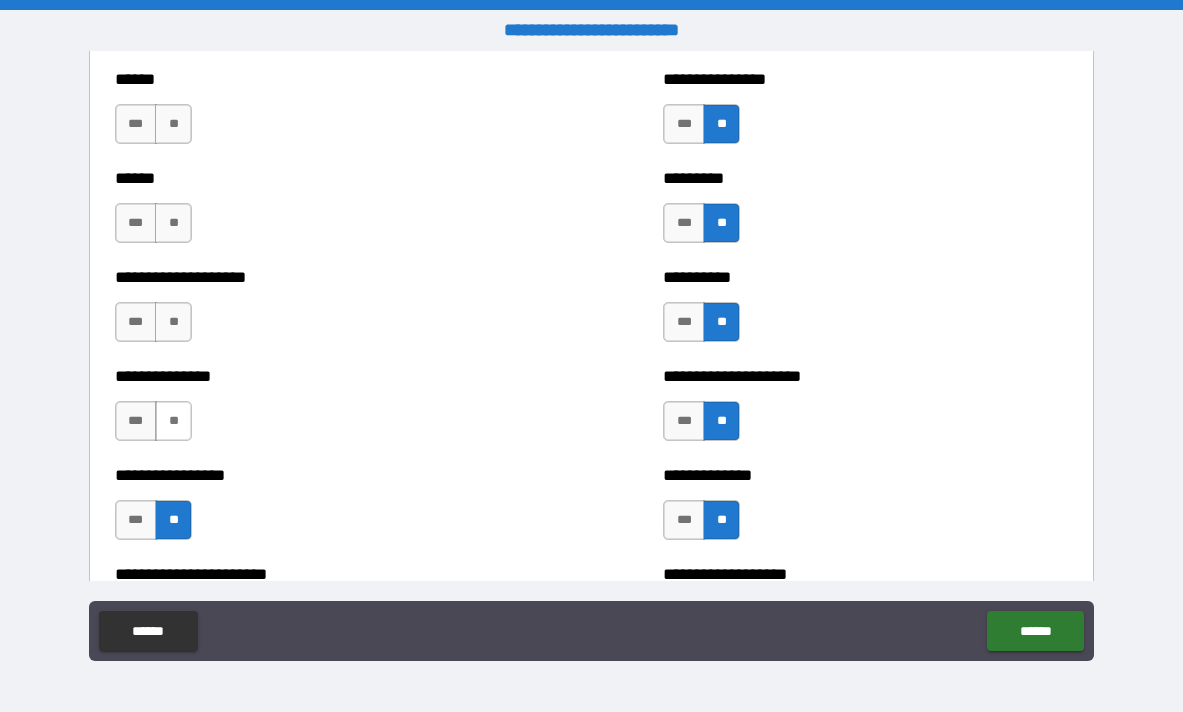 click on "**" at bounding box center [173, 421] 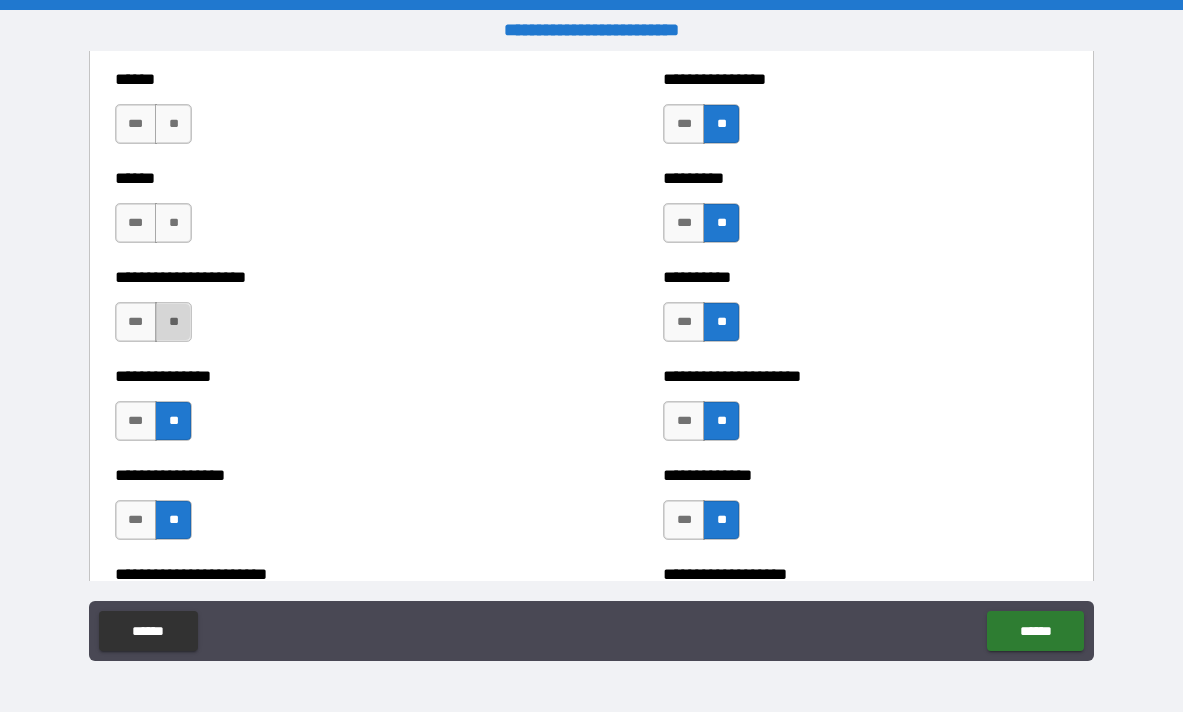 click on "**" at bounding box center (173, 322) 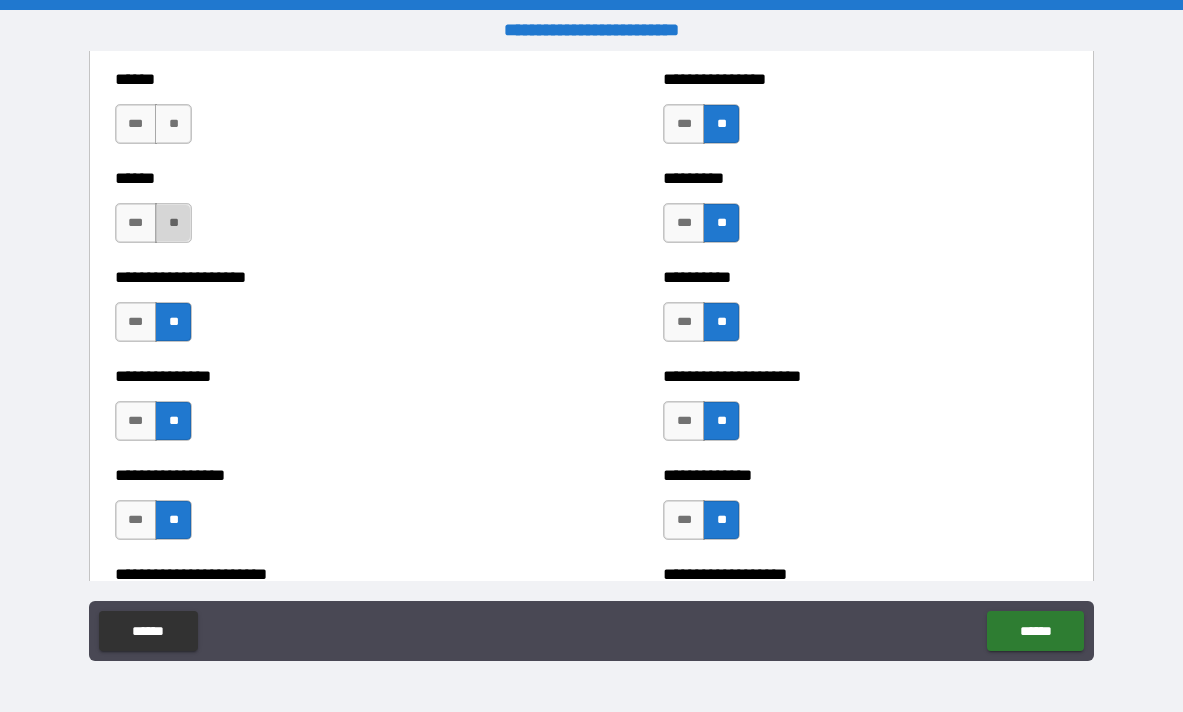 click on "**" at bounding box center (173, 223) 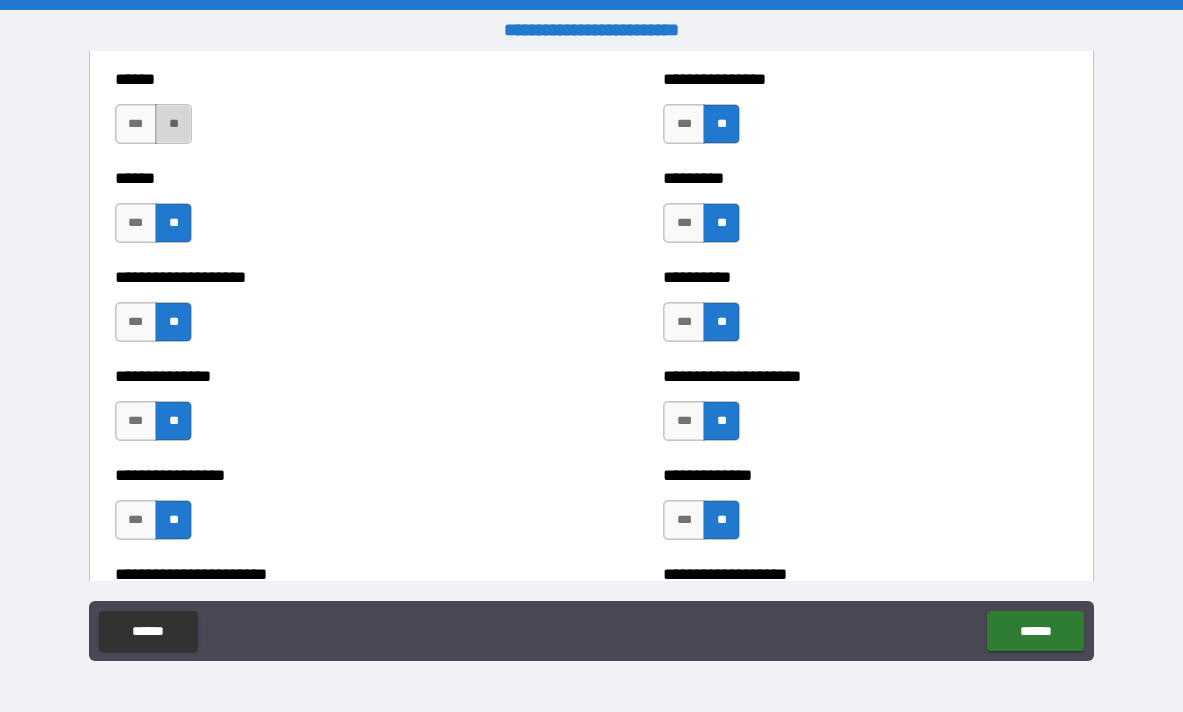 click on "**" at bounding box center [173, 124] 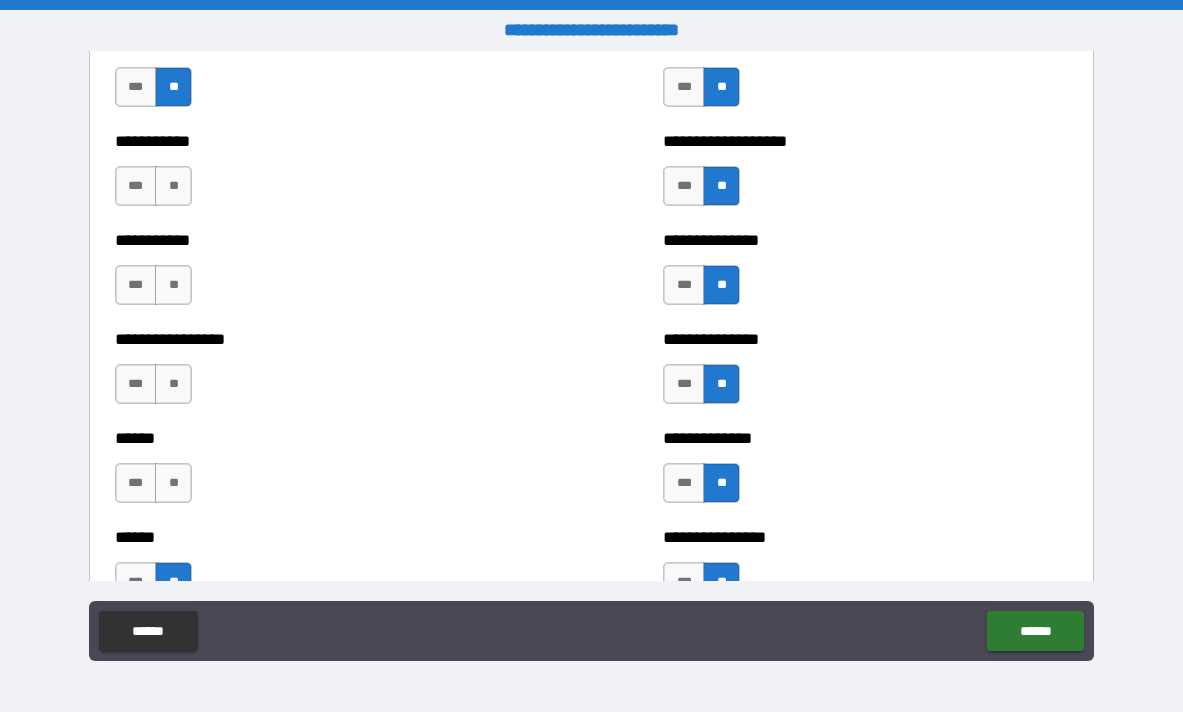 scroll, scrollTop: 2631, scrollLeft: 0, axis: vertical 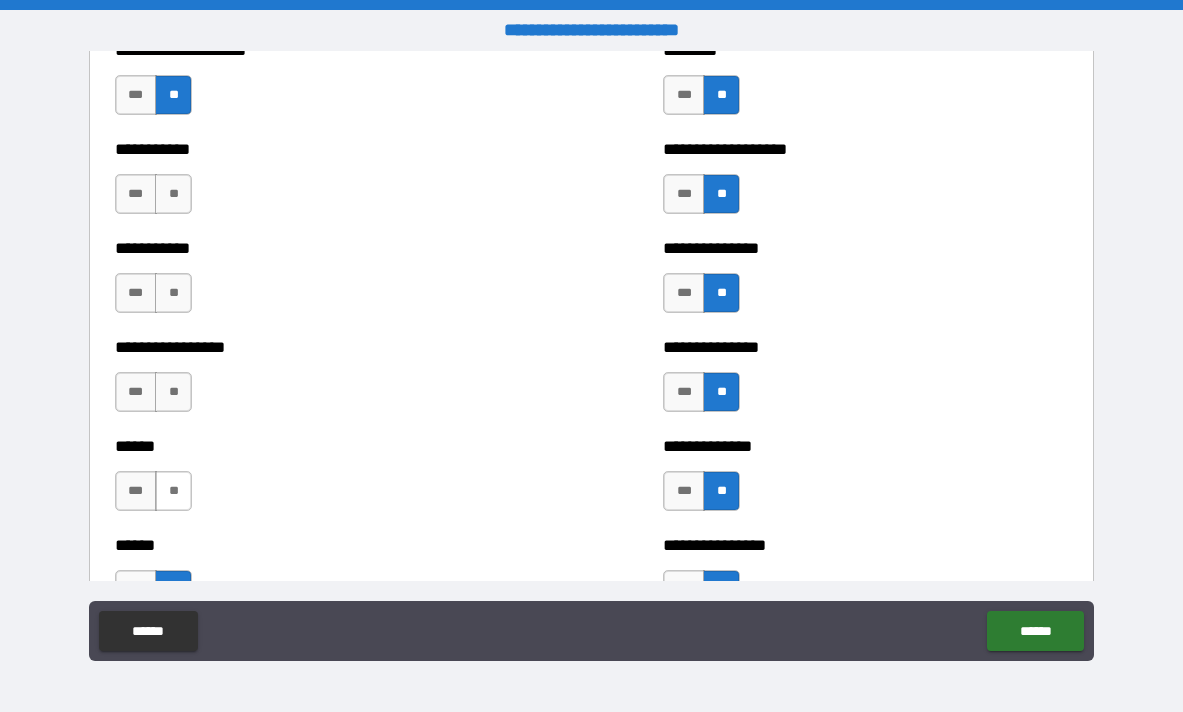 click on "**" at bounding box center [173, 491] 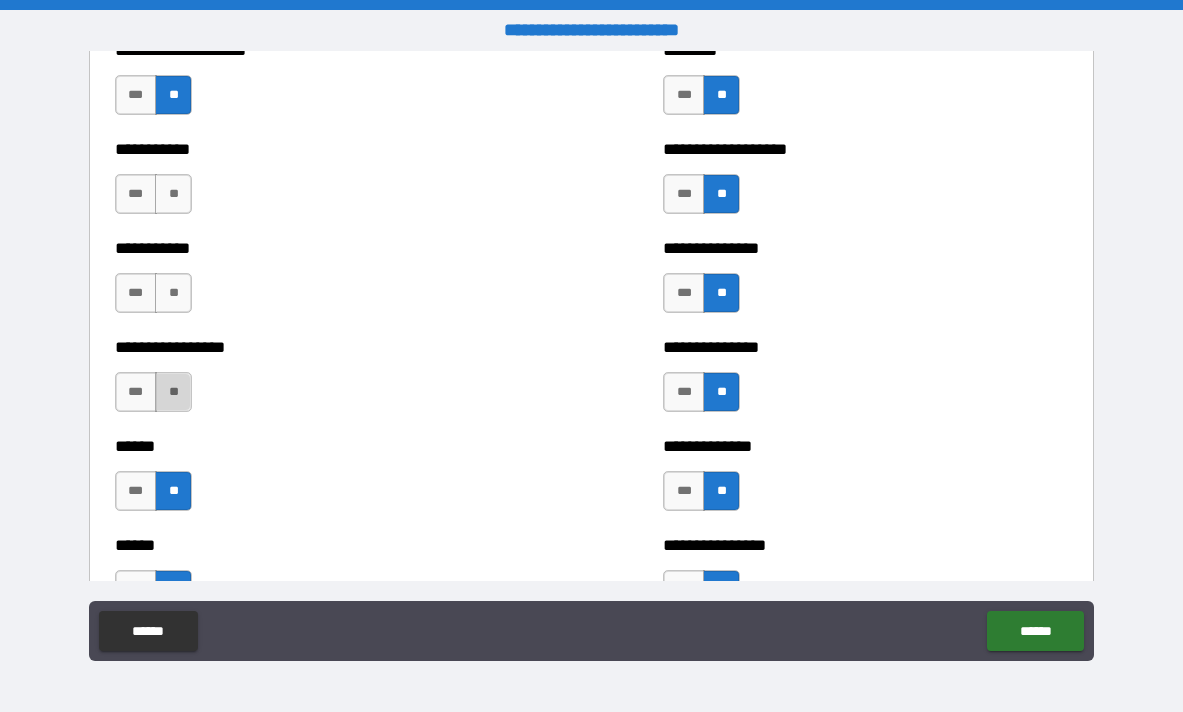click on "**" at bounding box center (173, 392) 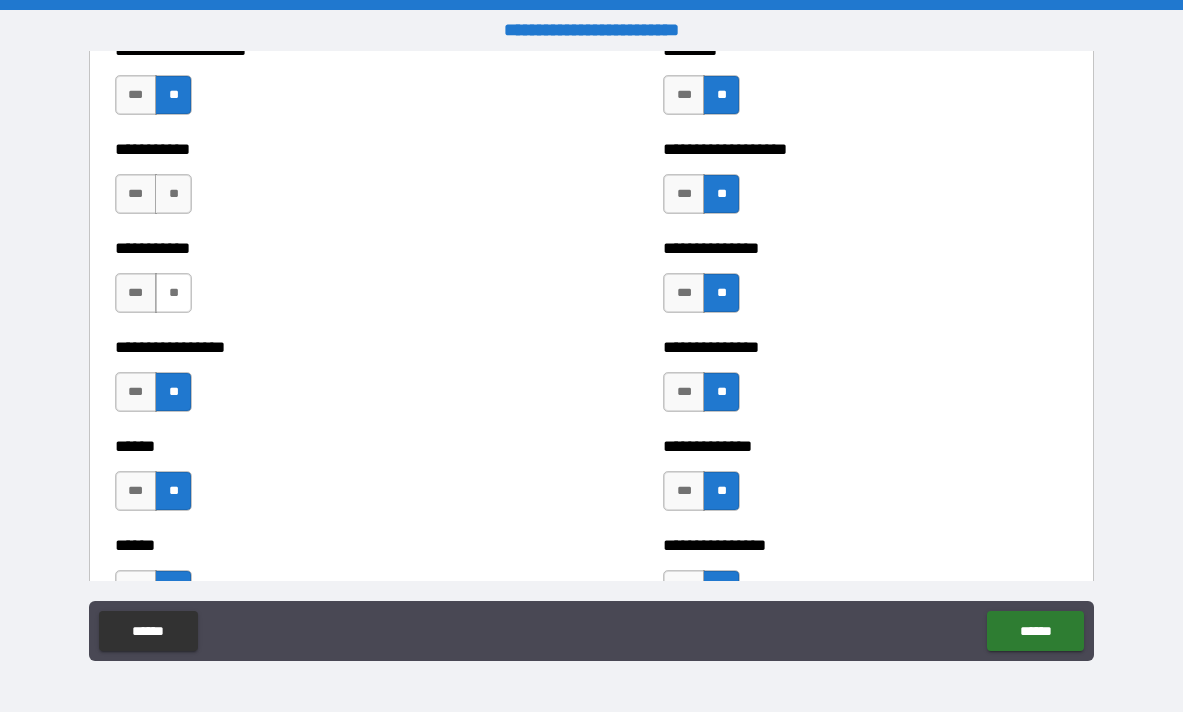 click on "**" at bounding box center (173, 293) 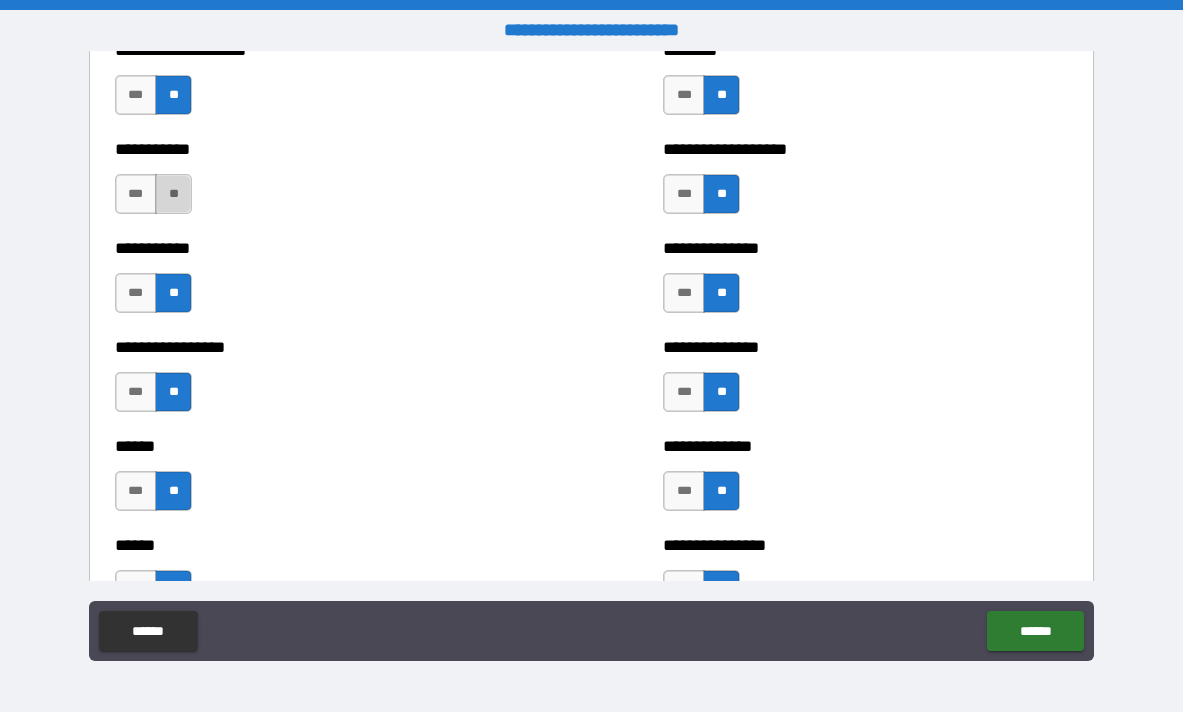 click on "**" at bounding box center (173, 194) 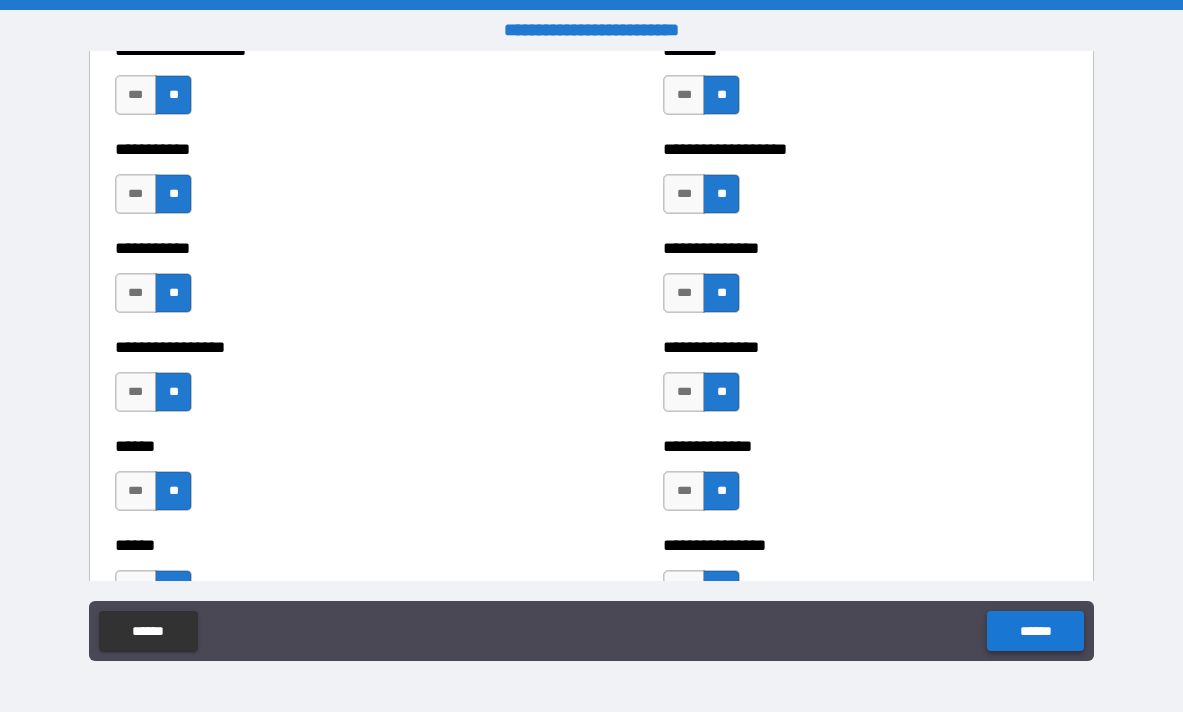 click on "******" at bounding box center [1035, 631] 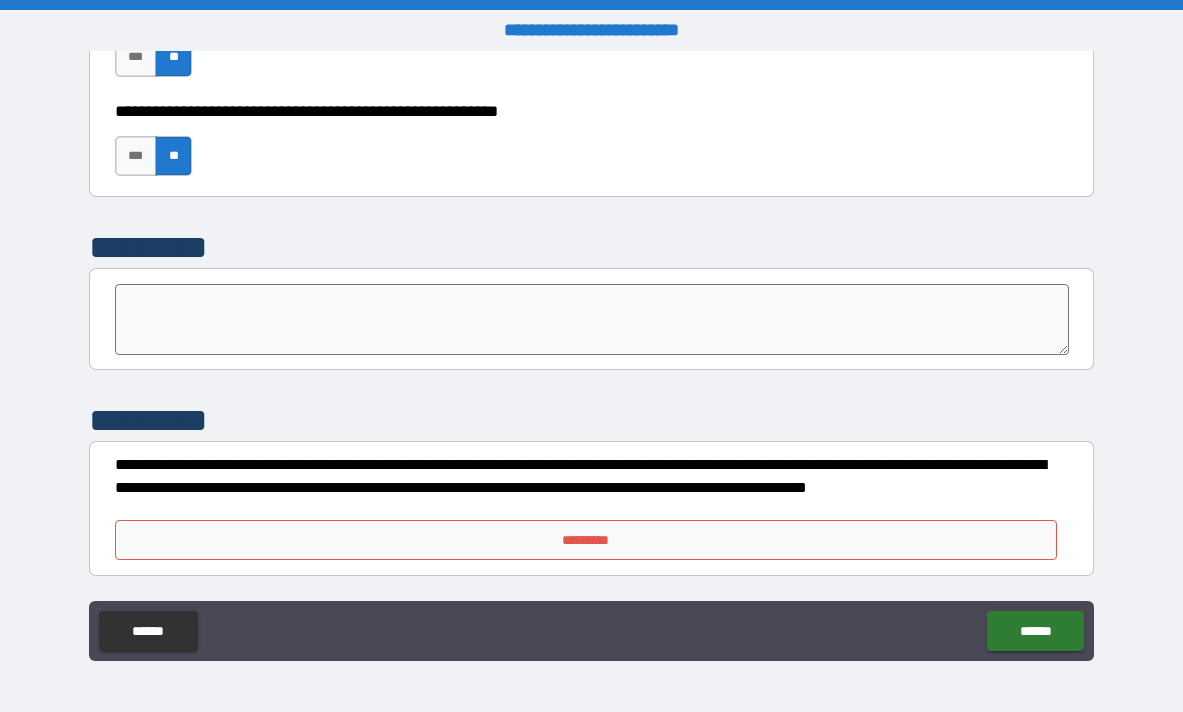 scroll, scrollTop: 6233, scrollLeft: 0, axis: vertical 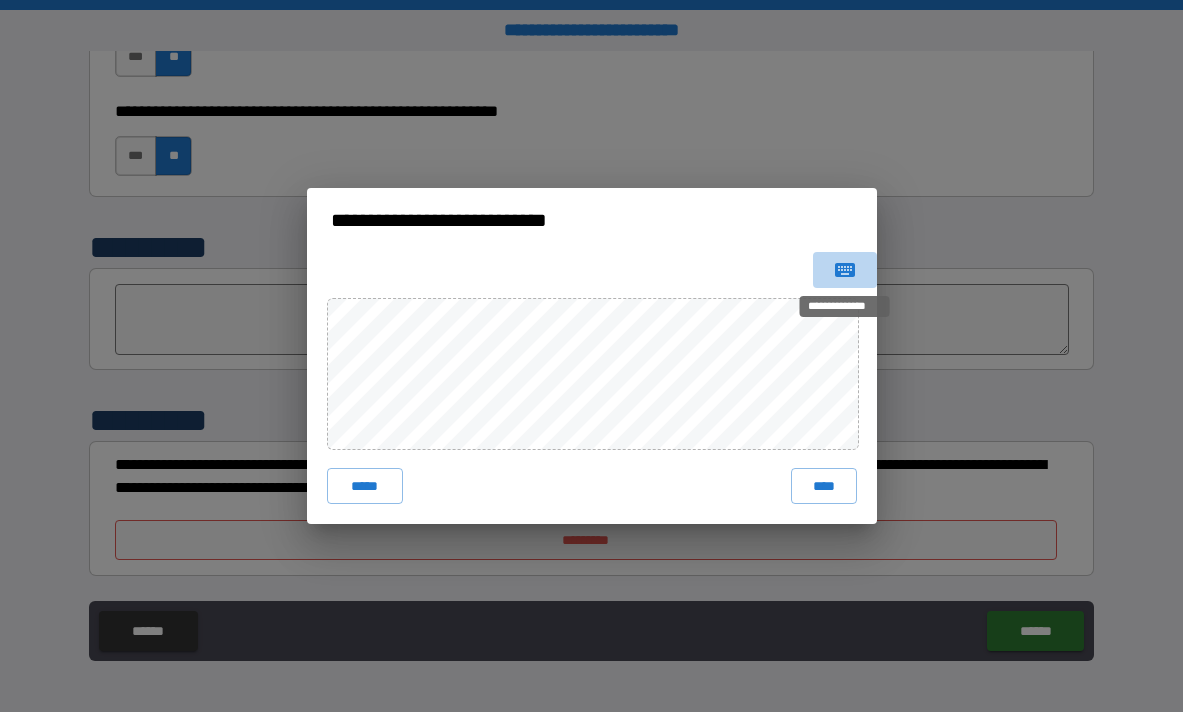 click 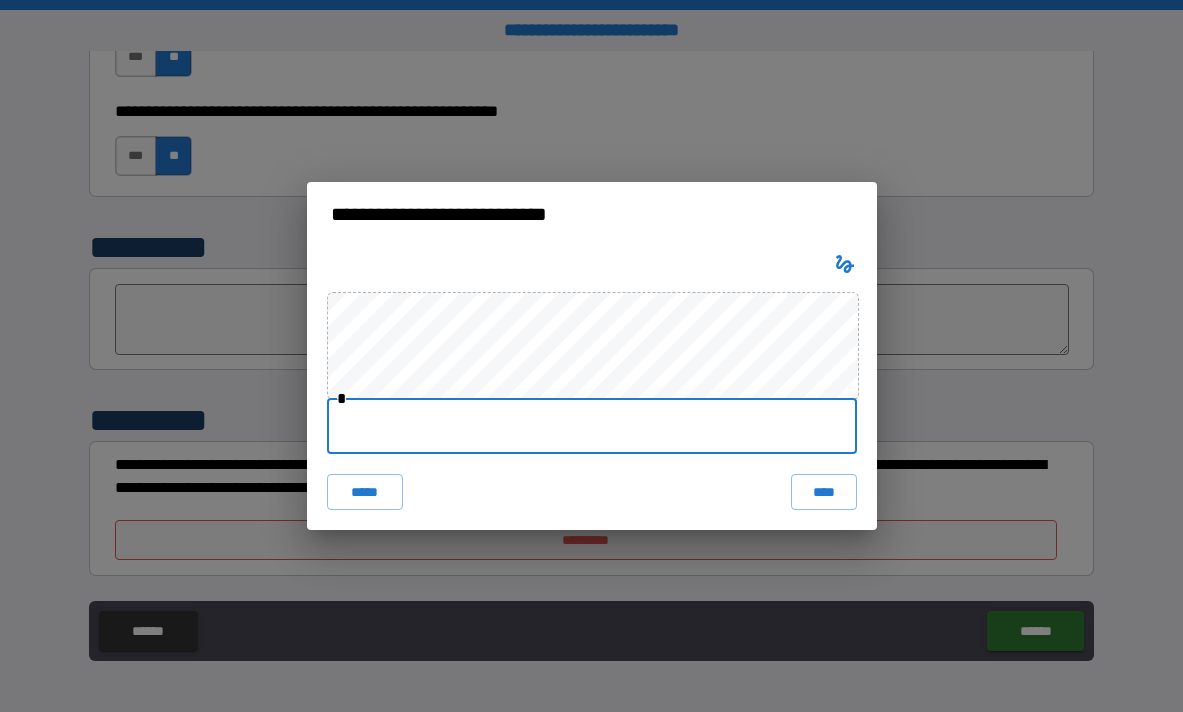 click at bounding box center [592, 426] 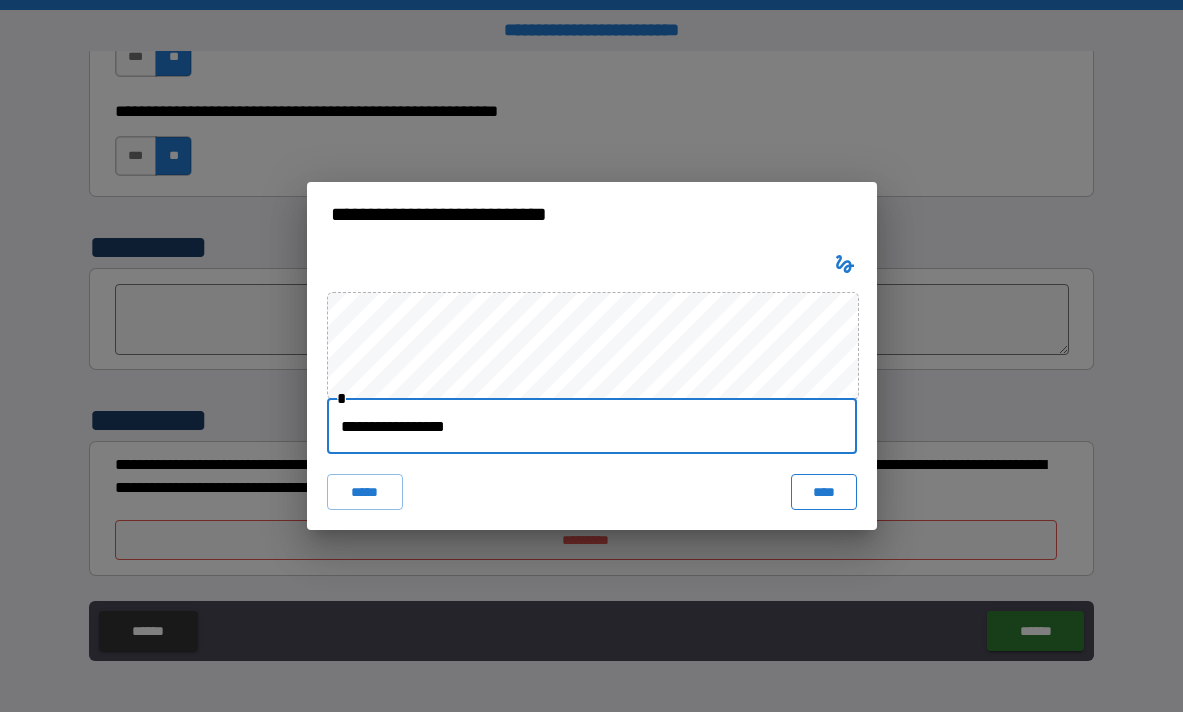 type on "**********" 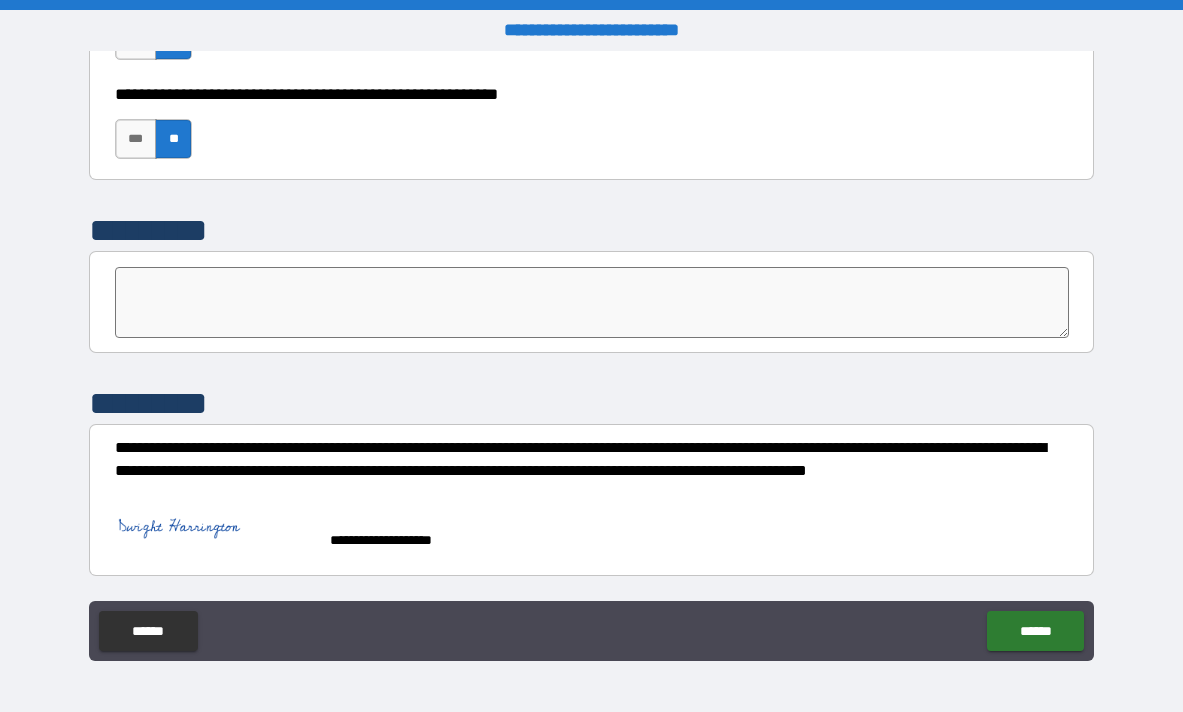 scroll, scrollTop: 6250, scrollLeft: 0, axis: vertical 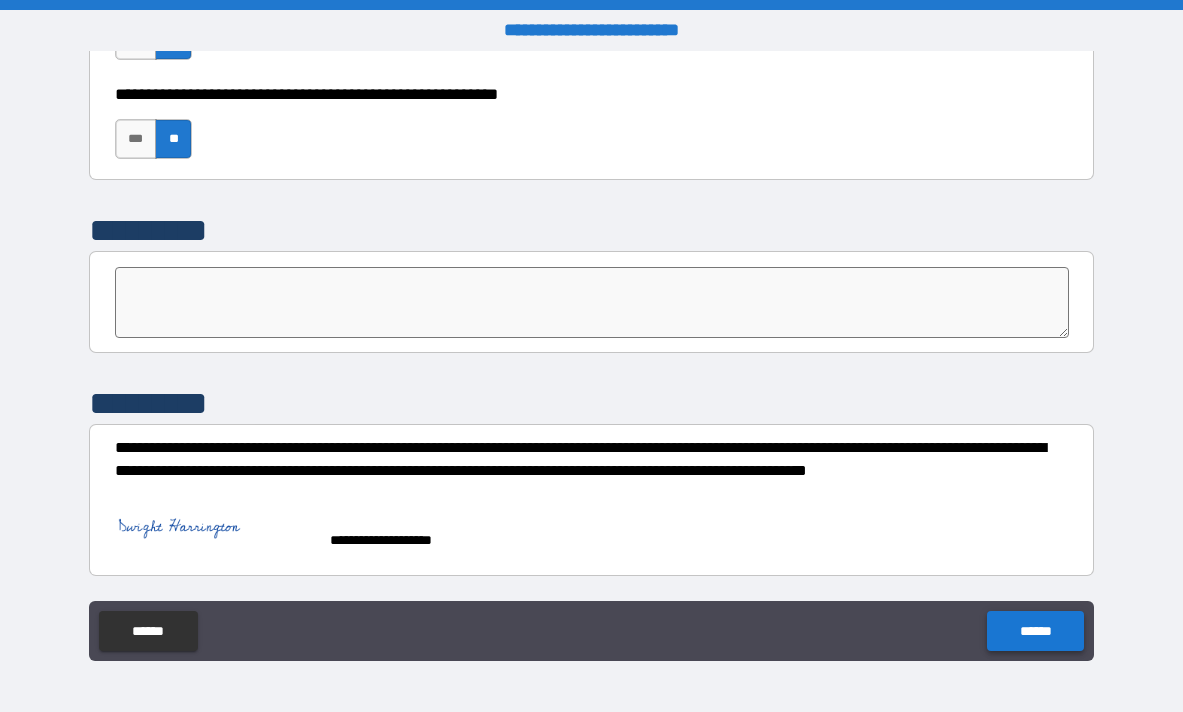click on "******" at bounding box center [1035, 631] 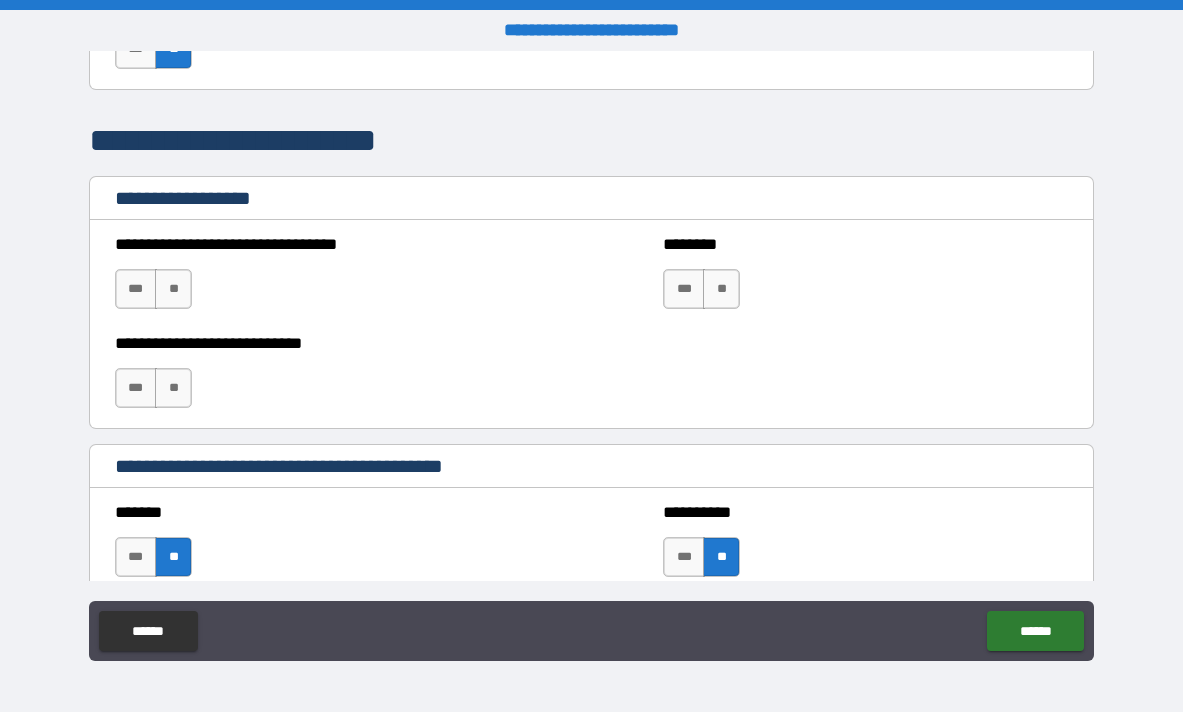 scroll, scrollTop: 1326, scrollLeft: 0, axis: vertical 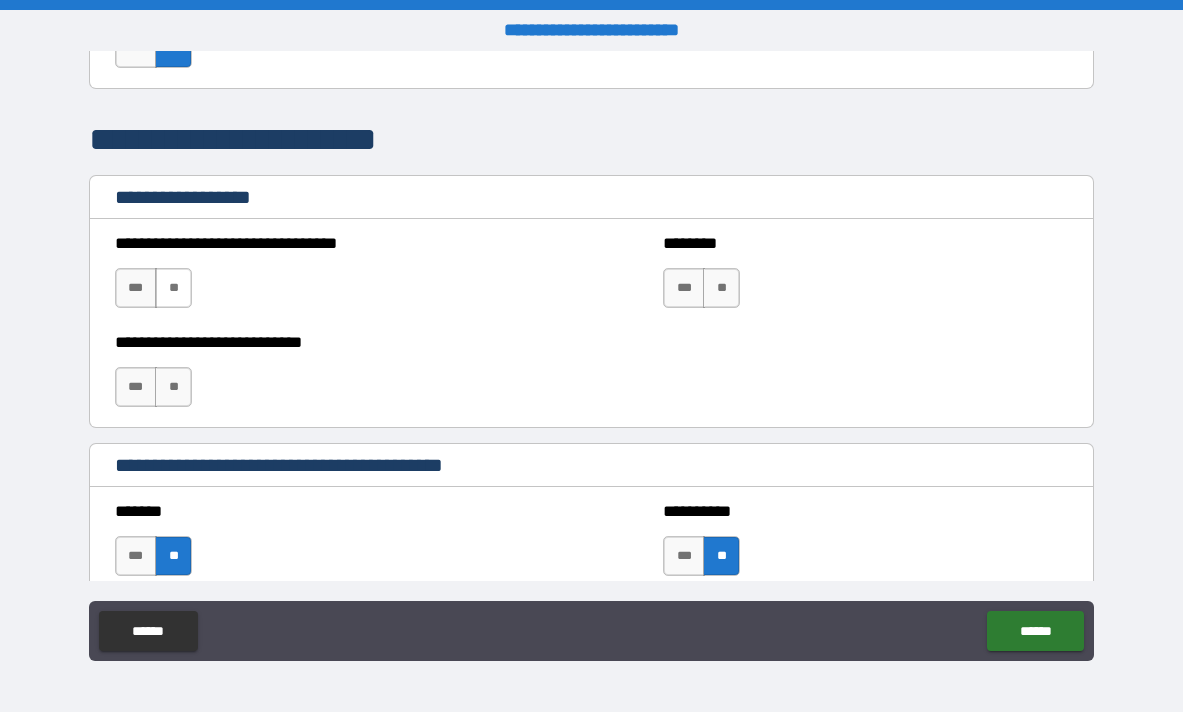 click on "**" at bounding box center [173, 288] 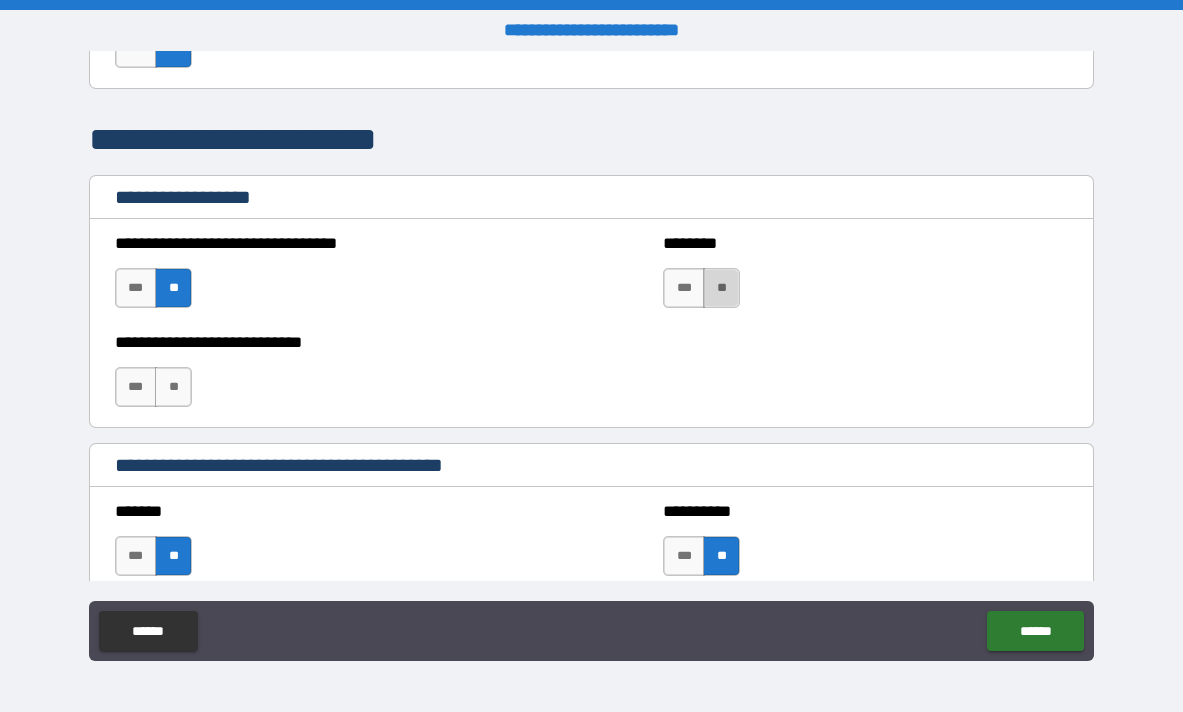 click on "**" at bounding box center (721, 288) 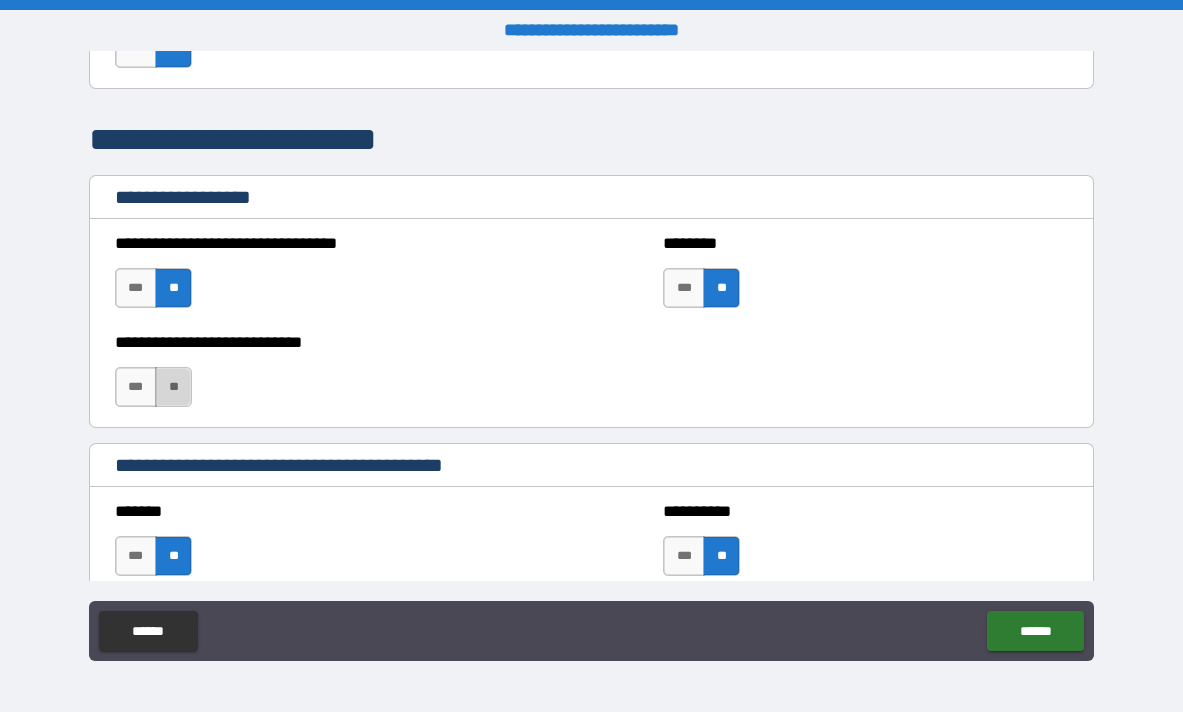 click on "**" at bounding box center (173, 387) 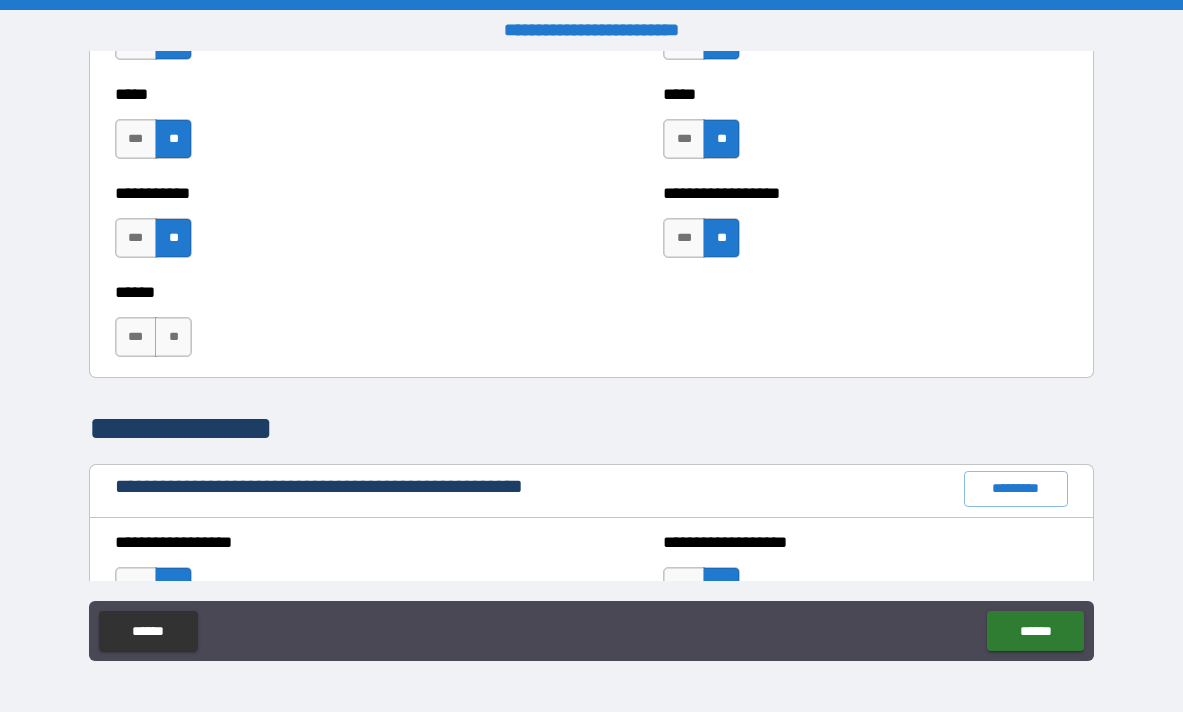 scroll, scrollTop: 1944, scrollLeft: 0, axis: vertical 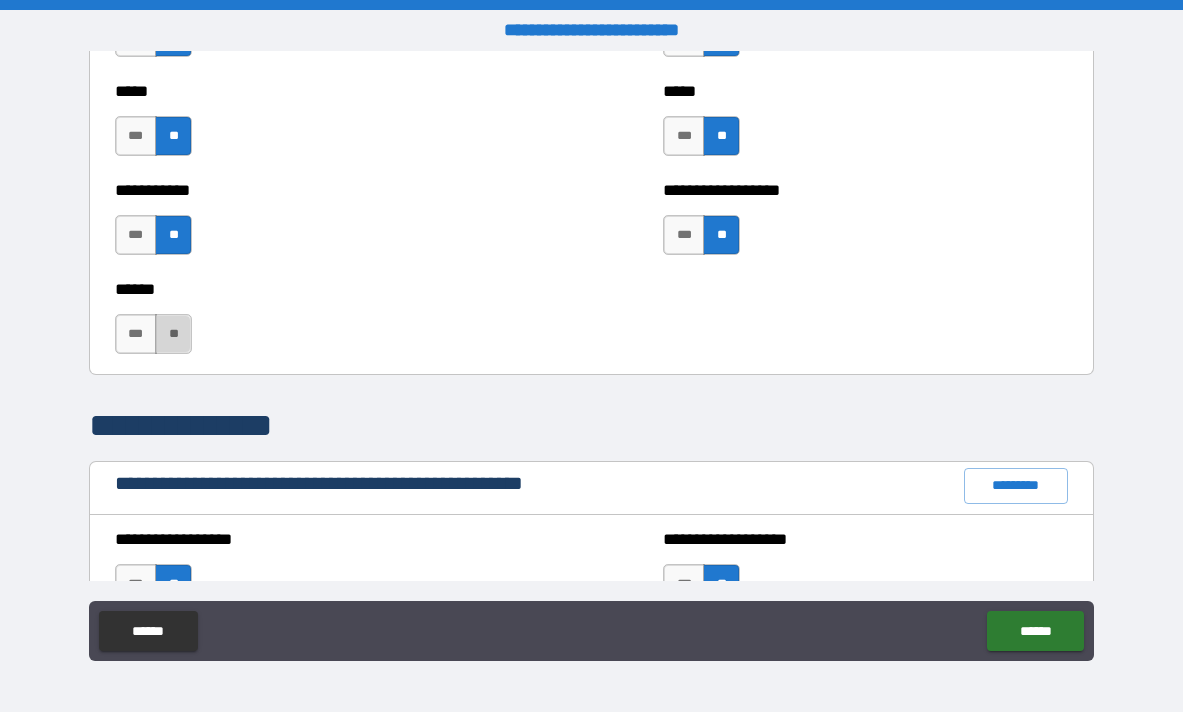 click on "**" at bounding box center (173, 334) 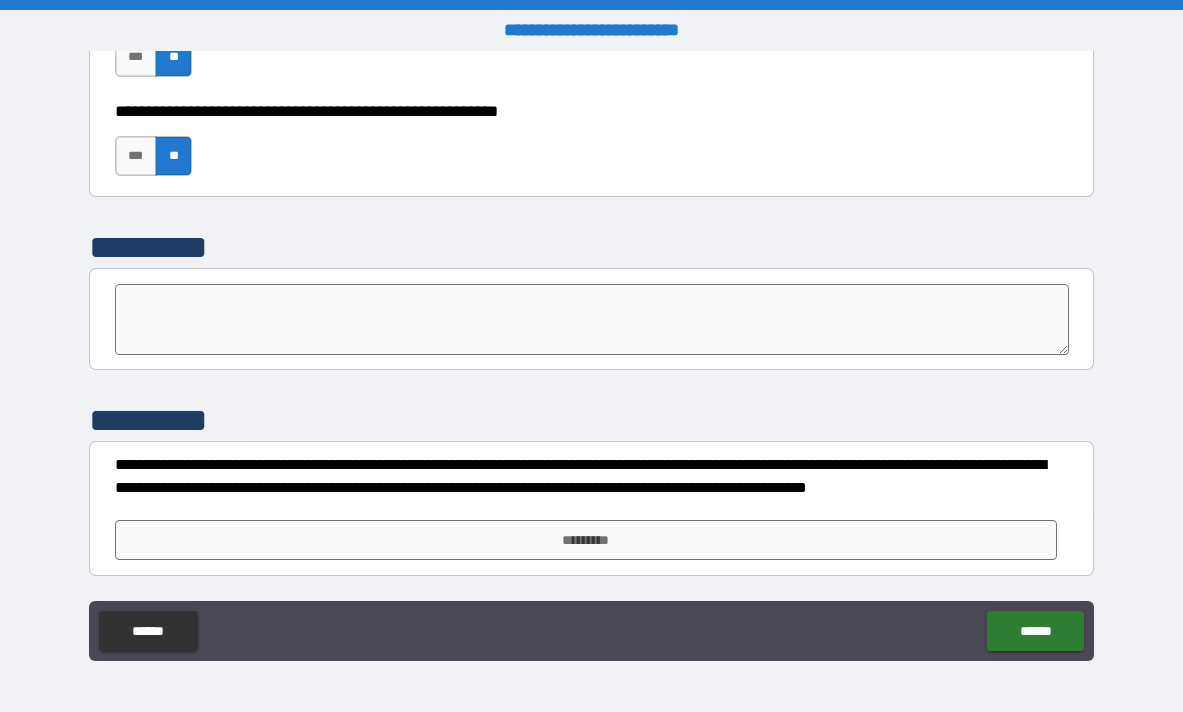 scroll, scrollTop: 6233, scrollLeft: 0, axis: vertical 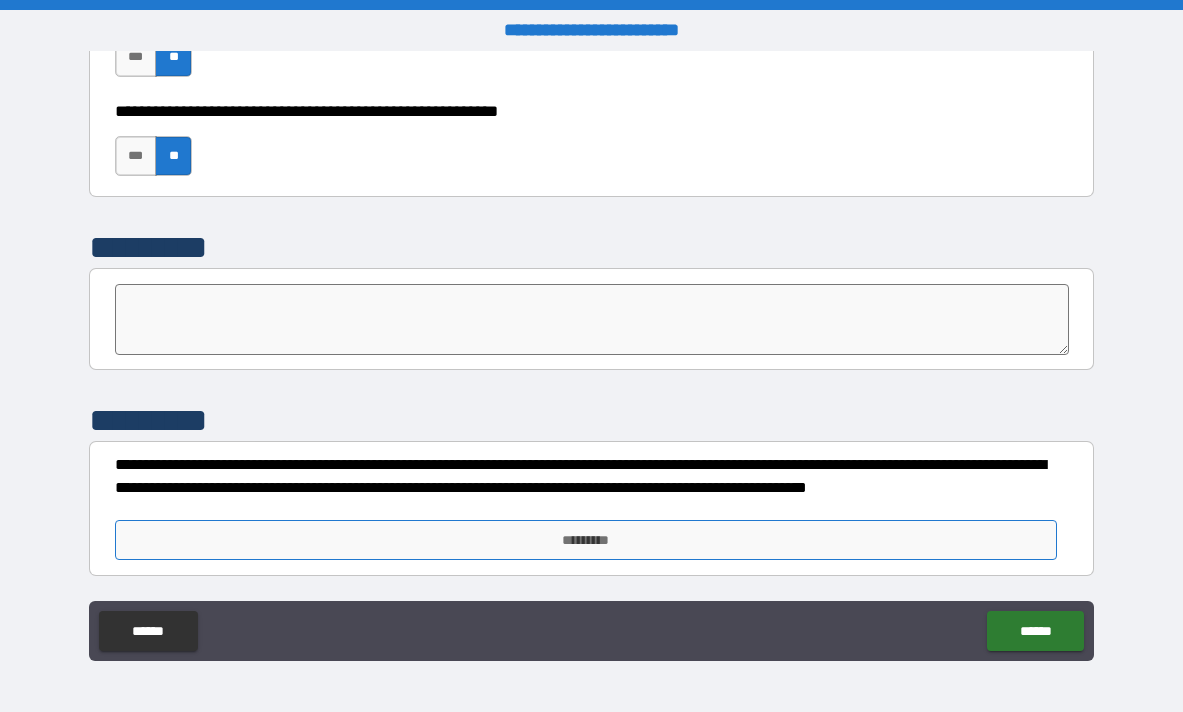 click on "*********" at bounding box center (586, 540) 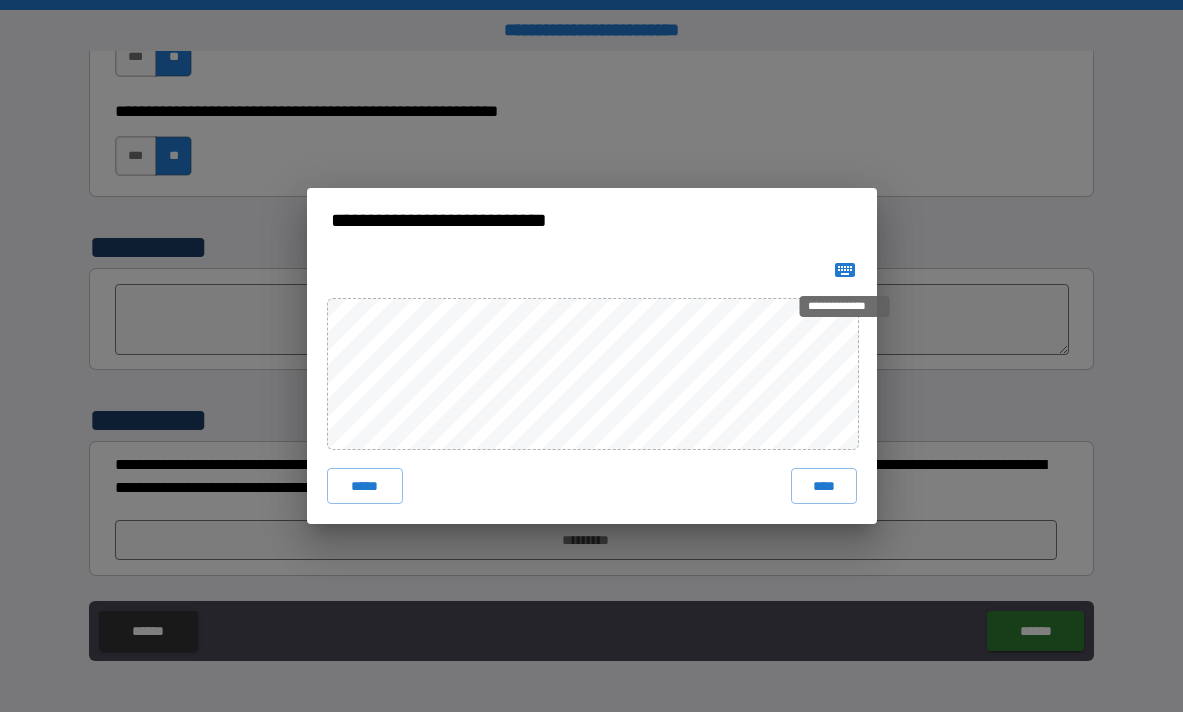 click 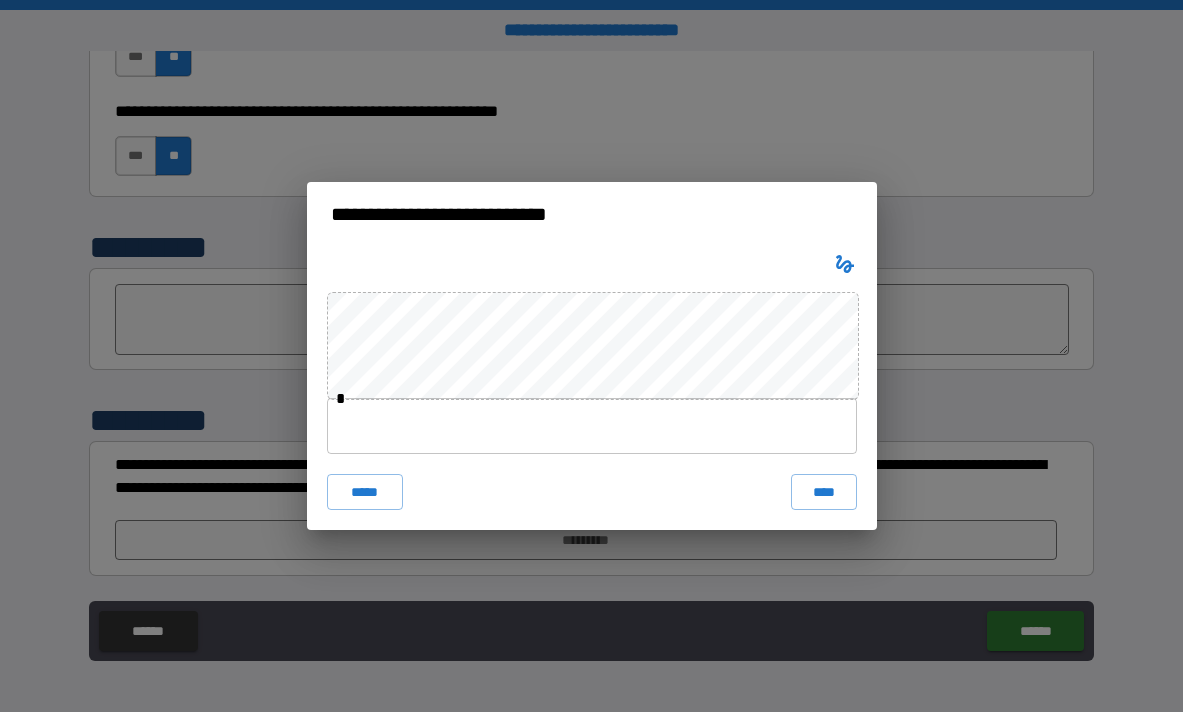 click at bounding box center (592, 426) 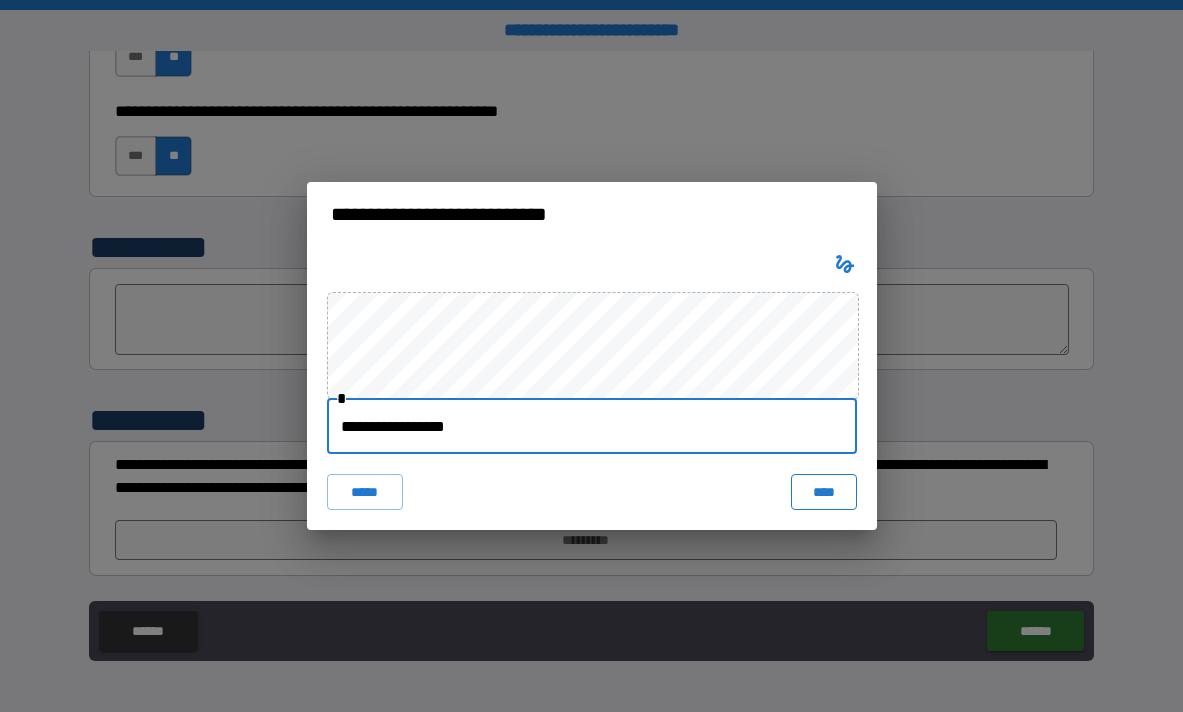 type on "**********" 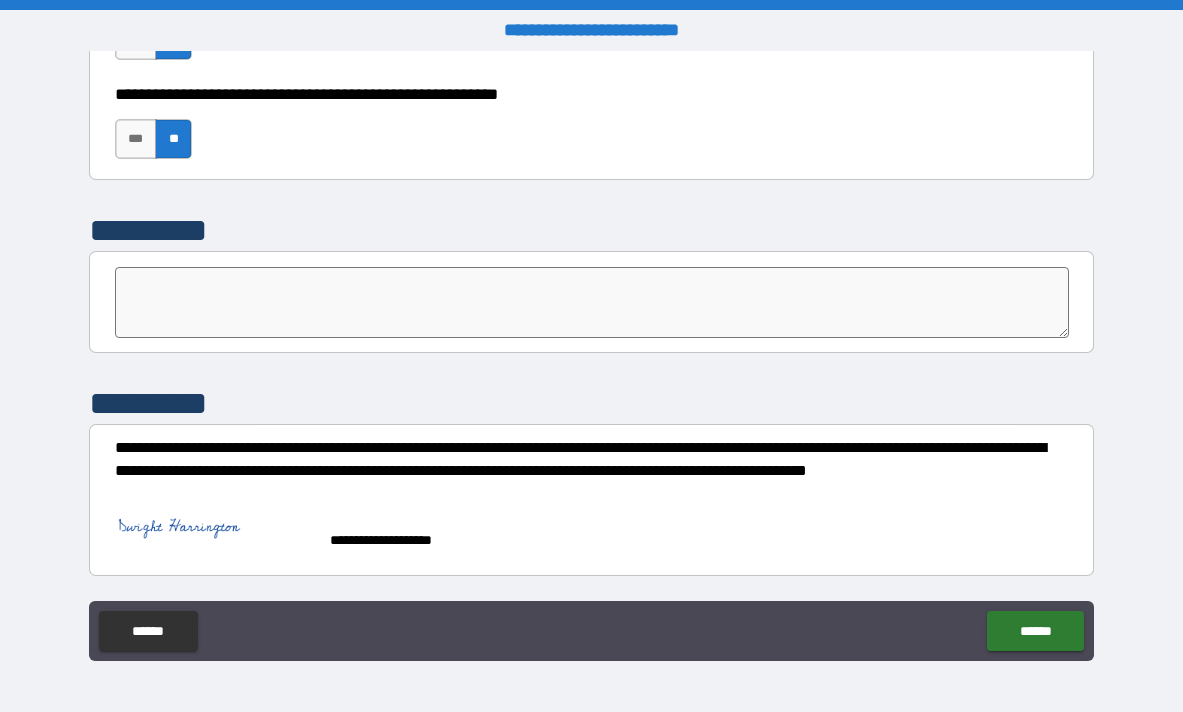 scroll, scrollTop: 6250, scrollLeft: 0, axis: vertical 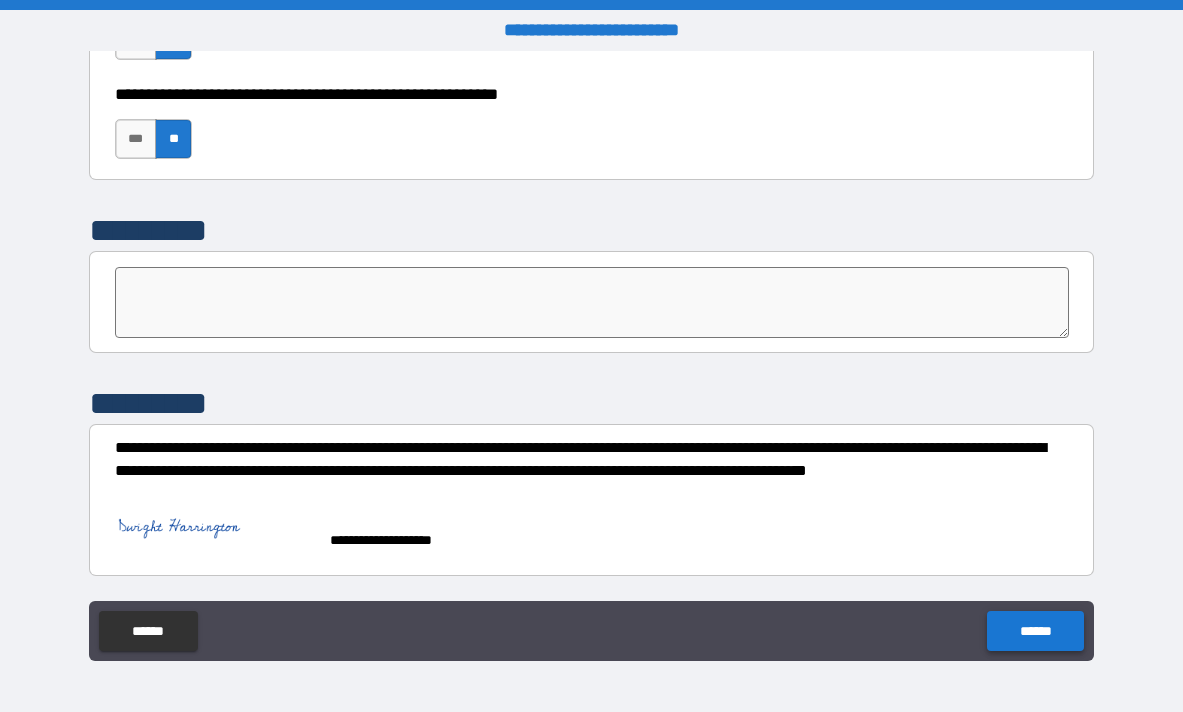 click on "******" at bounding box center [1035, 631] 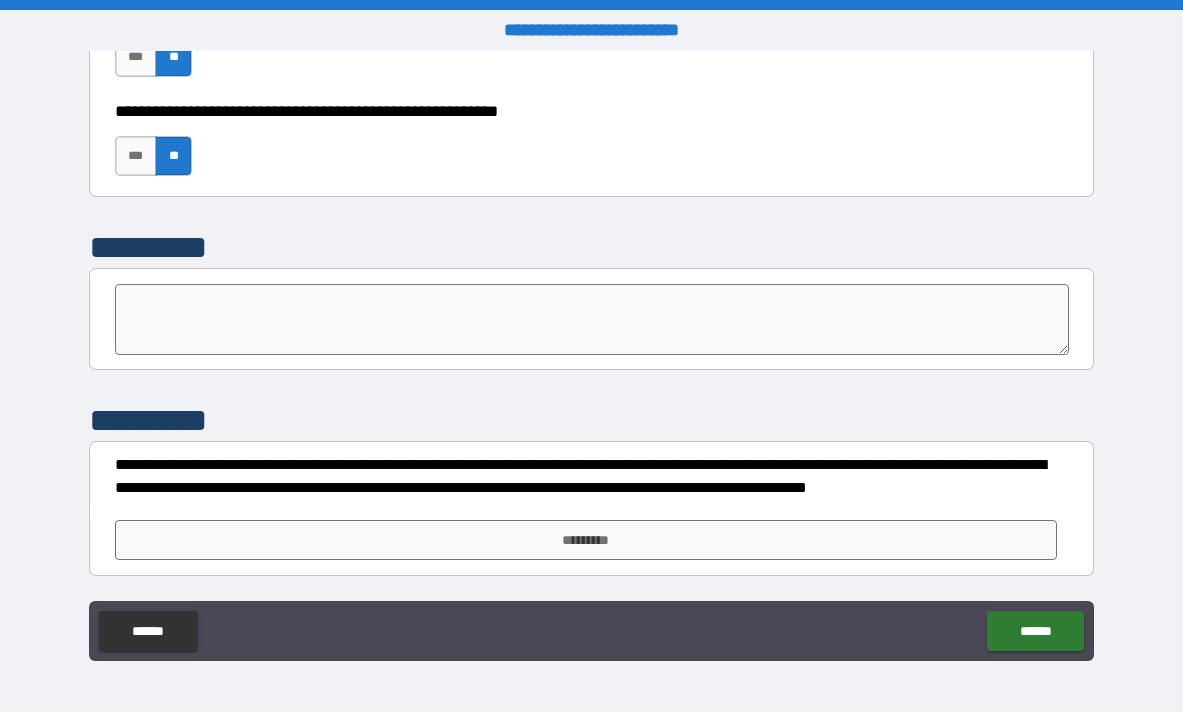 scroll, scrollTop: 6233, scrollLeft: 0, axis: vertical 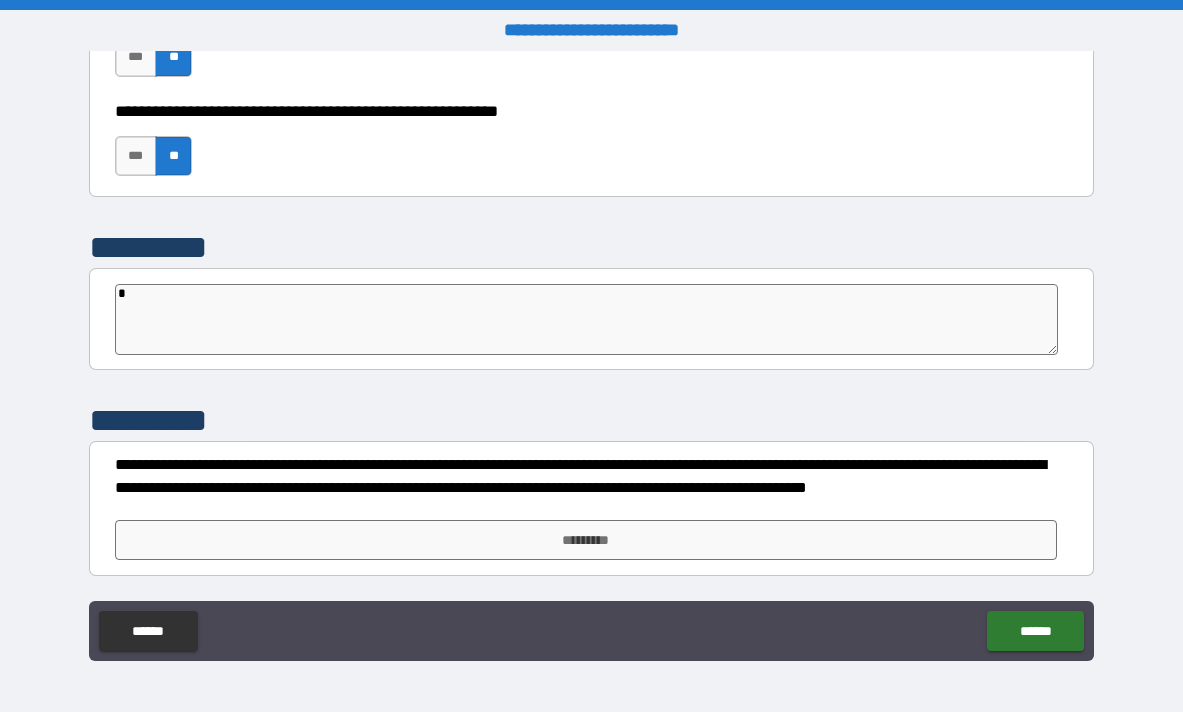 type on "*" 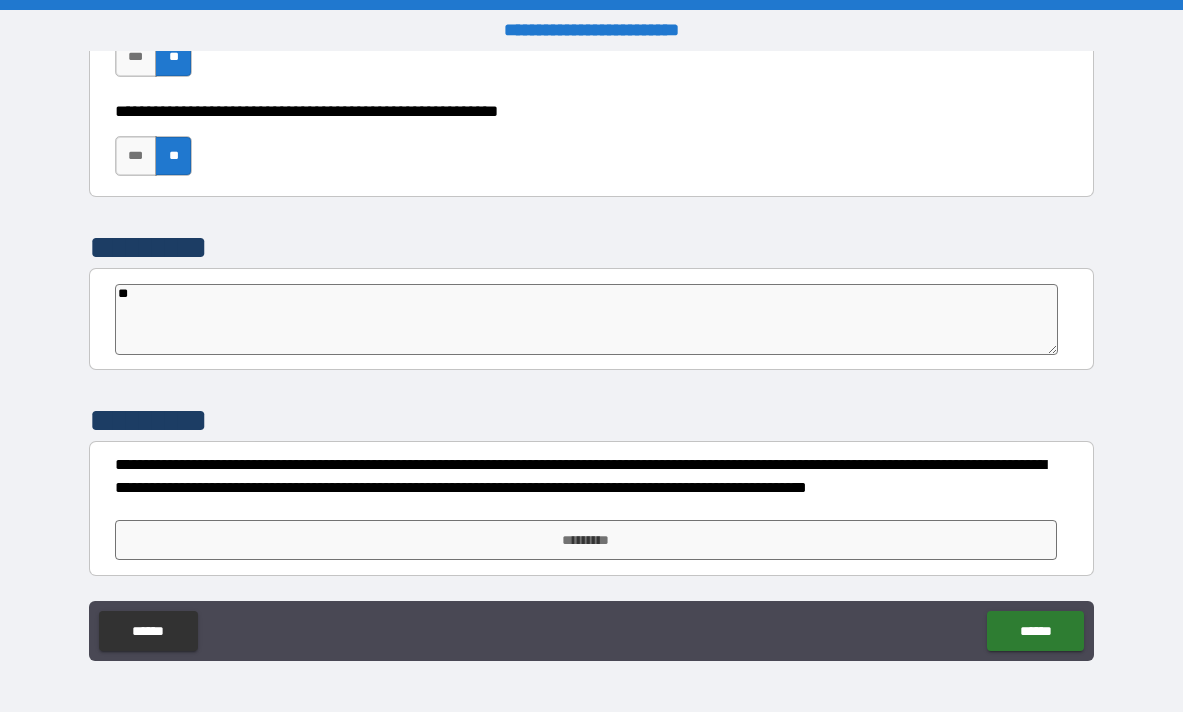 type on "*" 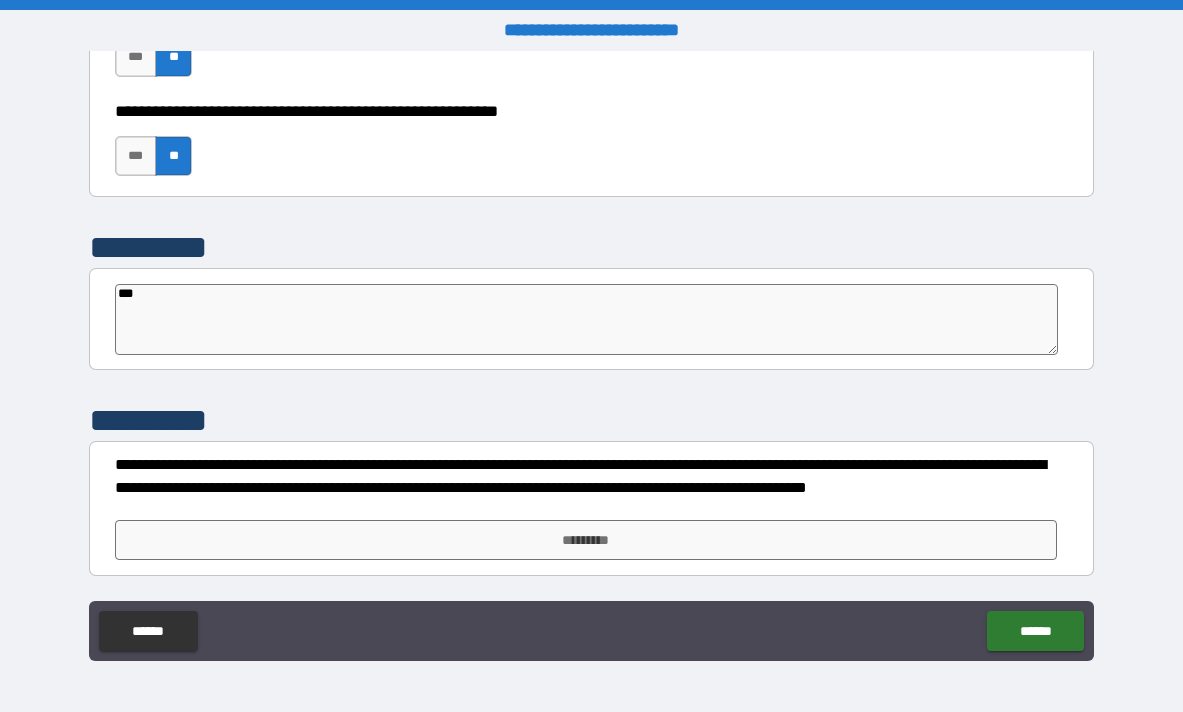 type on "*" 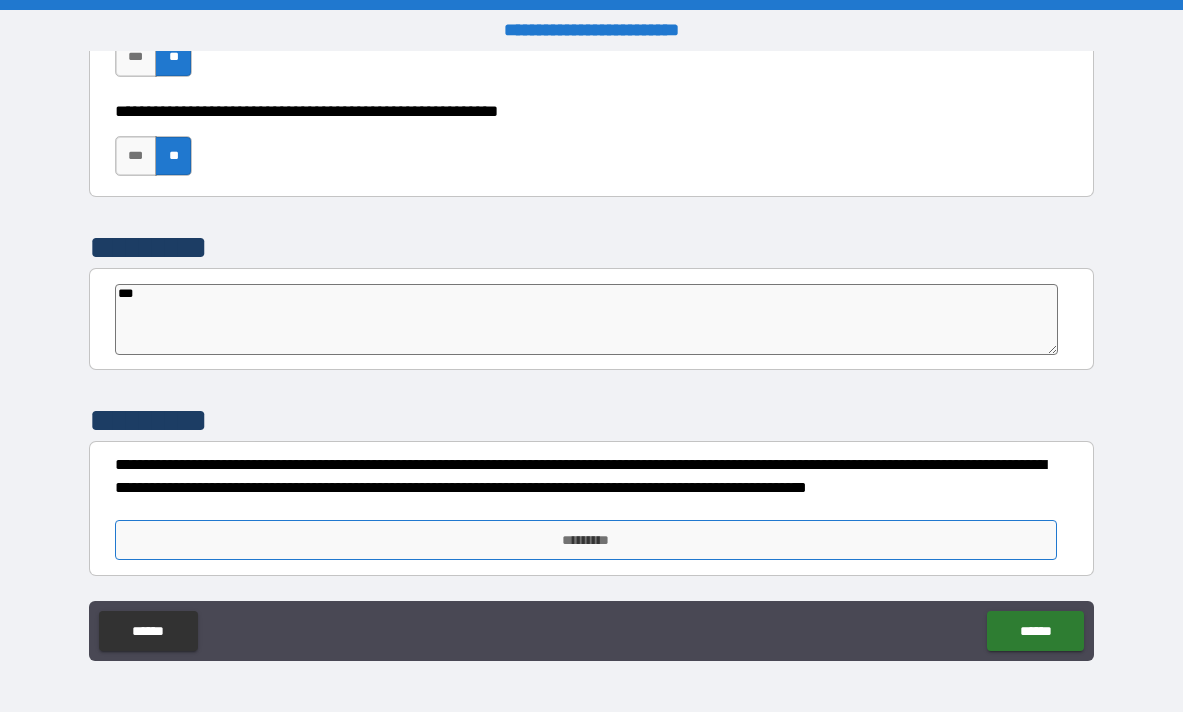 type on "***" 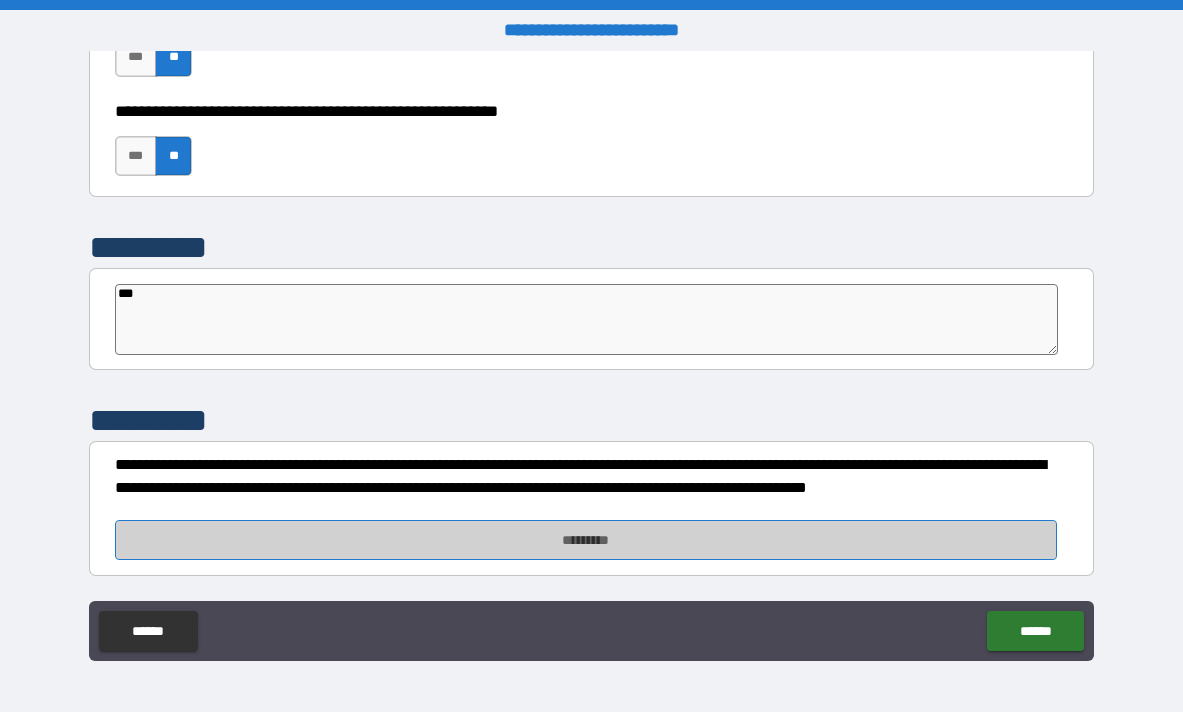click on "*********" at bounding box center [586, 540] 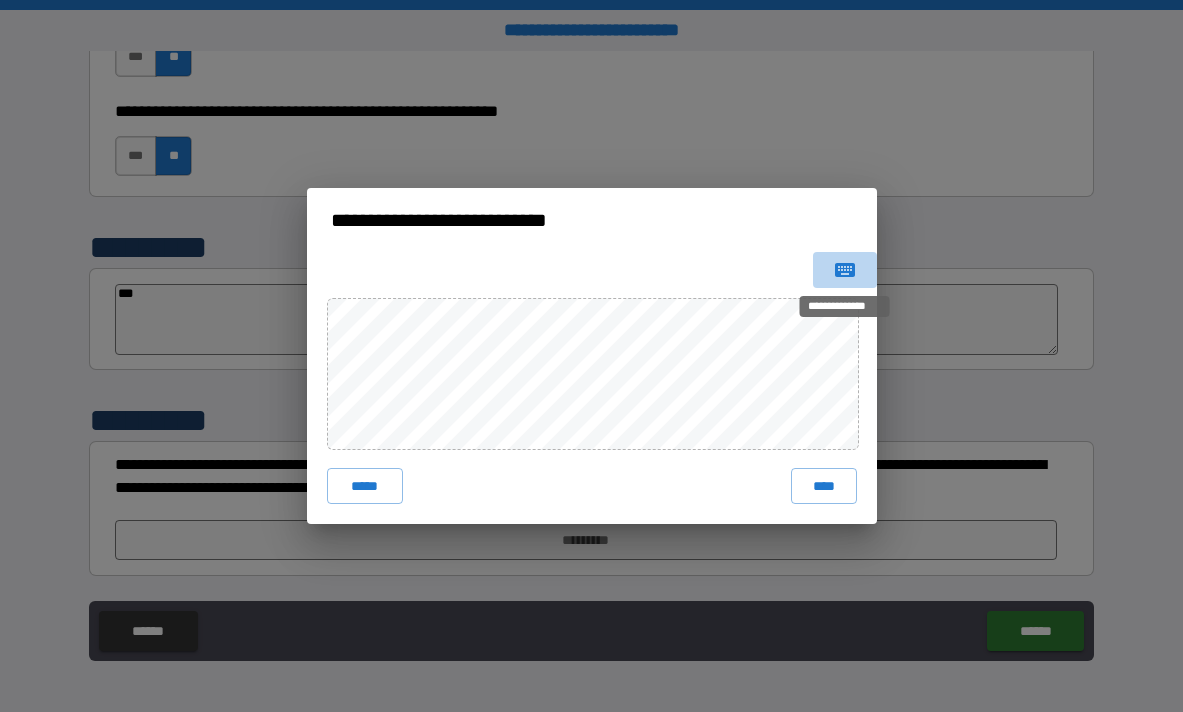 click 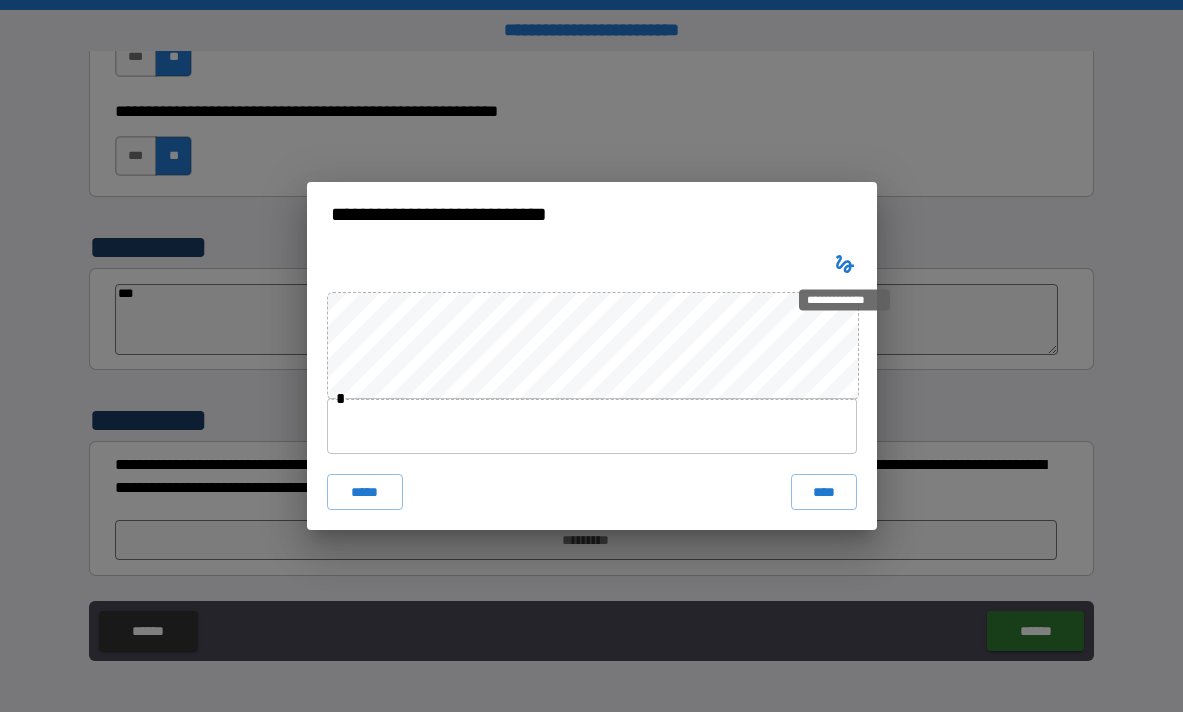 type 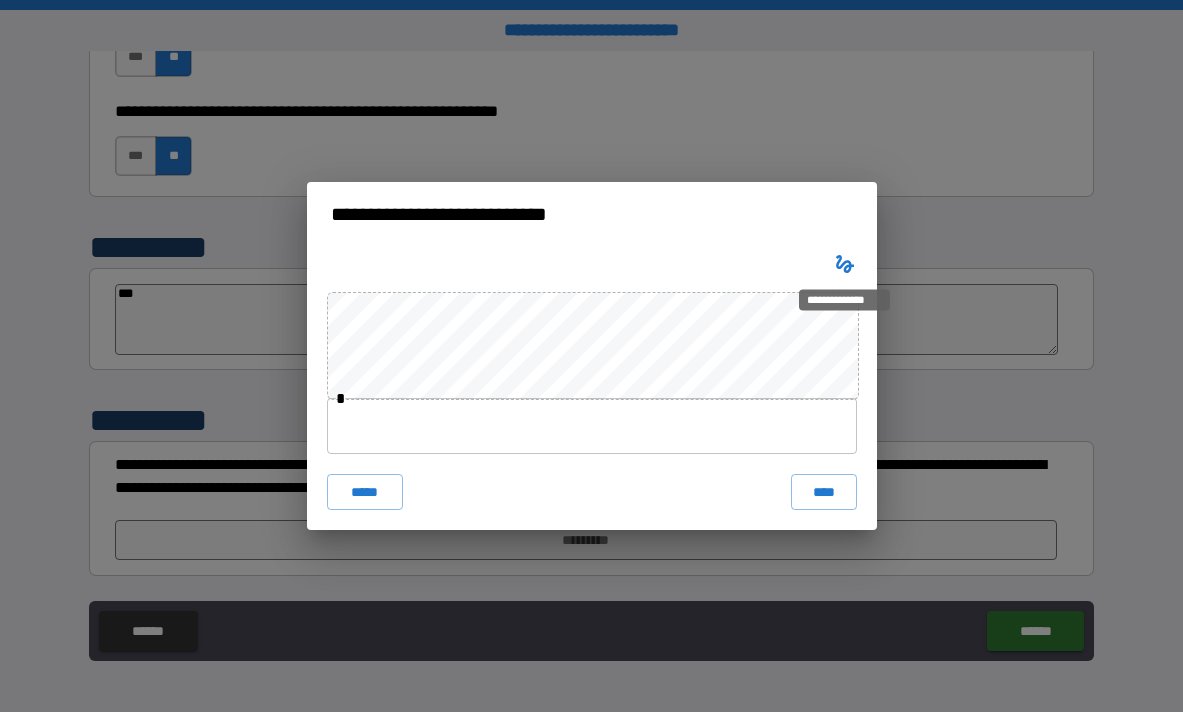 click at bounding box center [845, 264] 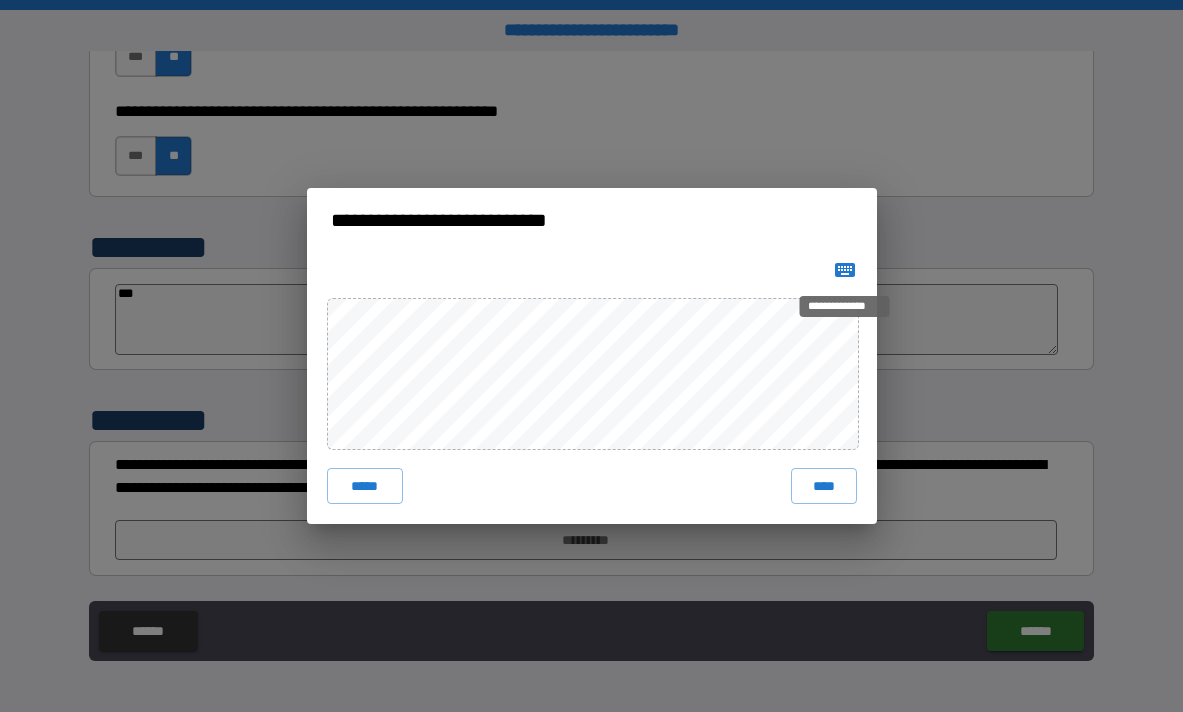click 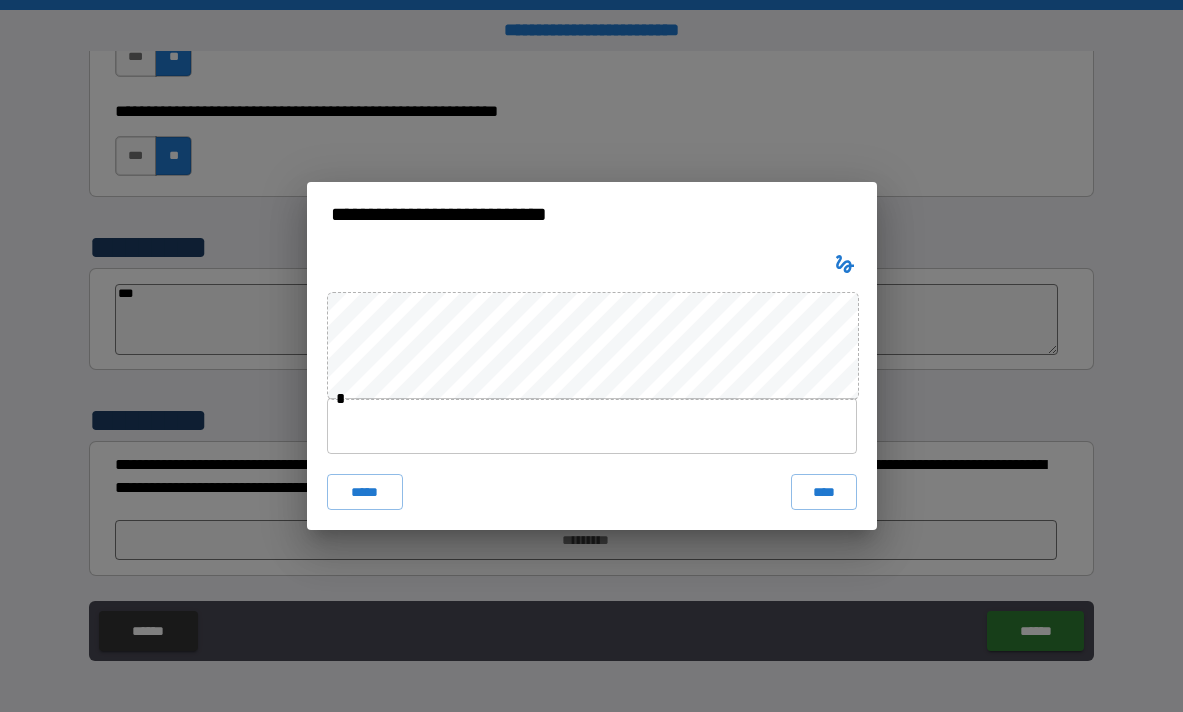 click at bounding box center [592, 426] 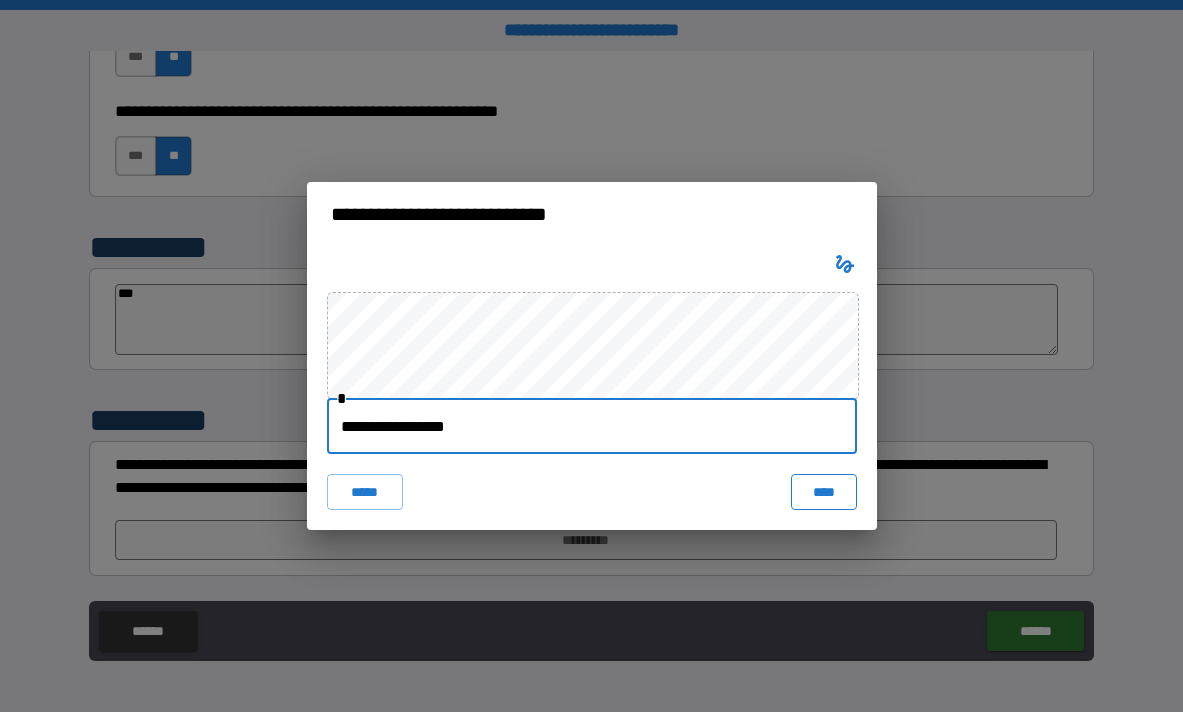 type on "**********" 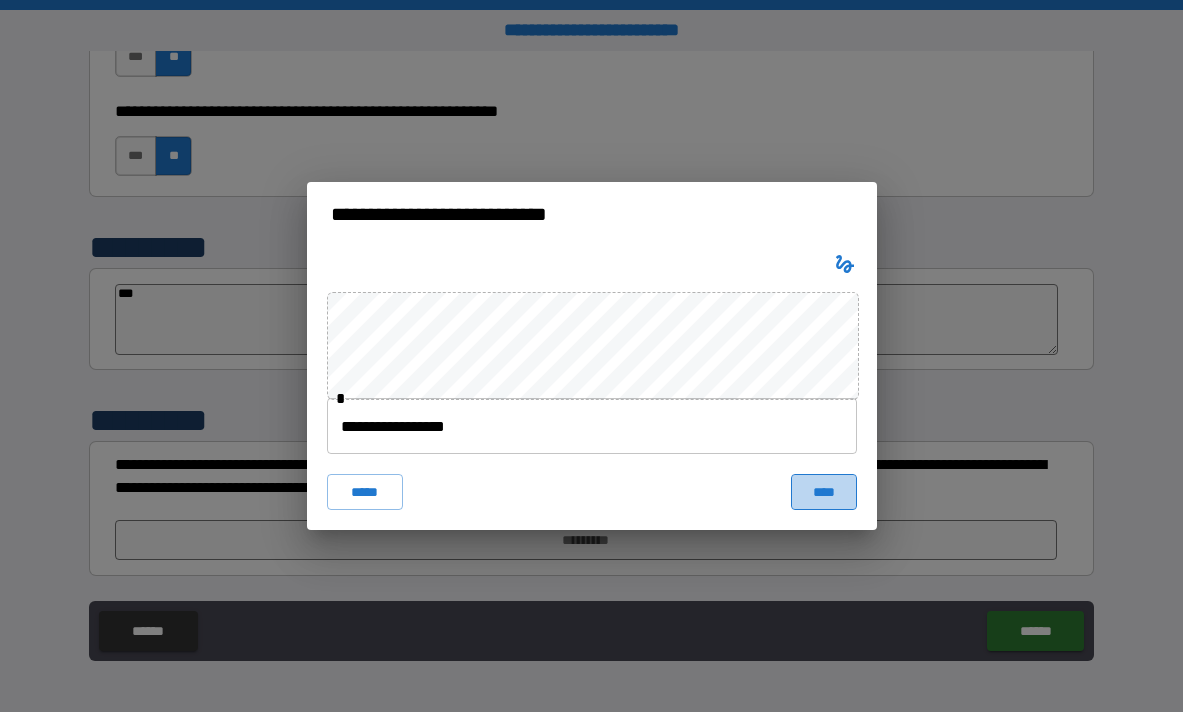 click on "****" at bounding box center [824, 492] 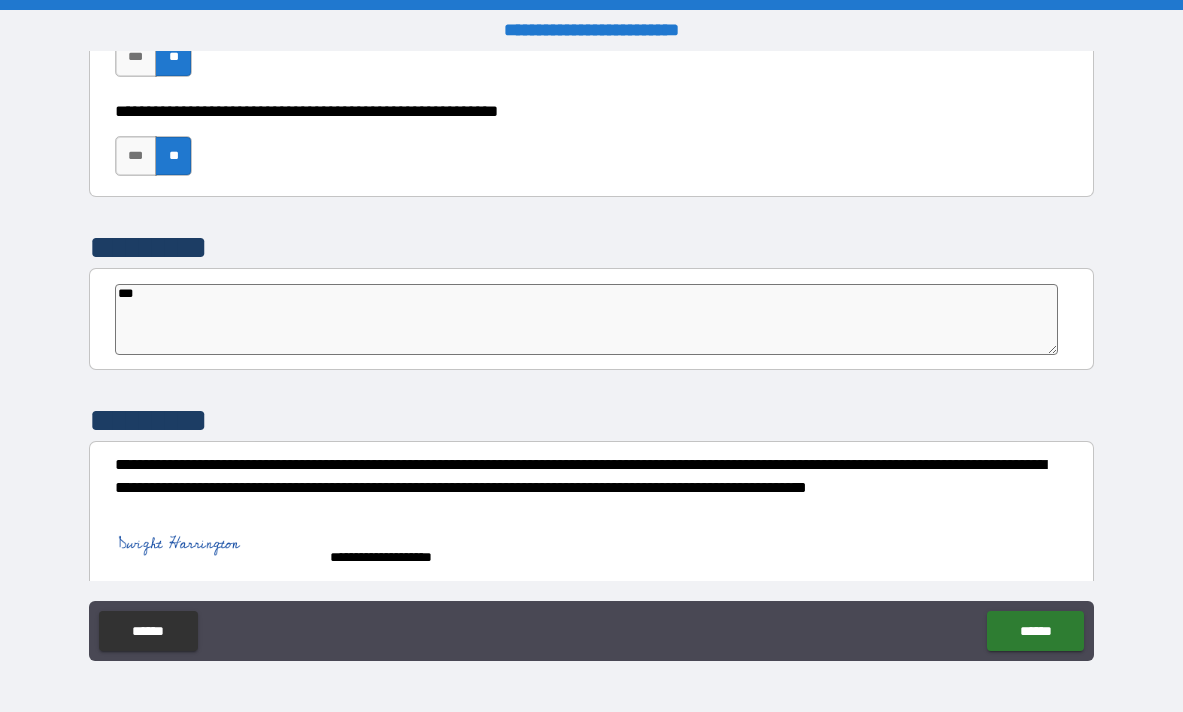type on "*" 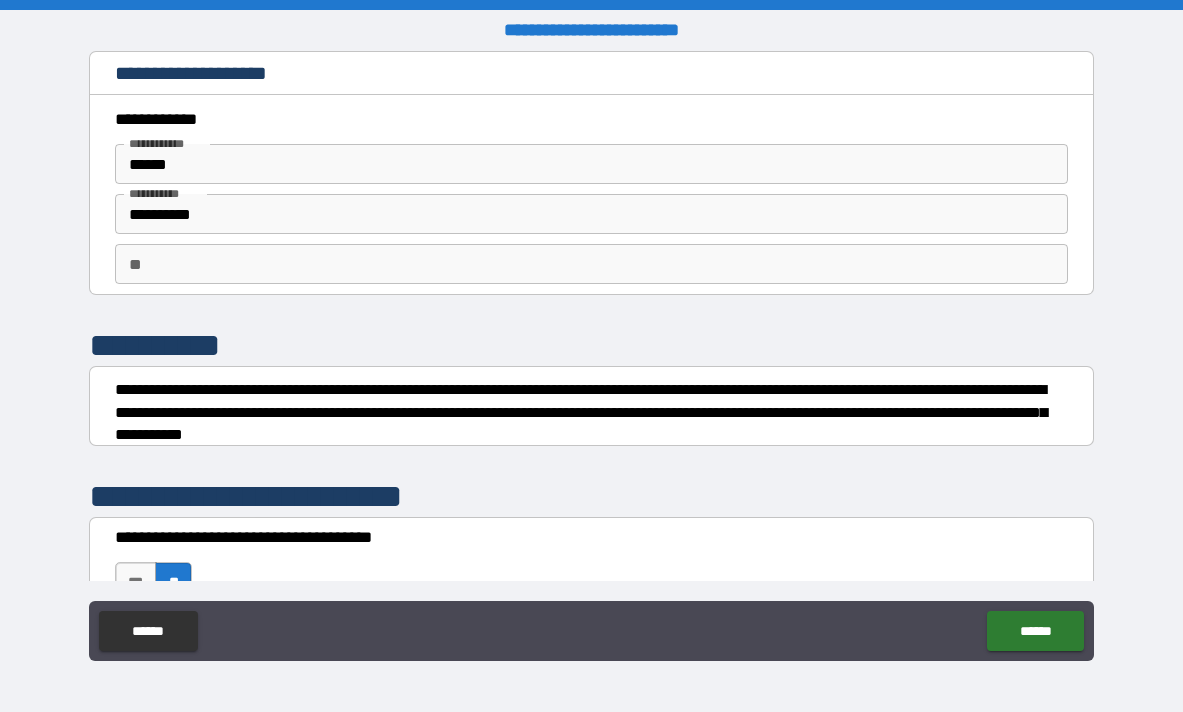 scroll, scrollTop: 0, scrollLeft: 0, axis: both 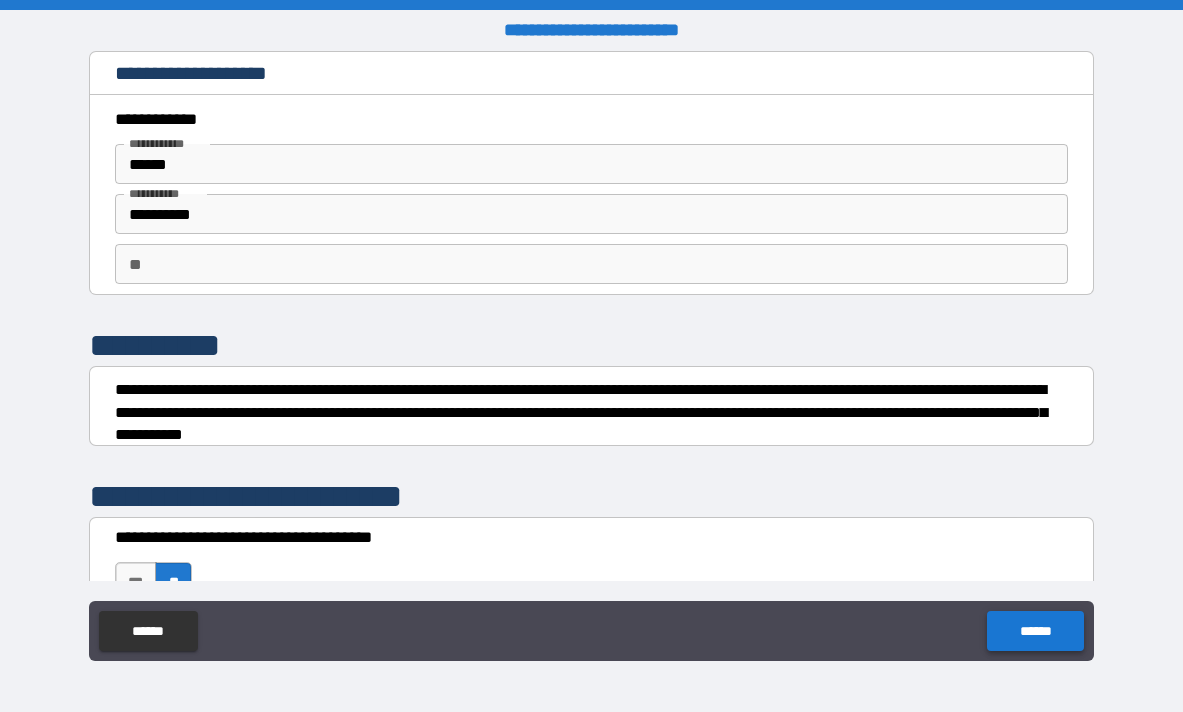 click on "******" at bounding box center (1035, 631) 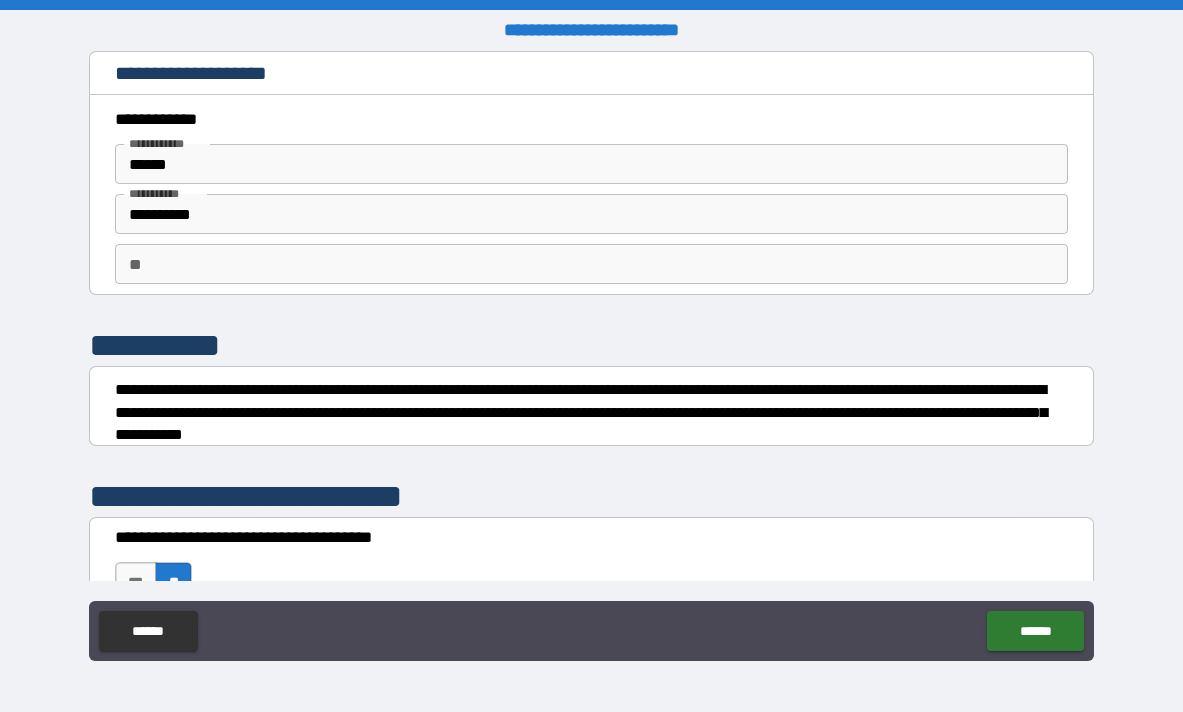 type on "*" 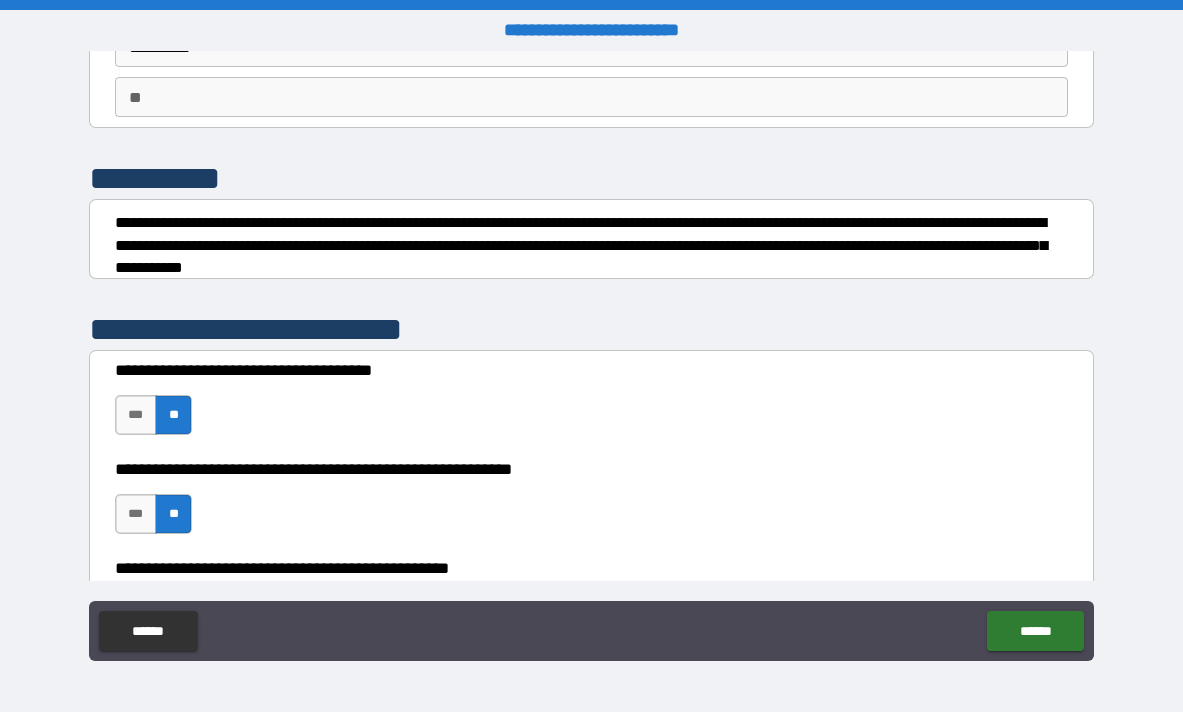 scroll, scrollTop: 174, scrollLeft: 0, axis: vertical 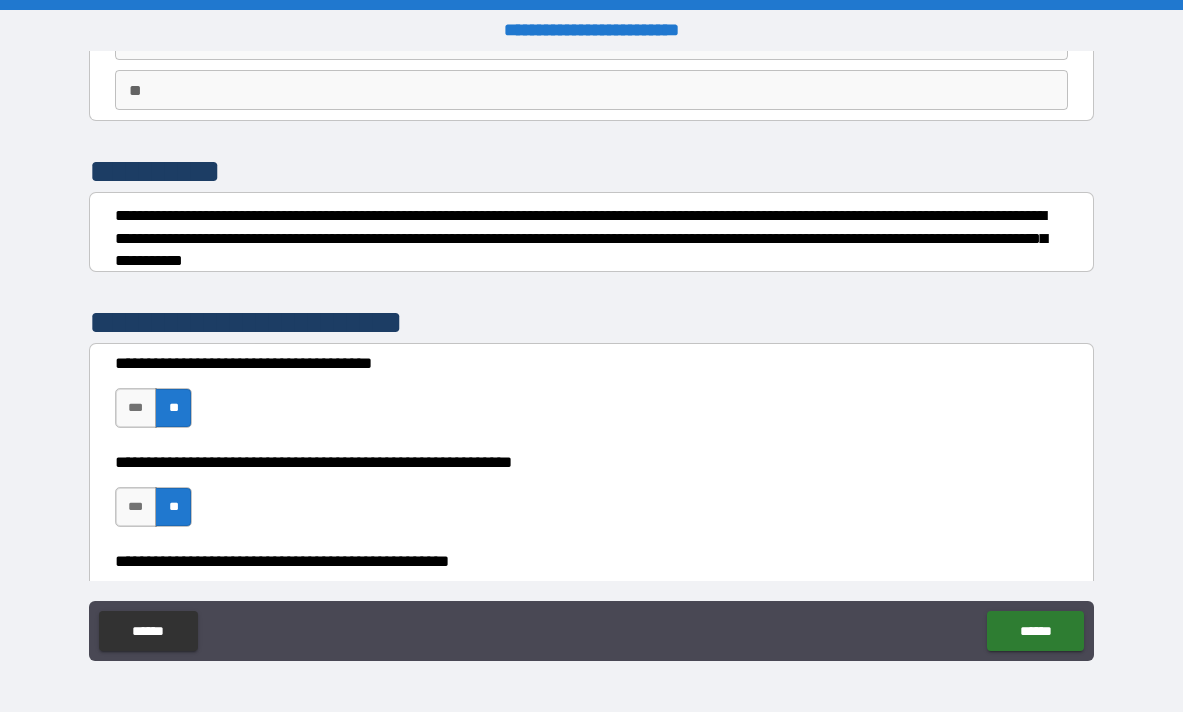 click on "**********" at bounding box center [586, 238] 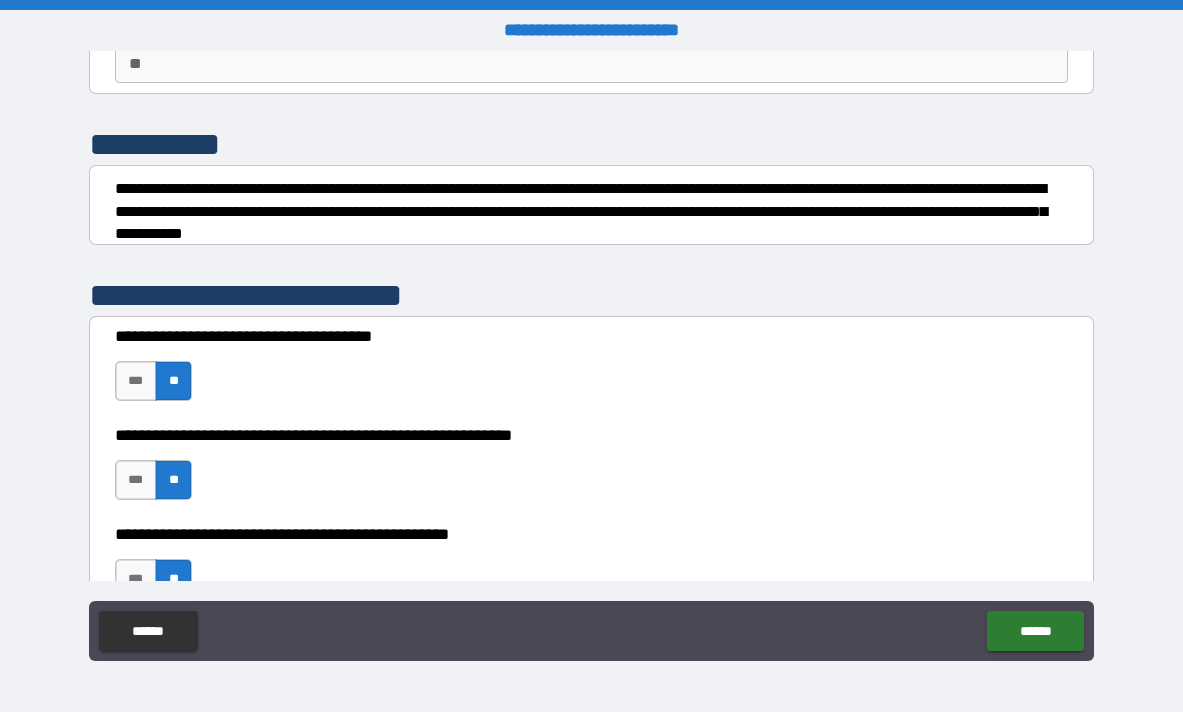 scroll, scrollTop: 199, scrollLeft: 0, axis: vertical 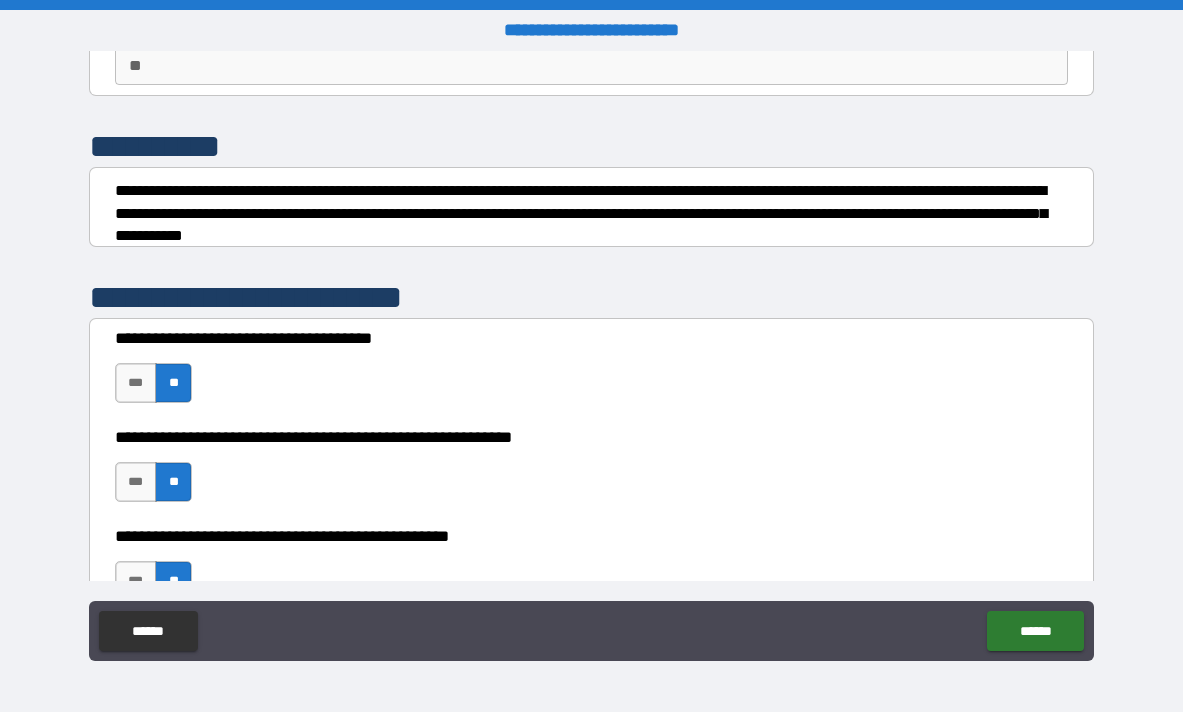 click on "**********" at bounding box center (586, 213) 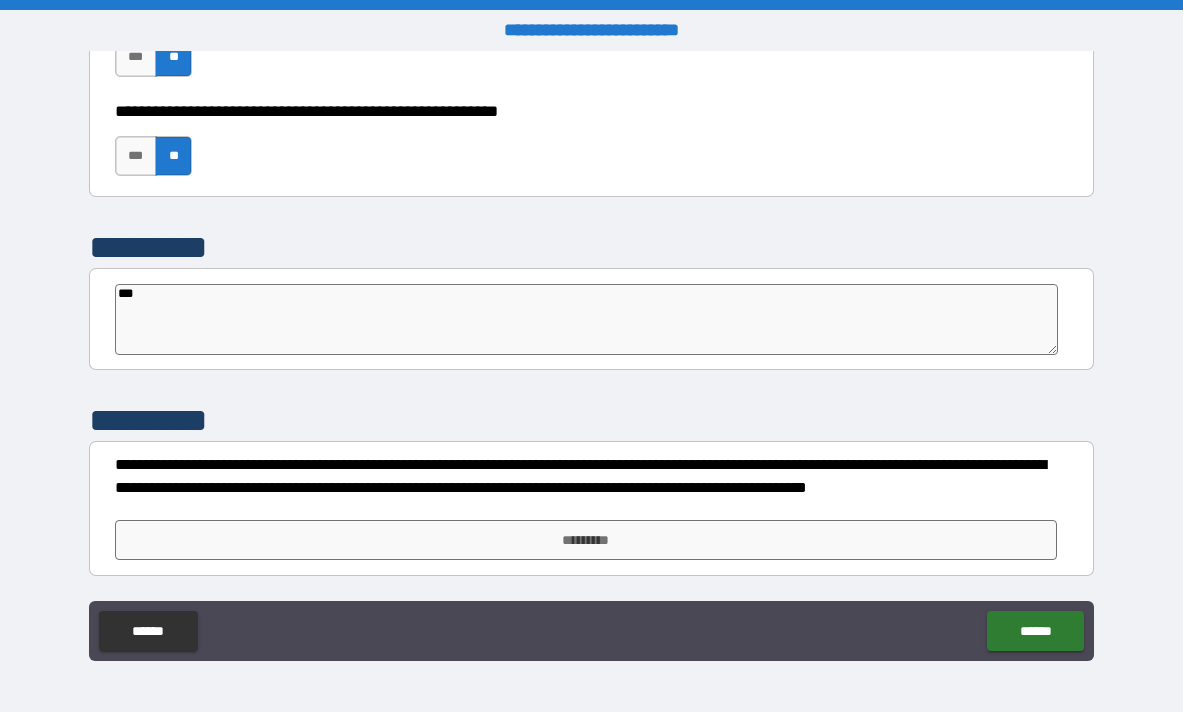 scroll, scrollTop: 6233, scrollLeft: 0, axis: vertical 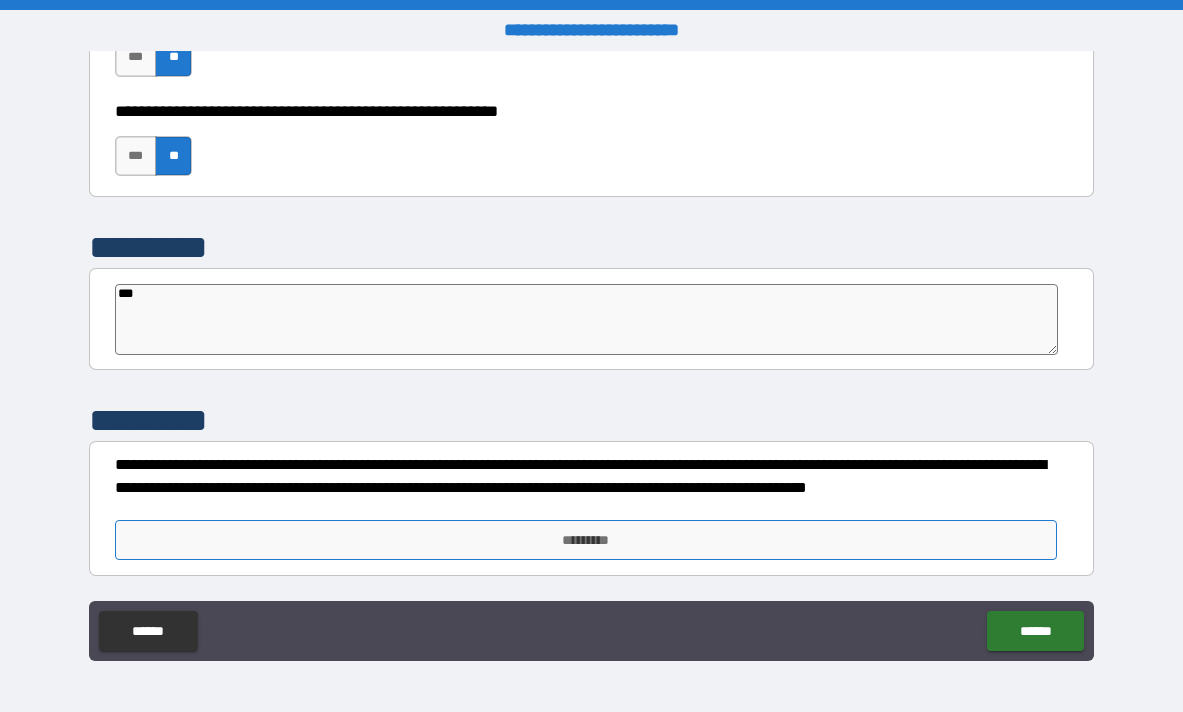 click on "*********" at bounding box center (586, 540) 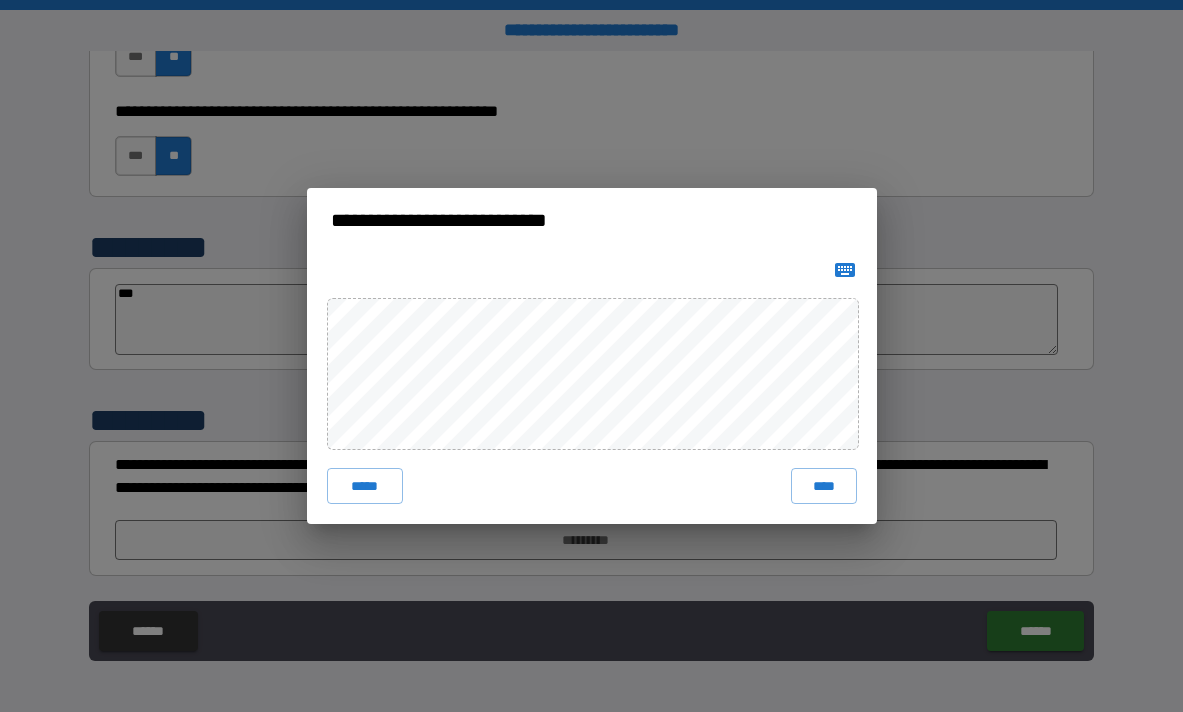 click 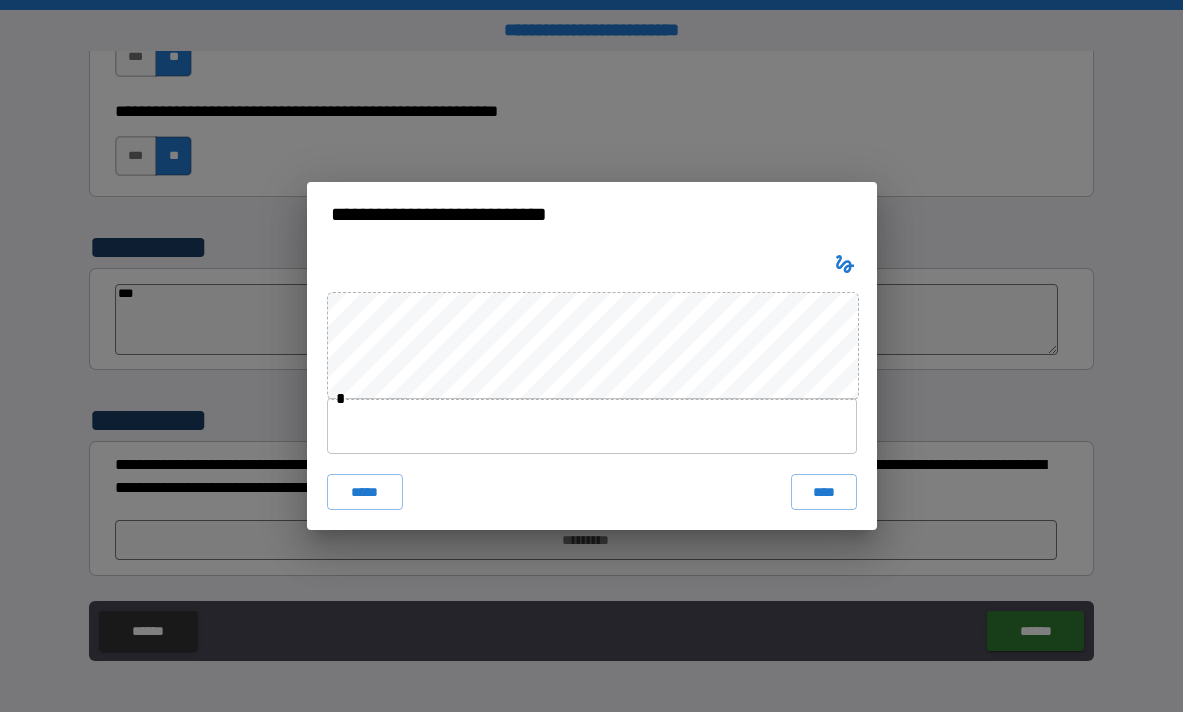 click at bounding box center (592, 426) 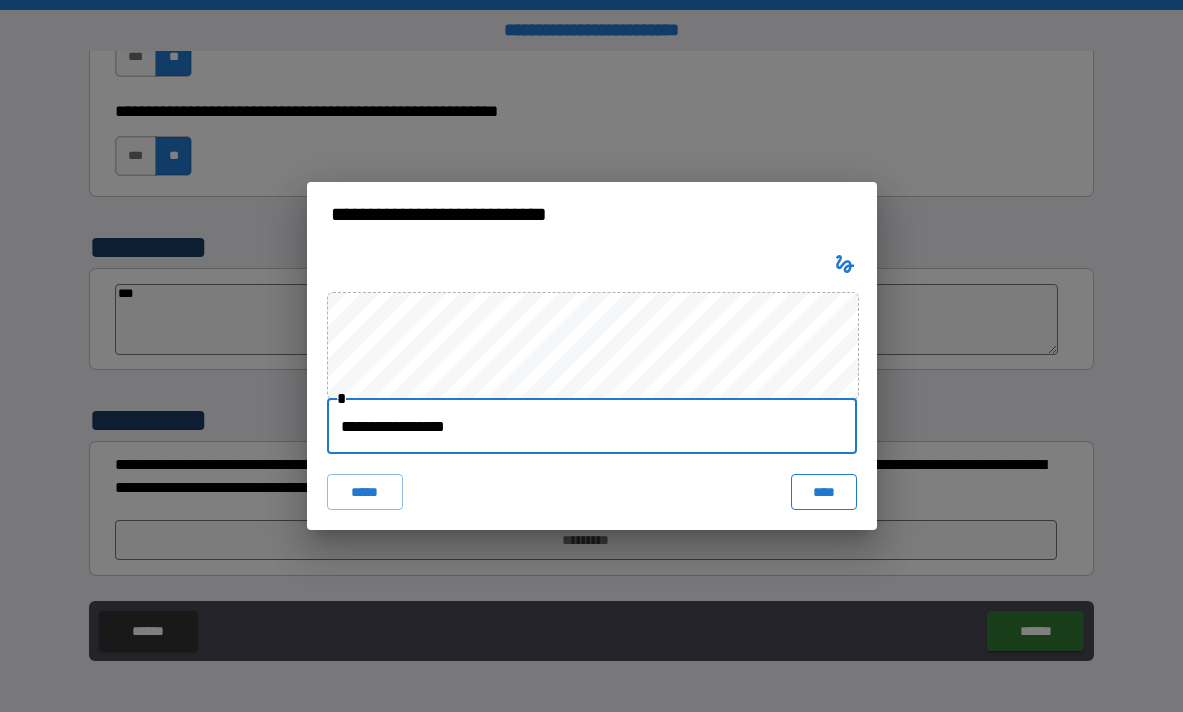 type on "**********" 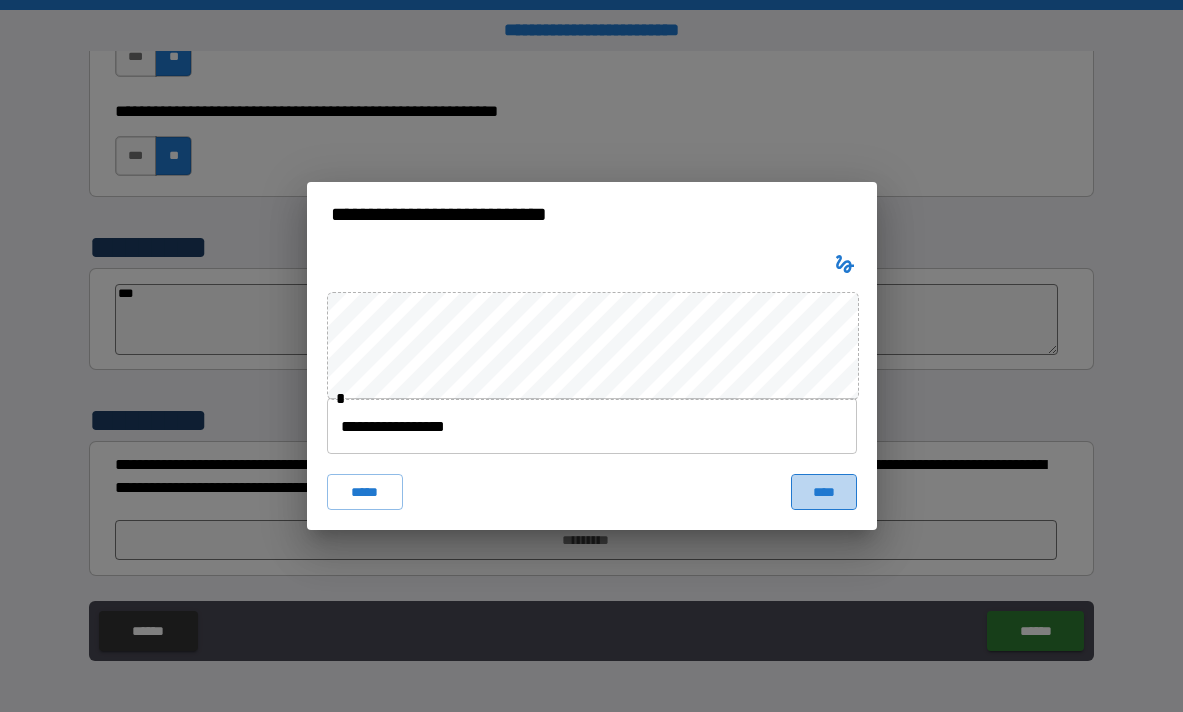 click on "****" at bounding box center [824, 492] 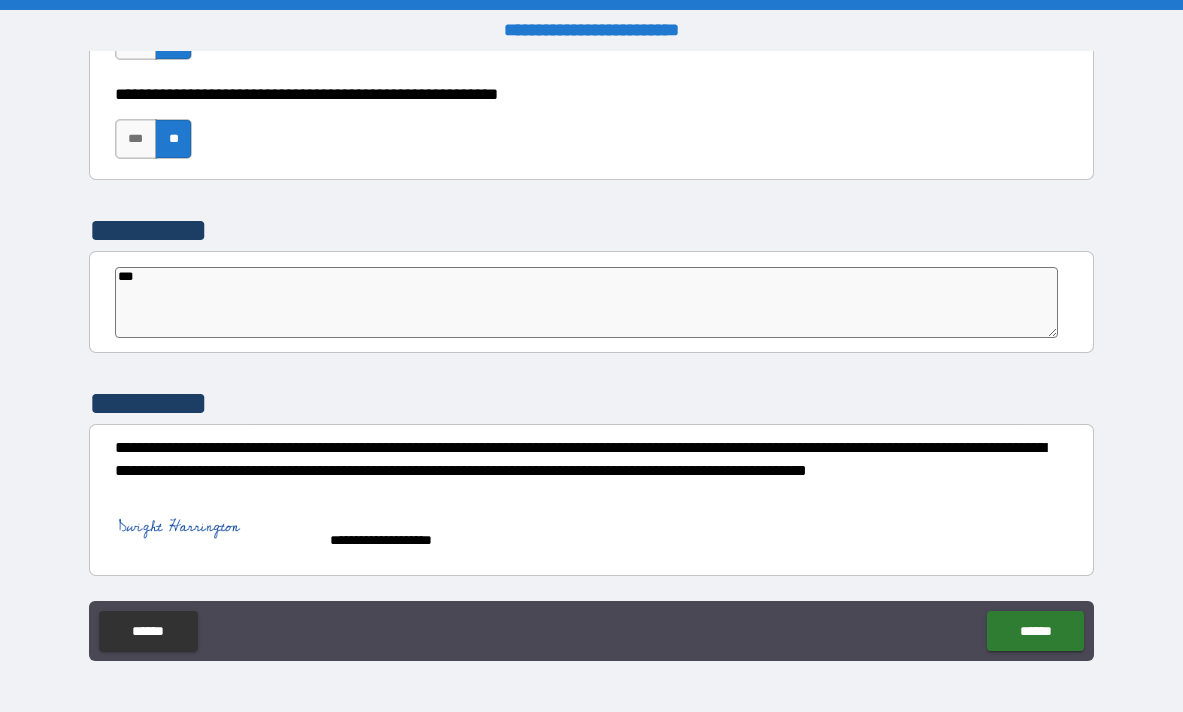 scroll, scrollTop: 6250, scrollLeft: 0, axis: vertical 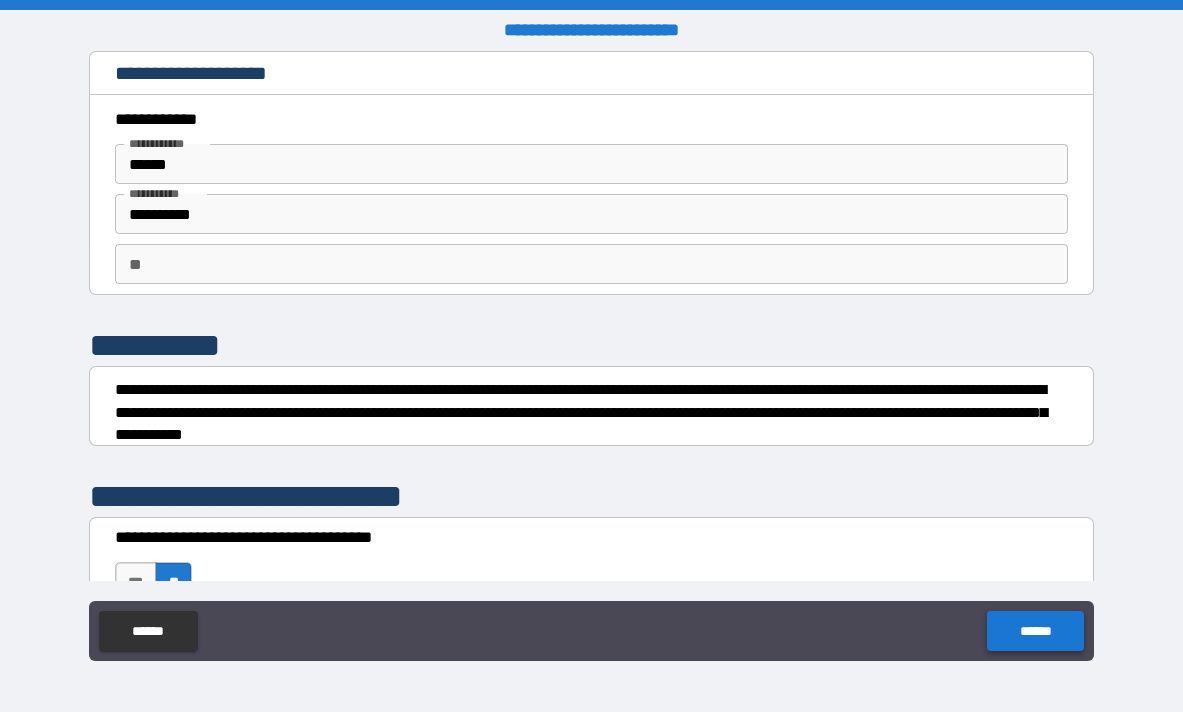 click on "******" at bounding box center (1035, 631) 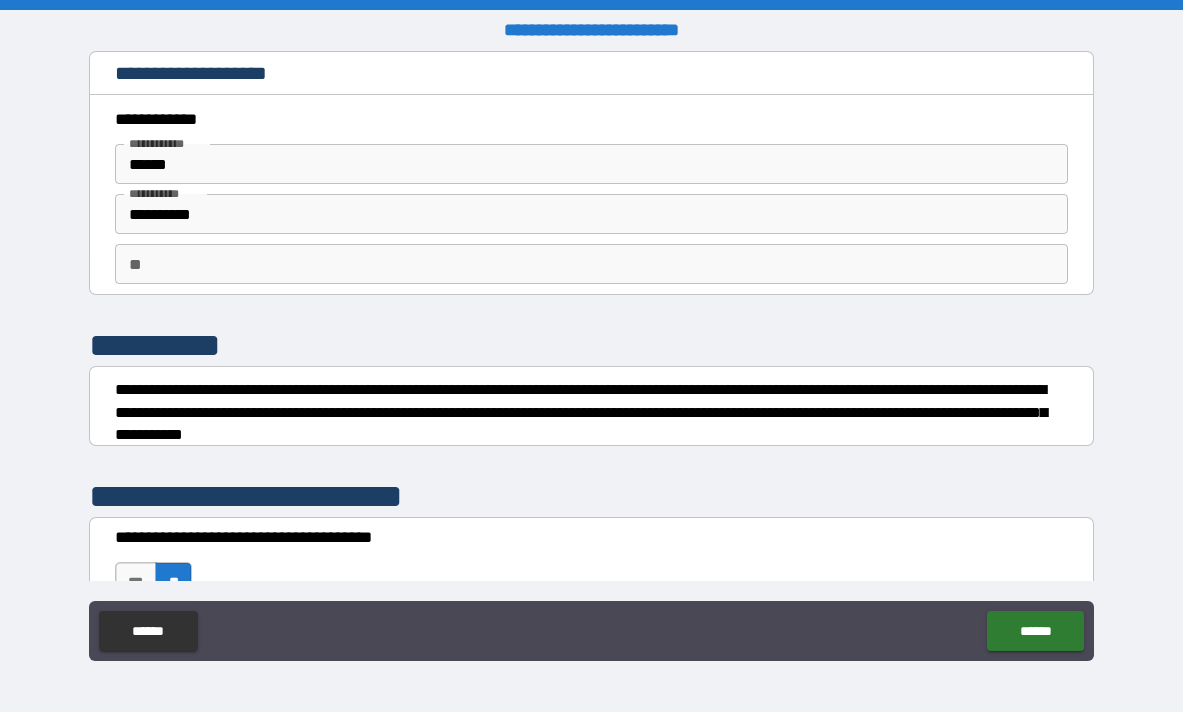 type on "*" 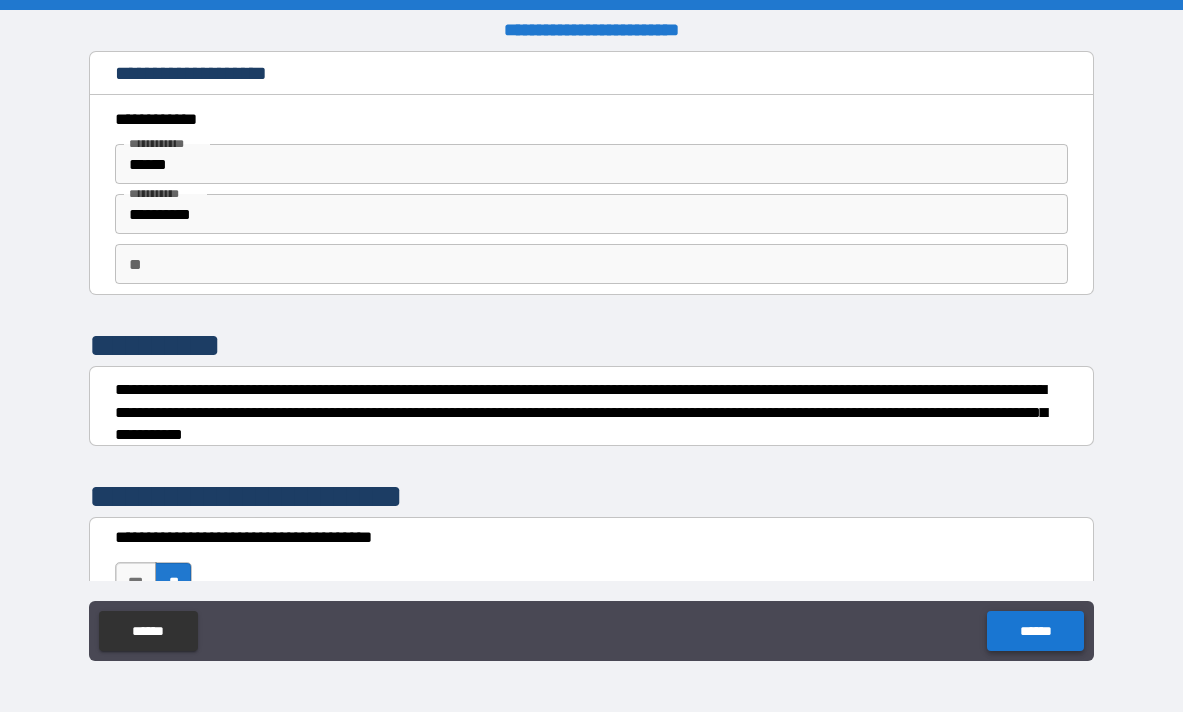 click on "******" at bounding box center (1035, 631) 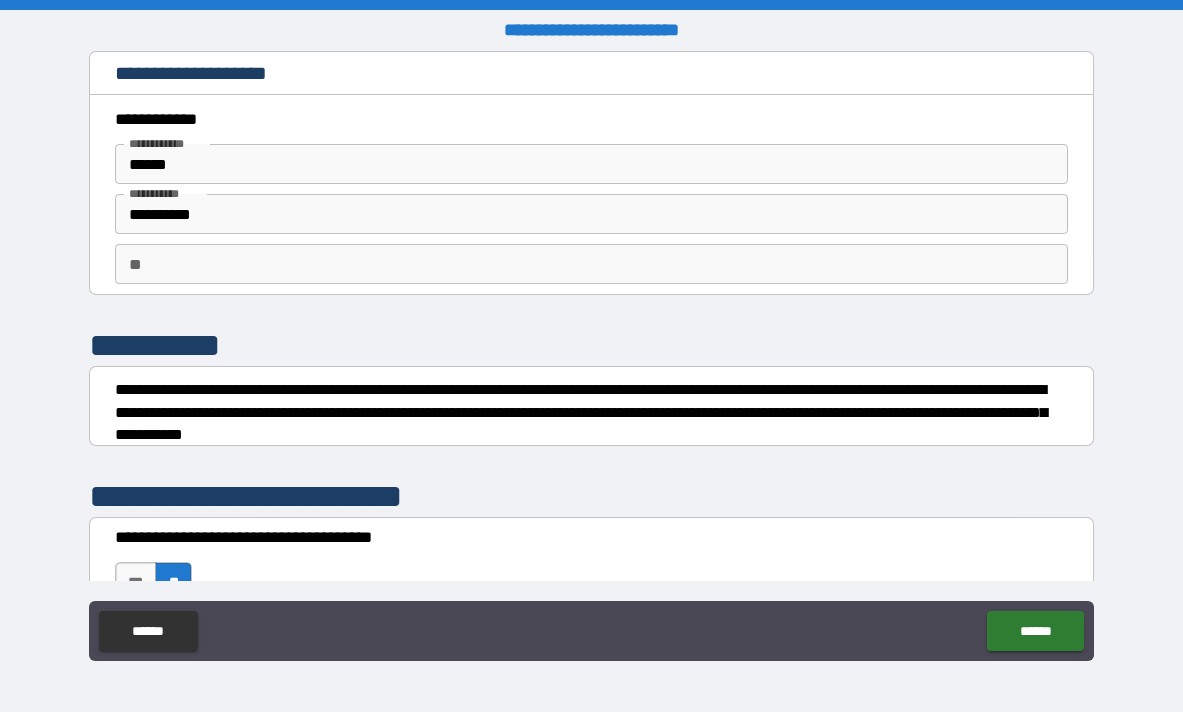 type on "*" 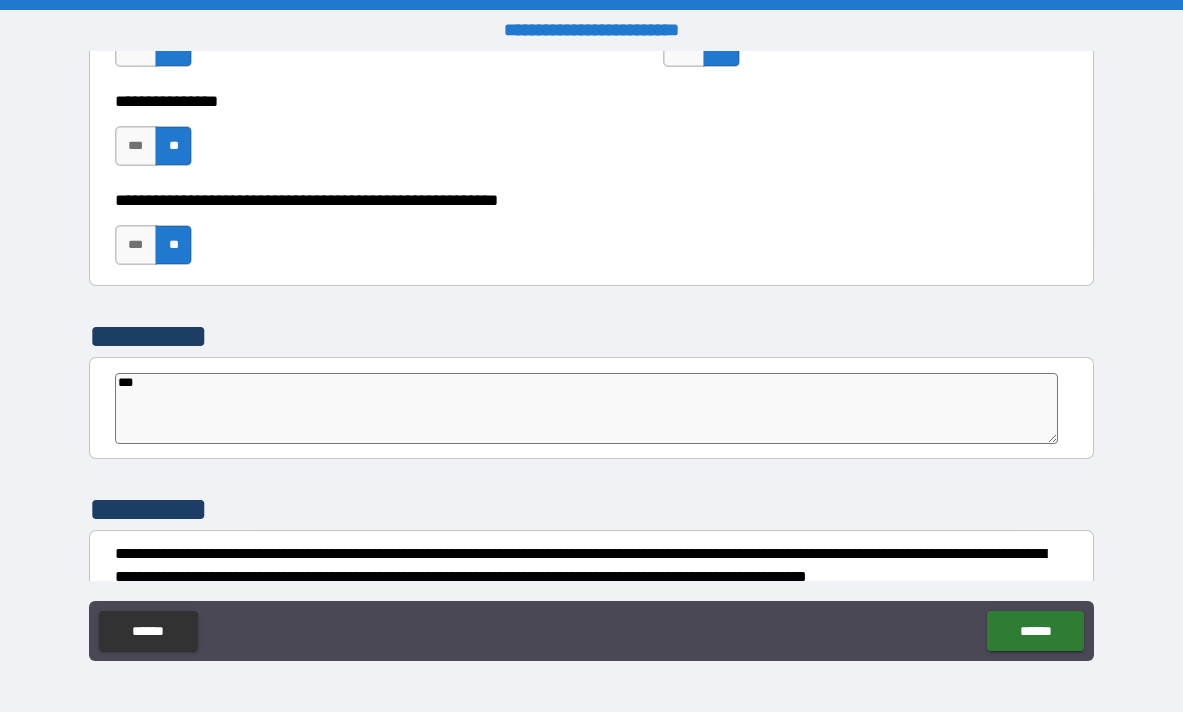 scroll, scrollTop: 6233, scrollLeft: 0, axis: vertical 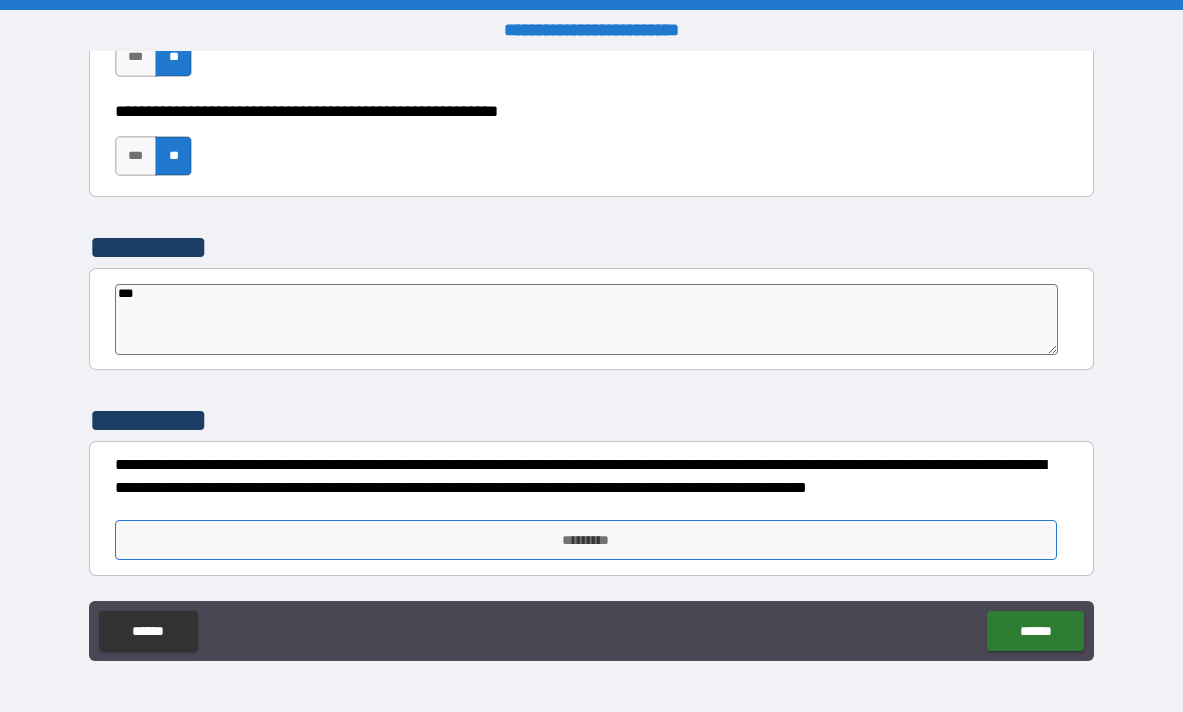 click on "*********" at bounding box center [586, 540] 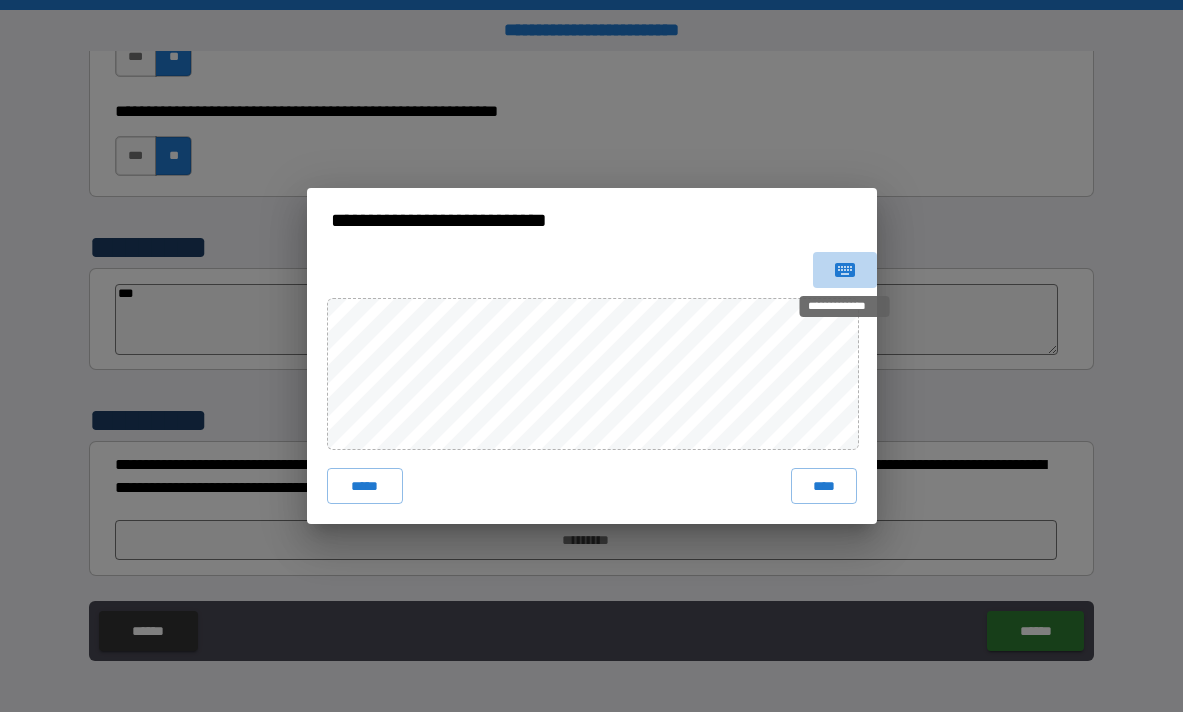 click 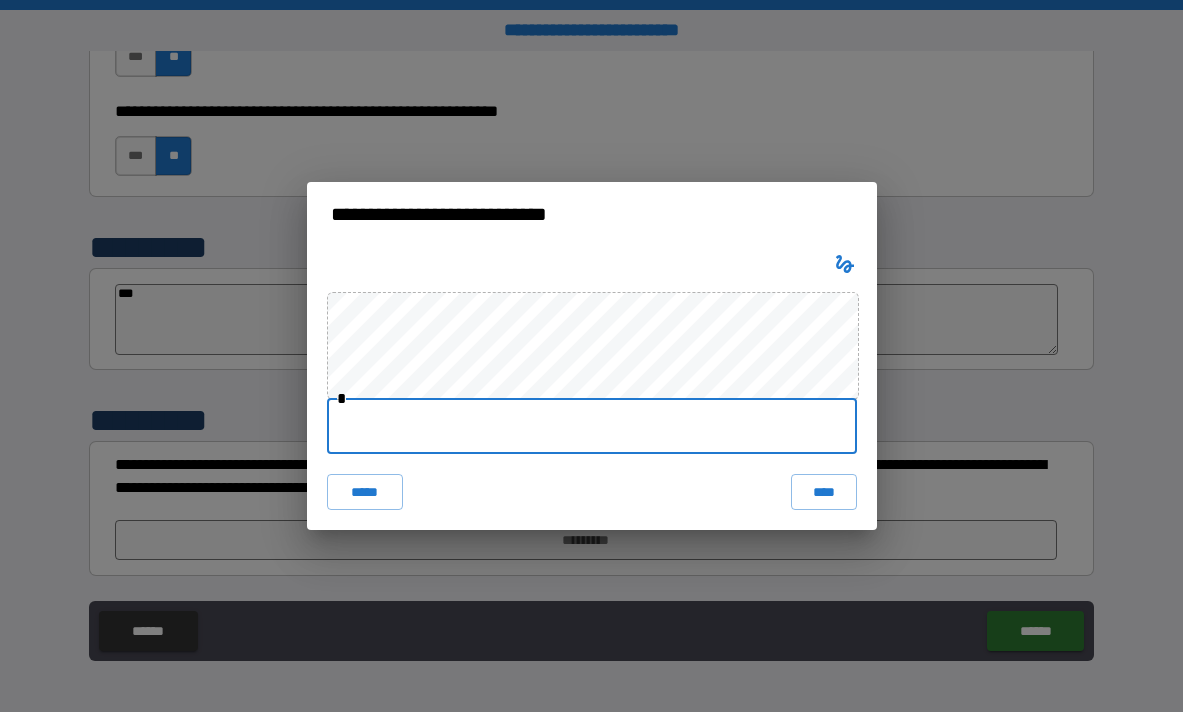 click at bounding box center (592, 426) 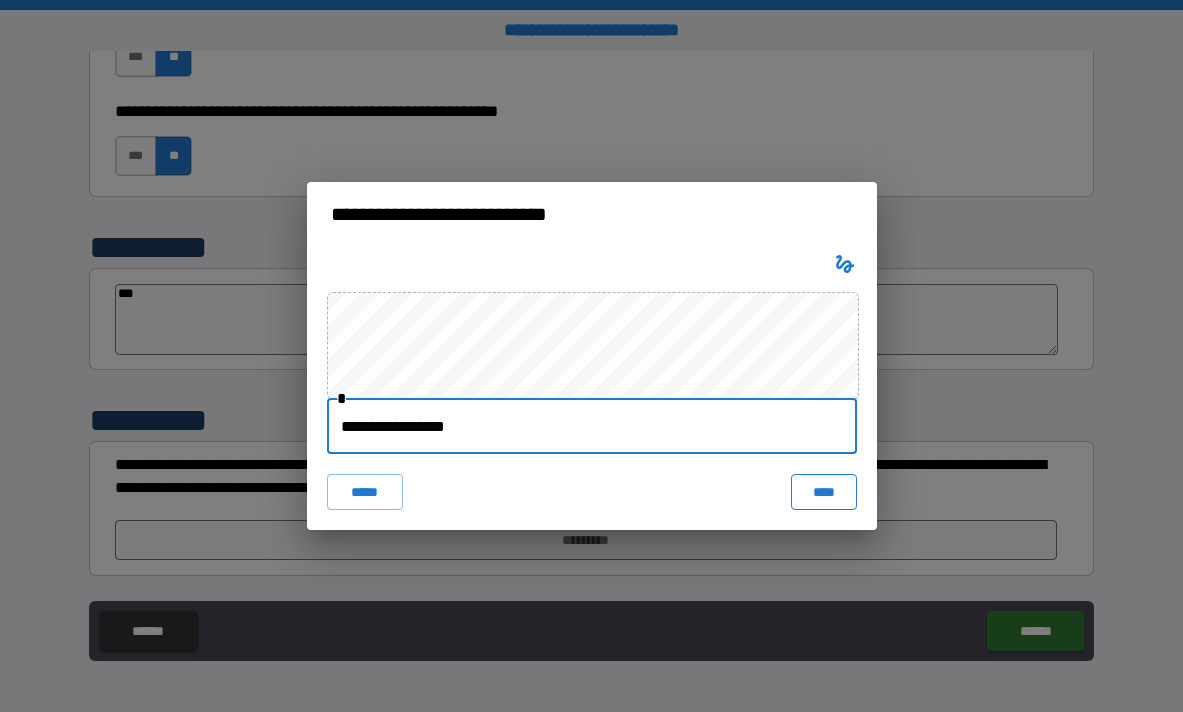 type on "**********" 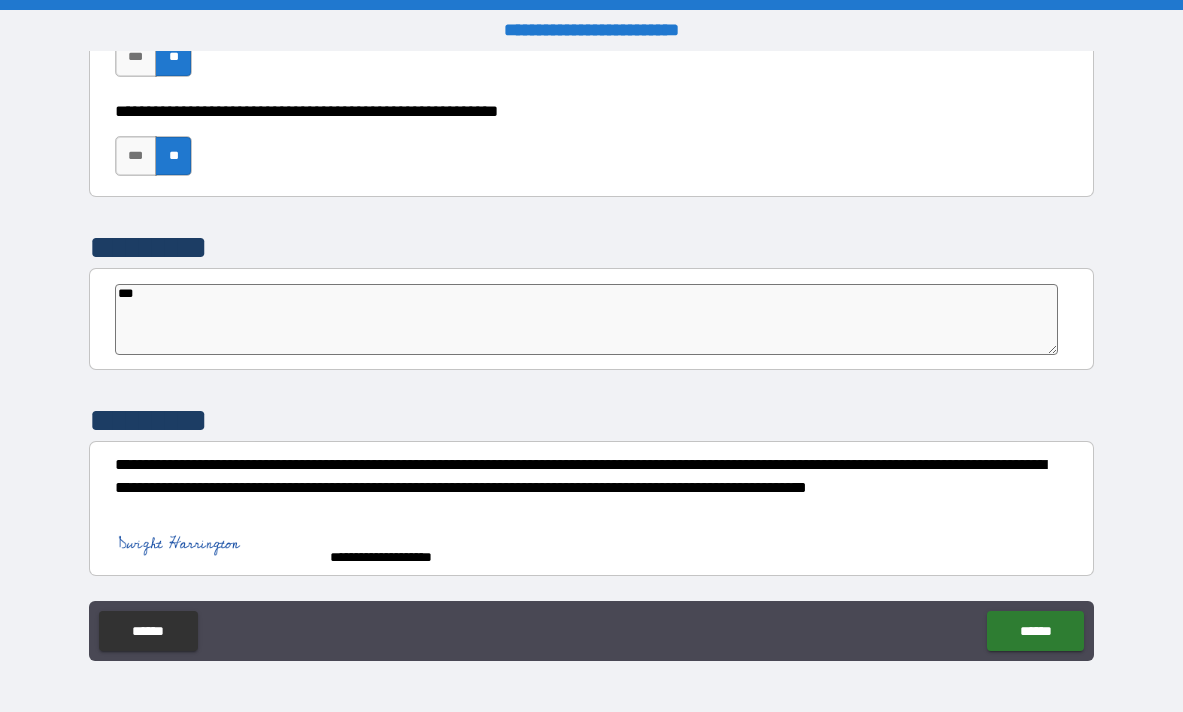 type on "*" 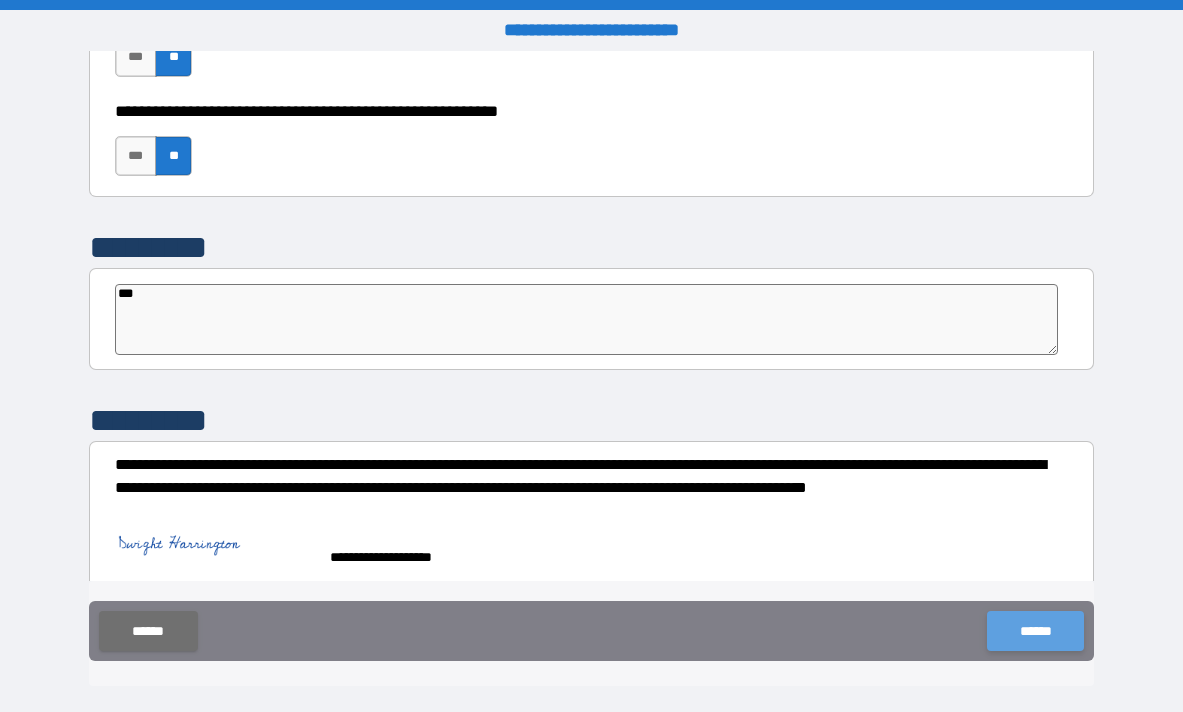 click on "******" at bounding box center [1035, 631] 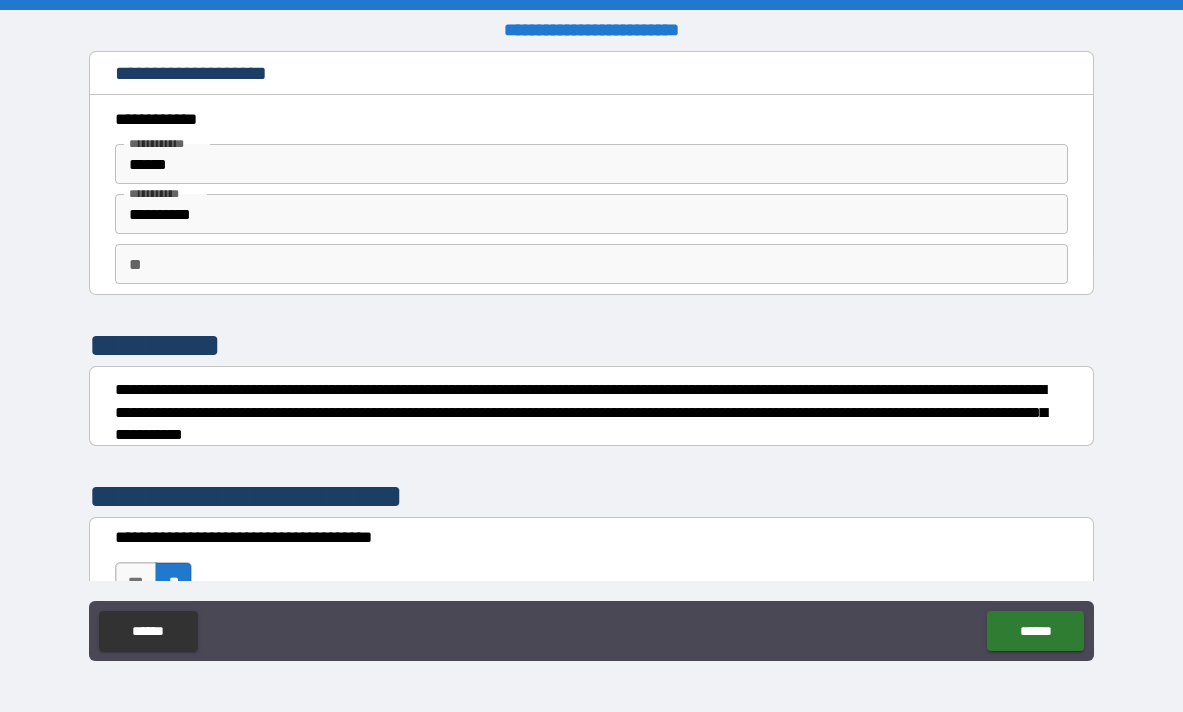 type on "*" 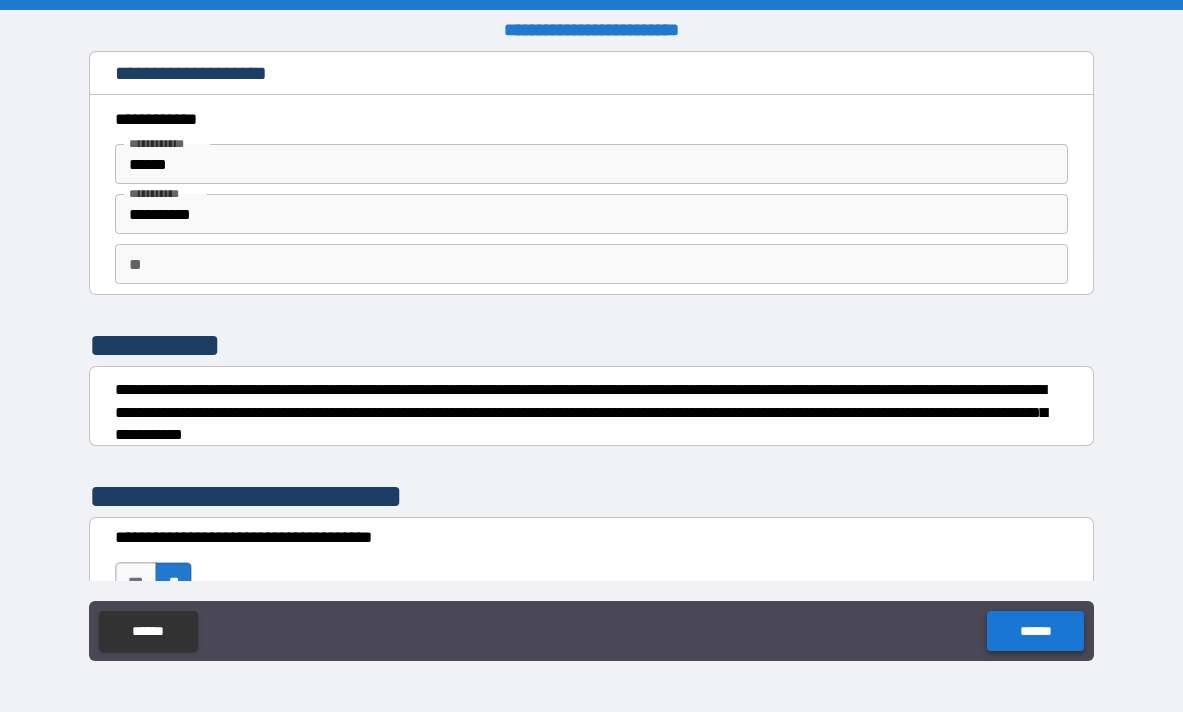 click on "******" at bounding box center (1035, 631) 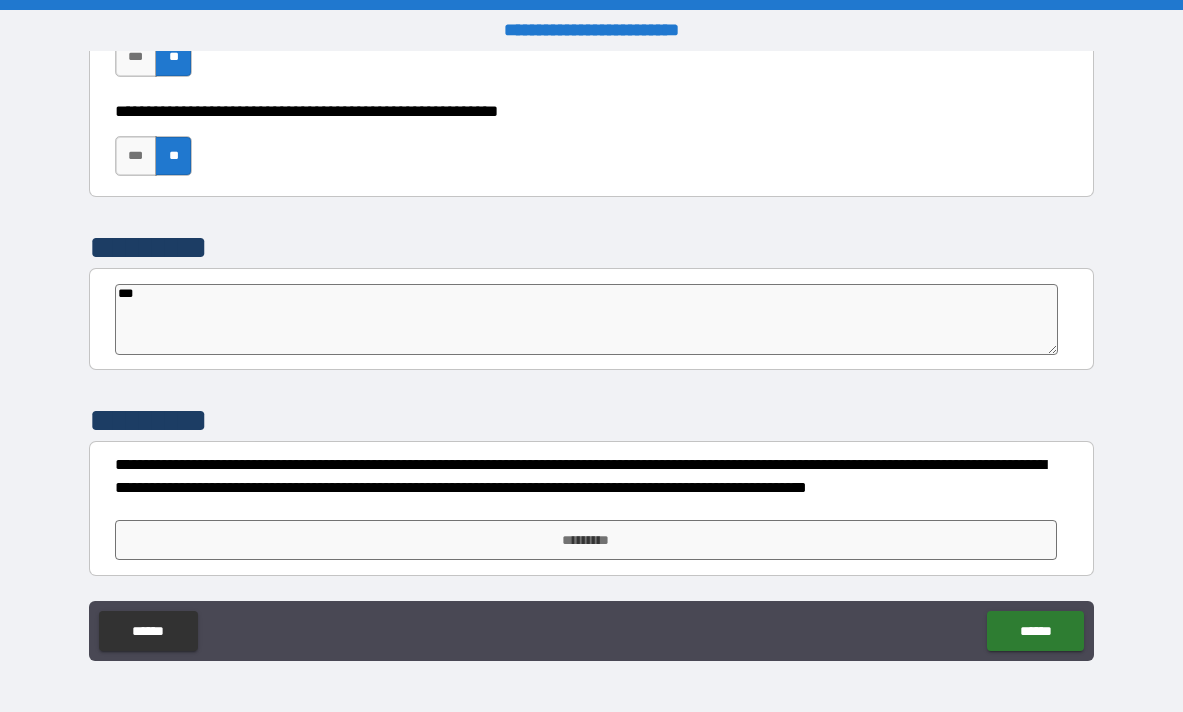 scroll, scrollTop: 6233, scrollLeft: 0, axis: vertical 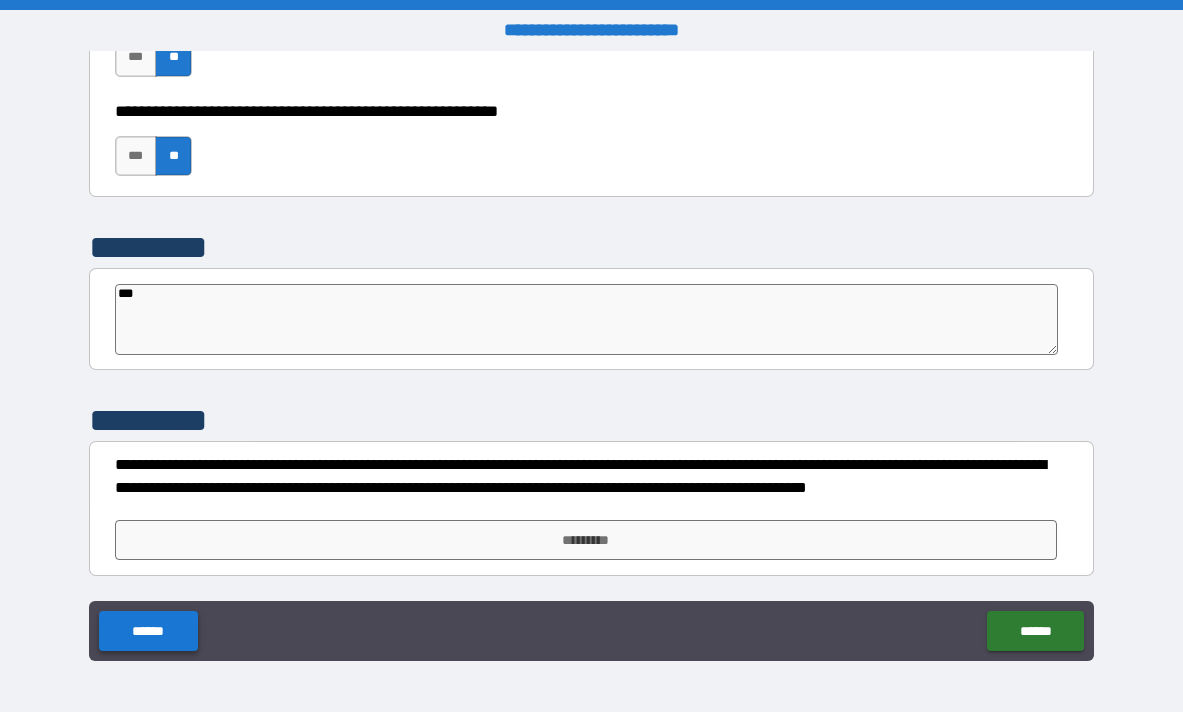 click on "******" at bounding box center [148, 631] 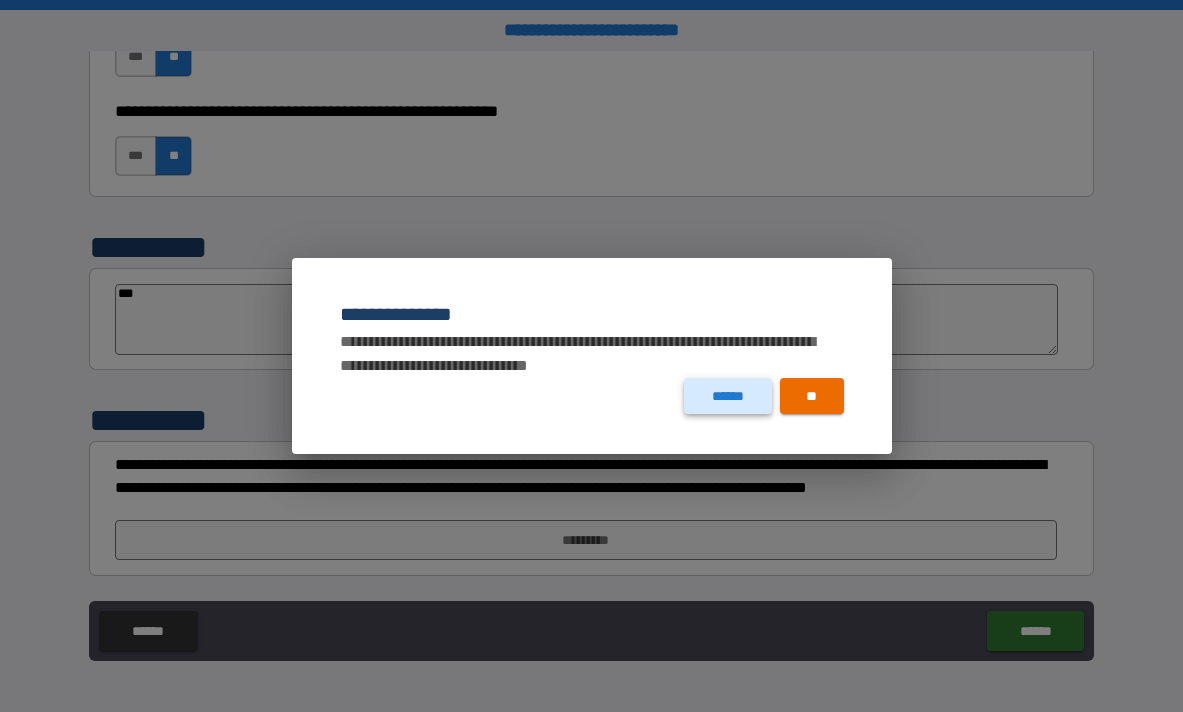 click on "******" at bounding box center (727, 396) 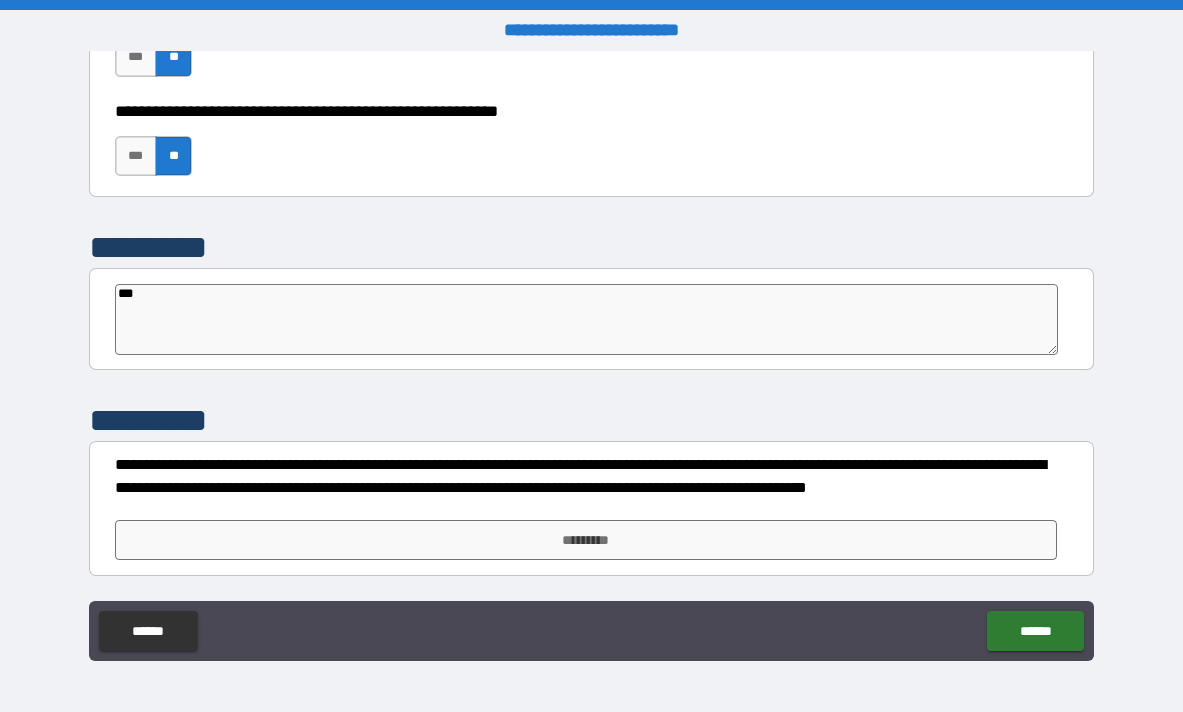 type on "*" 